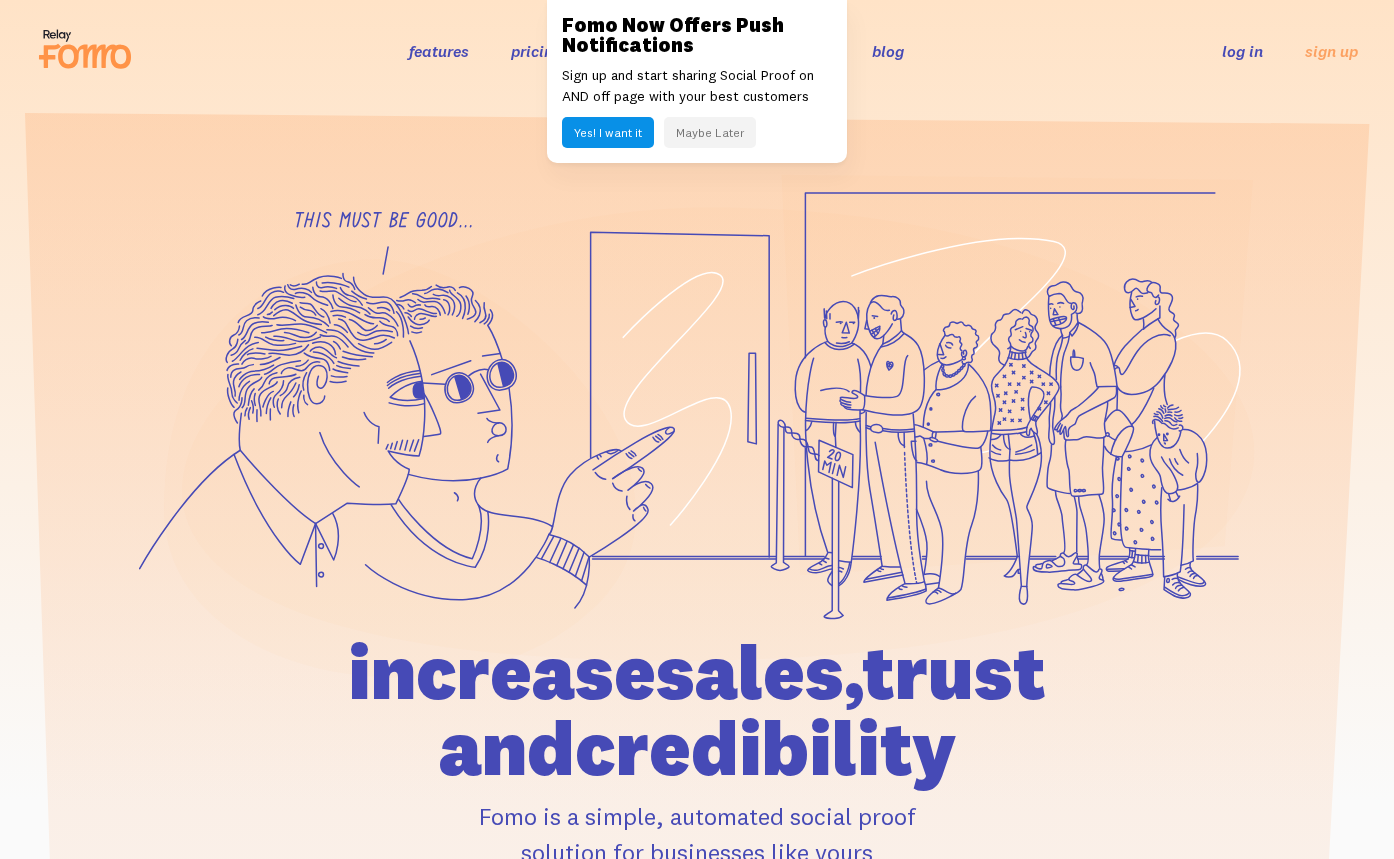 scroll, scrollTop: 0, scrollLeft: 0, axis: both 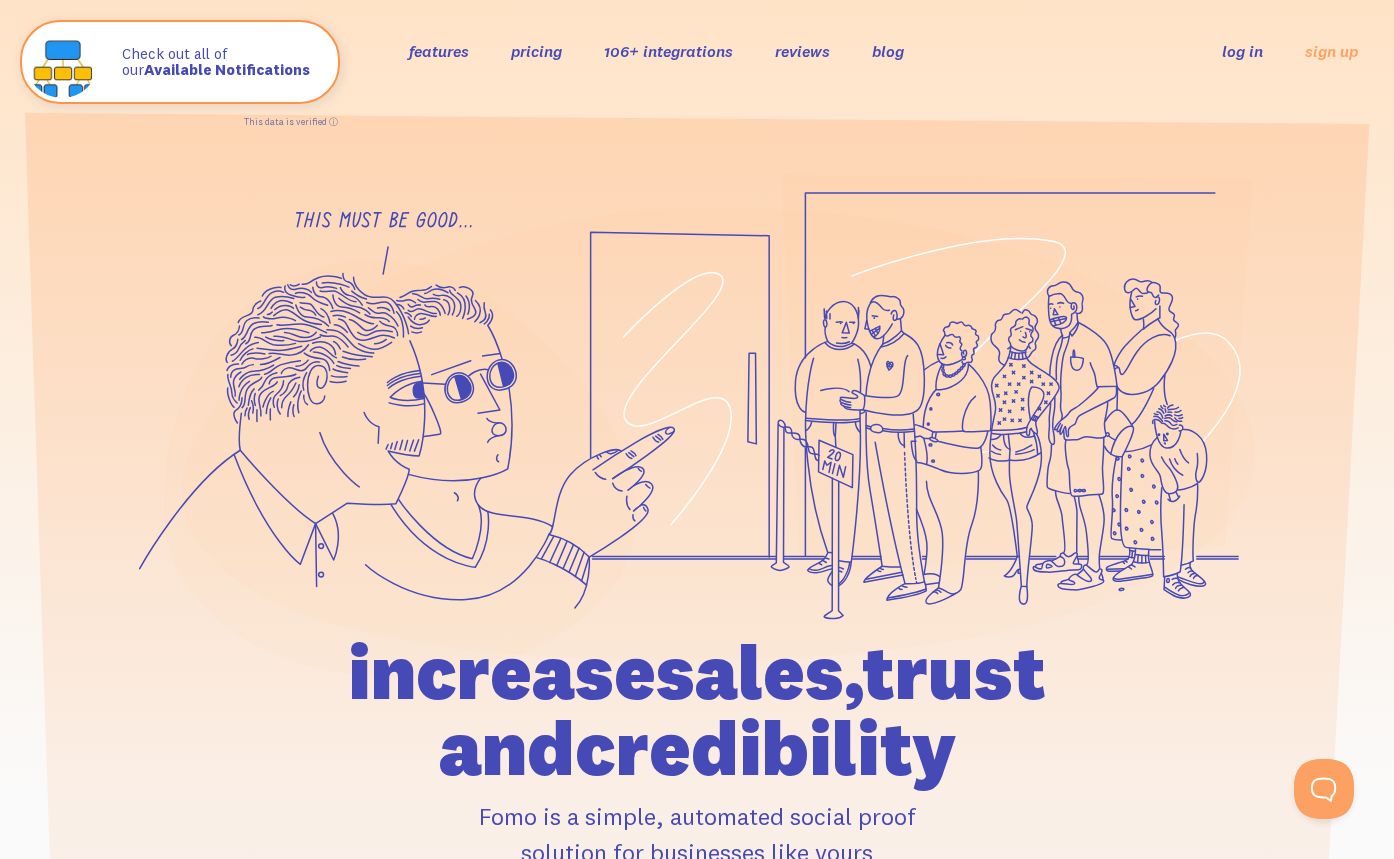 click on "106+ integrations" at bounding box center (668, 51) 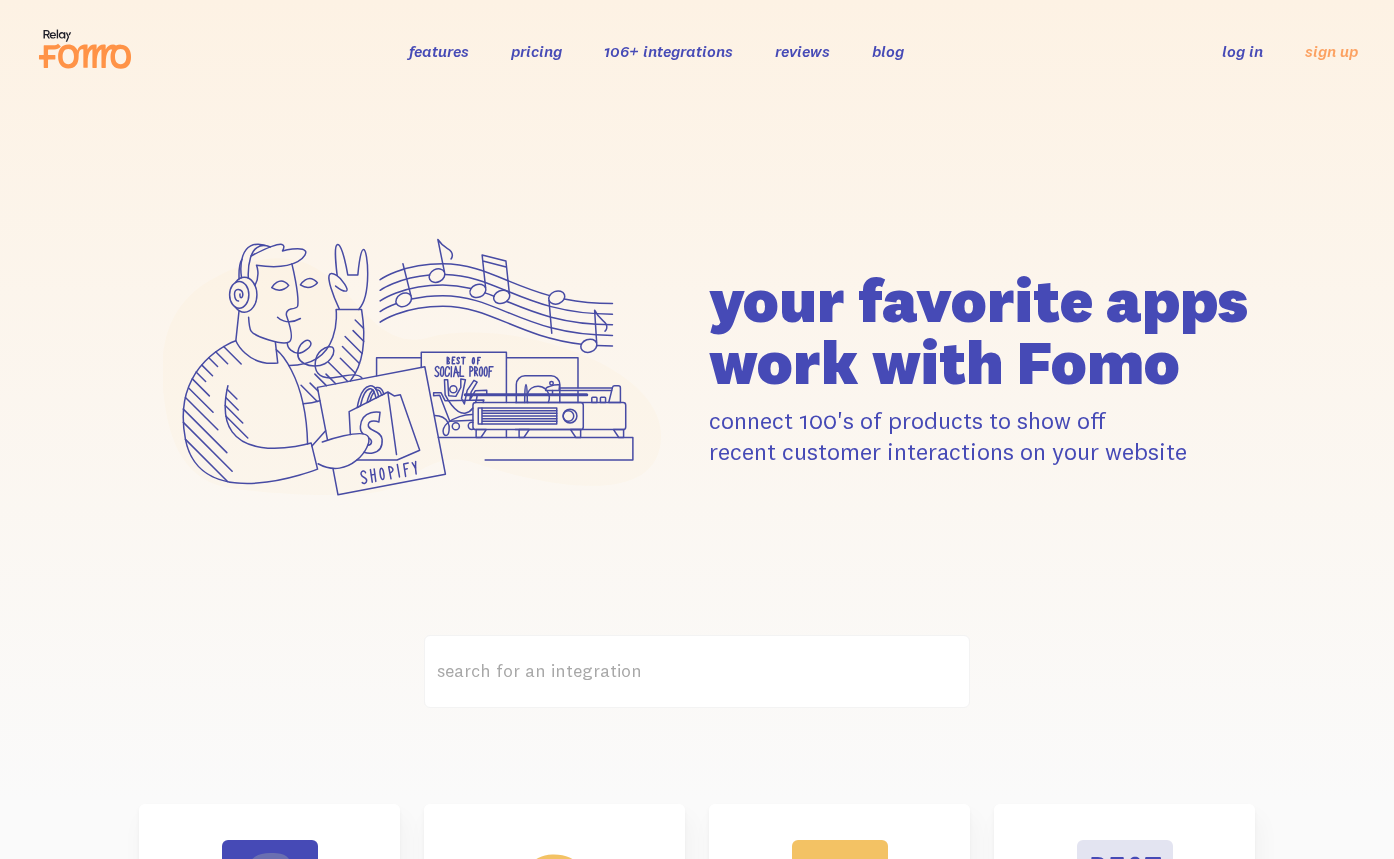 scroll, scrollTop: 0, scrollLeft: 0, axis: both 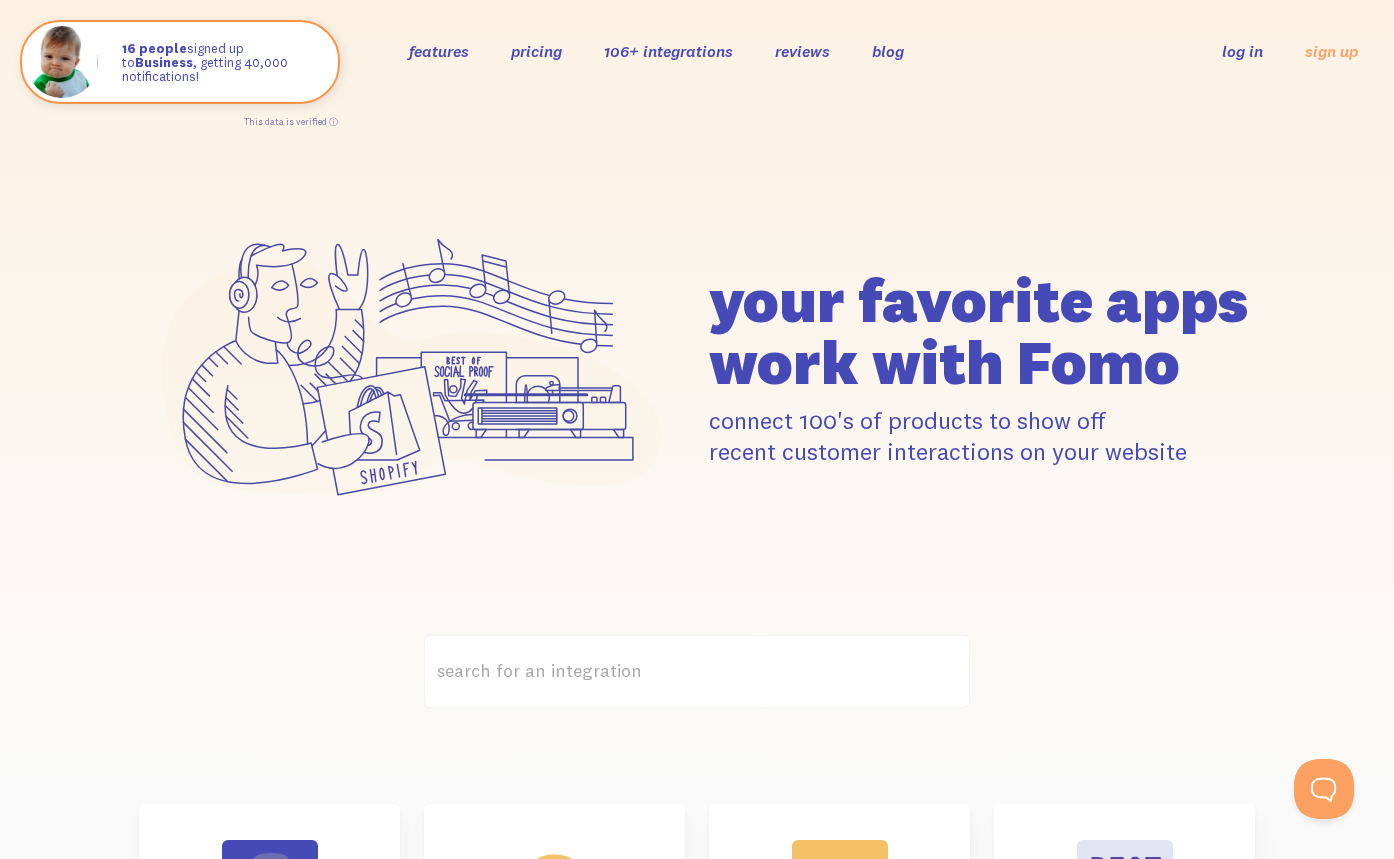click on "106+ integrations" at bounding box center (668, 51) 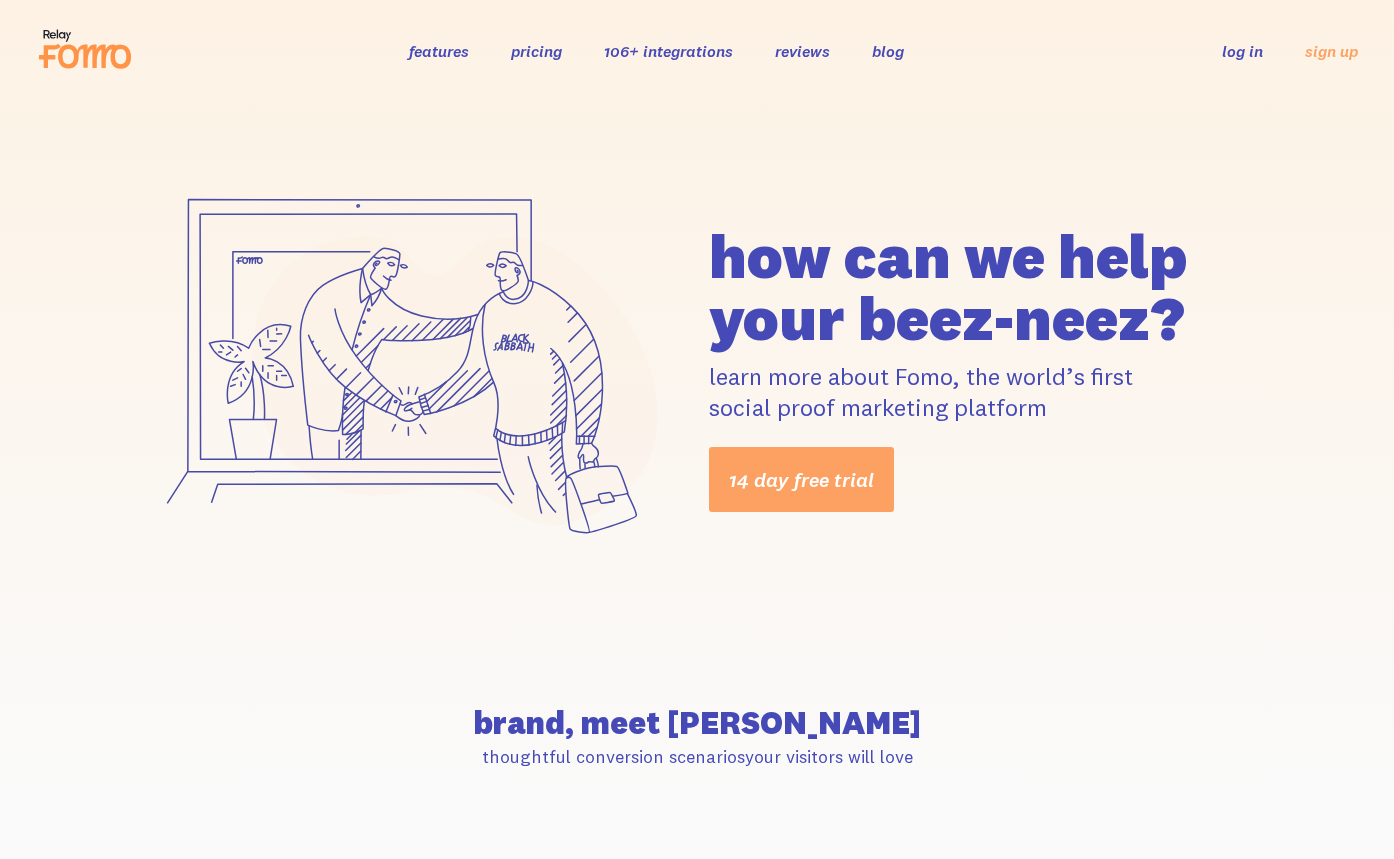 scroll, scrollTop: 0, scrollLeft: 0, axis: both 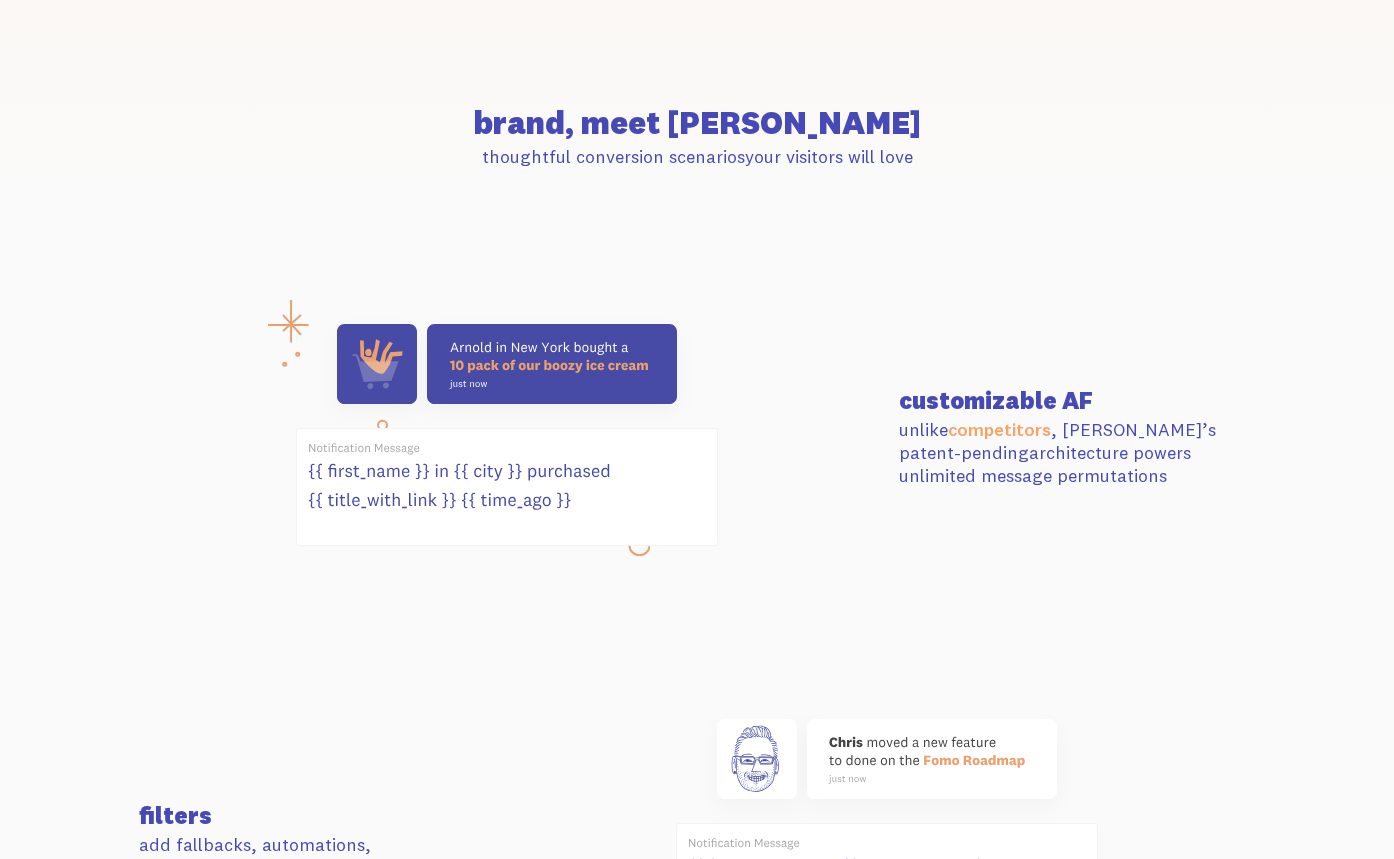 drag, startPoint x: 602, startPoint y: 397, endPoint x: 784, endPoint y: 397, distance: 182 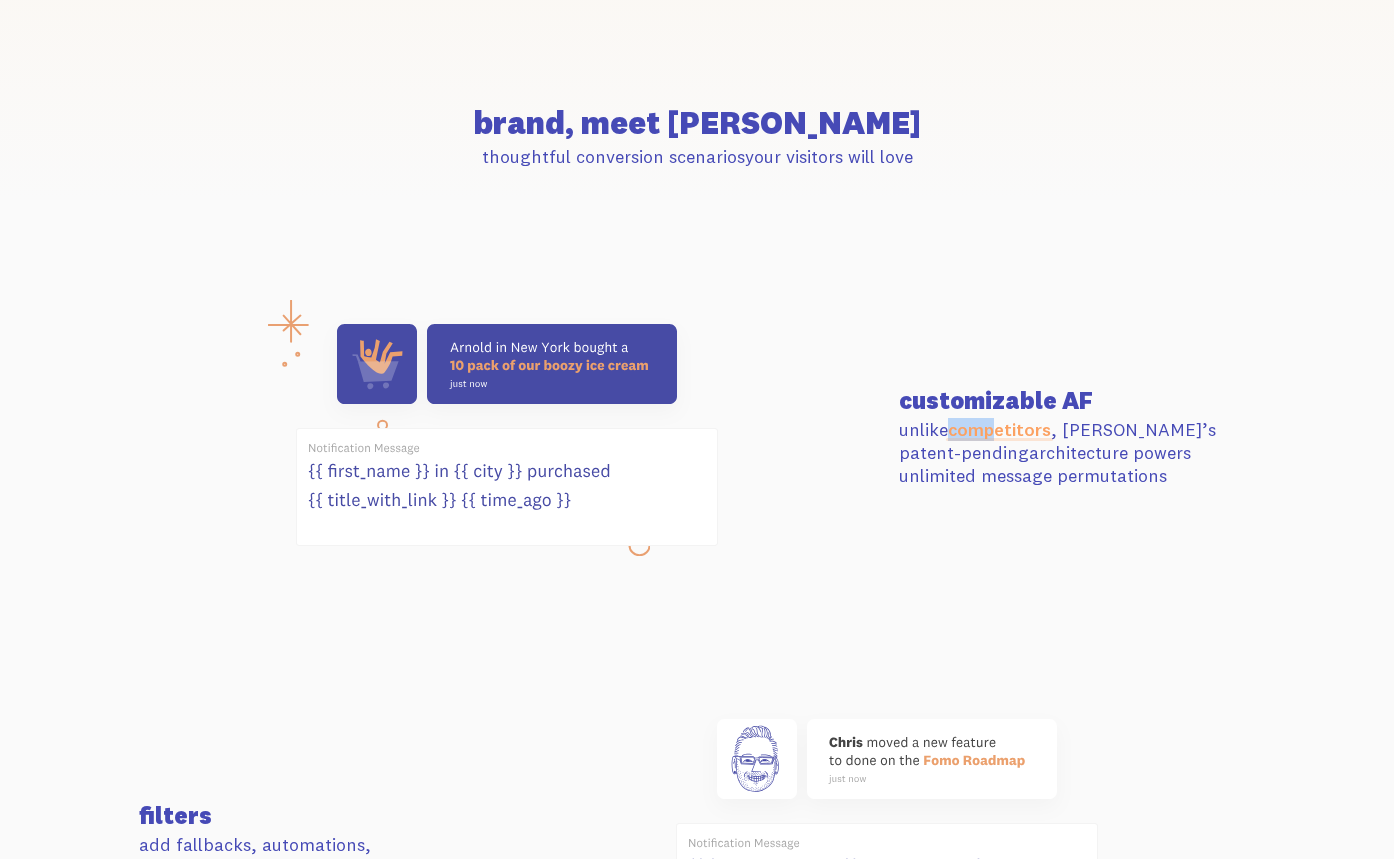 drag, startPoint x: 914, startPoint y: 421, endPoint x: 1016, endPoint y: 429, distance: 102.31325 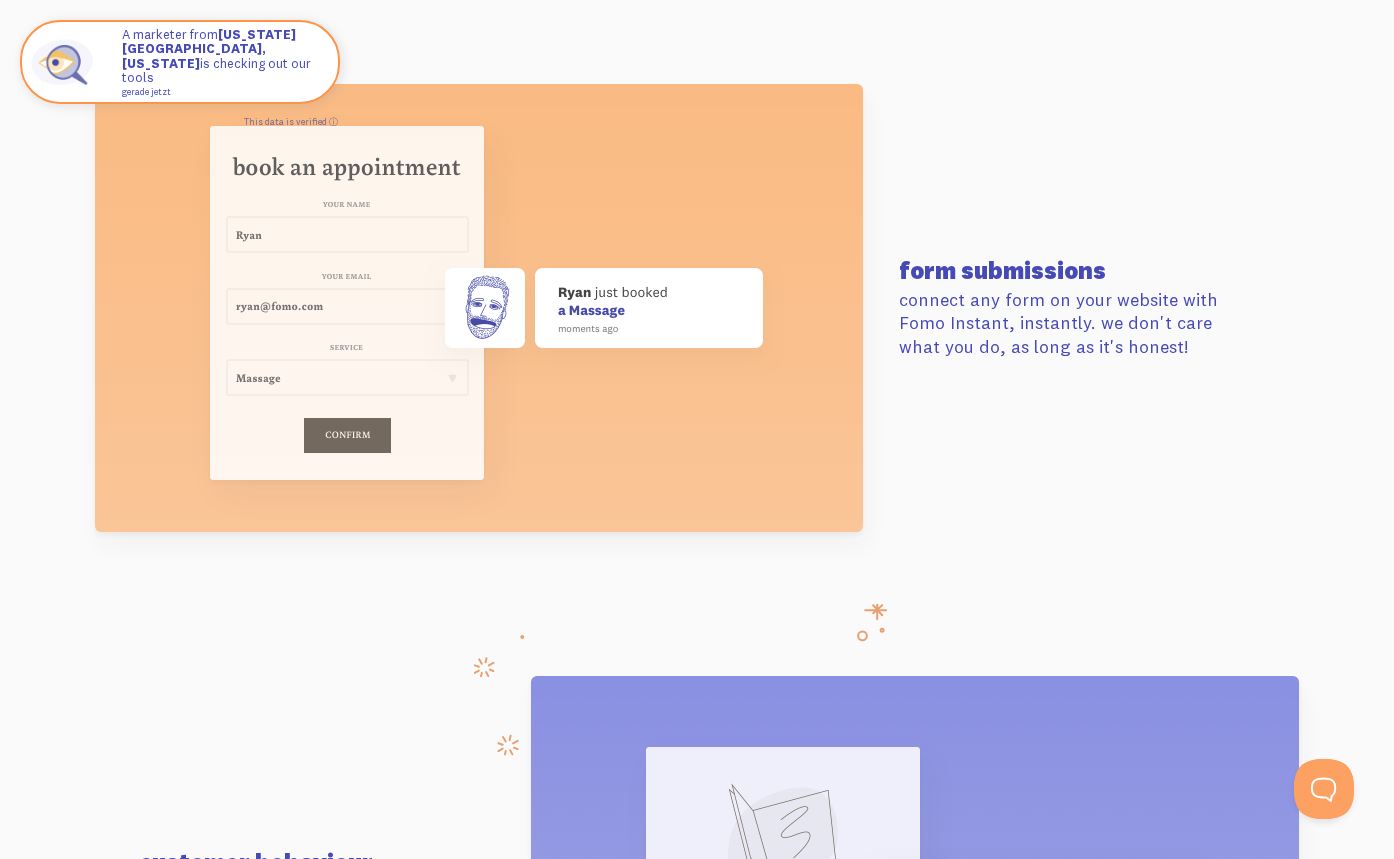 scroll, scrollTop: 7000, scrollLeft: 0, axis: vertical 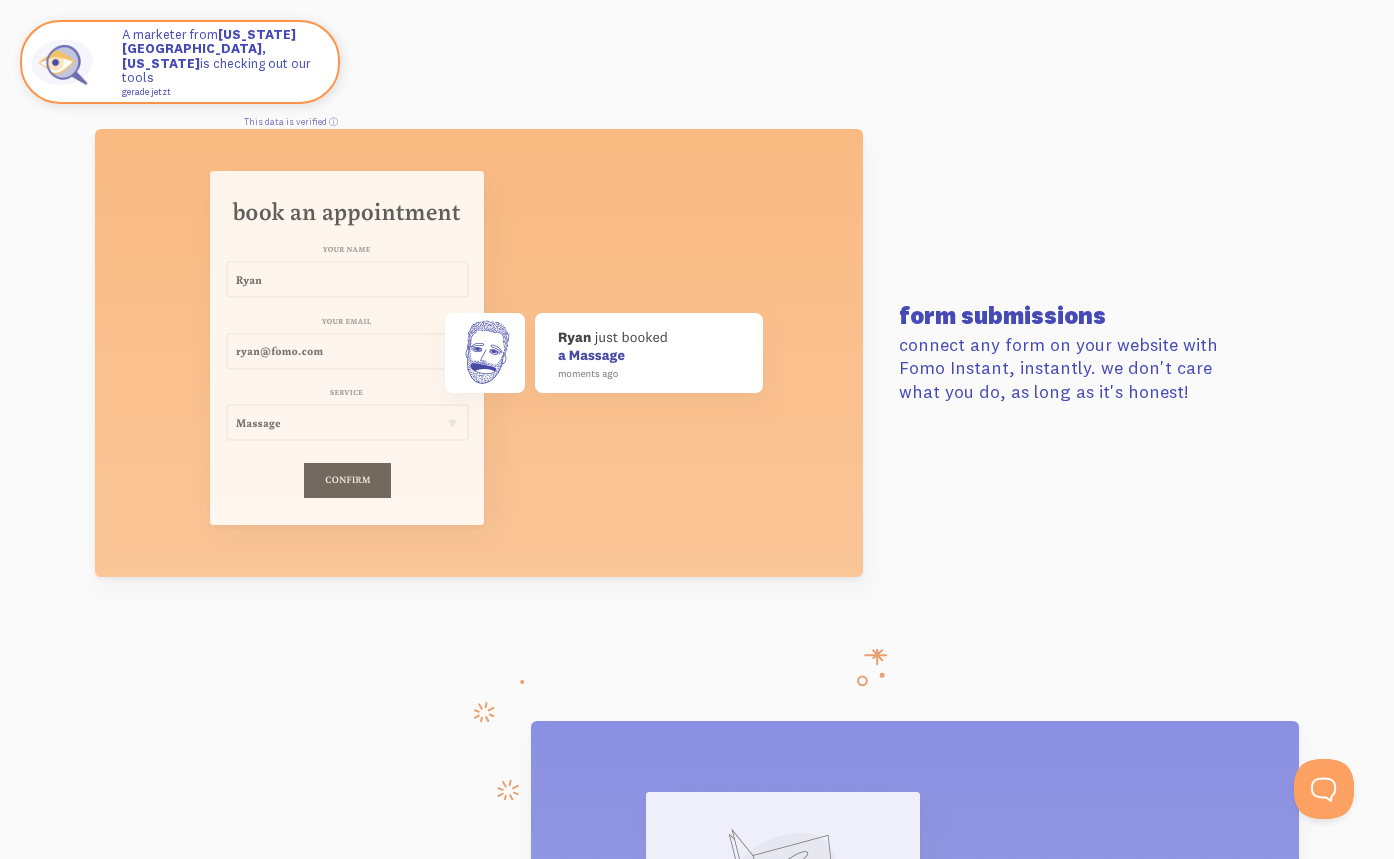 click on "form submissions
connect any form on your website with Fomo Instant, instantly. we don't care what you do, as long as it's honest!" at bounding box center (697, 353) 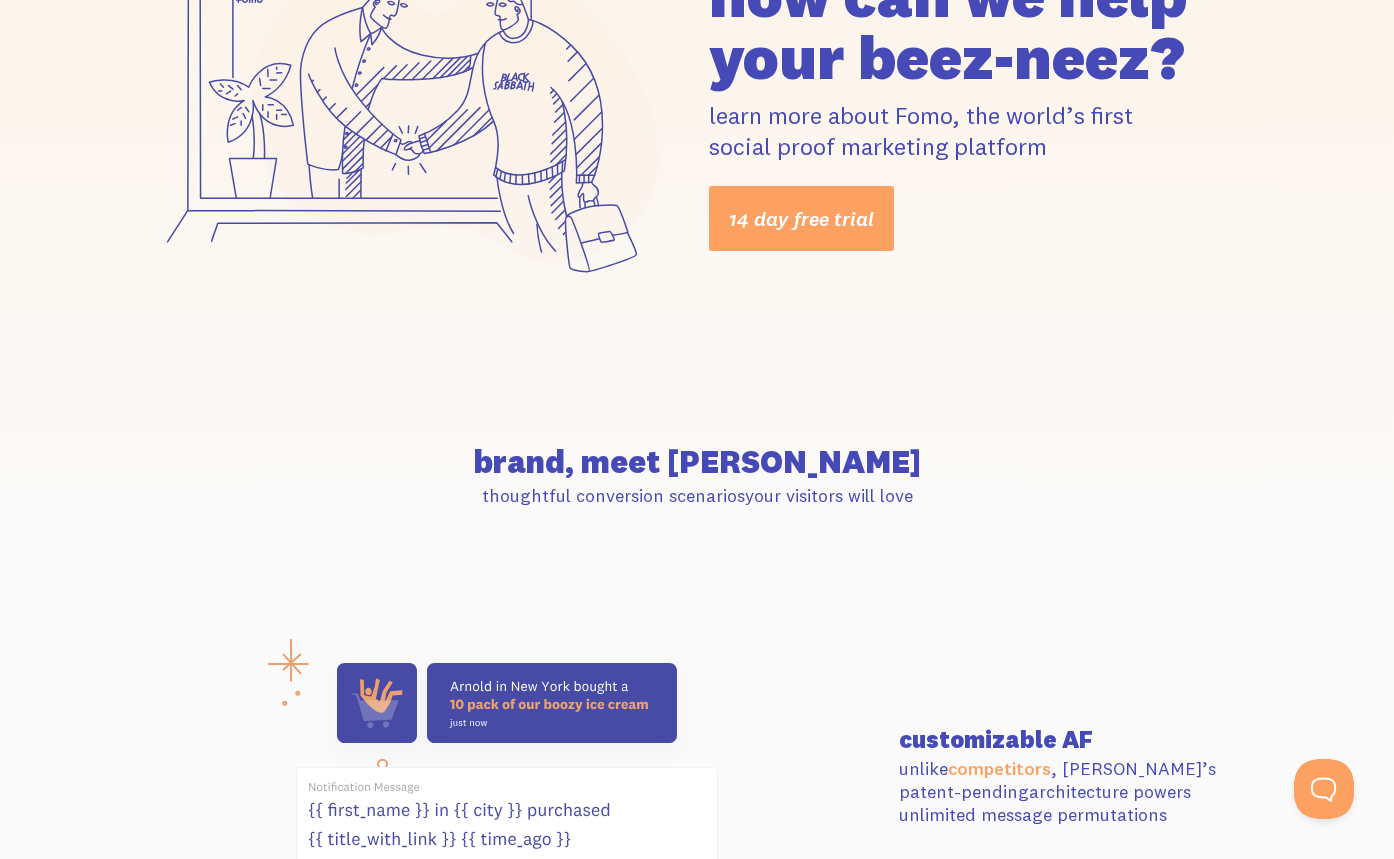 scroll, scrollTop: 0, scrollLeft: 0, axis: both 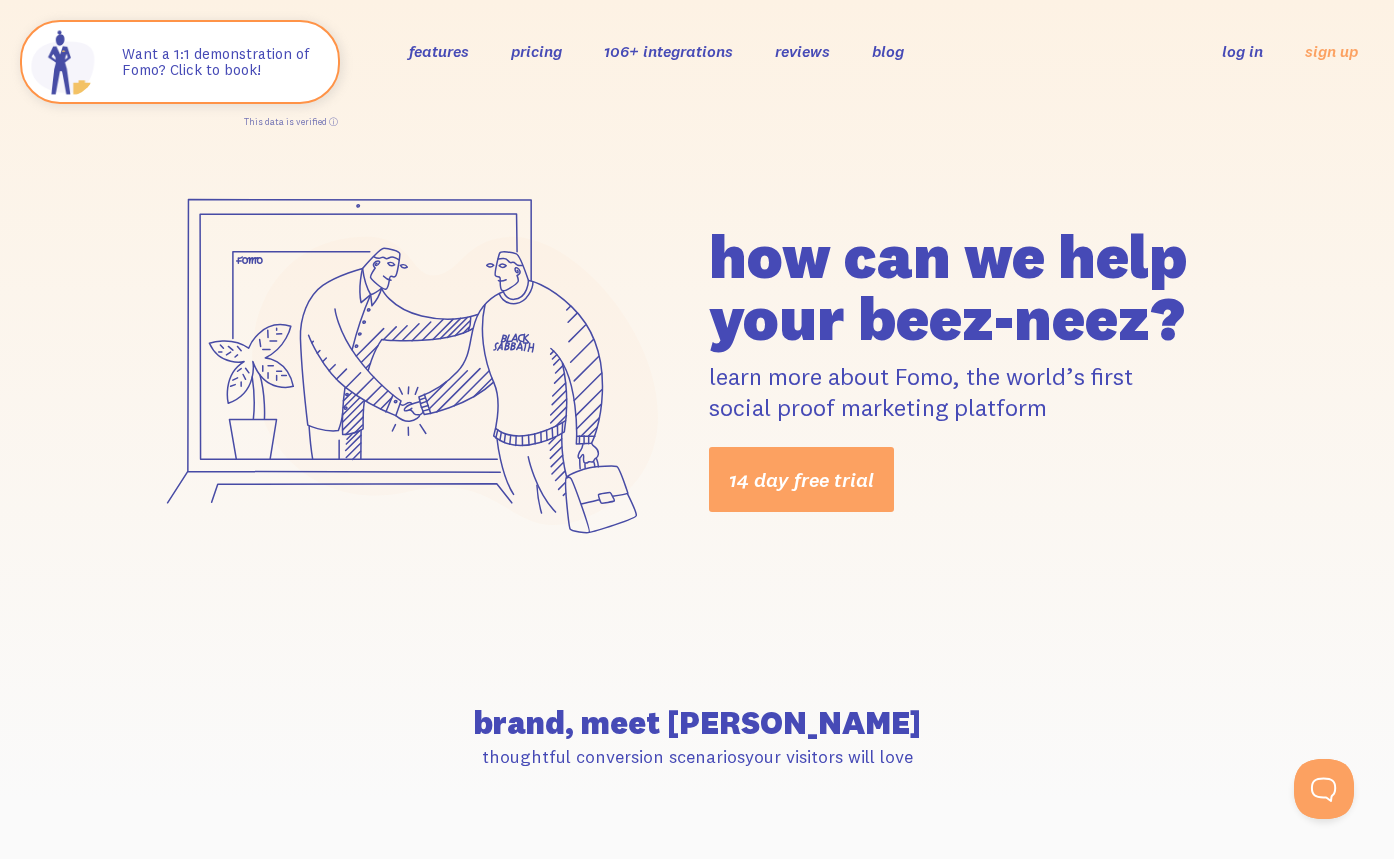 click on "features
pricing
106+ integrations
reviews
blog
log in
sign up
log in
sign up" at bounding box center (697, 51) 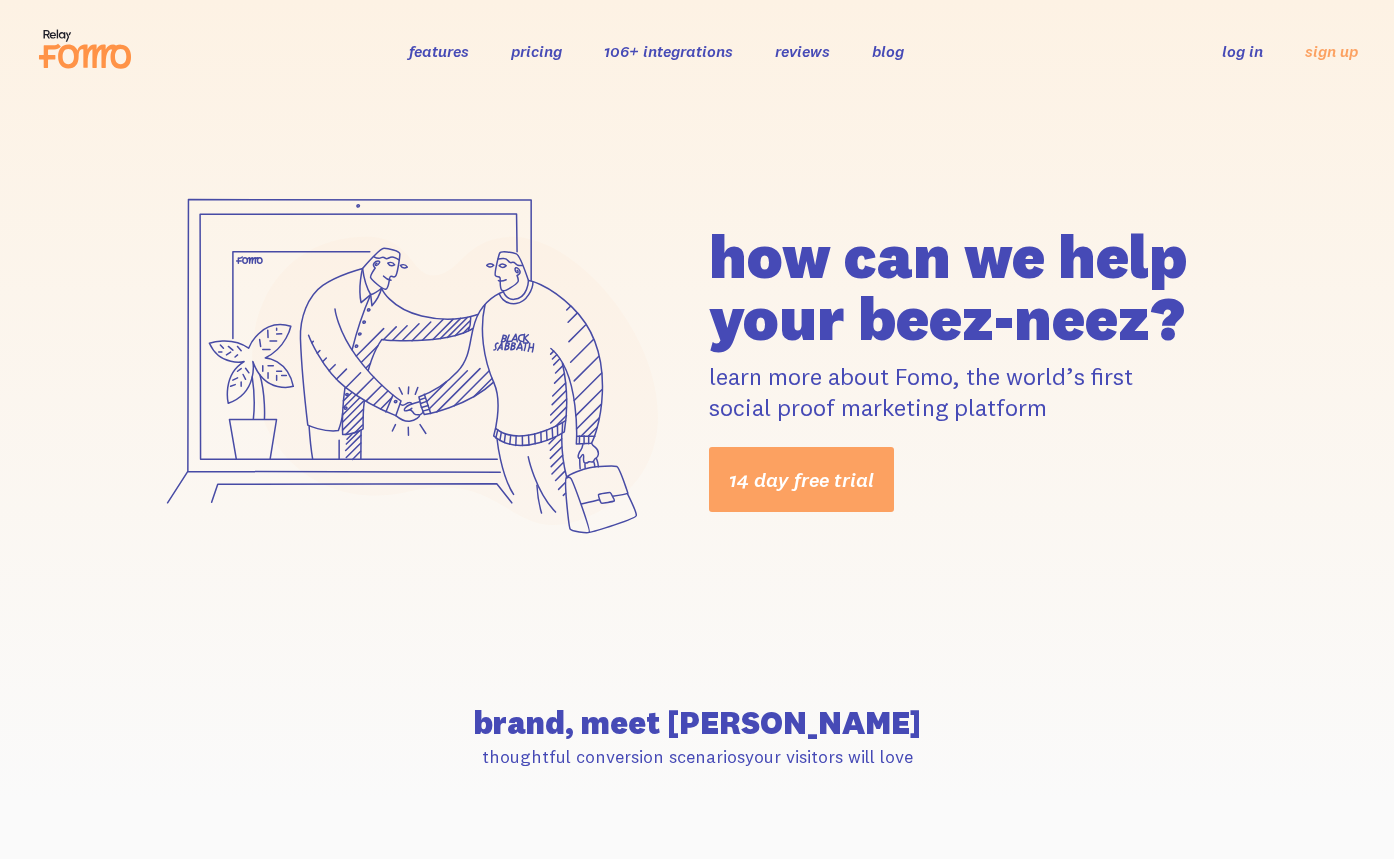 scroll, scrollTop: 0, scrollLeft: 0, axis: both 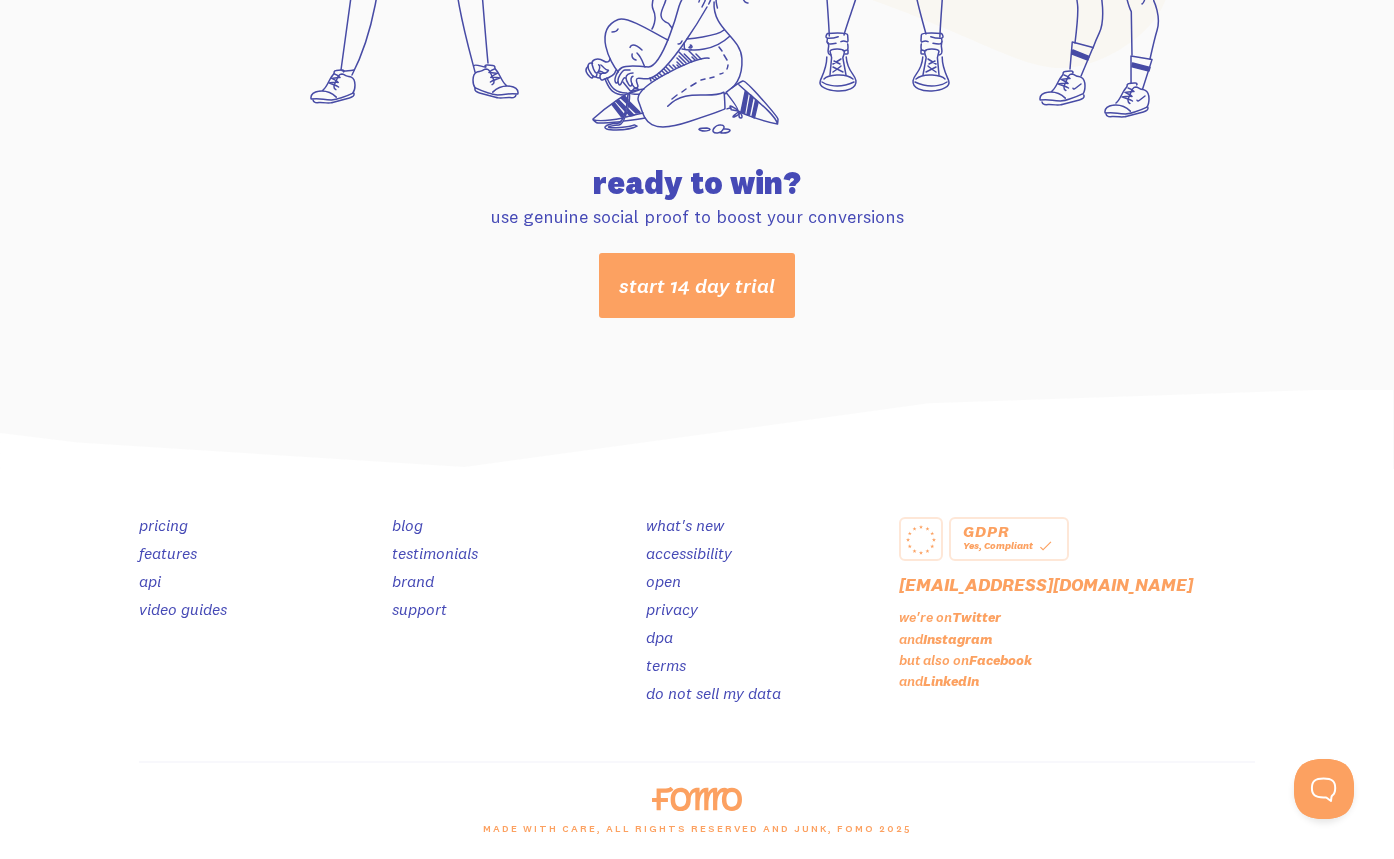 click on "pricing" at bounding box center [163, 525] 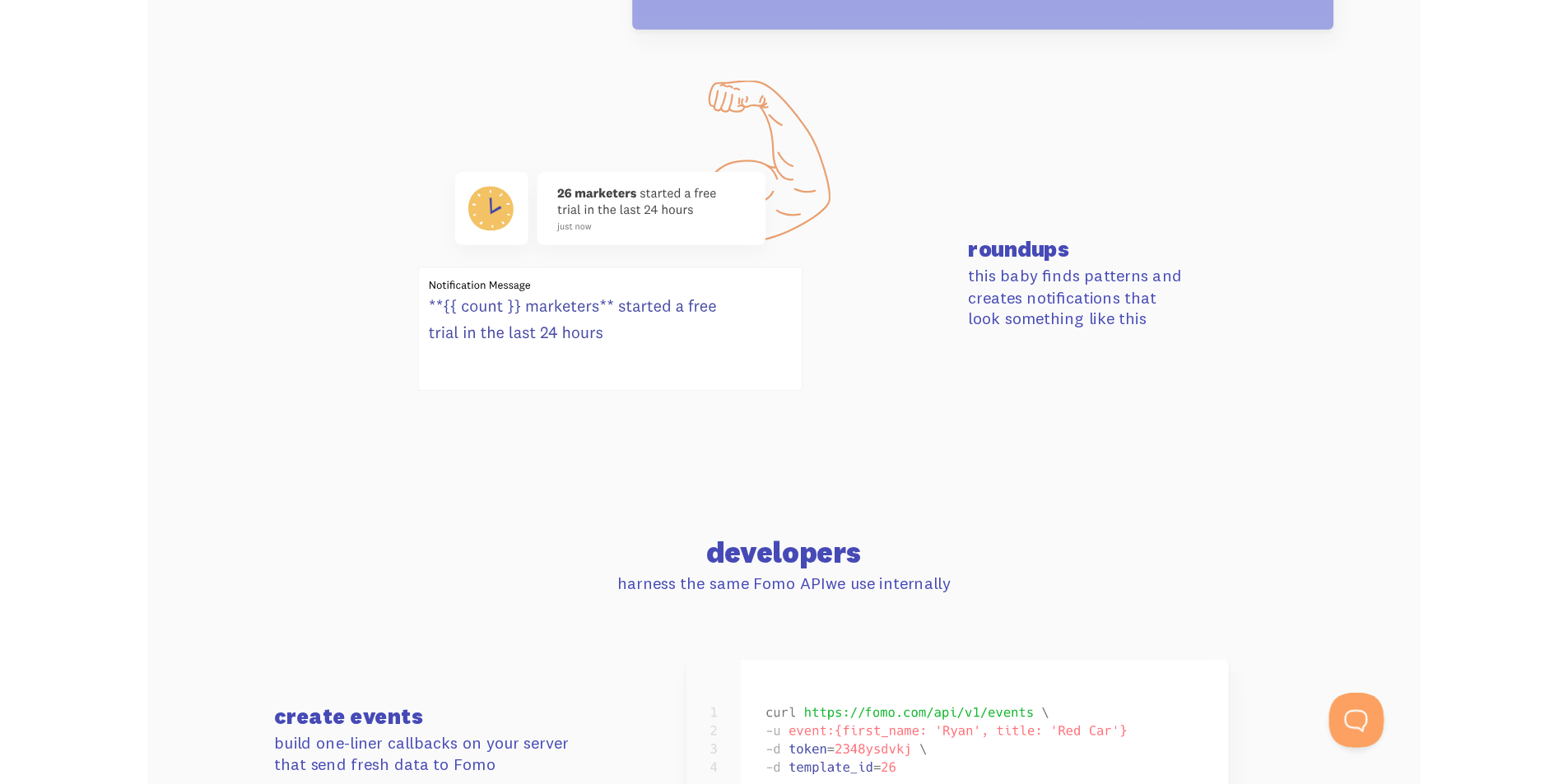 scroll, scrollTop: 6369, scrollLeft: 0, axis: vertical 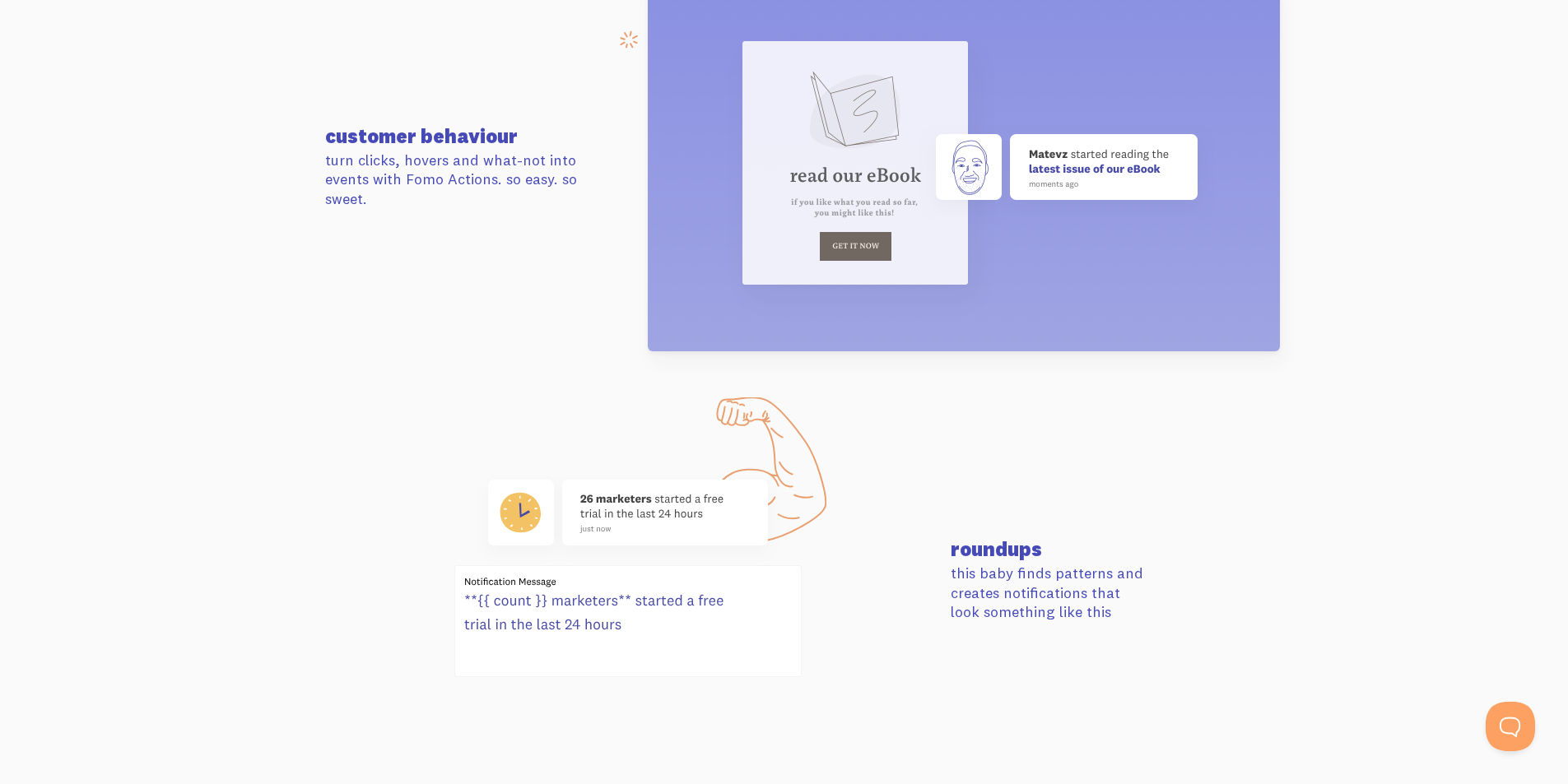 drag, startPoint x: 1522, startPoint y: 314, endPoint x: 1506, endPoint y: 318, distance: 16.492423 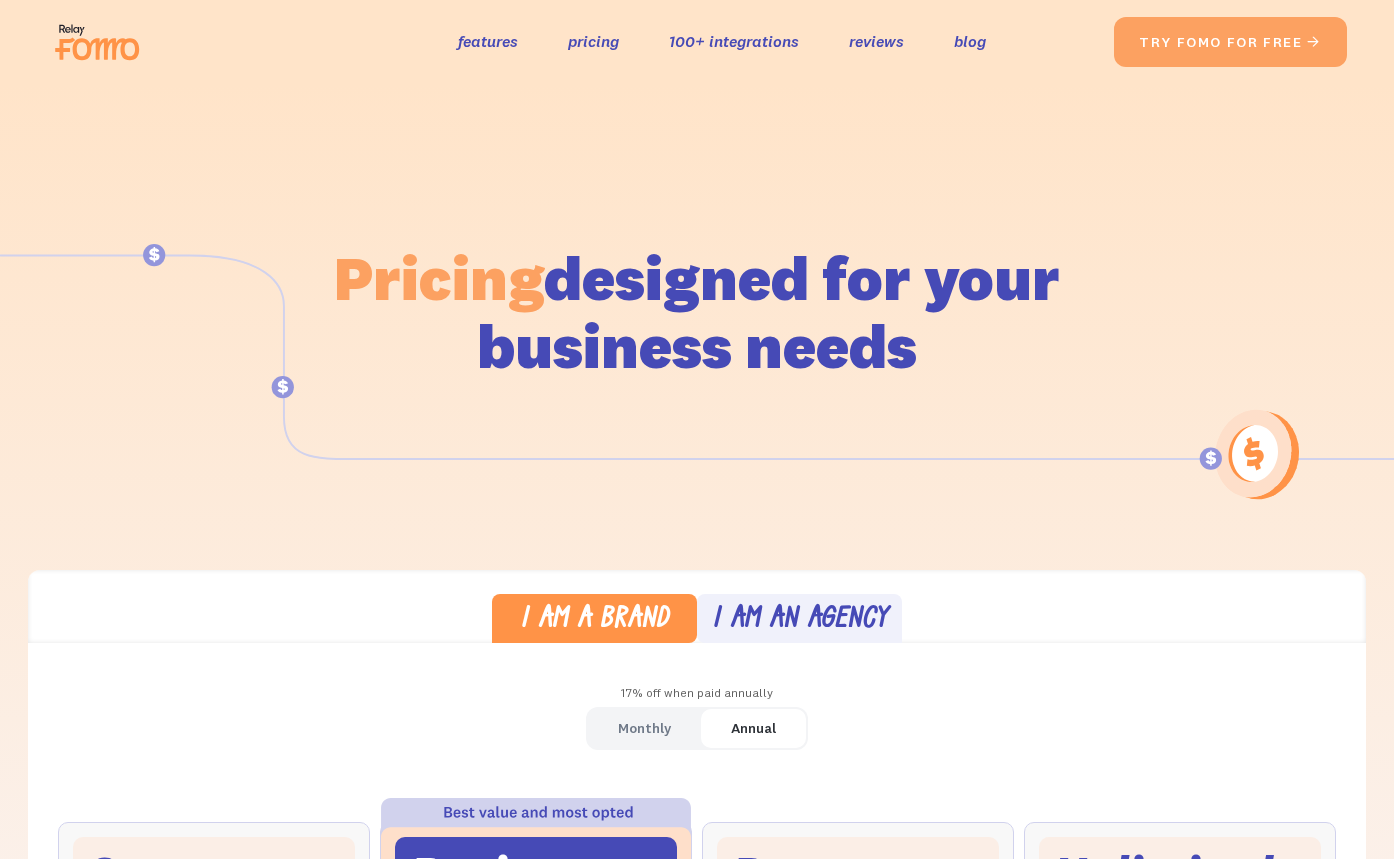 scroll, scrollTop: 0, scrollLeft: 0, axis: both 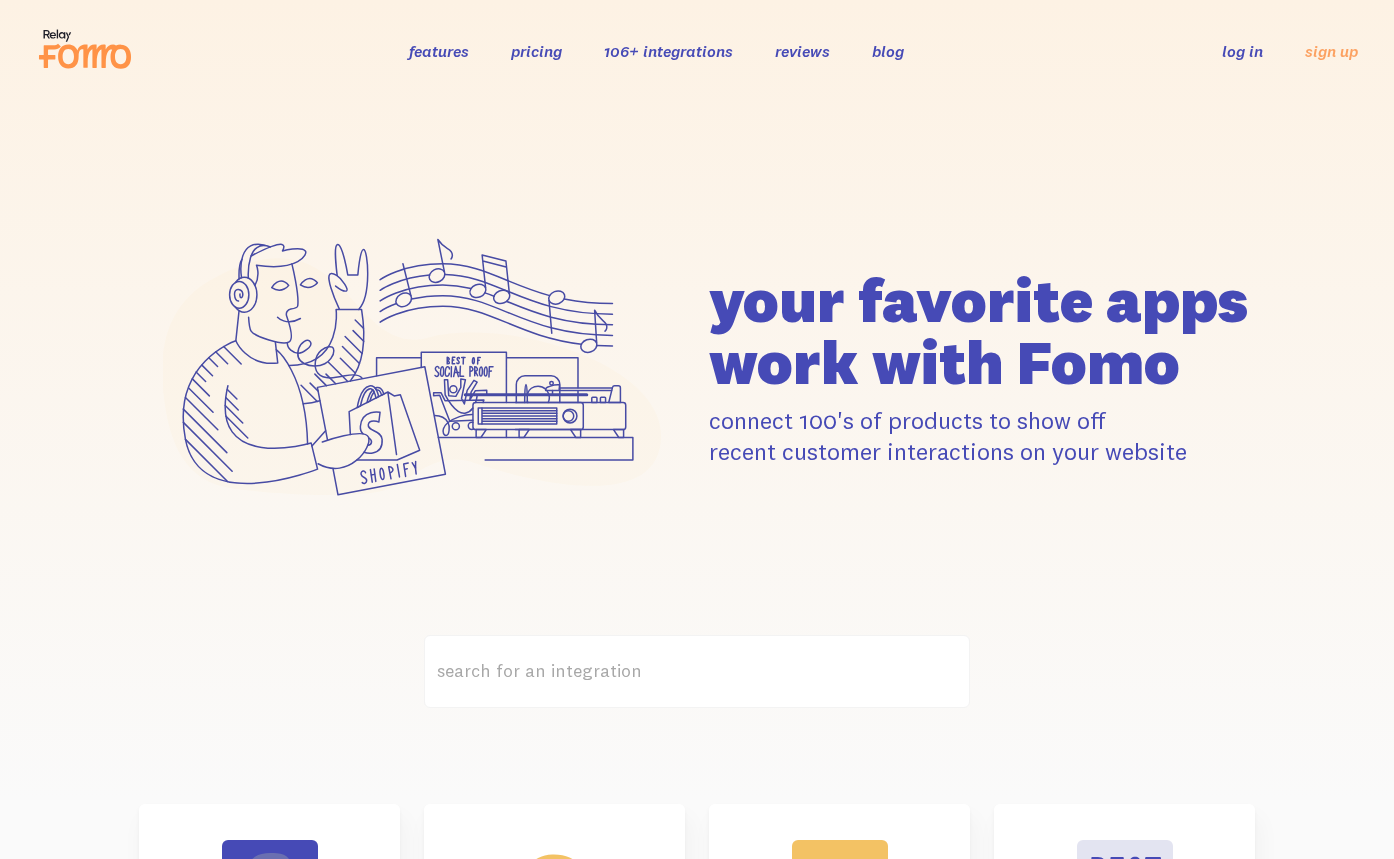click on "pricing" at bounding box center [536, 51] 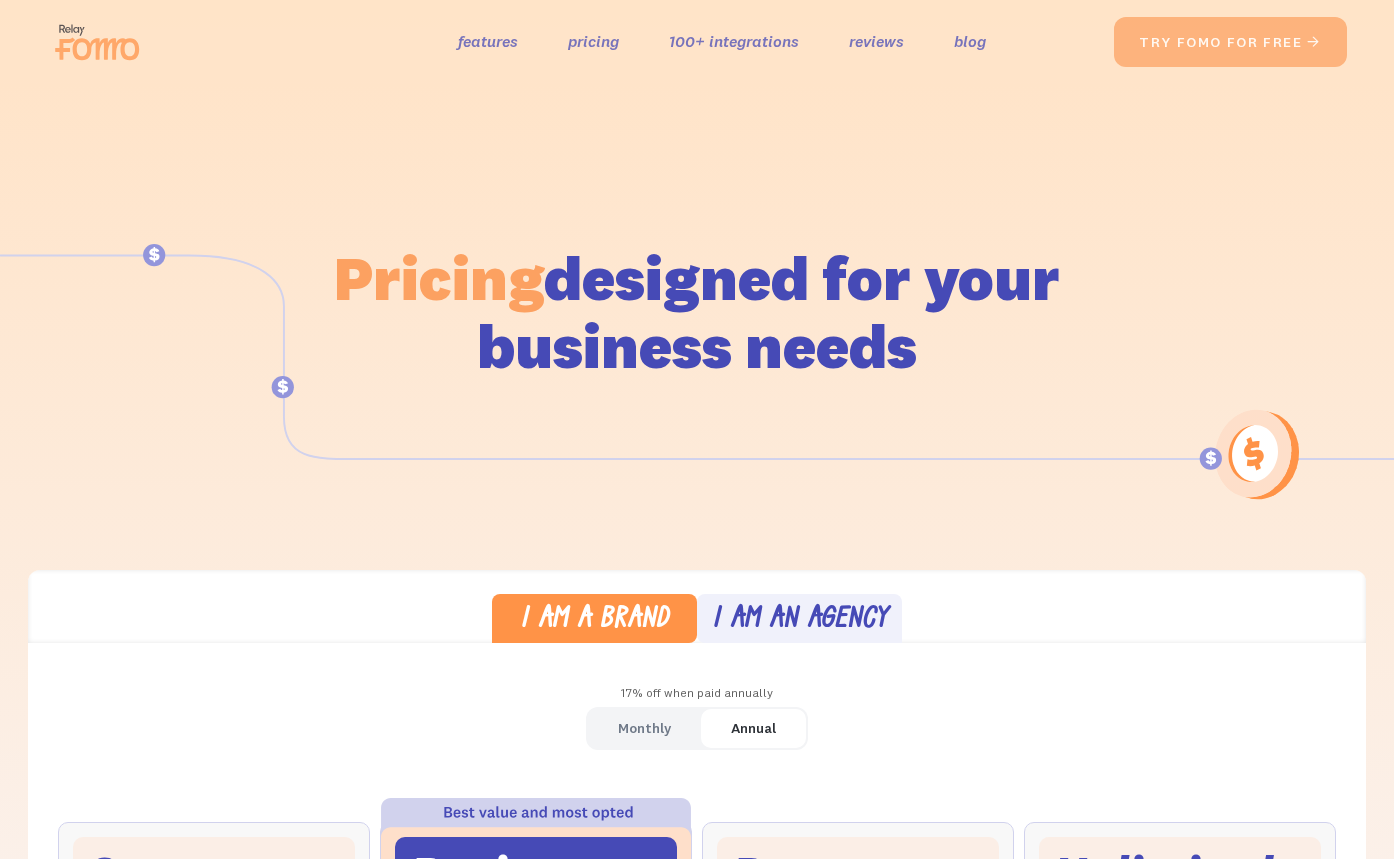 scroll, scrollTop: 0, scrollLeft: 0, axis: both 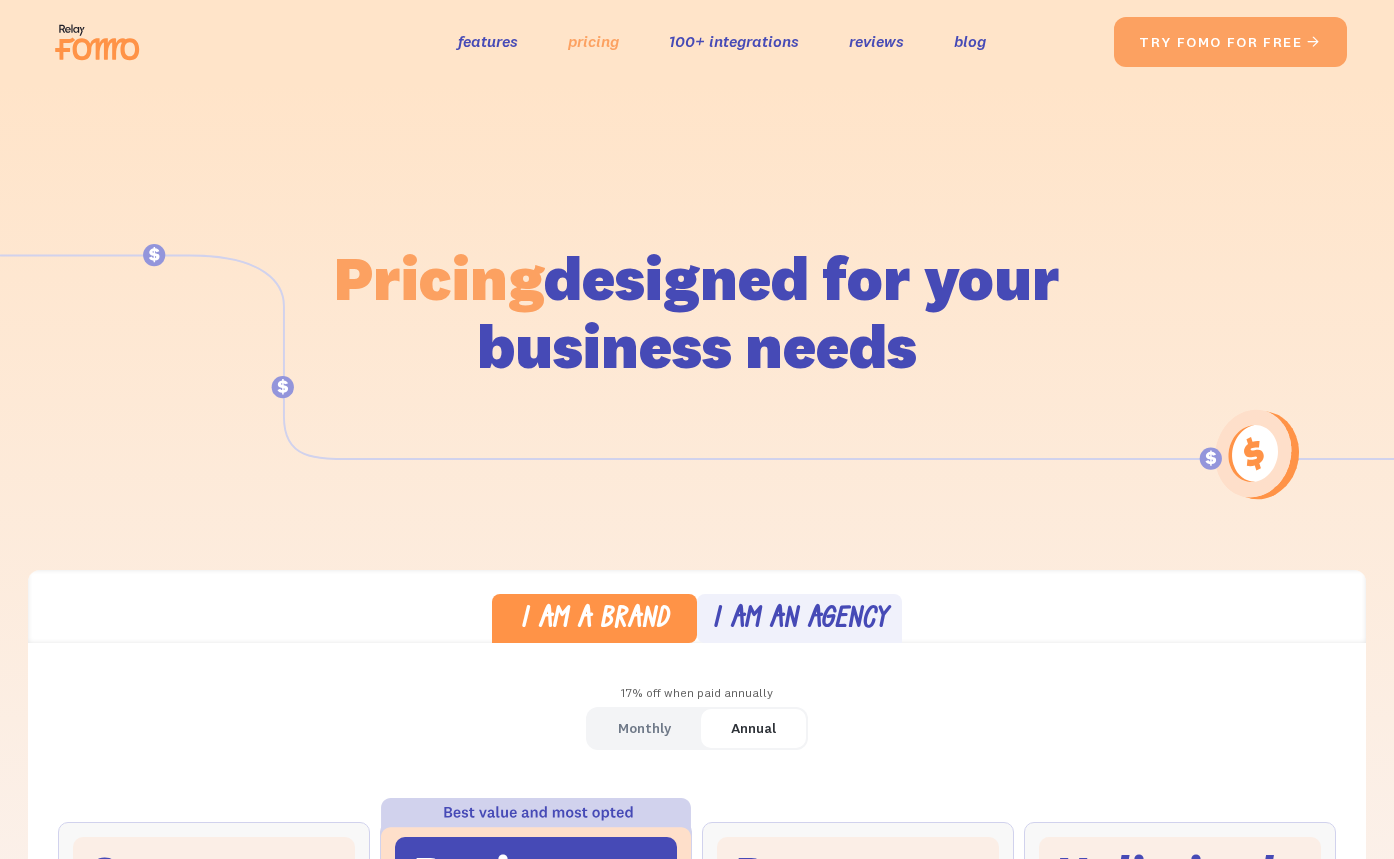 click on "pricing" at bounding box center (593, 41) 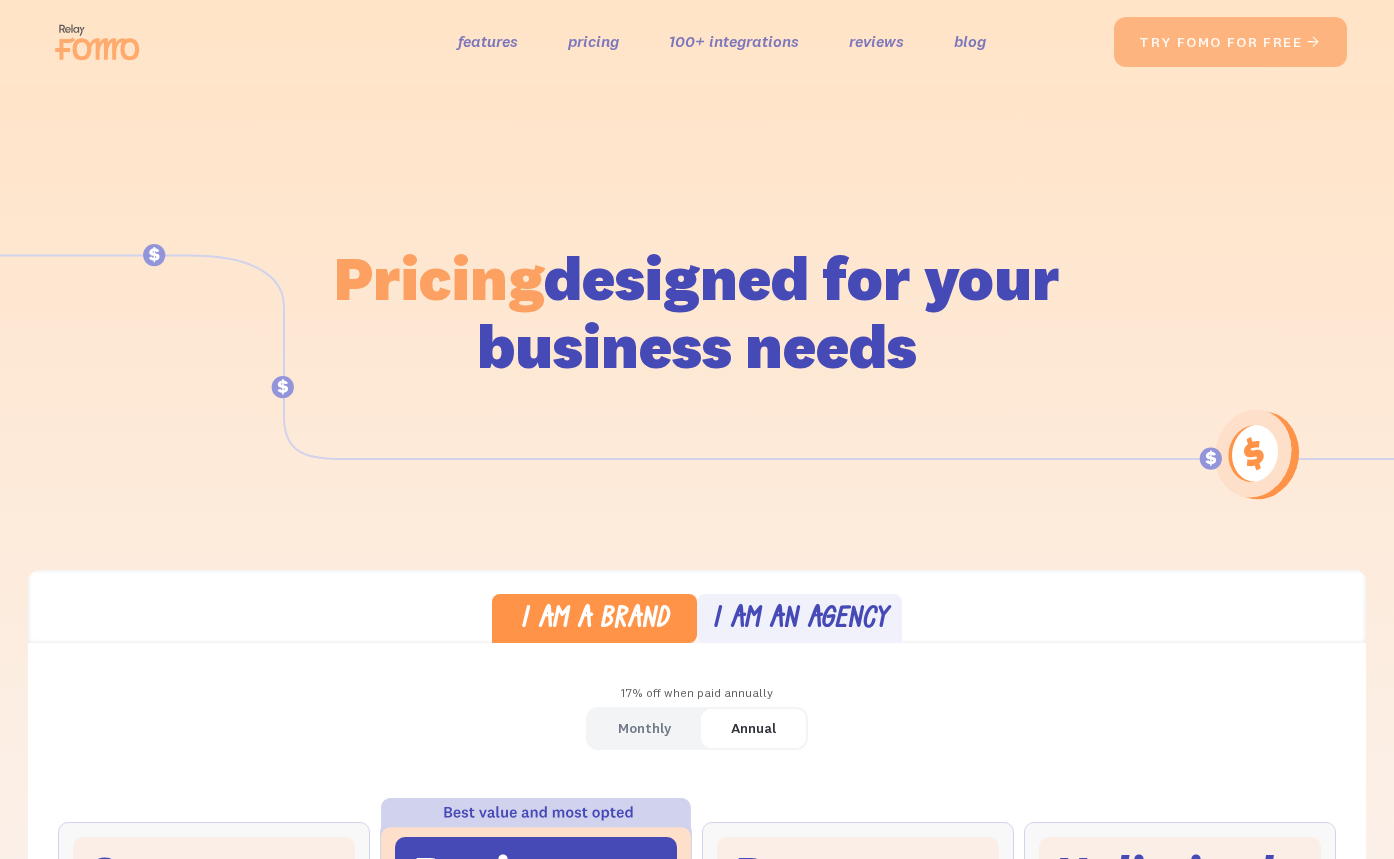 scroll, scrollTop: 0, scrollLeft: 0, axis: both 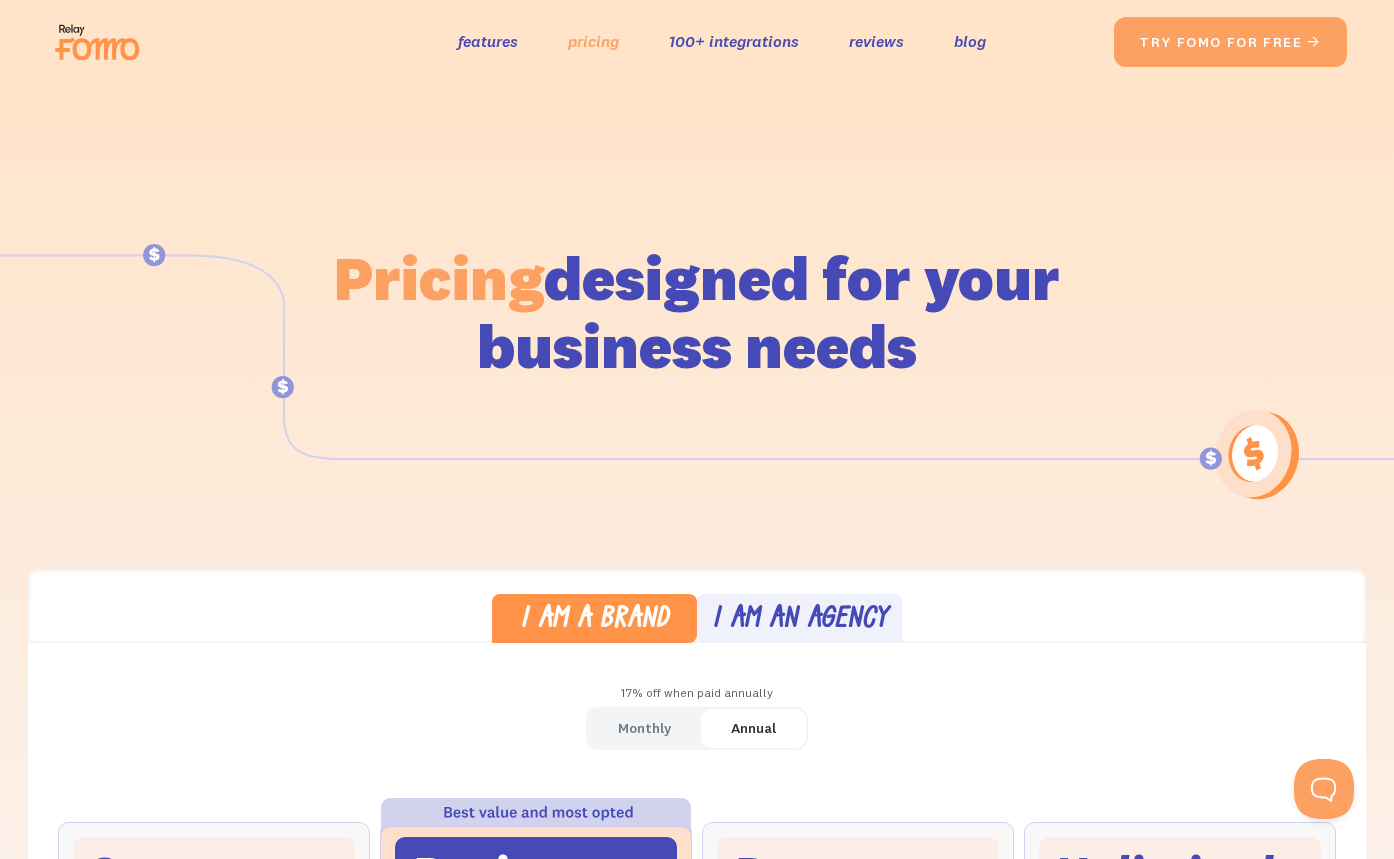 click on "pricing" at bounding box center (593, 41) 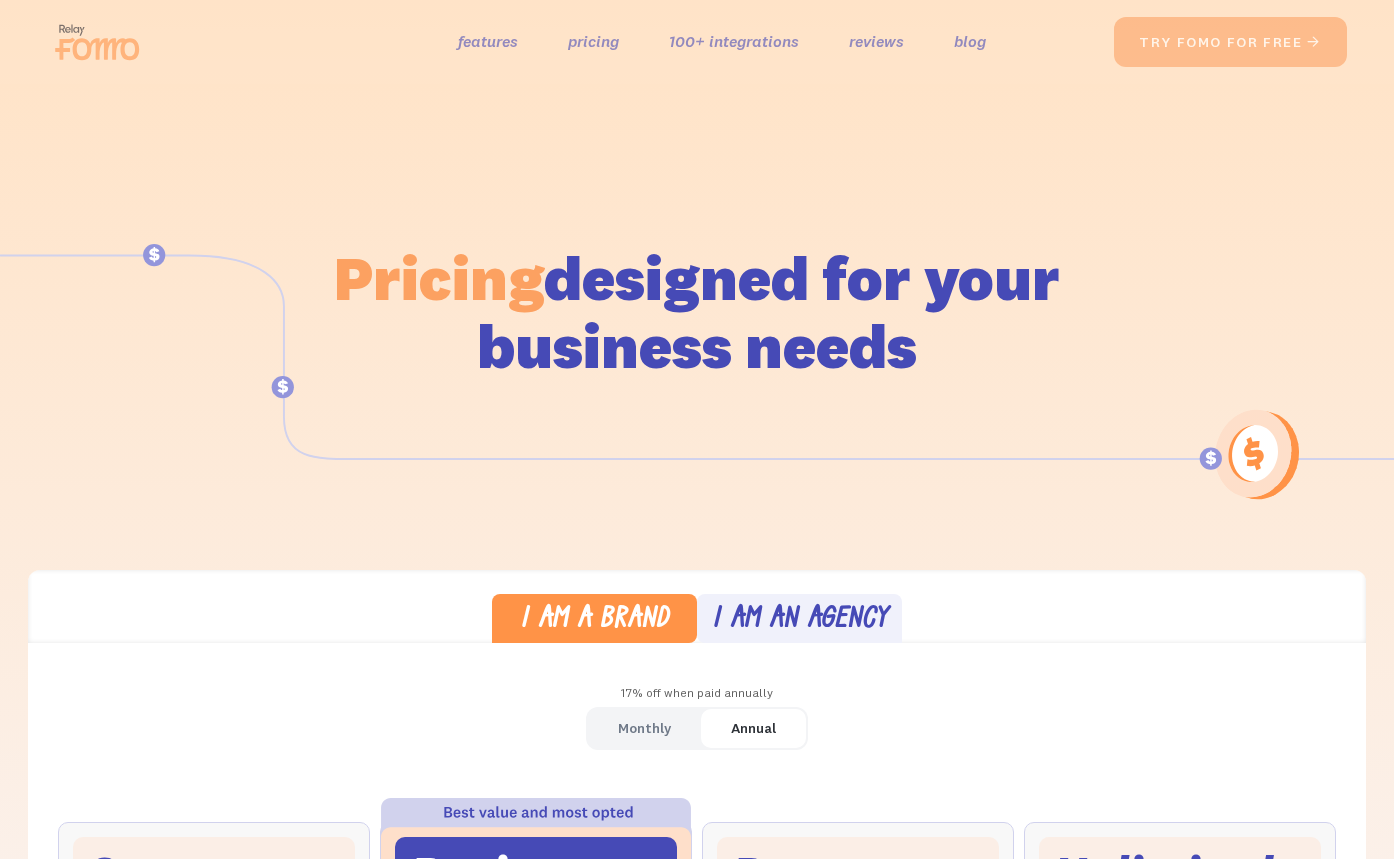scroll, scrollTop: 0, scrollLeft: 0, axis: both 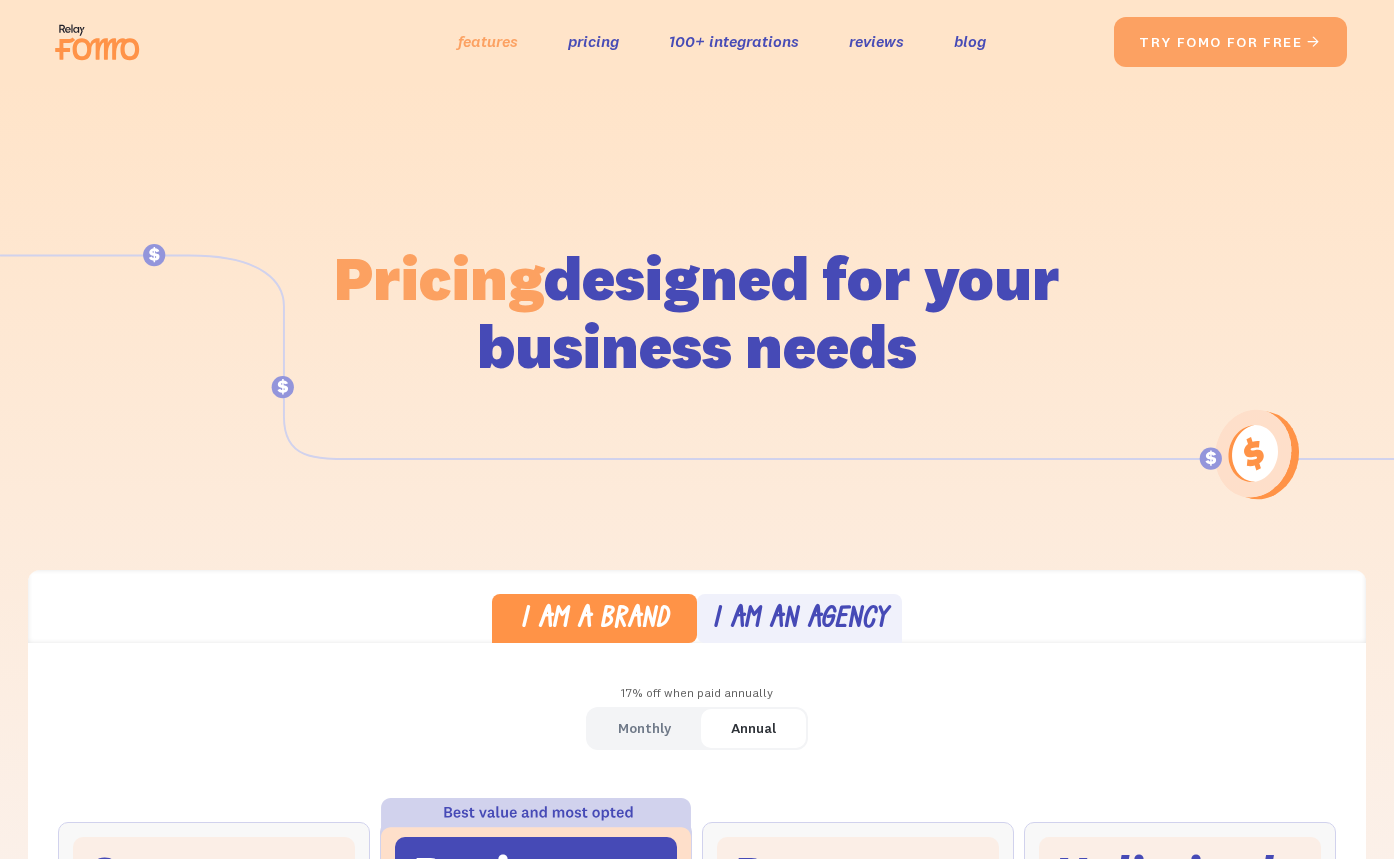 click on "features" at bounding box center (488, 41) 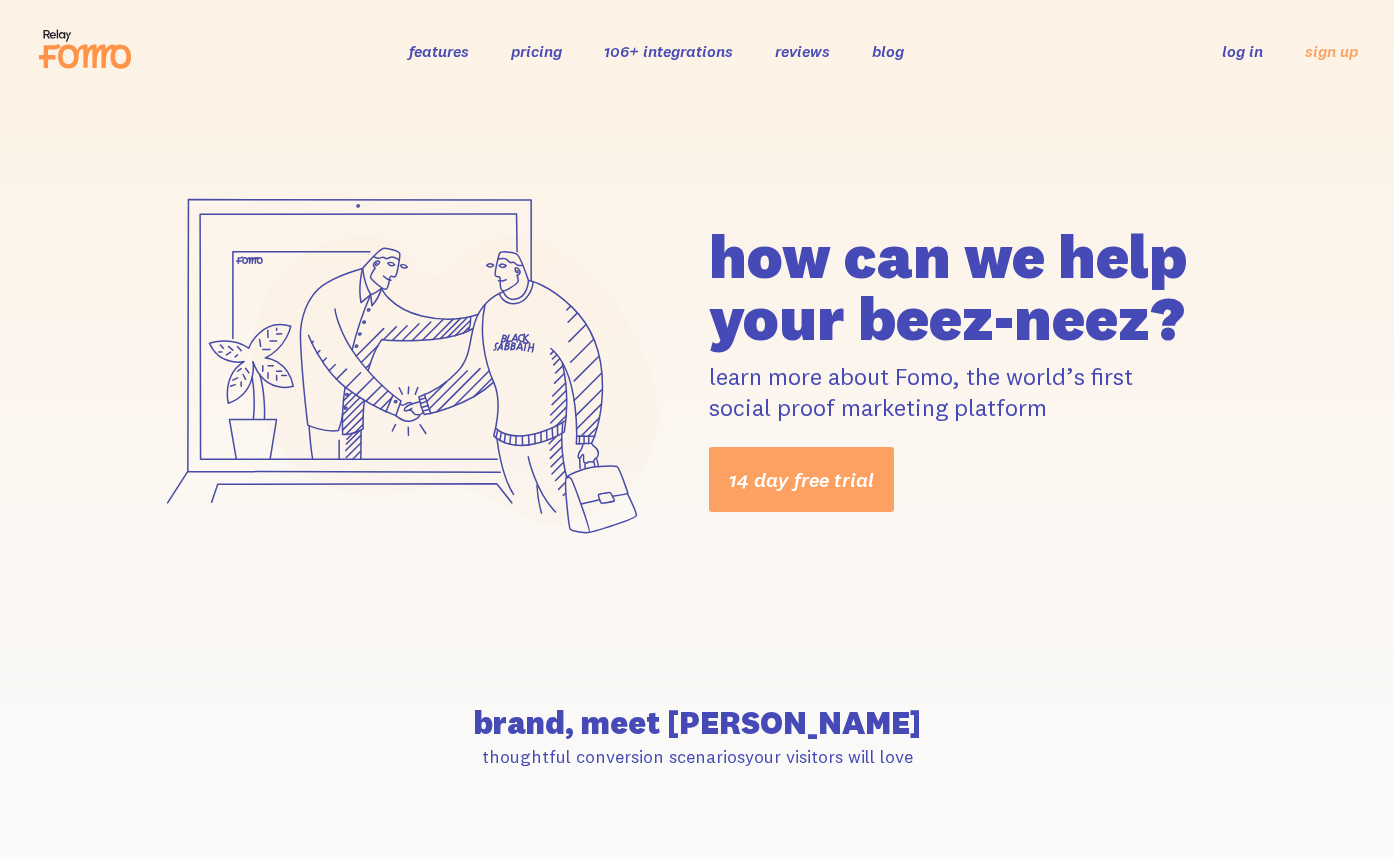scroll, scrollTop: 0, scrollLeft: 0, axis: both 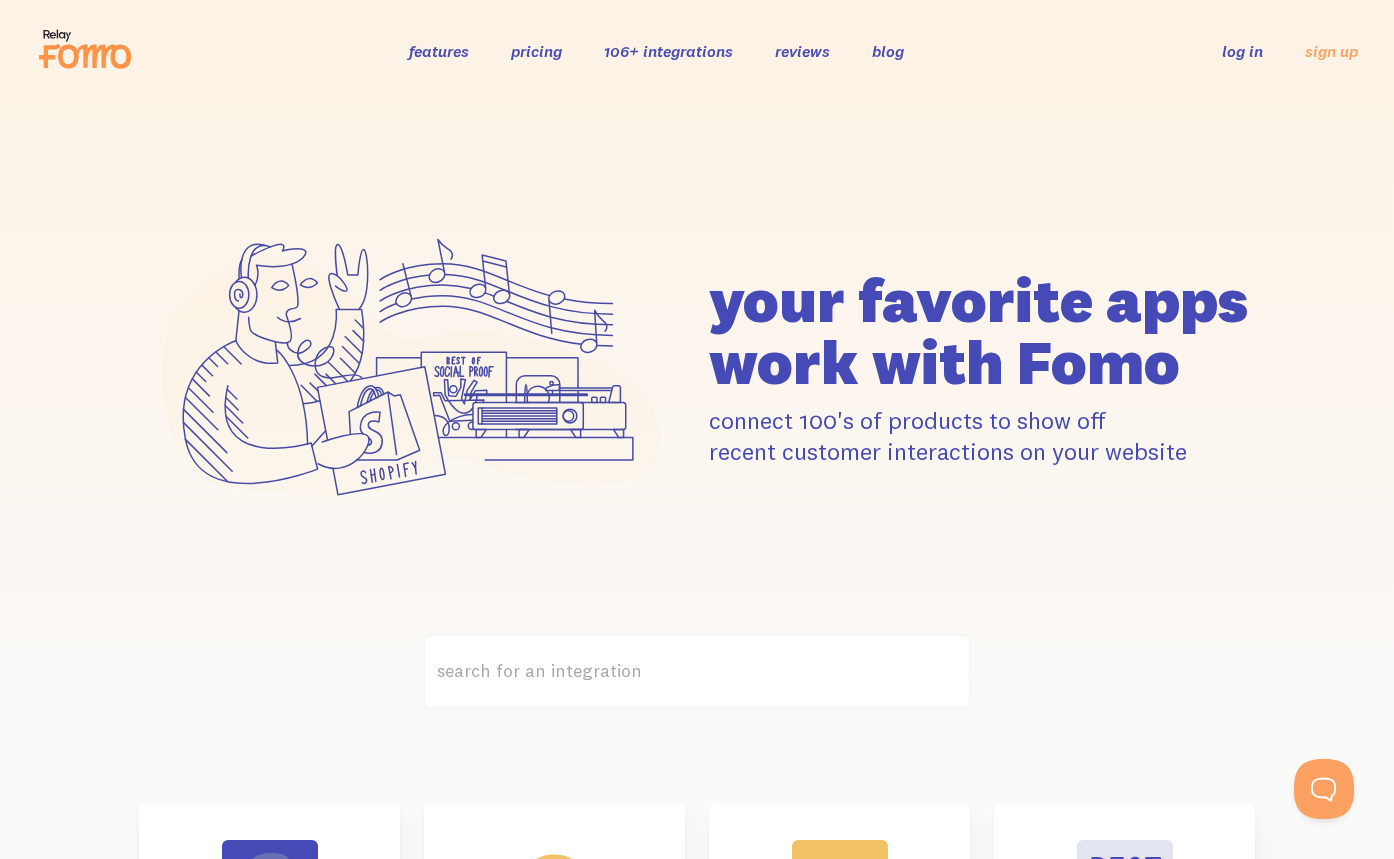 click on "pricing" at bounding box center (536, 51) 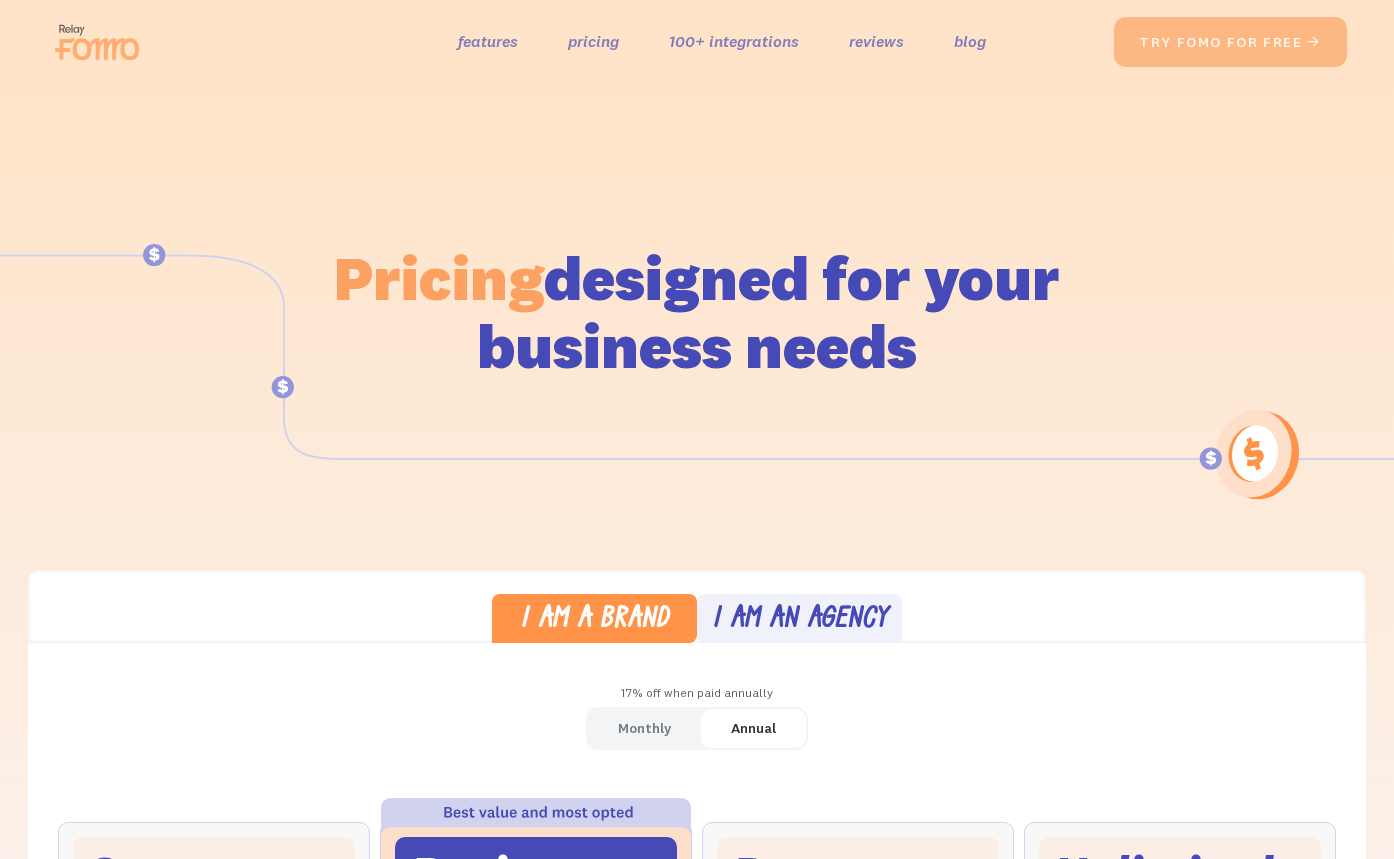 scroll, scrollTop: 0, scrollLeft: 0, axis: both 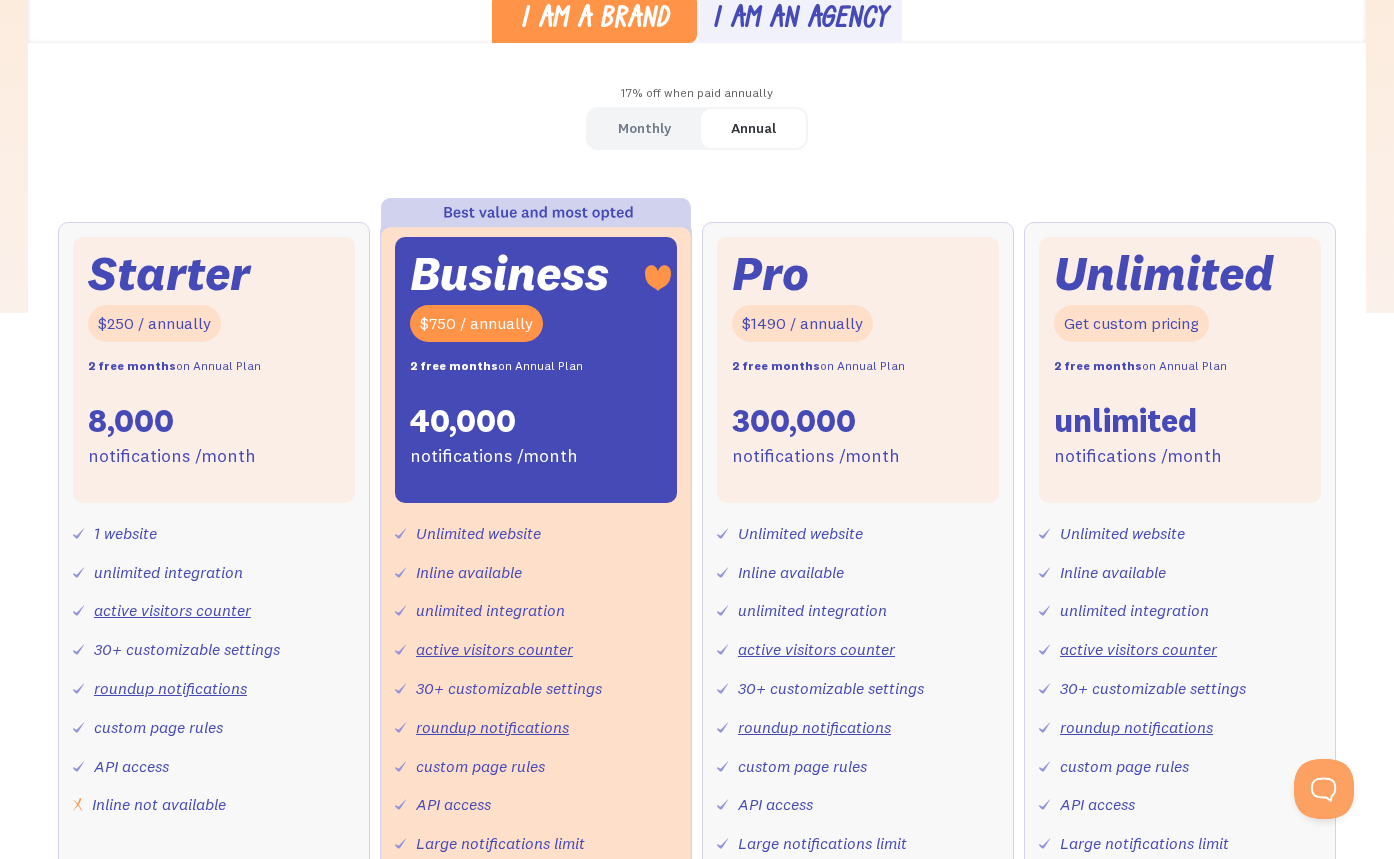 click on "Monthly" at bounding box center [644, 128] 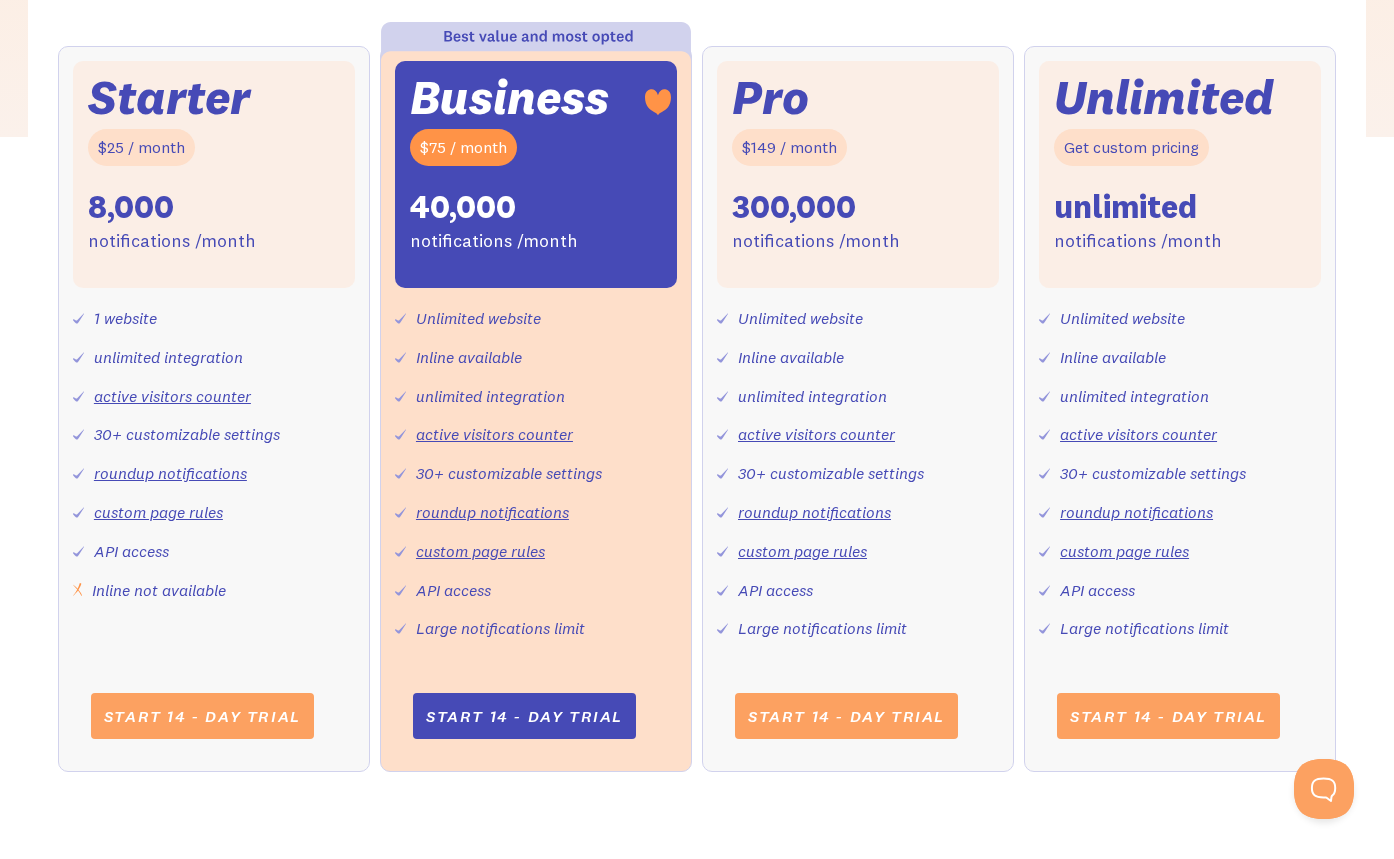 scroll, scrollTop: 900, scrollLeft: 0, axis: vertical 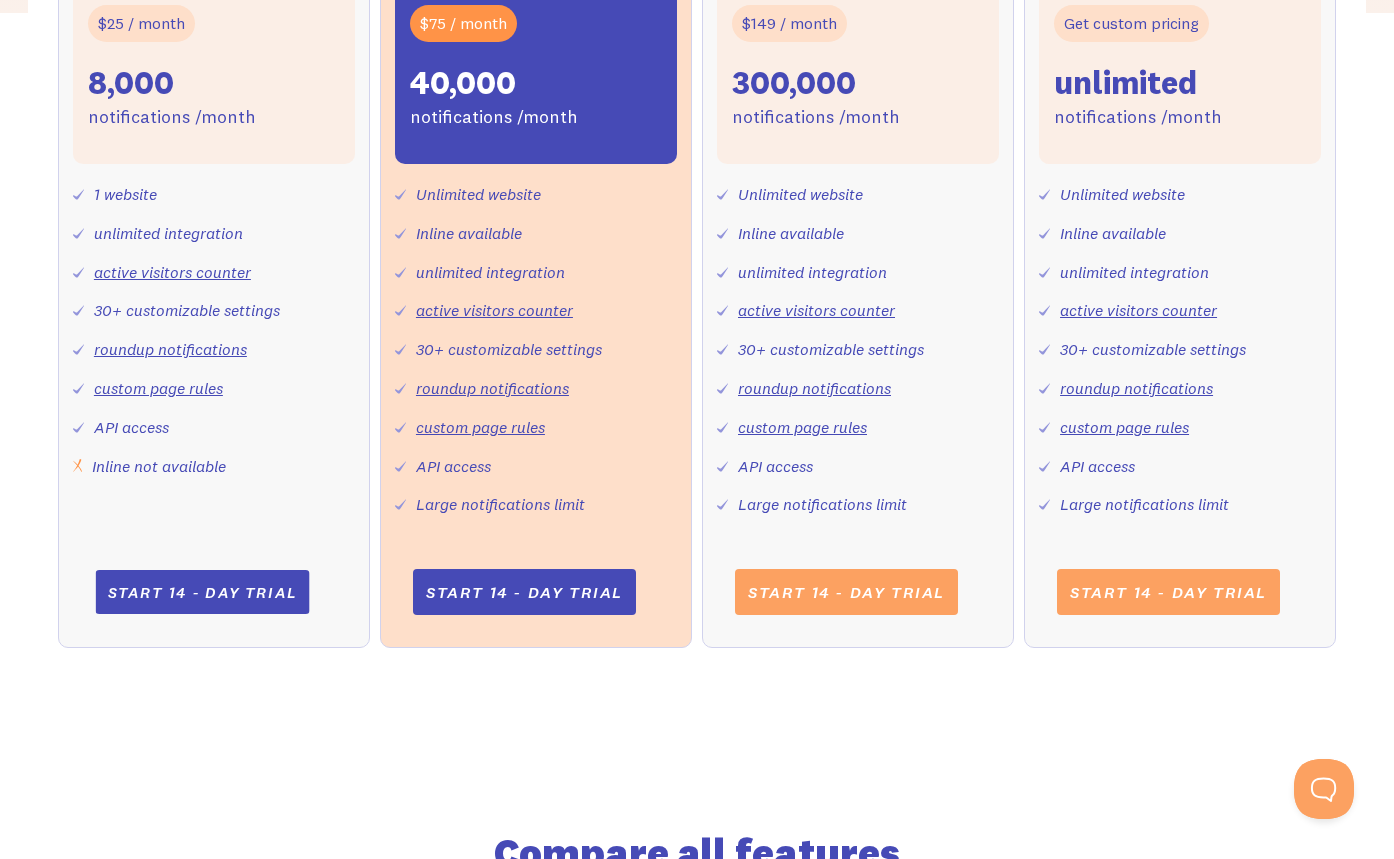 click on "Start 14 - day trial" at bounding box center [202, 592] 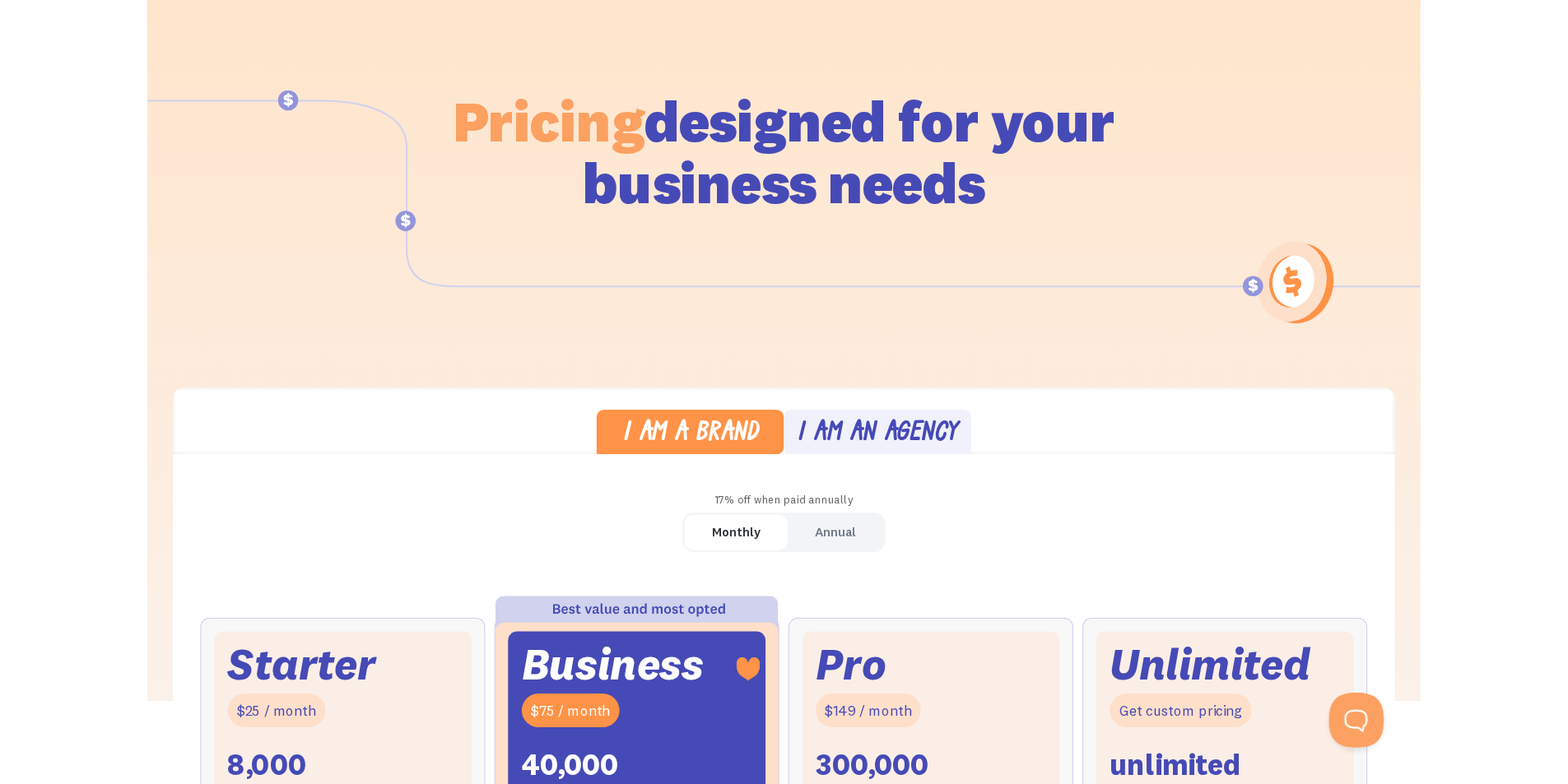 scroll, scrollTop: 0, scrollLeft: 0, axis: both 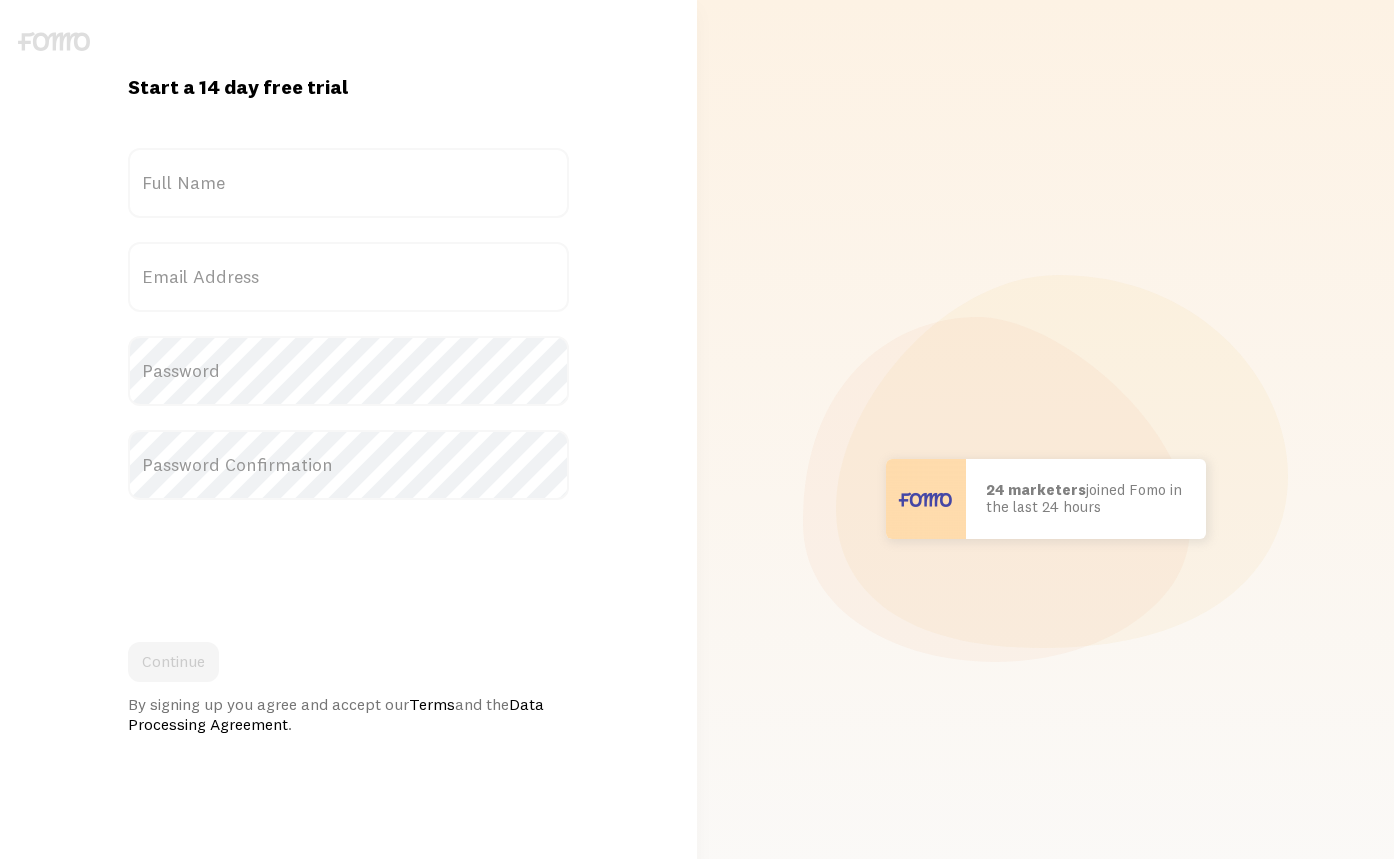 click on "Start a 14 day free trial
{{ count }} people signed up [DATE]!
Title
Full Name
Email Address
Password
Password Confirmation
Continue
By signing up you agree and accept our
Terms  and the  Data Processing Agreement .
Already have an account?  Log in here!" at bounding box center (348, 499) 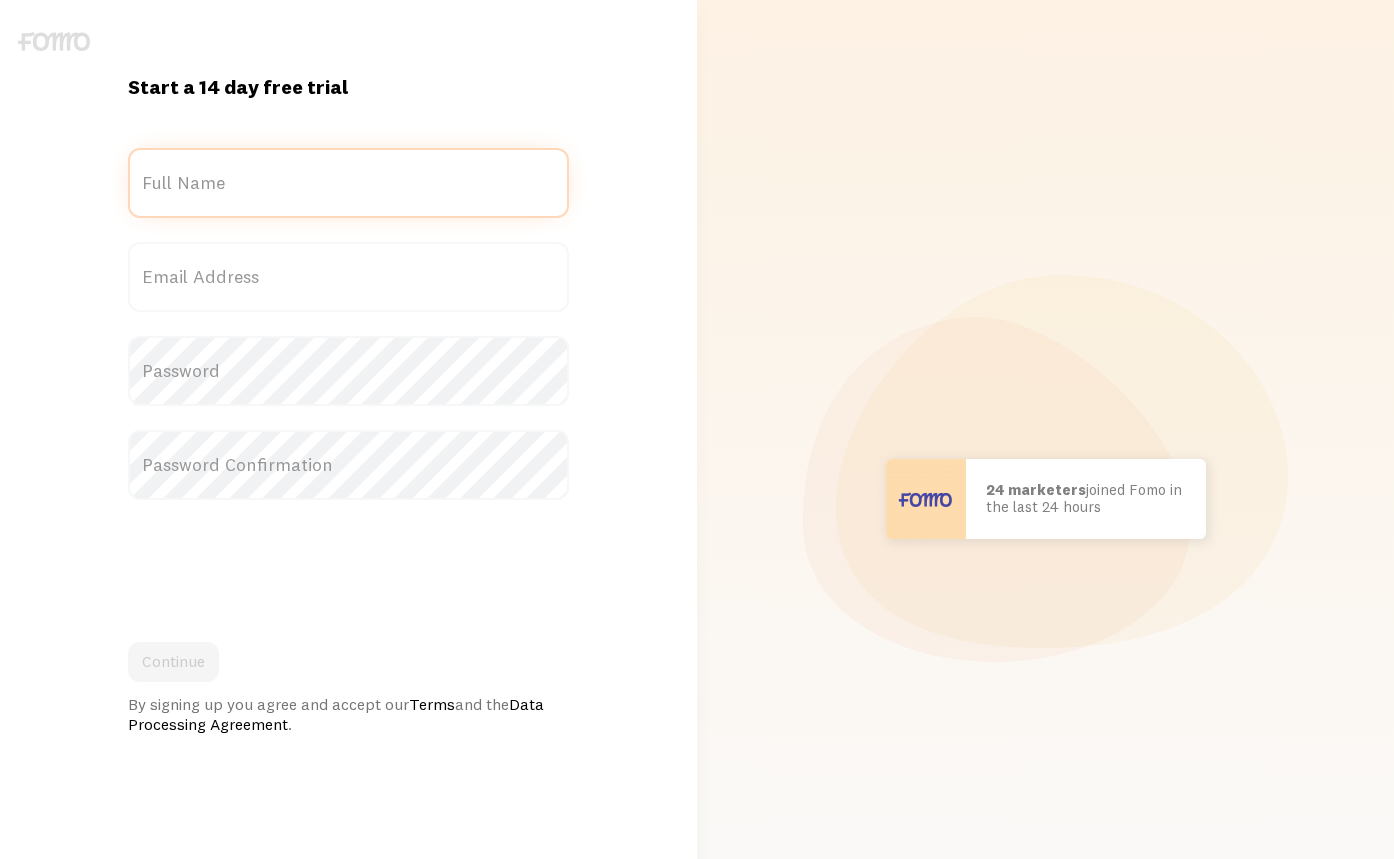 click on "Full Name" at bounding box center [348, 183] 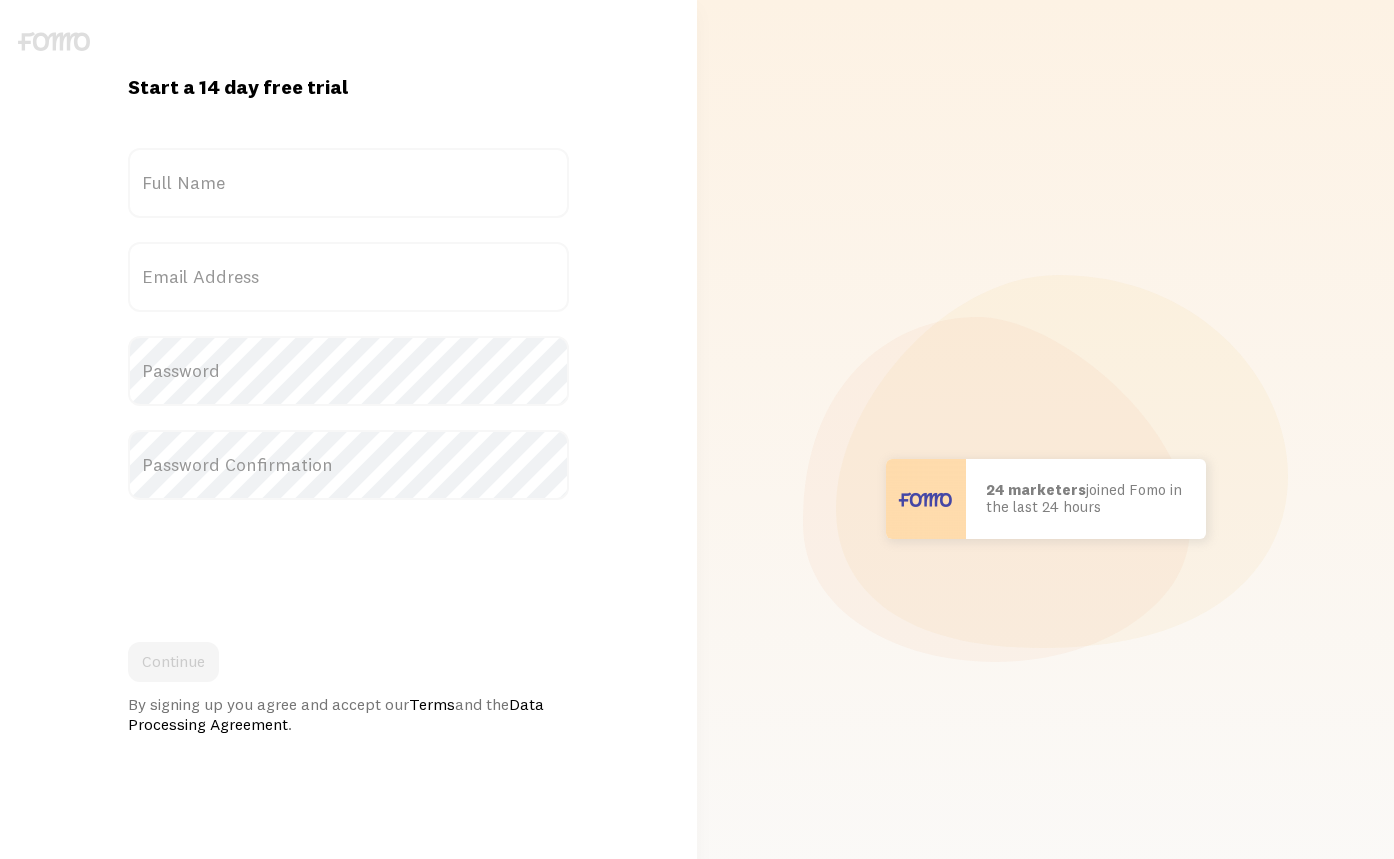 click on "Full Name" at bounding box center [348, 183] 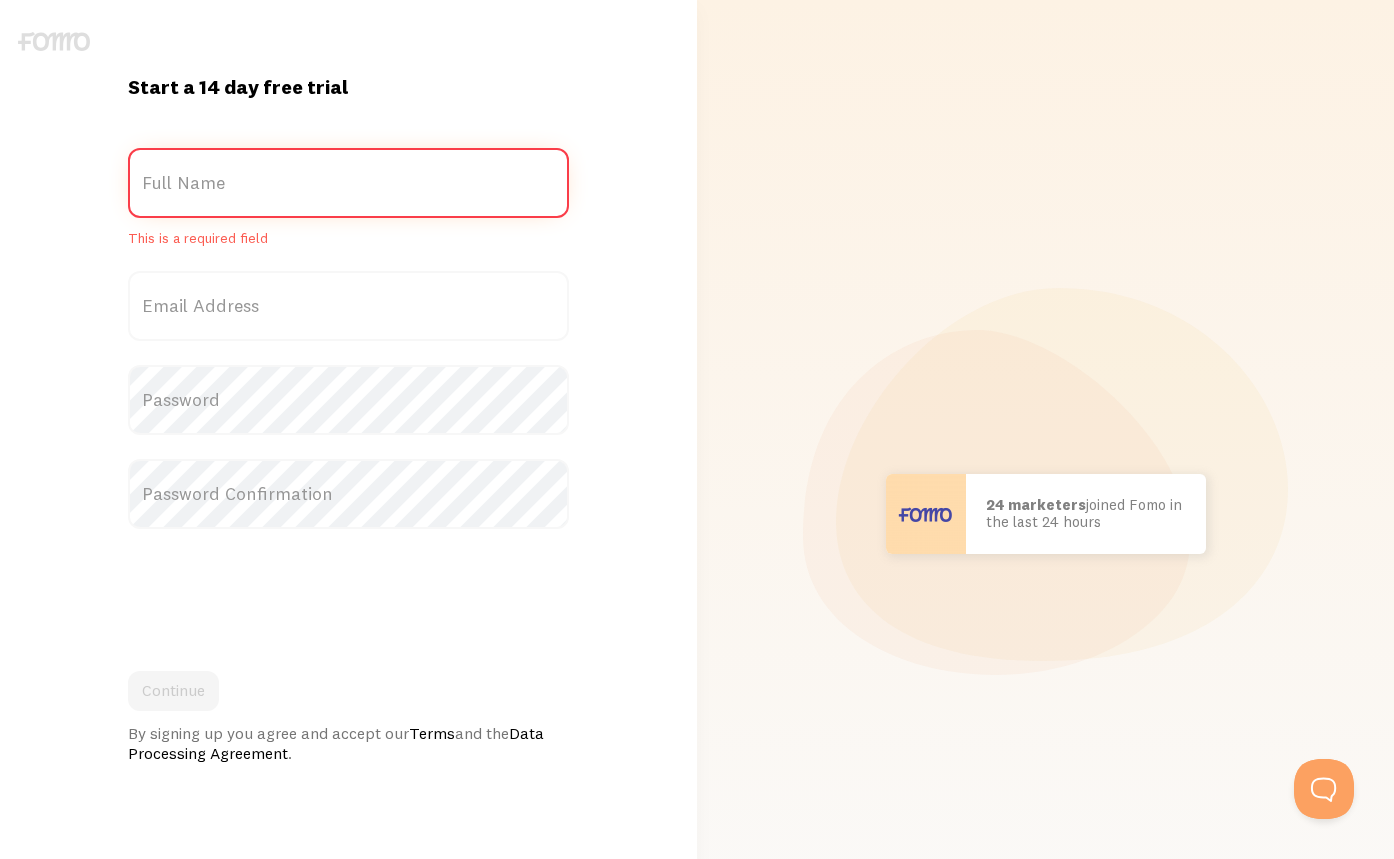 scroll, scrollTop: 0, scrollLeft: 0, axis: both 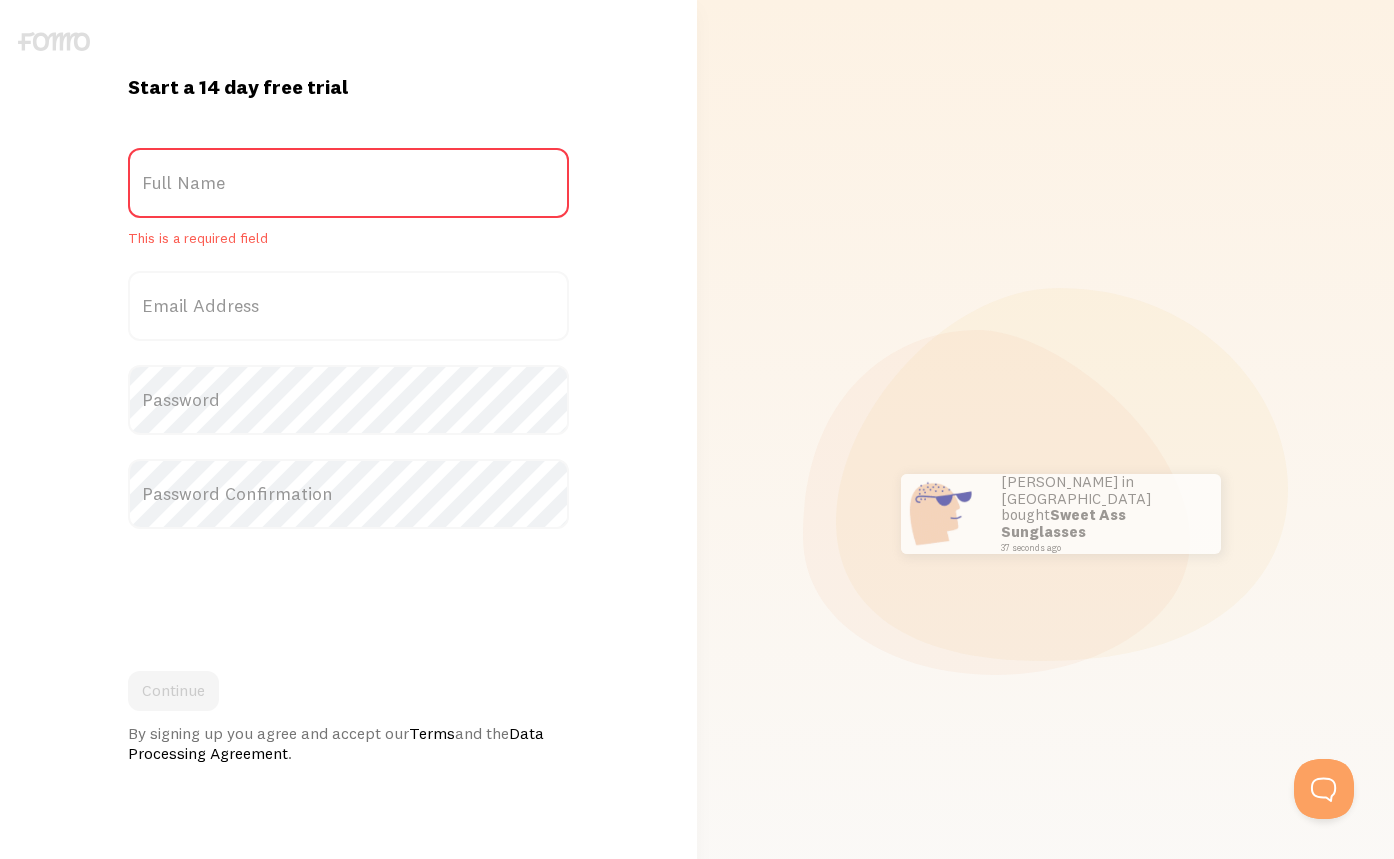 click on "Full Name" at bounding box center [348, 183] 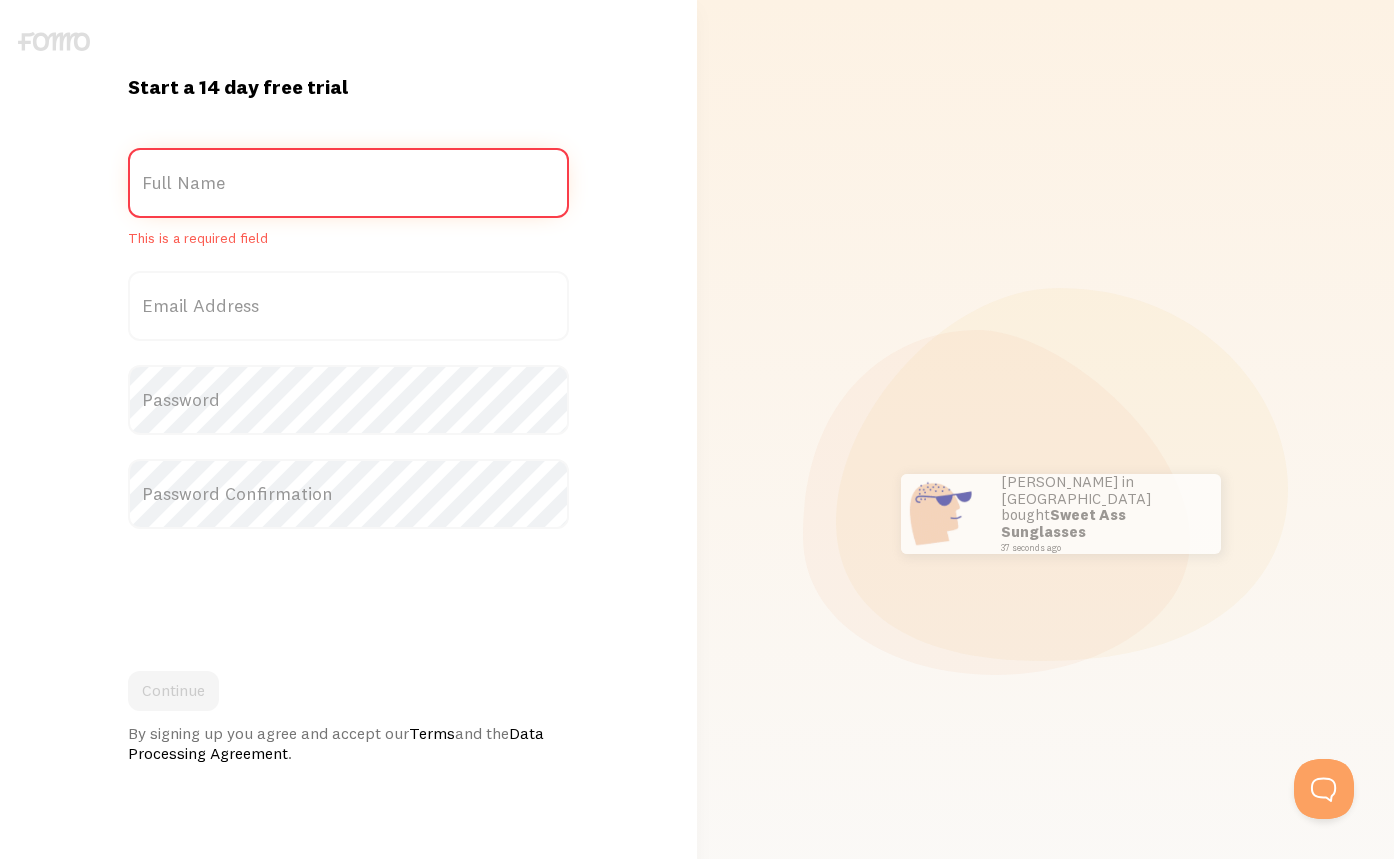 click on "Full Name" at bounding box center [348, 183] 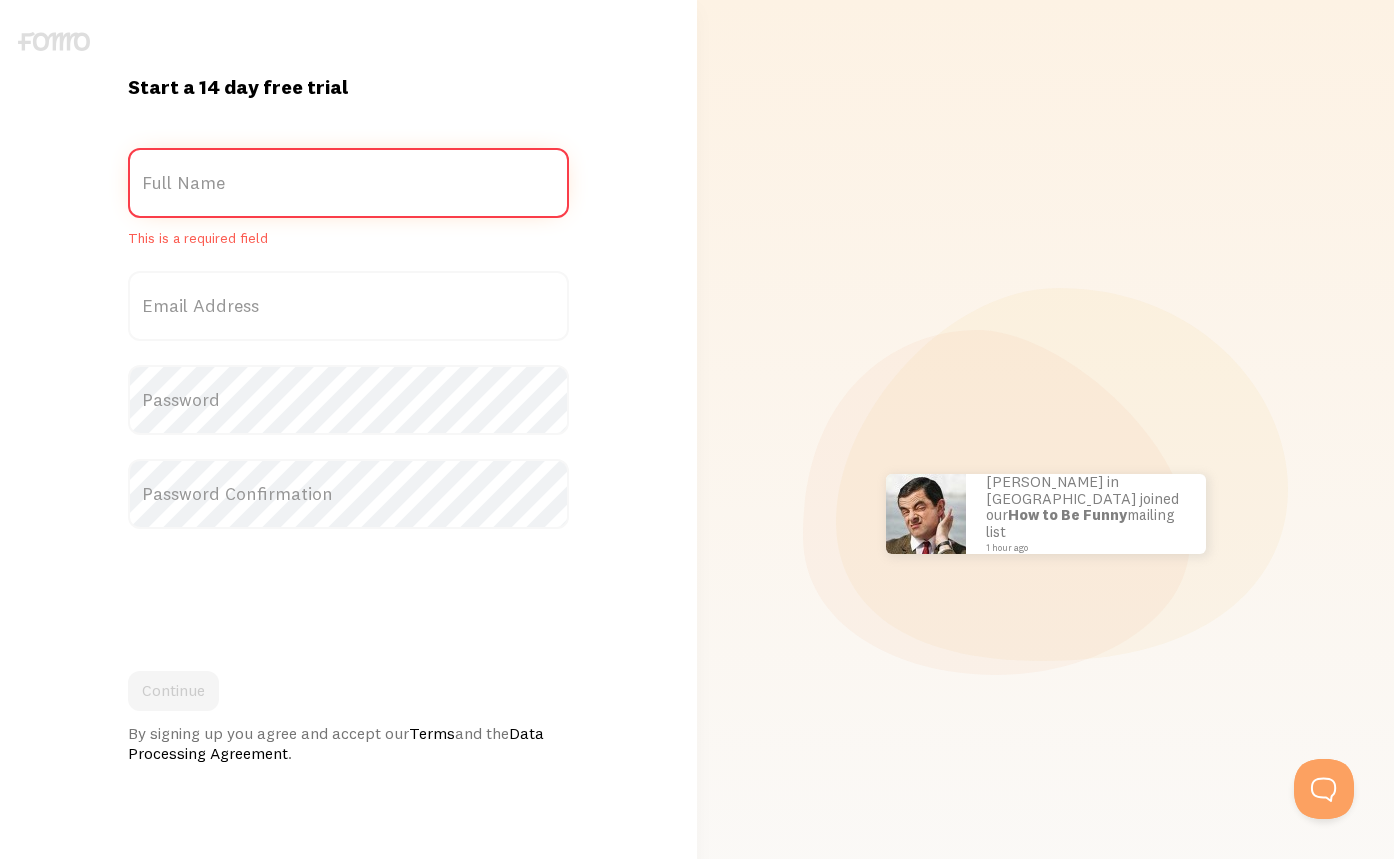 type on "S" 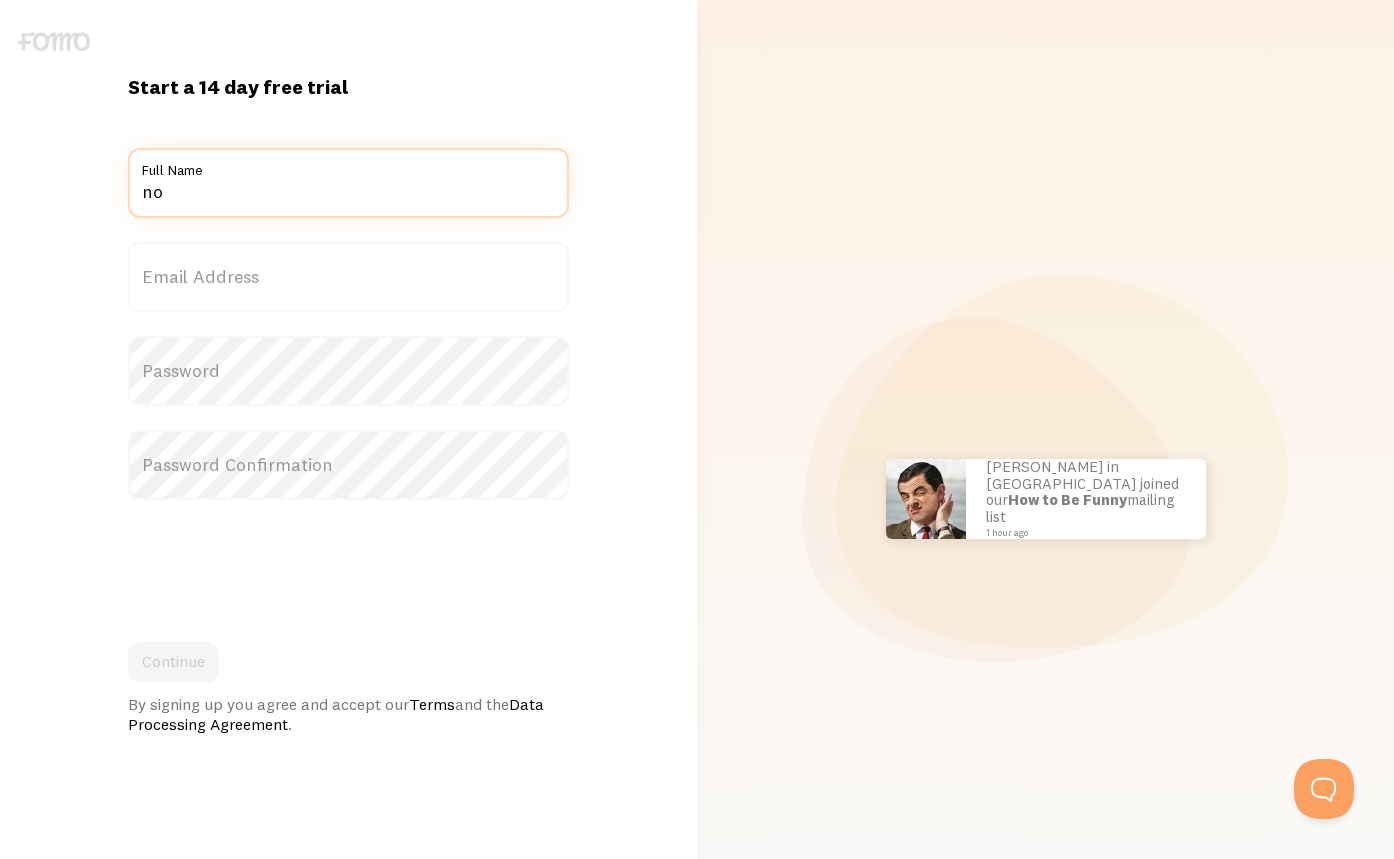 type on "n" 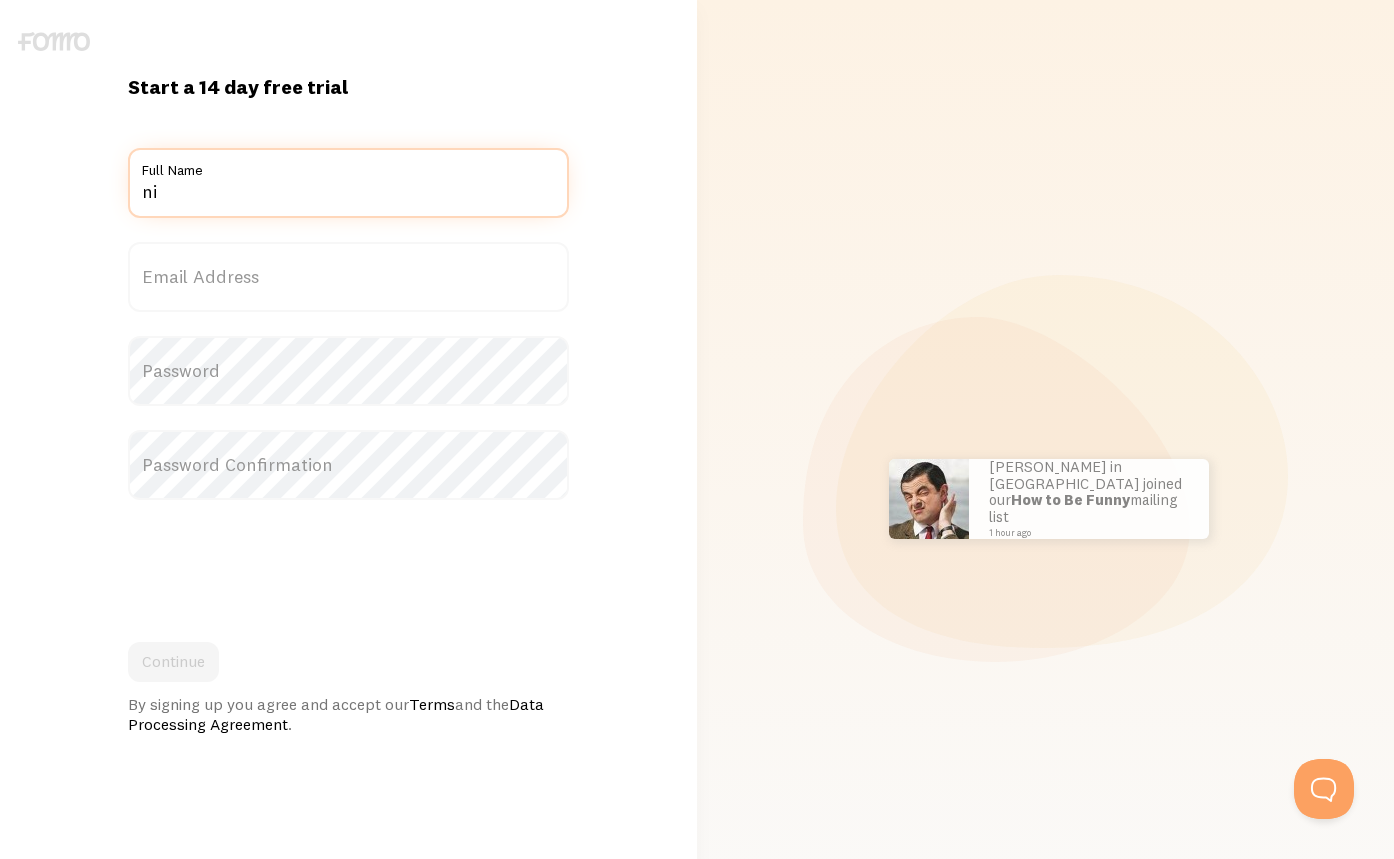 type on "n" 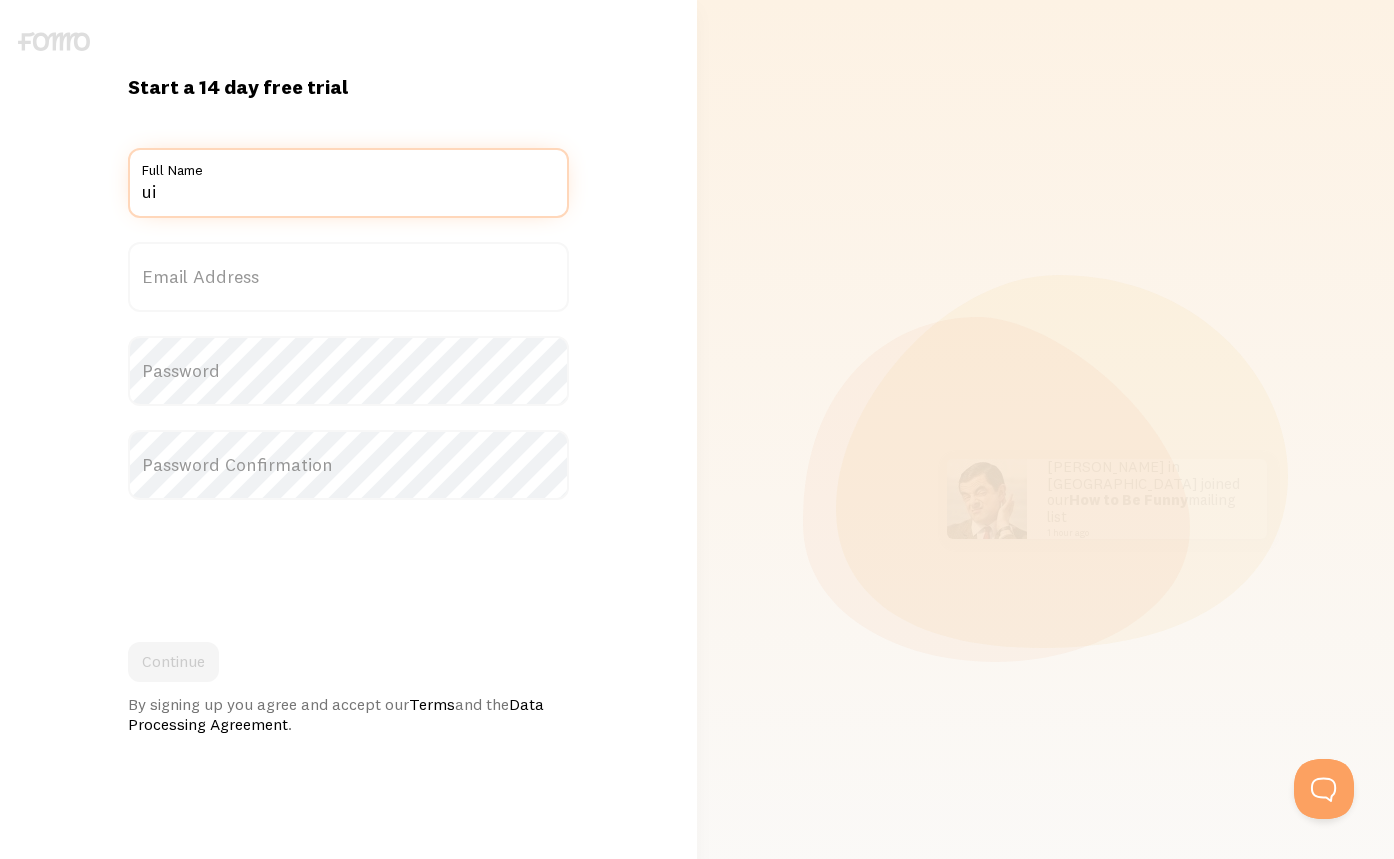 type on "u" 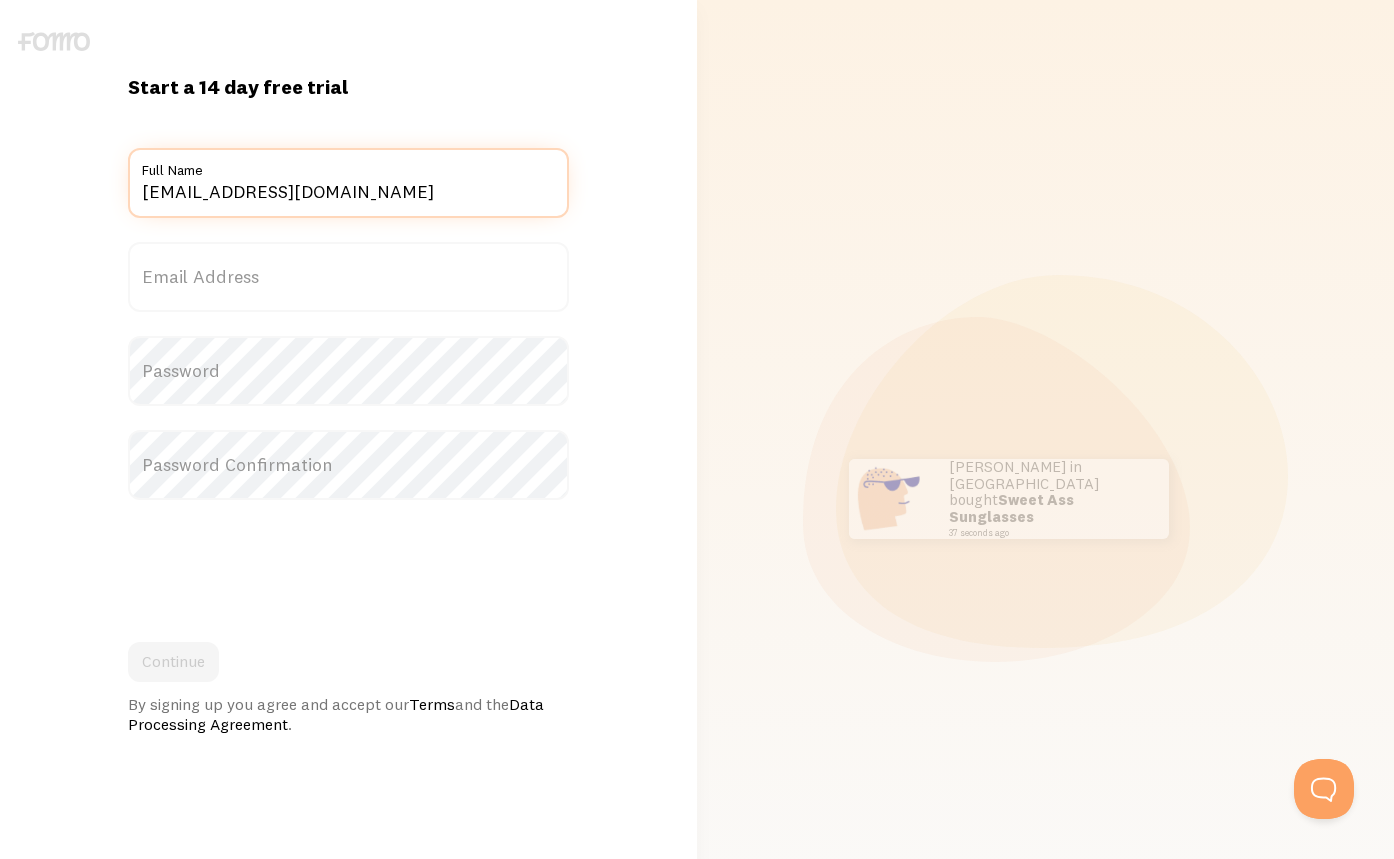 type on "[EMAIL_ADDRESS][DOMAIN_NAME]" 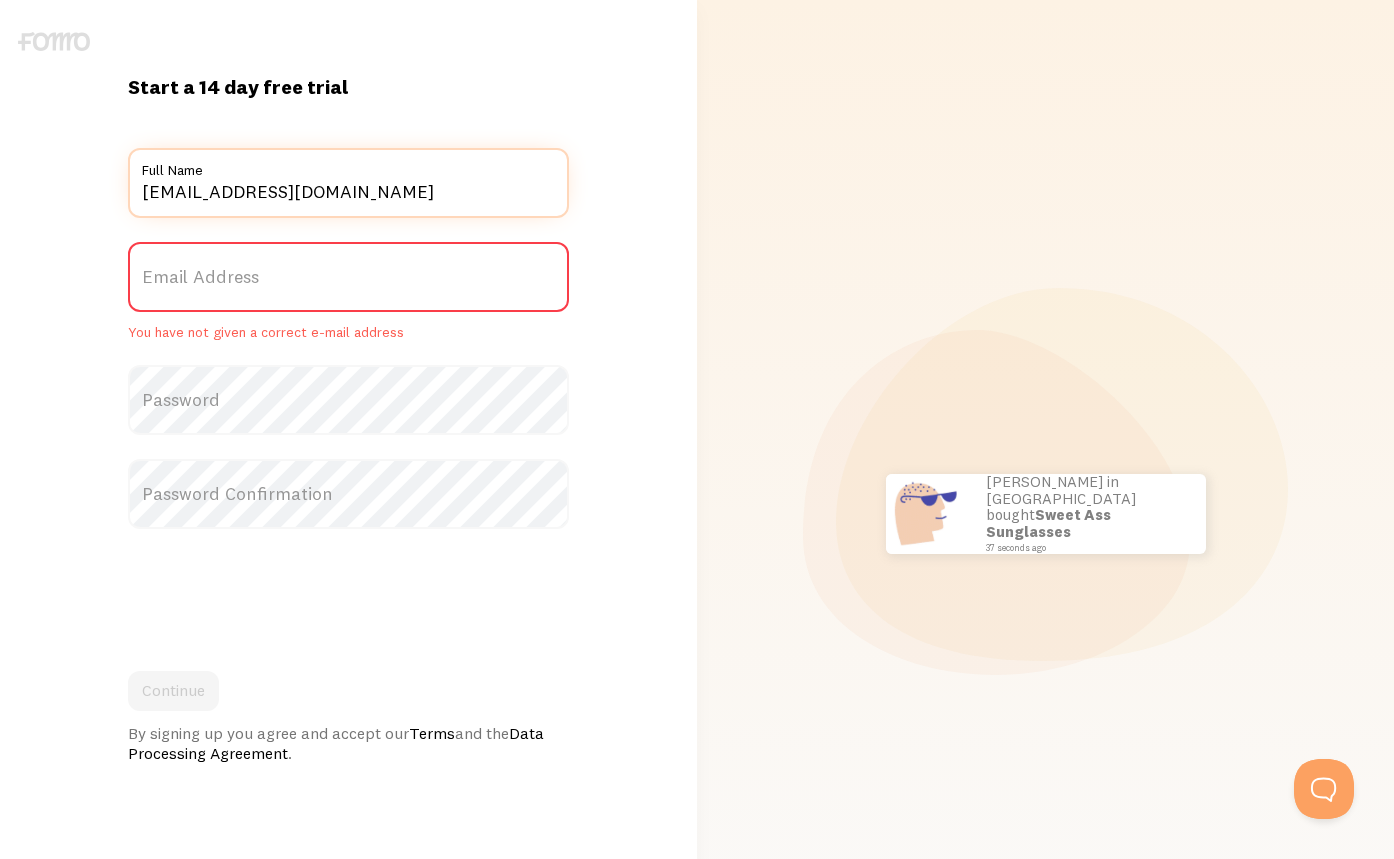 drag, startPoint x: 360, startPoint y: 184, endPoint x: 120, endPoint y: 178, distance: 240.07498 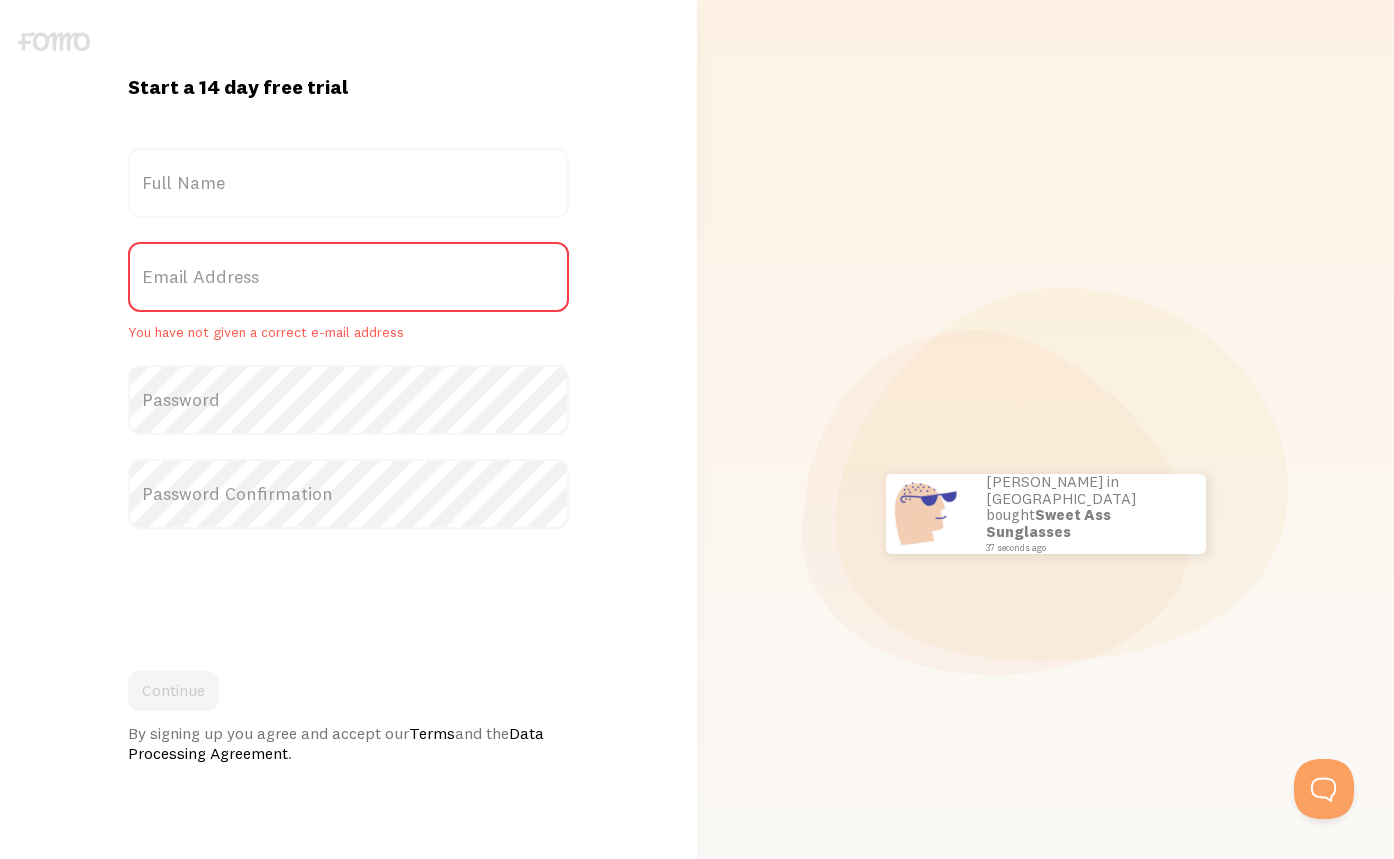 click on "Full Name" at bounding box center (348, 183) 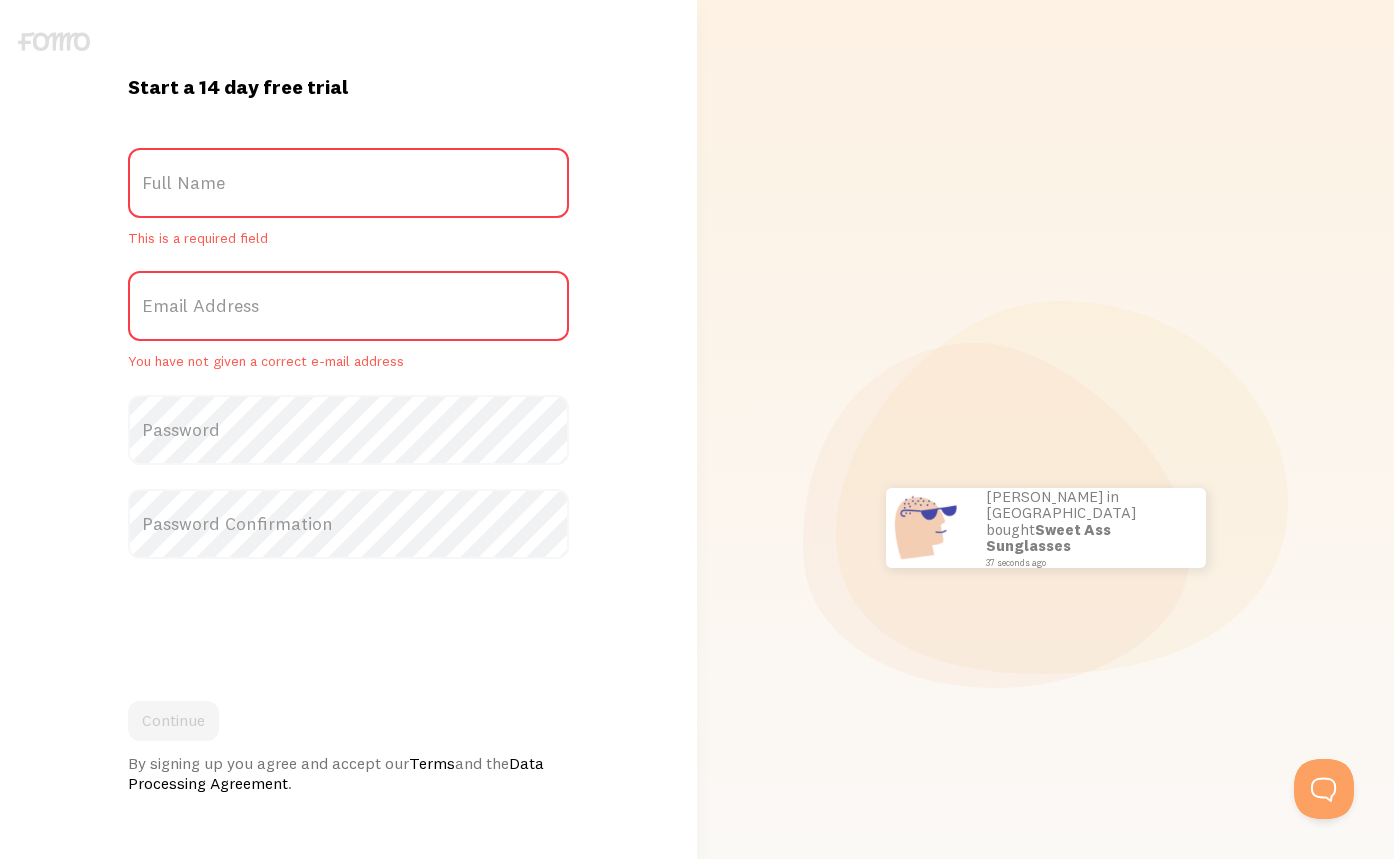 click on "Full Name" at bounding box center (348, 183) 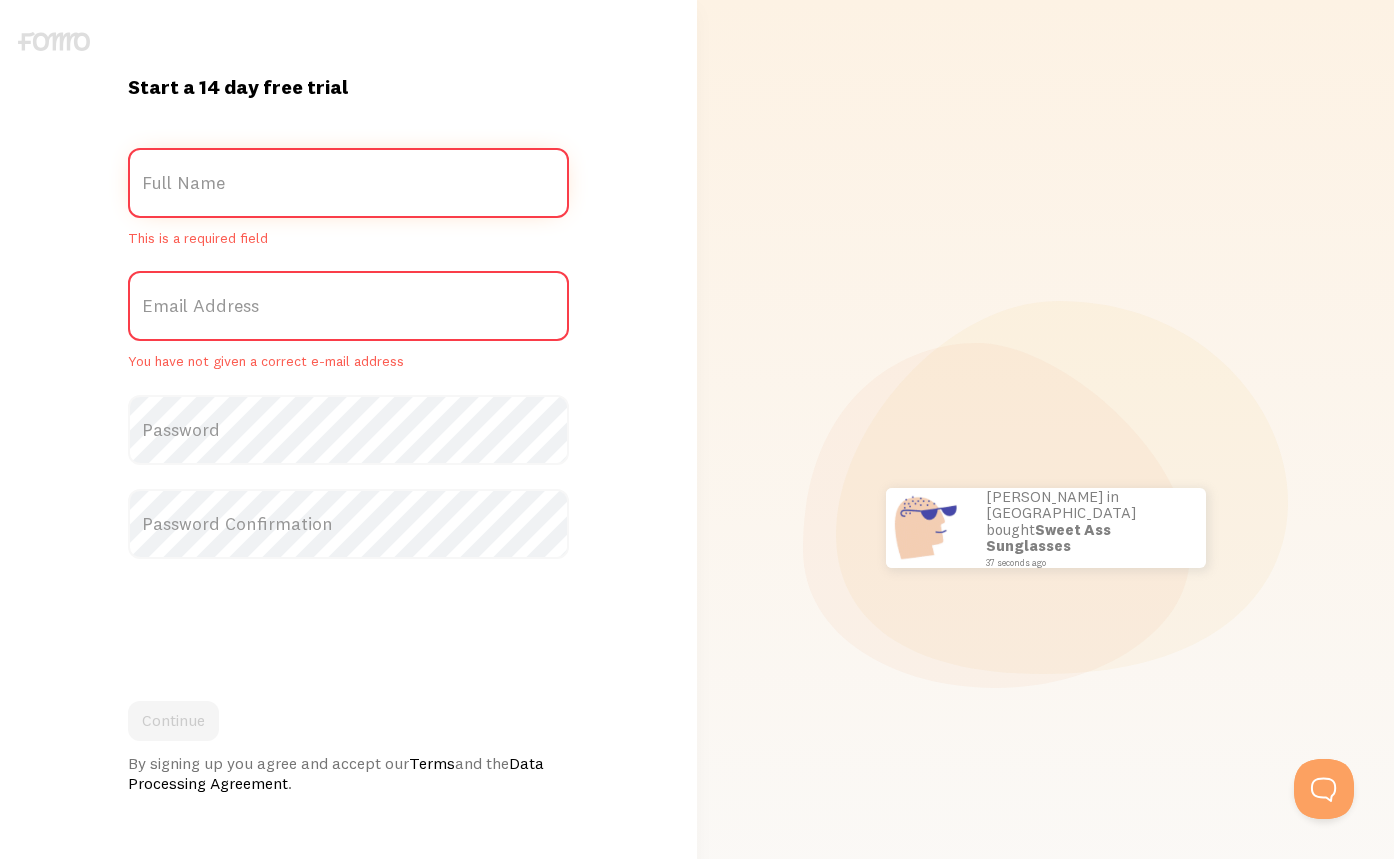 click on "Full Name" at bounding box center (348, 183) 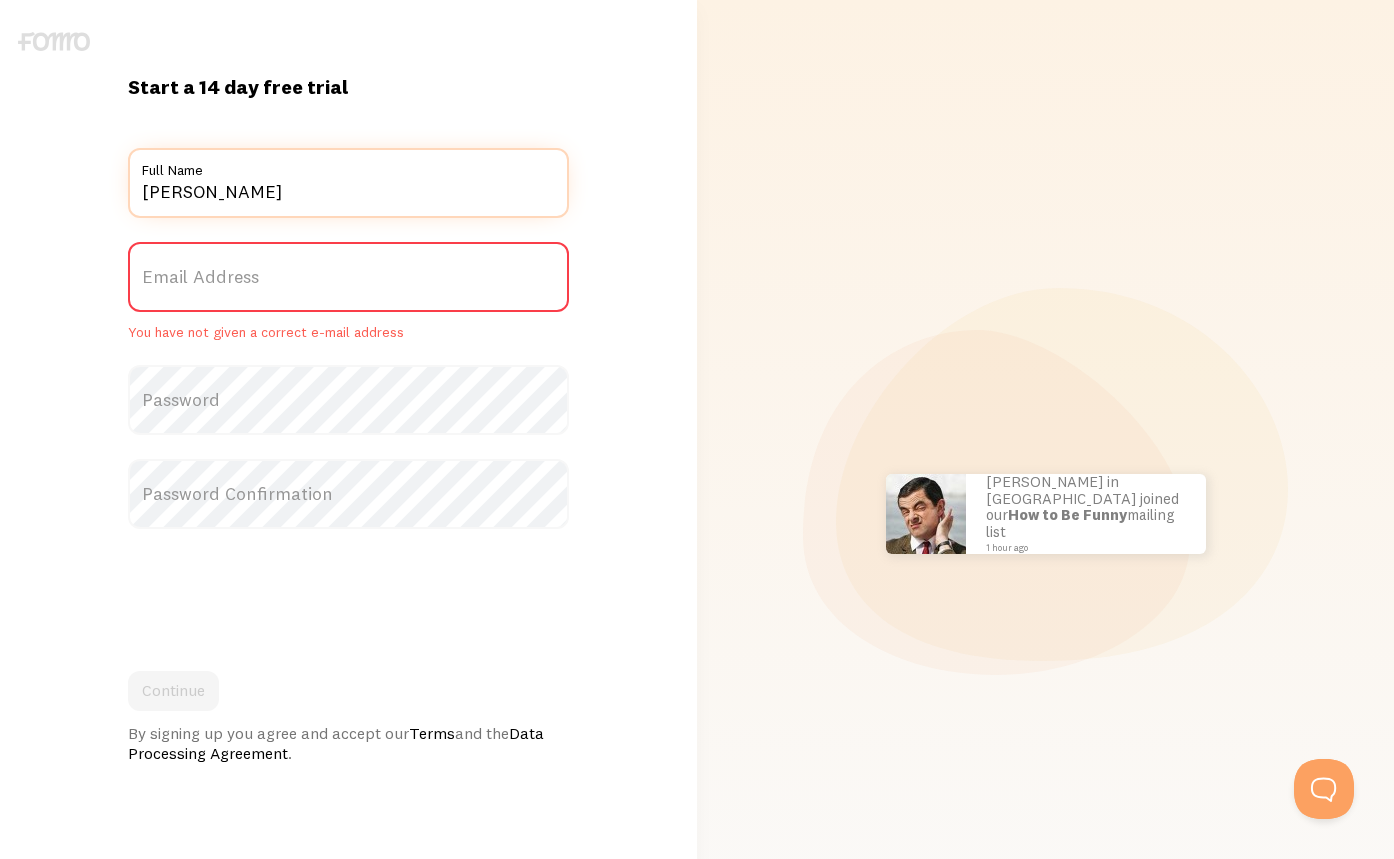 type on "Vonera Crane" 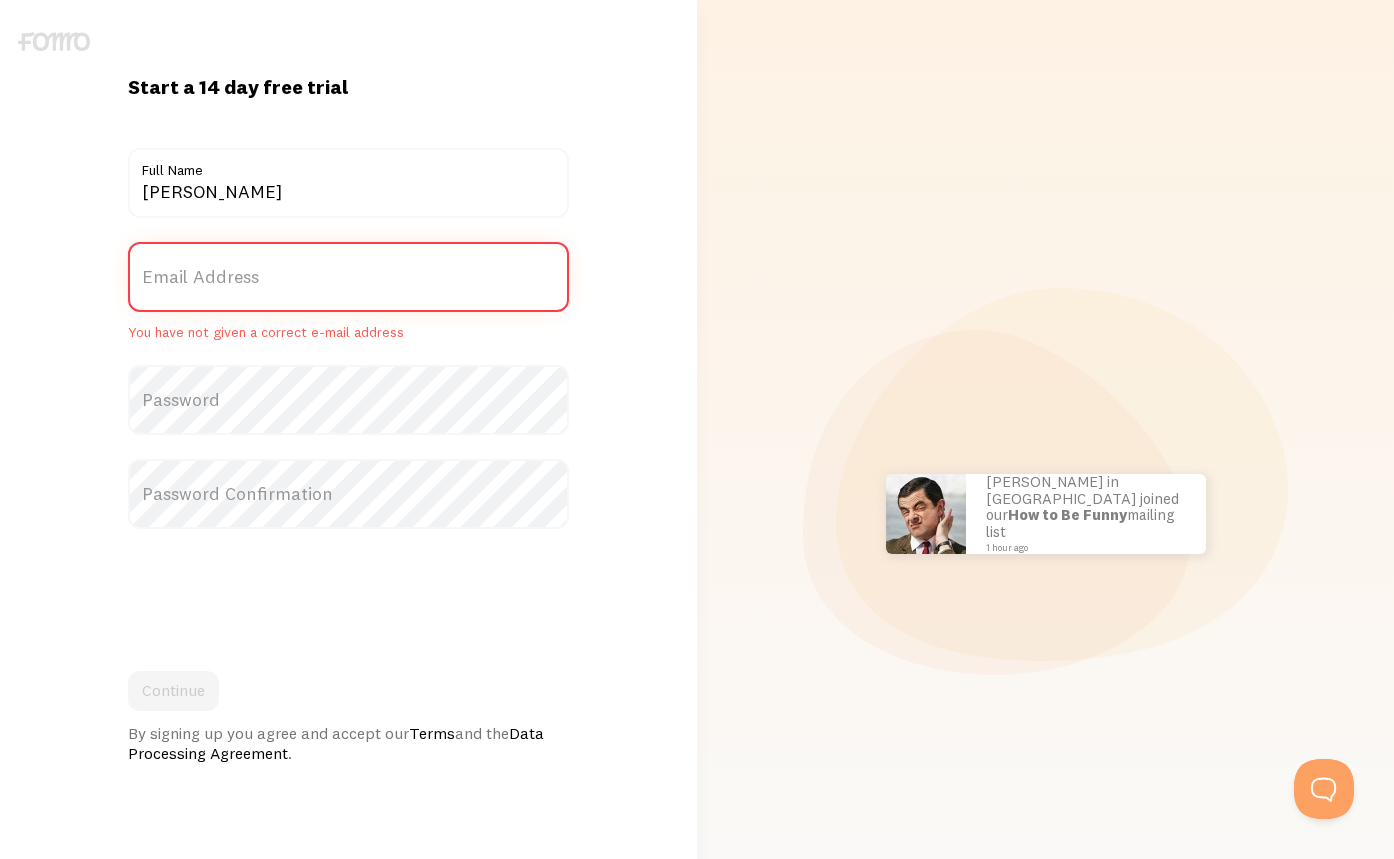 paste on "info@vonera-shop.com" 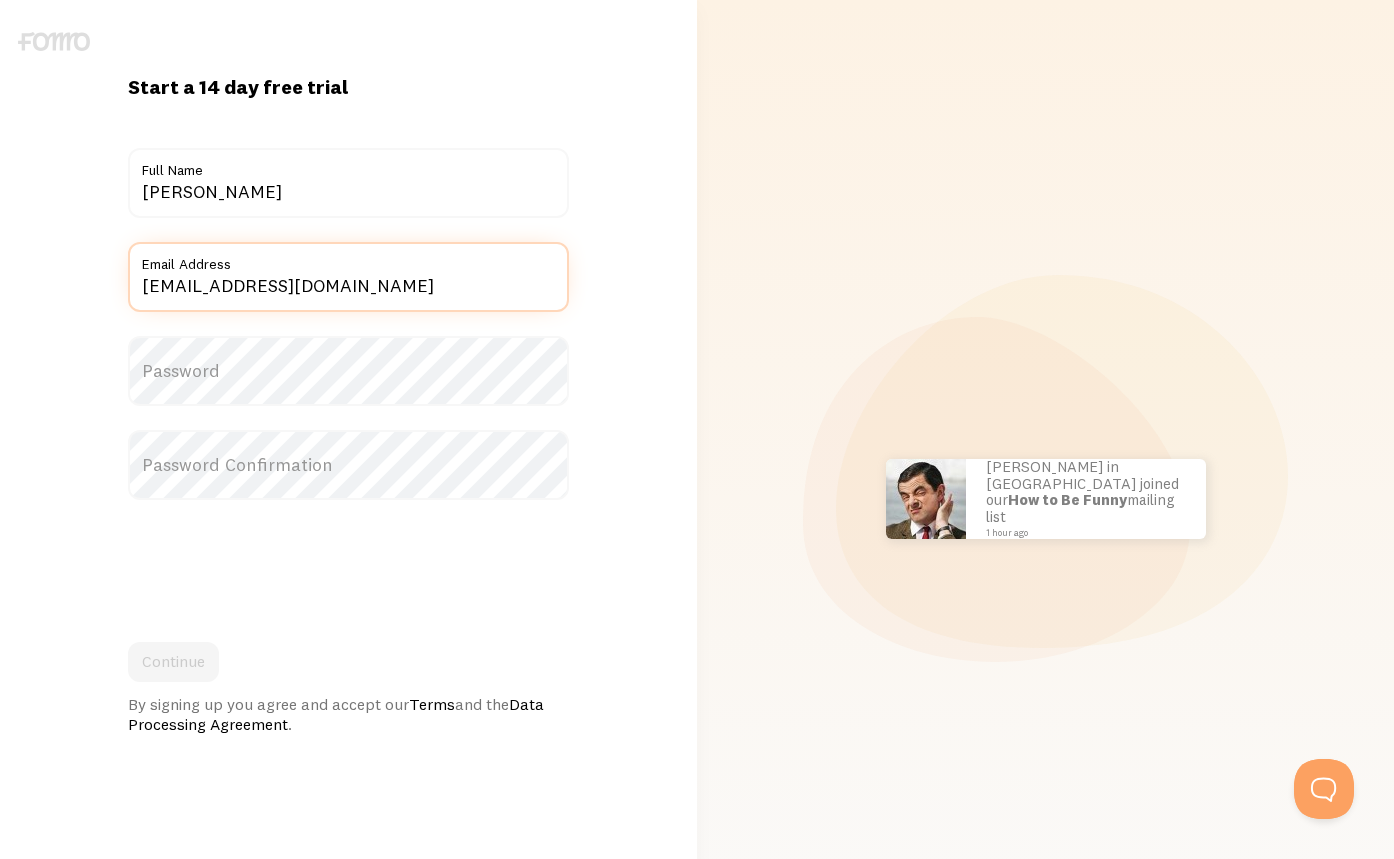 type on "info@vonera-shop.com" 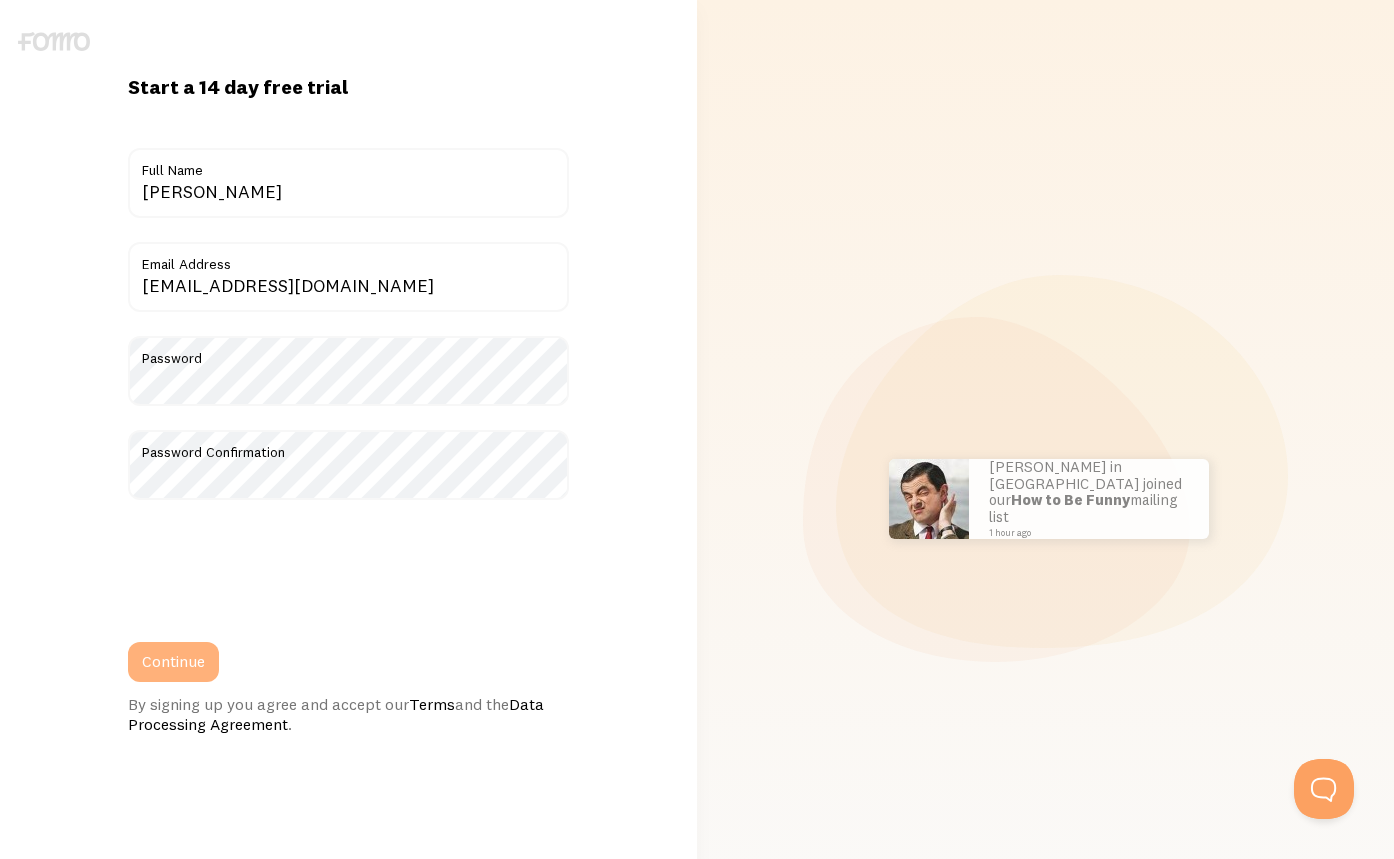 click on "Continue" at bounding box center (173, 662) 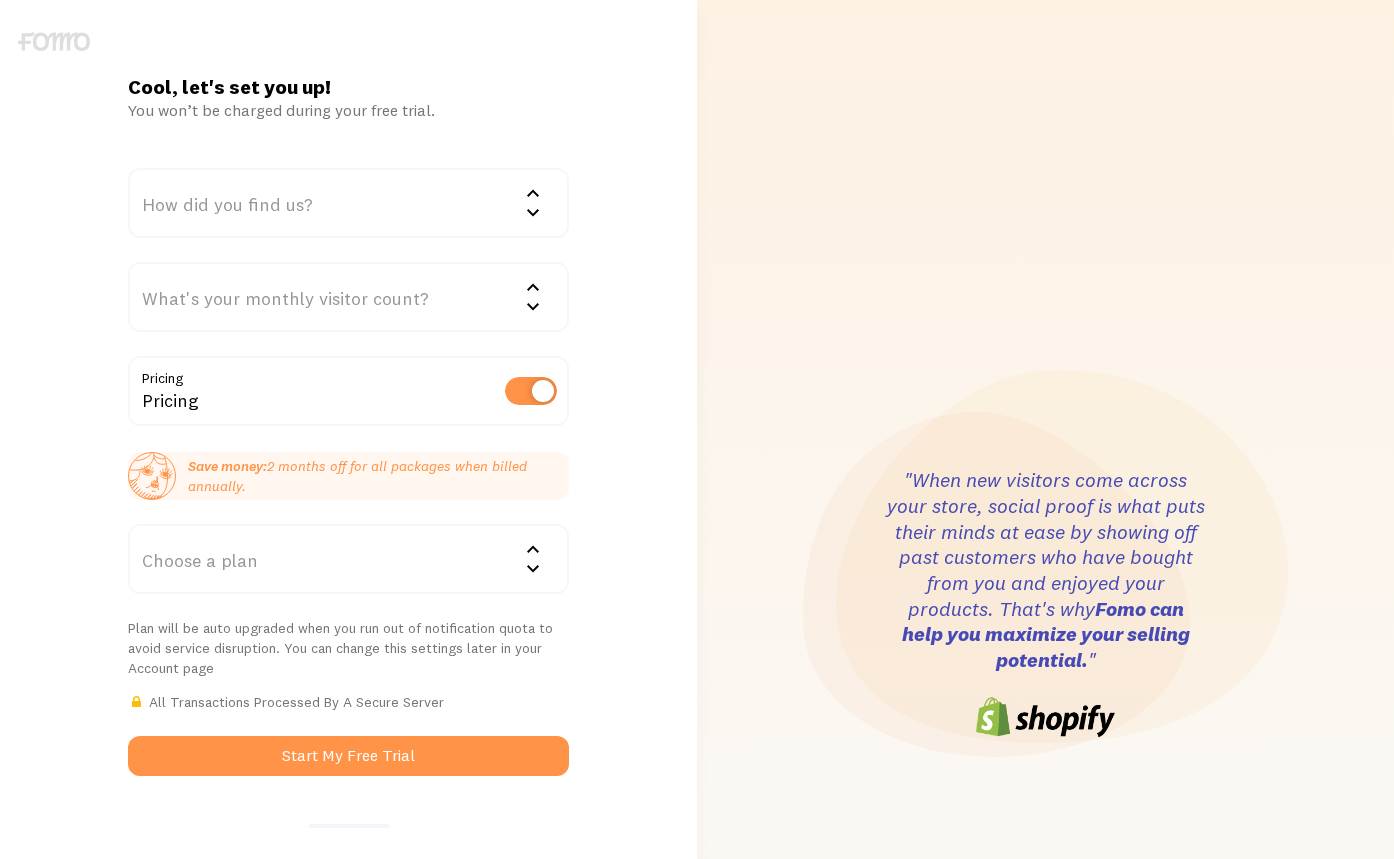 scroll, scrollTop: 0, scrollLeft: 0, axis: both 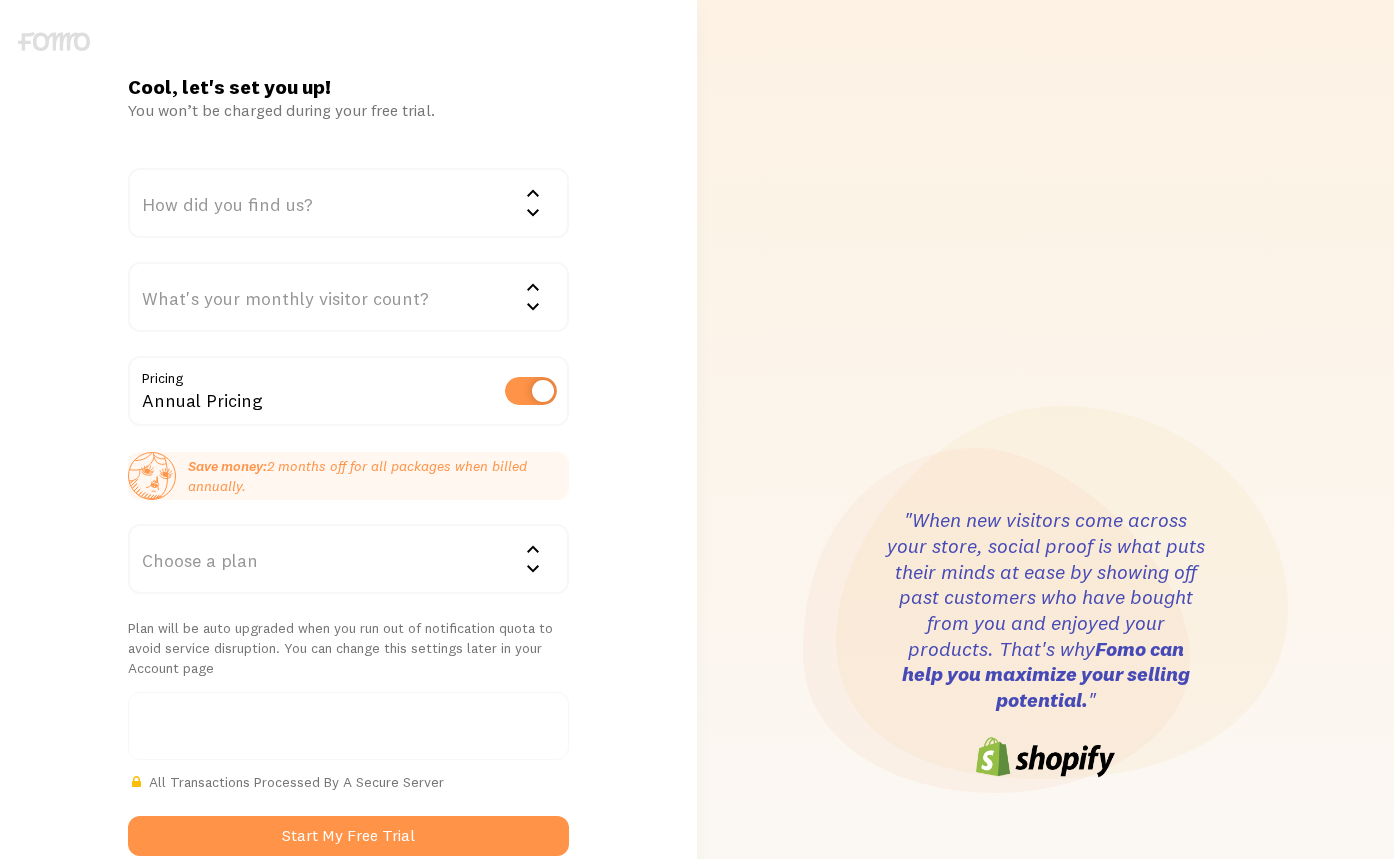 click on "How did you find us?" at bounding box center (348, 203) 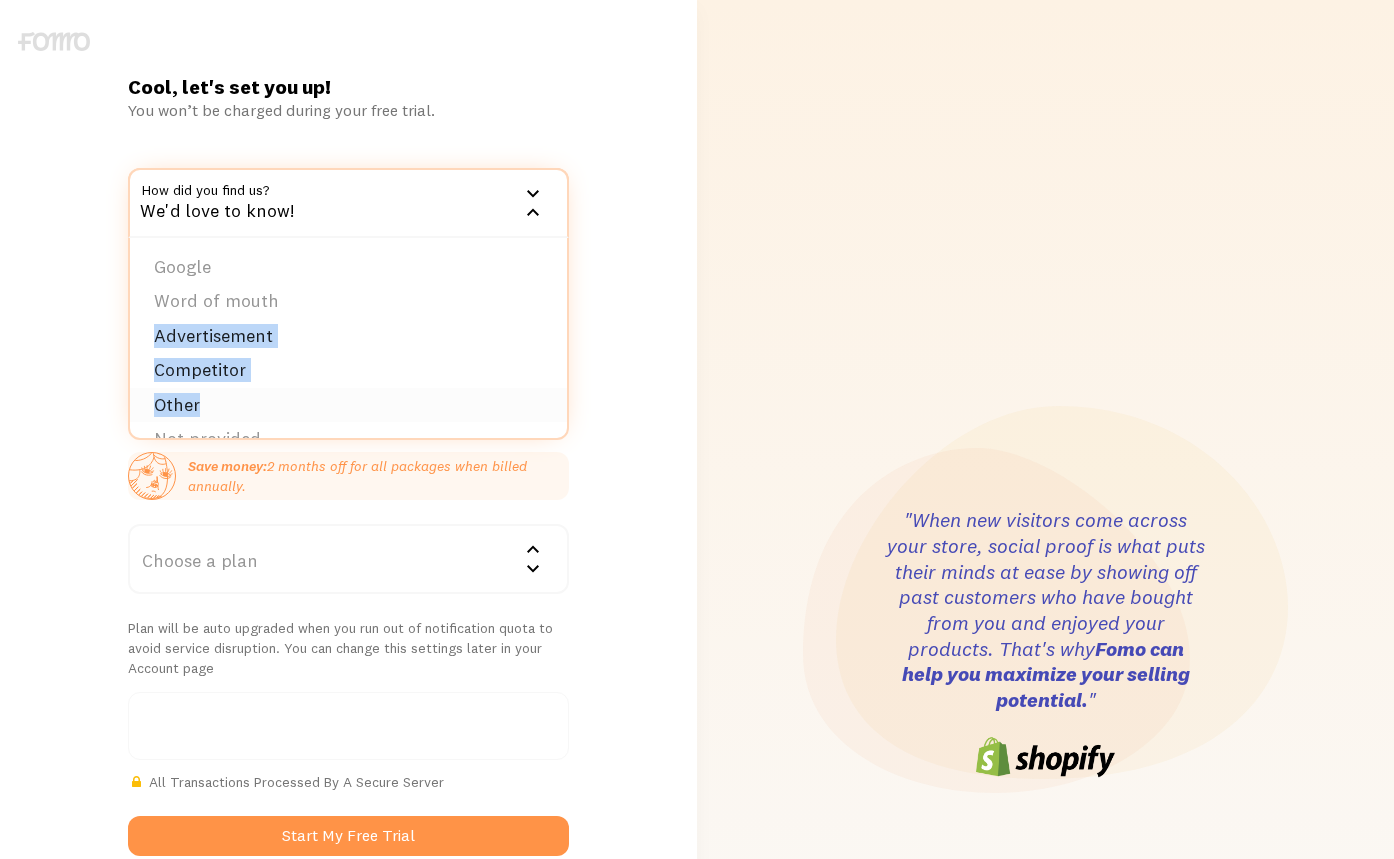 drag, startPoint x: 346, startPoint y: 290, endPoint x: 337, endPoint y: 394, distance: 104.388695 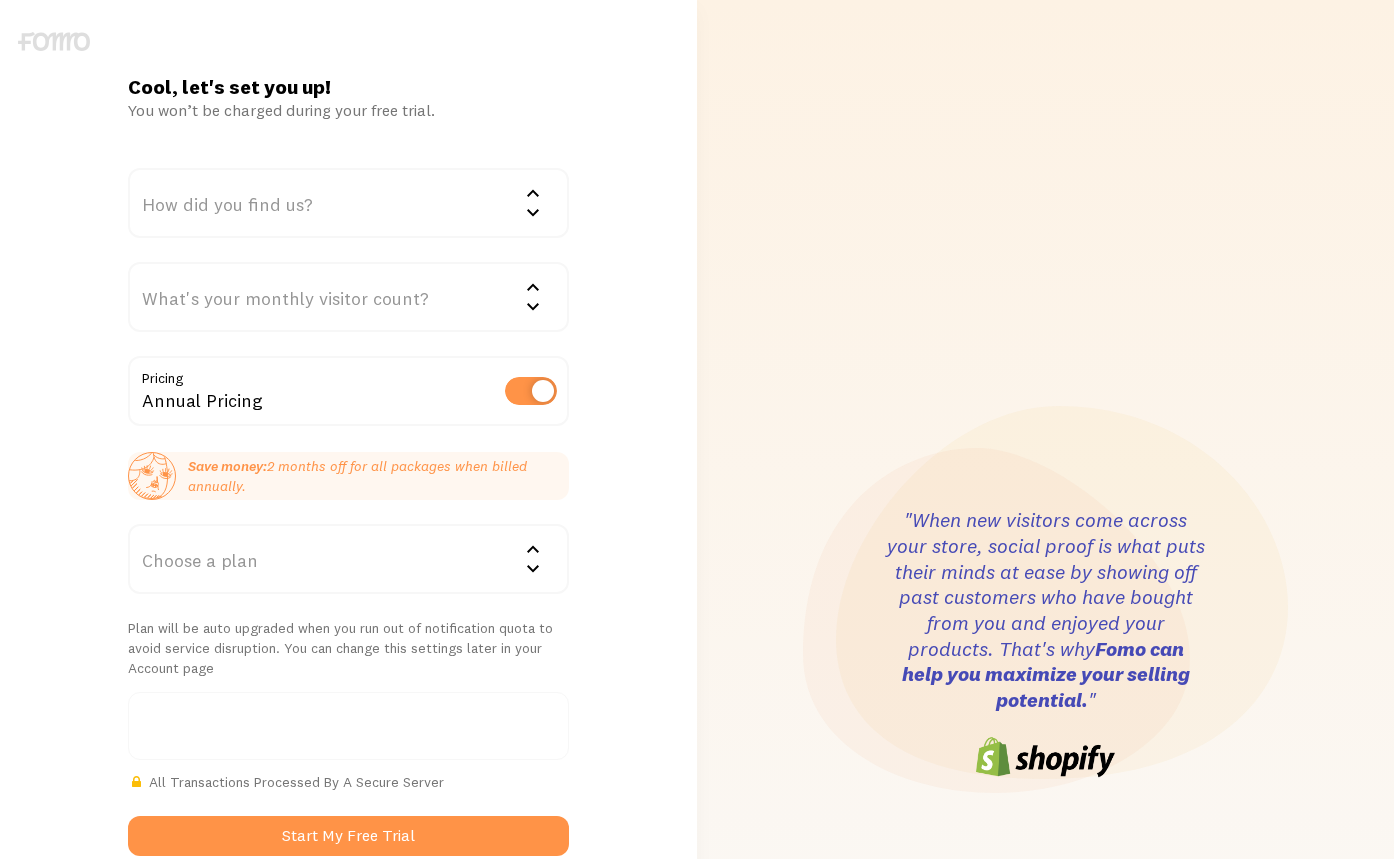 click on "How did you find us?
We'd love to know!
Google
Word of mouth
Advertisement
Competitor
Other
Not provided
What's your monthly visitor count?
Please select" at bounding box center [348, 512] 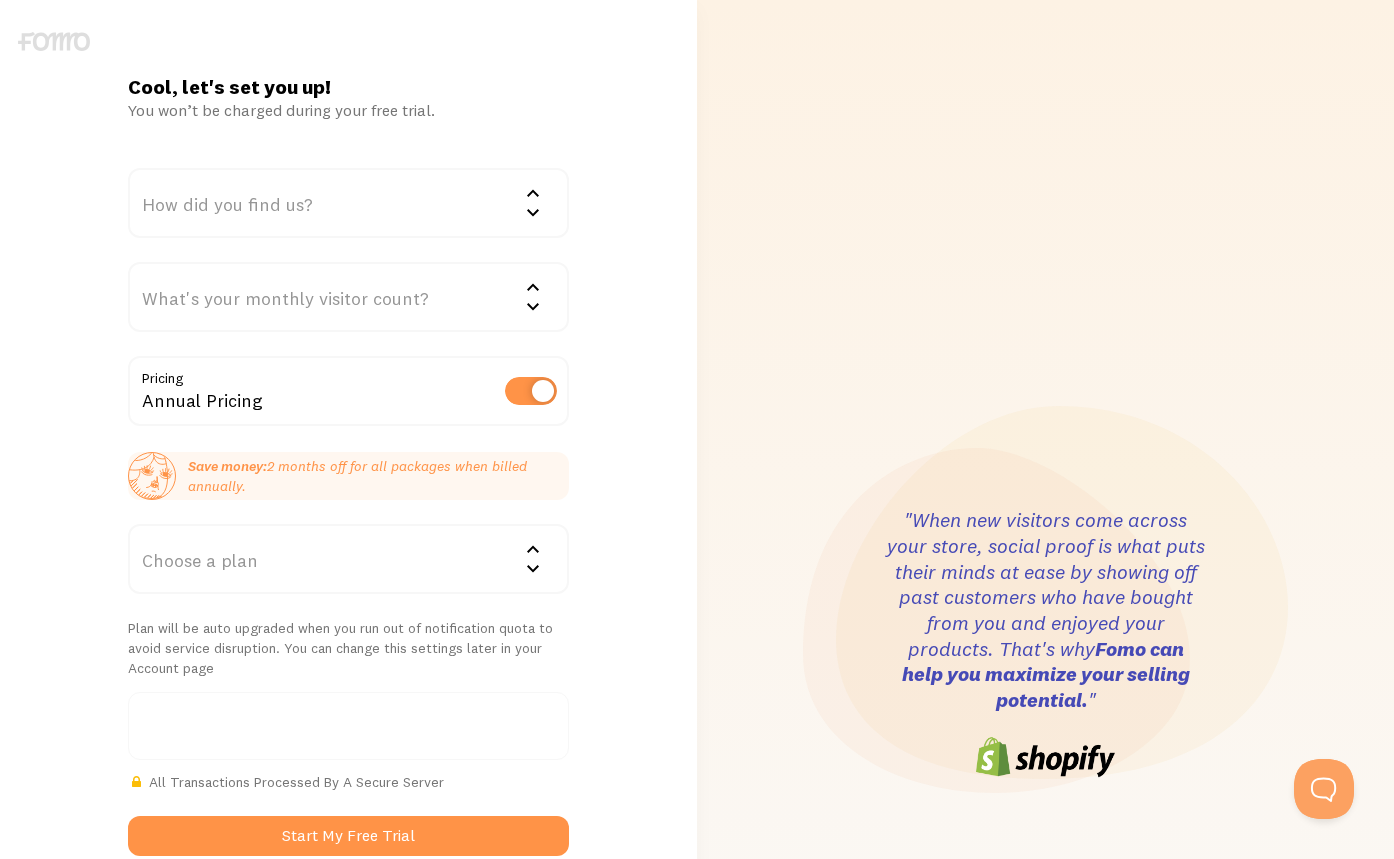 scroll, scrollTop: 0, scrollLeft: 0, axis: both 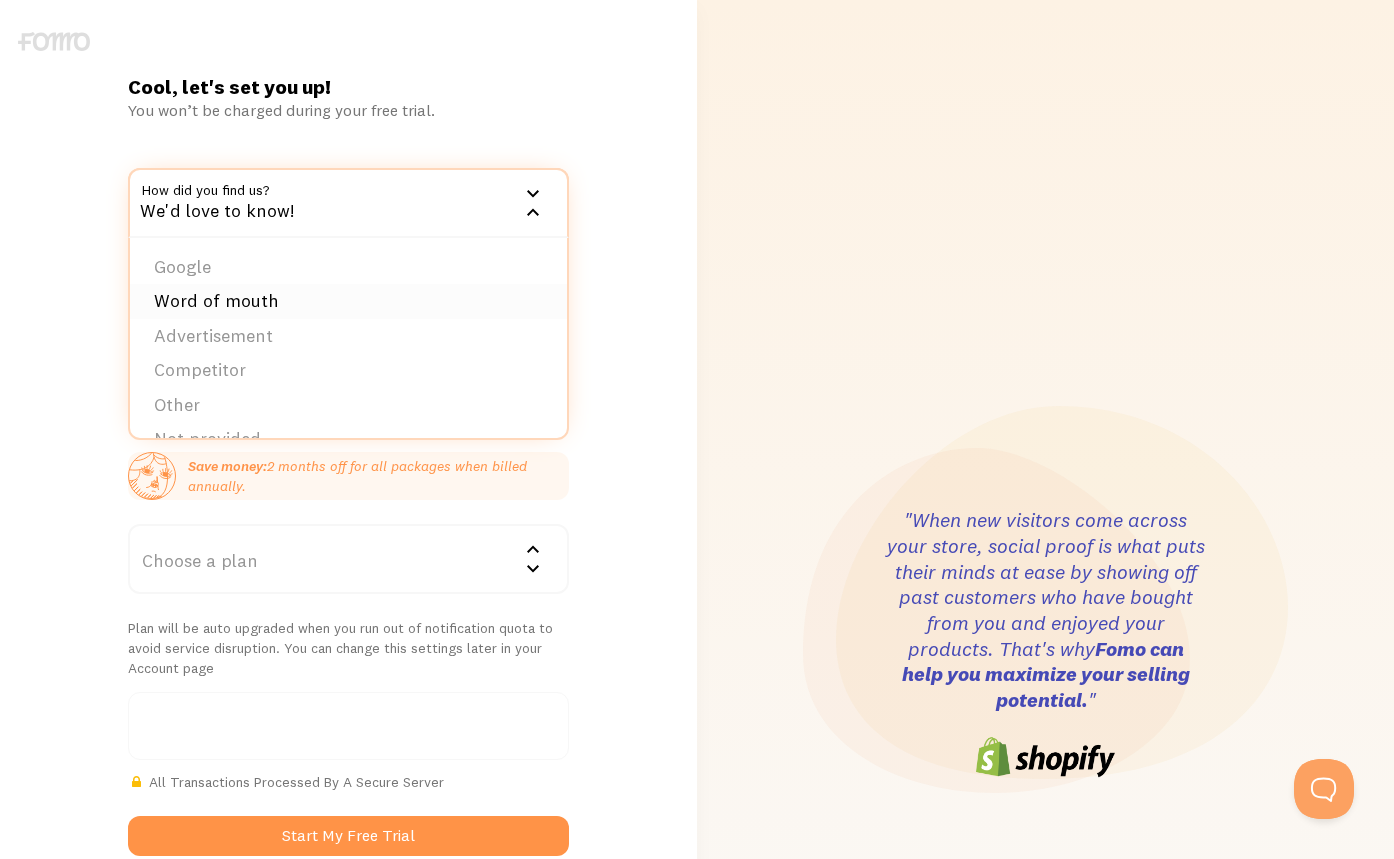click on "Word of mouth" at bounding box center (348, 301) 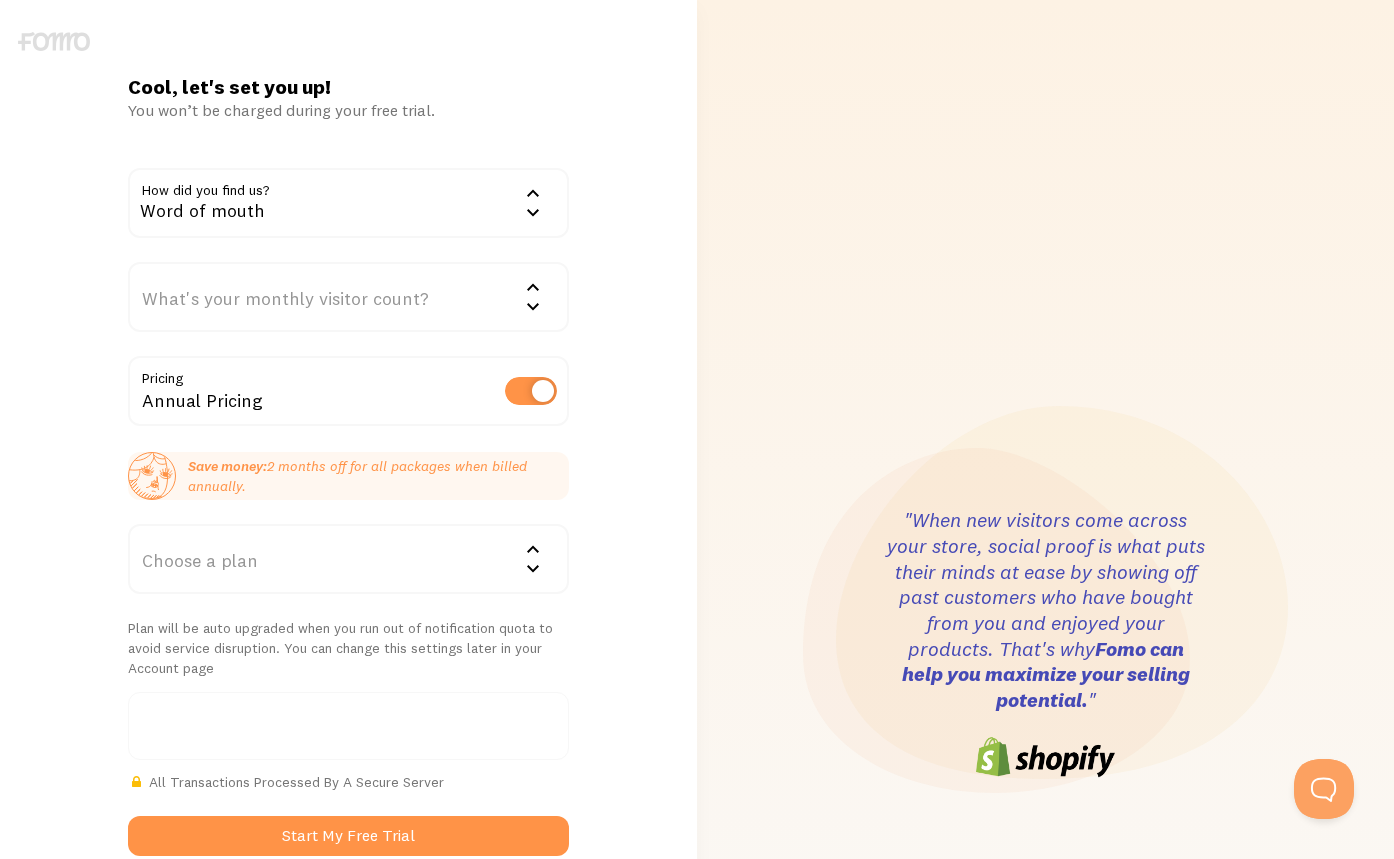 click on "What's your monthly visitor count?" at bounding box center (348, 297) 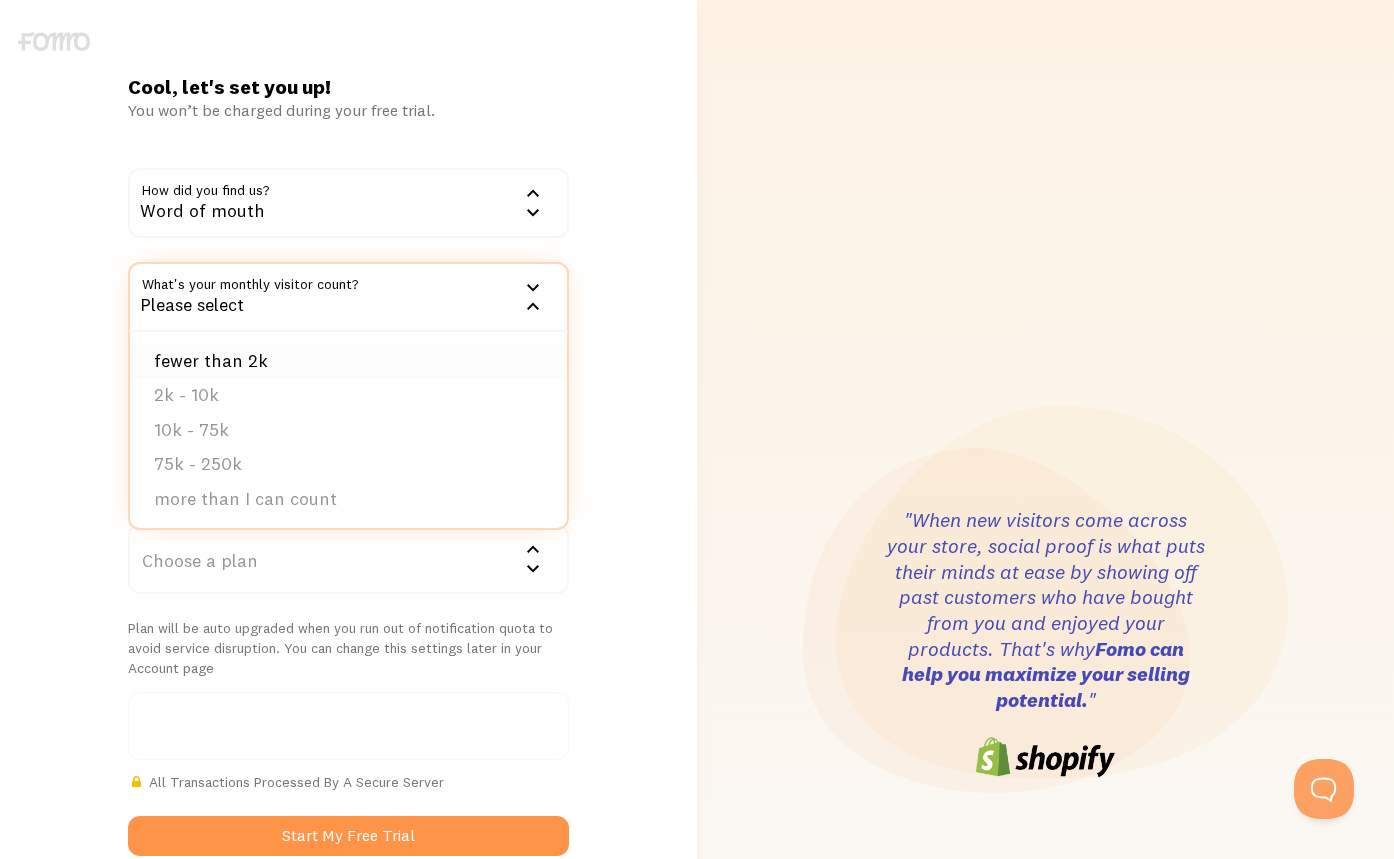 click on "fewer than 2k" at bounding box center [348, 361] 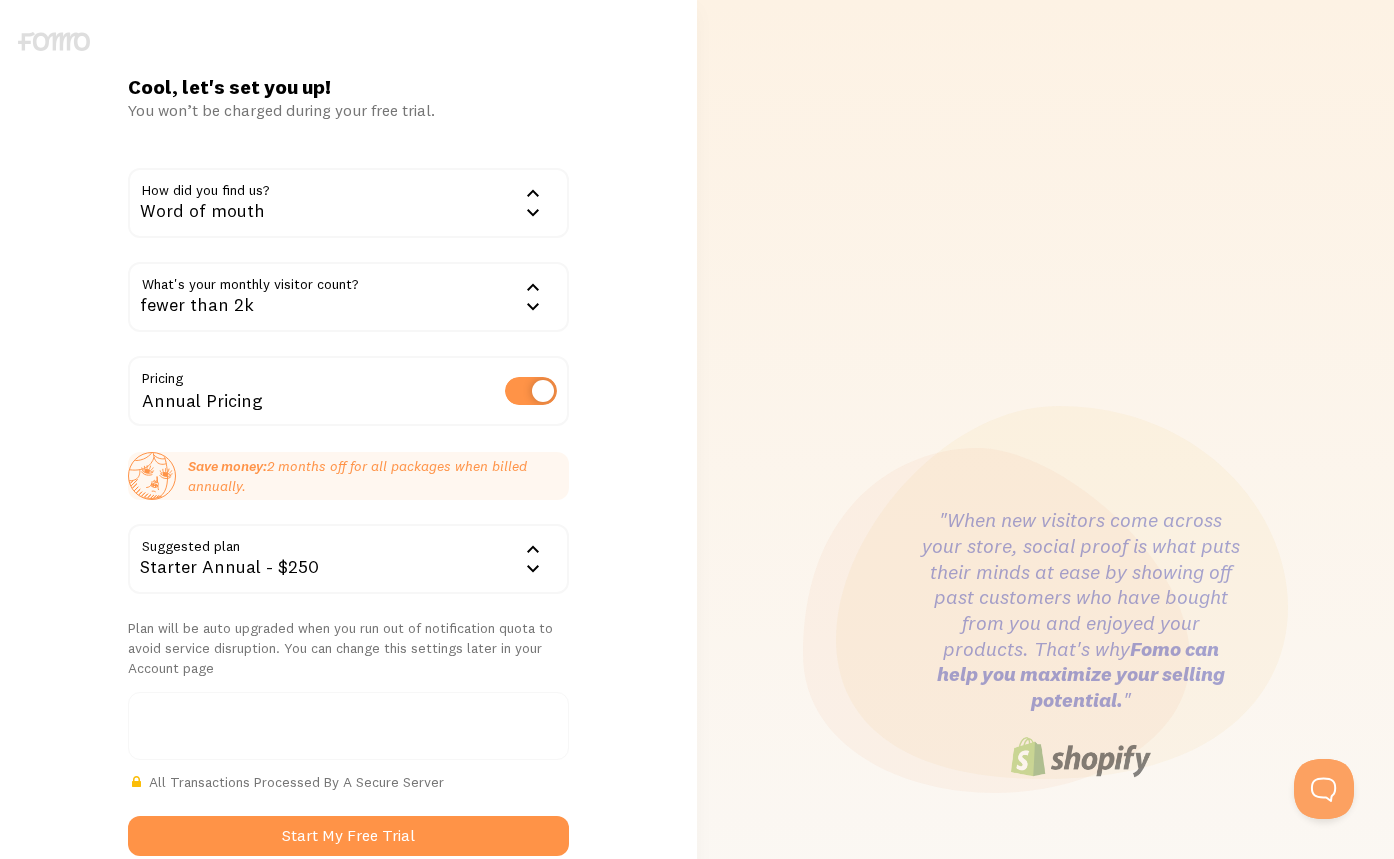 click on "Annual Pricing" at bounding box center [348, 392] 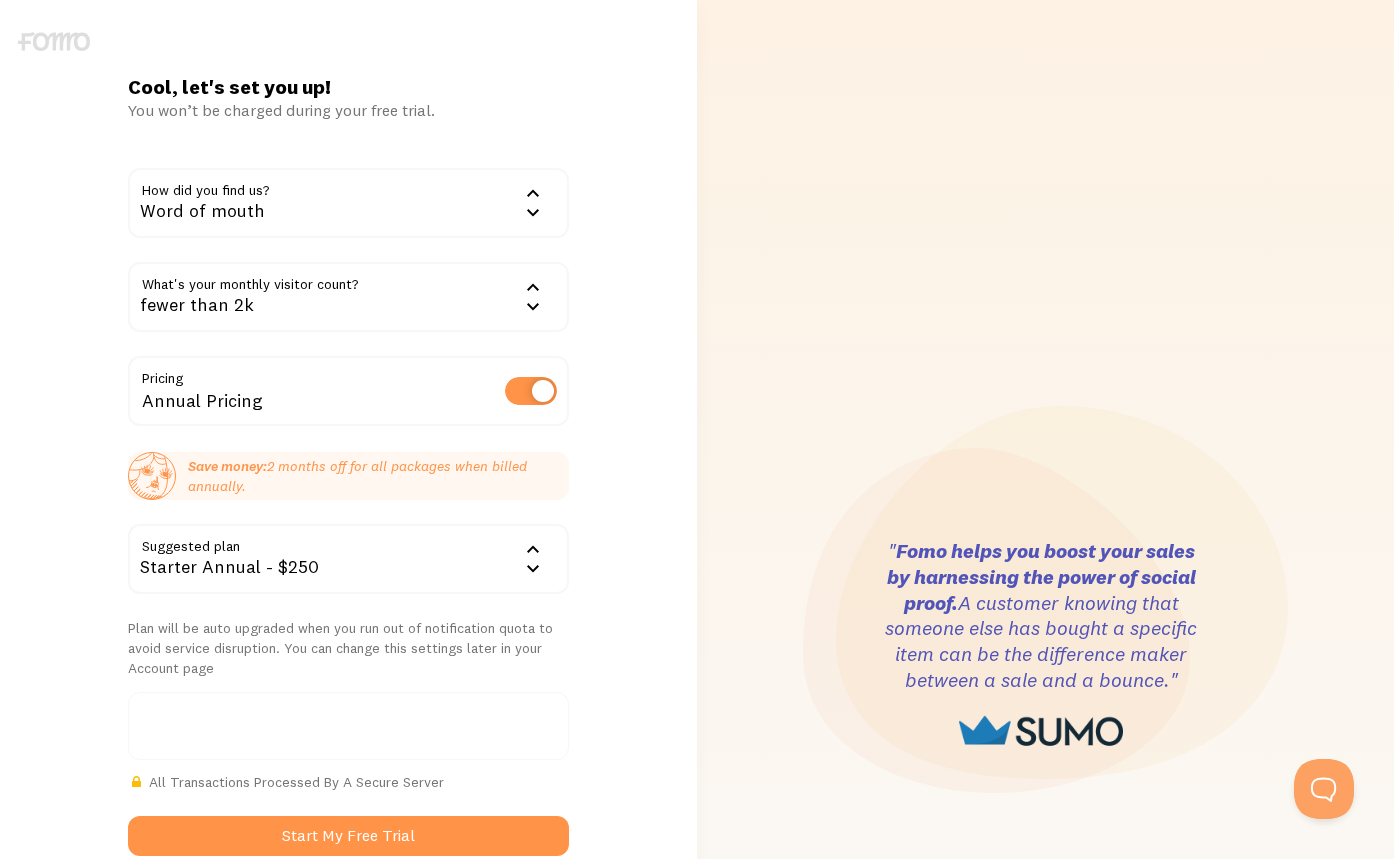 click on ""When new visitors come across your store, social proof is what puts their minds at ease by showing off past customers who have bought from you and enjoyed your products. That's why  Fomo can help you maximize your selling potential. "
" Fomo helps you boost your sales by harnessing the power of social proof.  A customer knowing that someone else has bought a specific item can be the difference maker between a sale and a bounce."
" Fomo publicly displays your achievements and customer interactions  on your website to help increase sales and conversions."" at bounding box center (1045, 644) 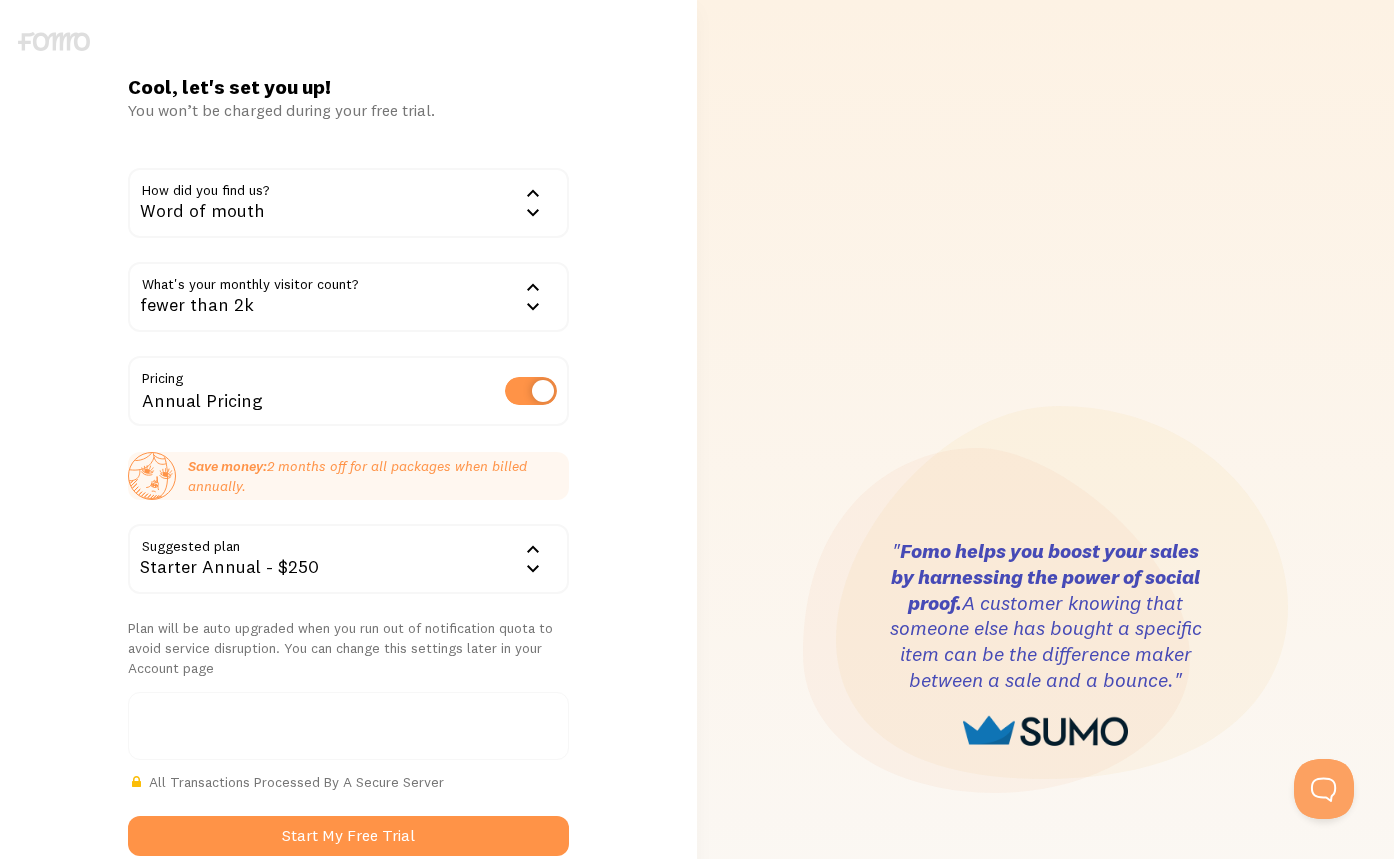click at bounding box center (531, 391) 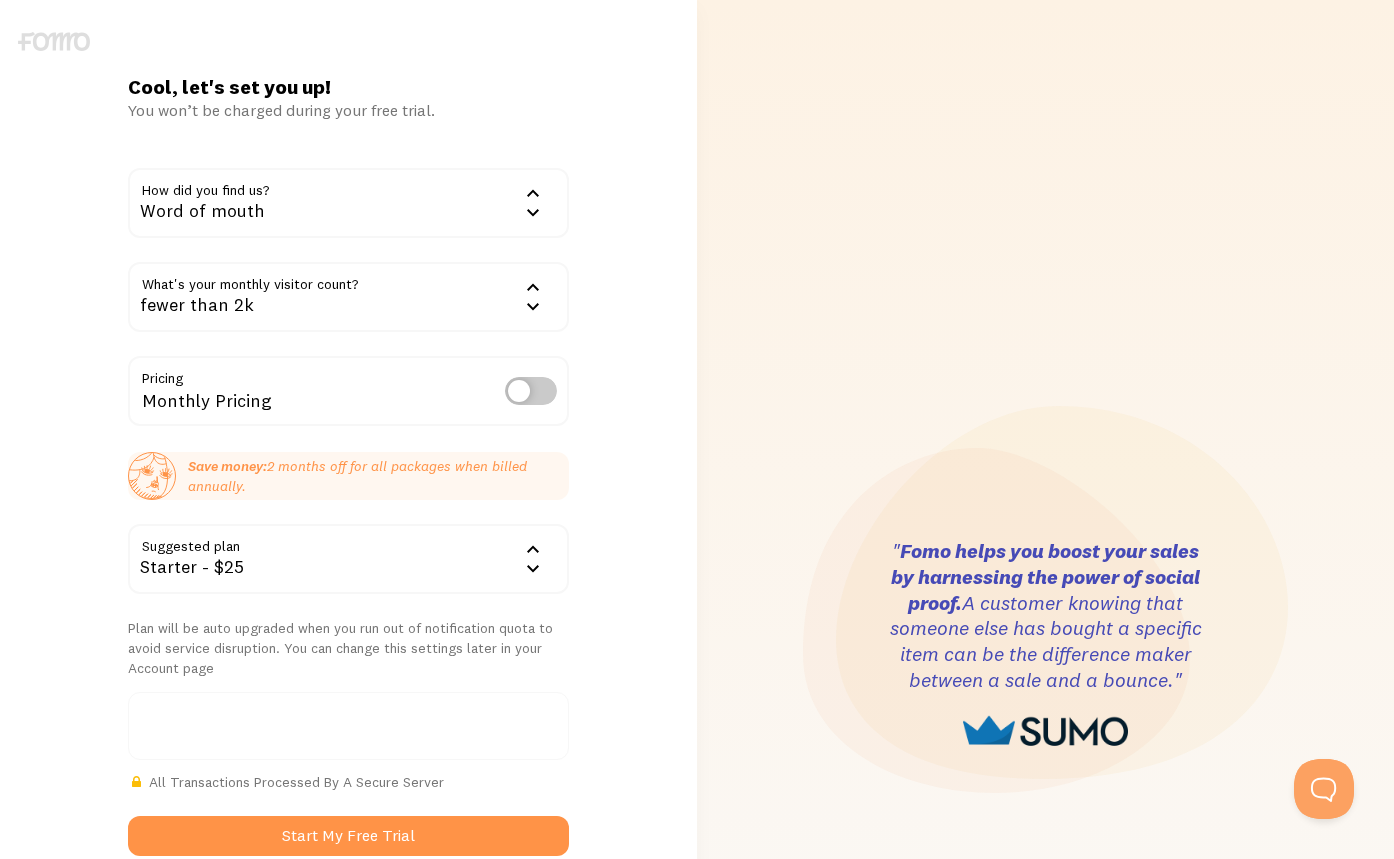 click on "Cool, let's set you up!
You won’t be charged during your free trial.
How did you find us?
Word of mouth
Google
Word of mouth
Advertisement
Competitor
Other
Not provided" at bounding box center (348, 644) 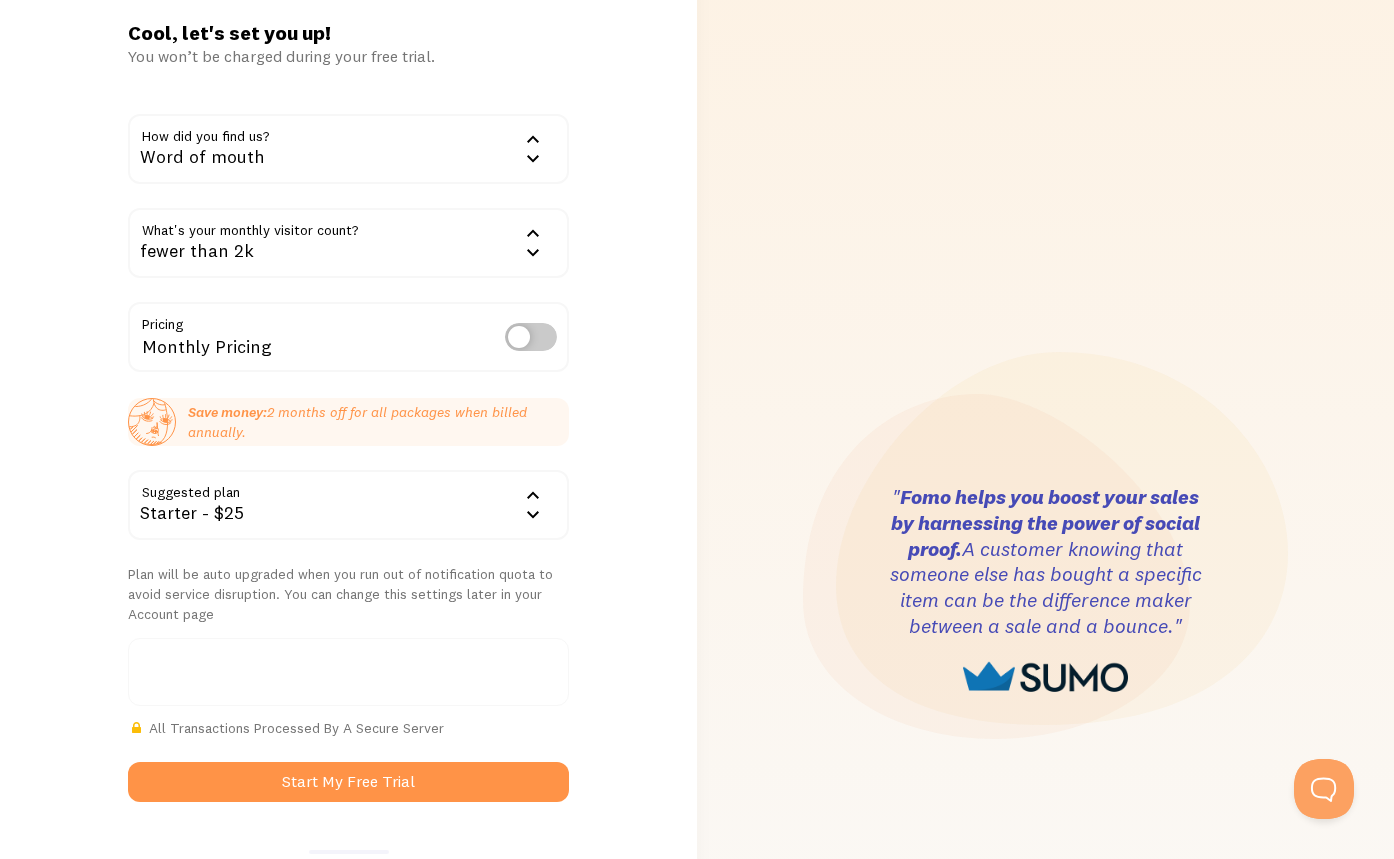 scroll, scrollTop: 100, scrollLeft: 0, axis: vertical 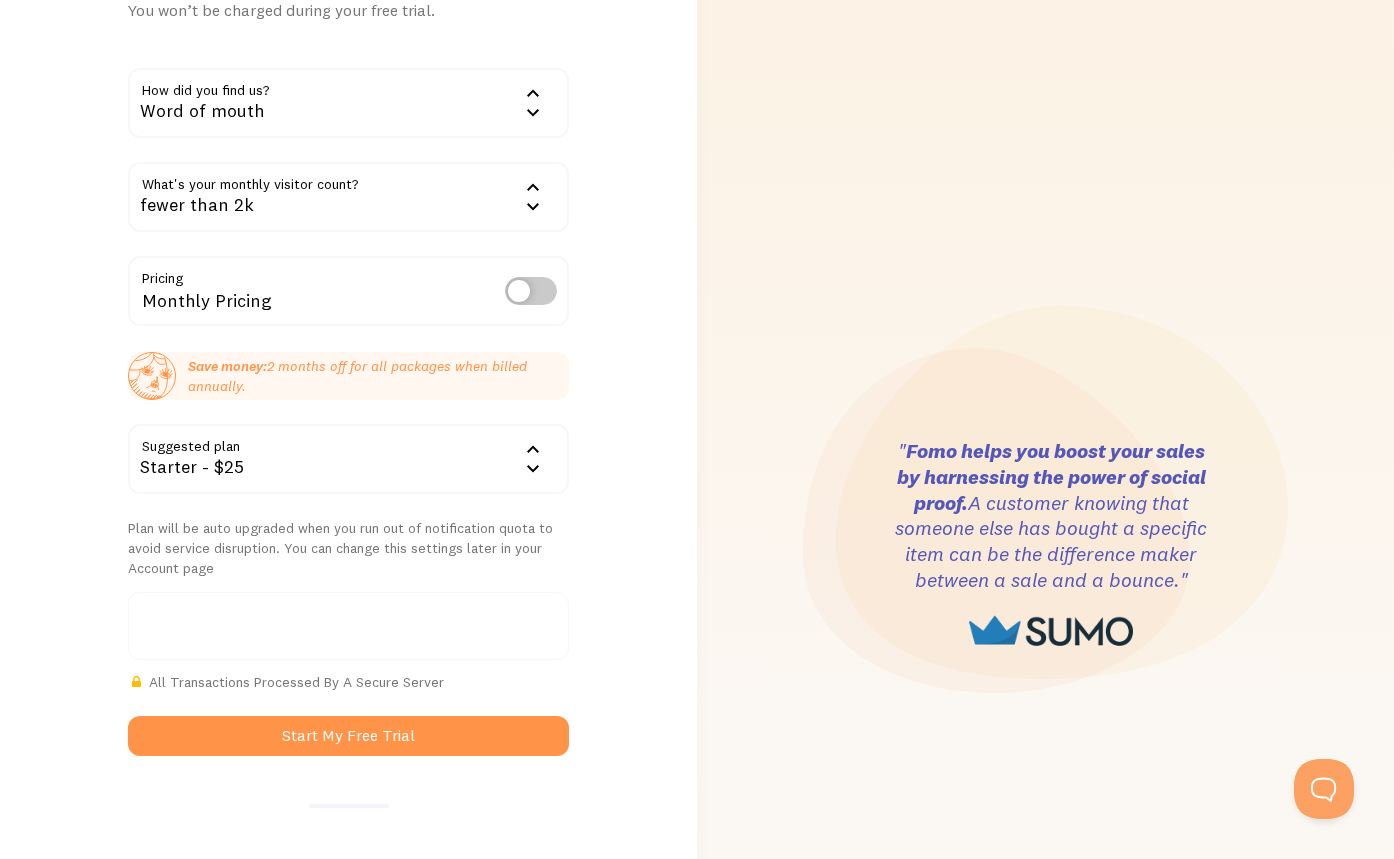 click at bounding box center [348, 626] 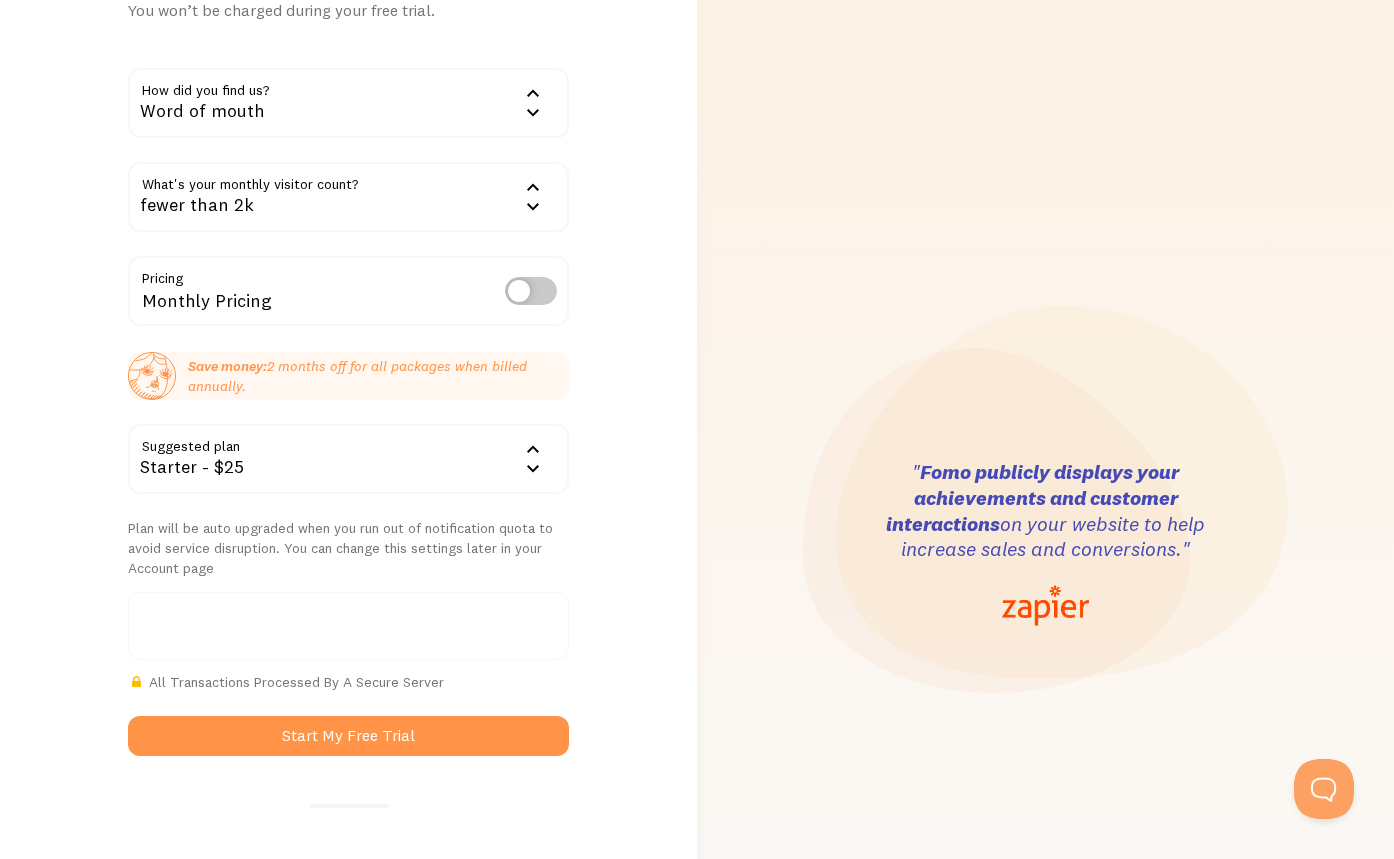 click at bounding box center (348, 626) 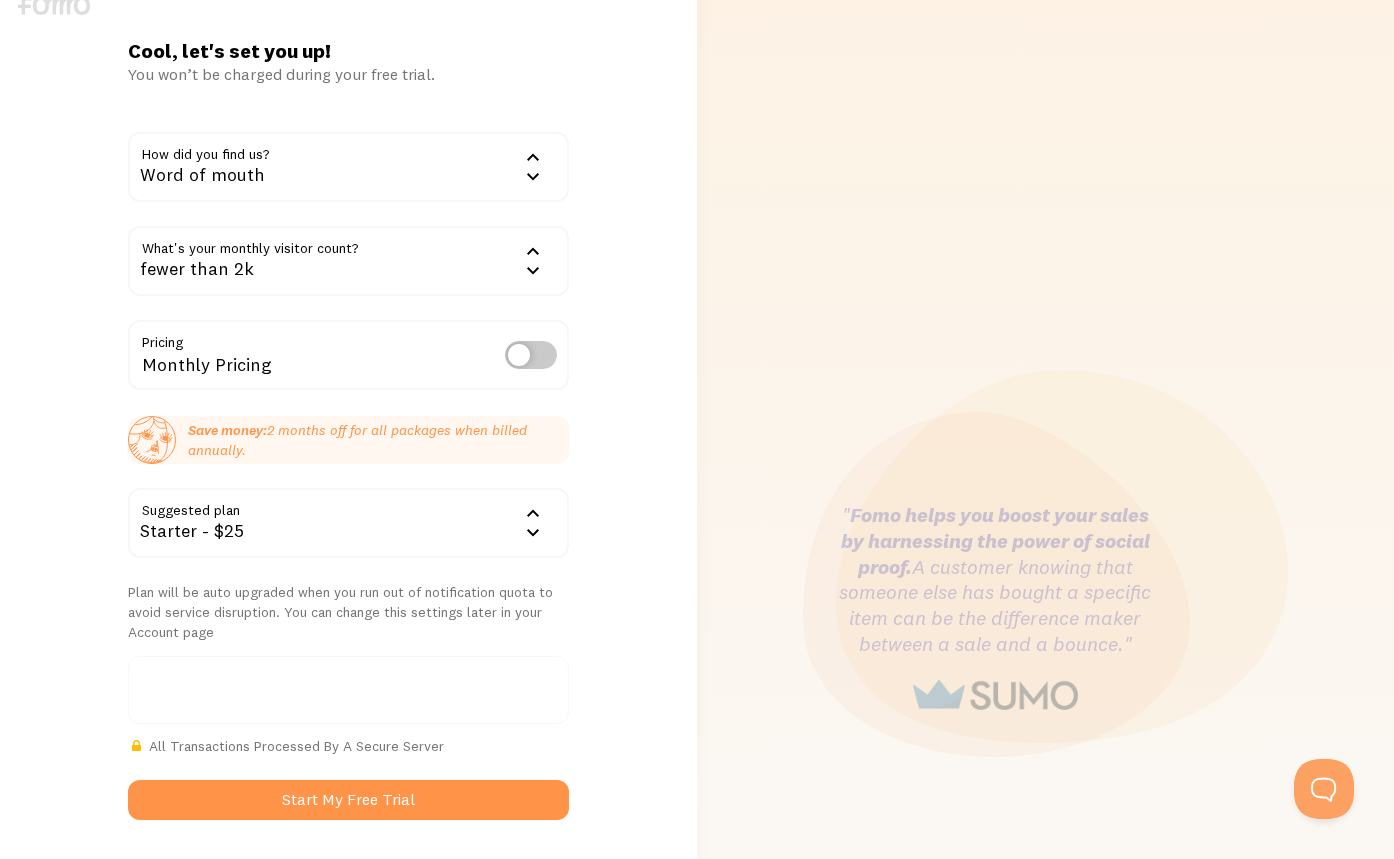 scroll, scrollTop: 0, scrollLeft: 0, axis: both 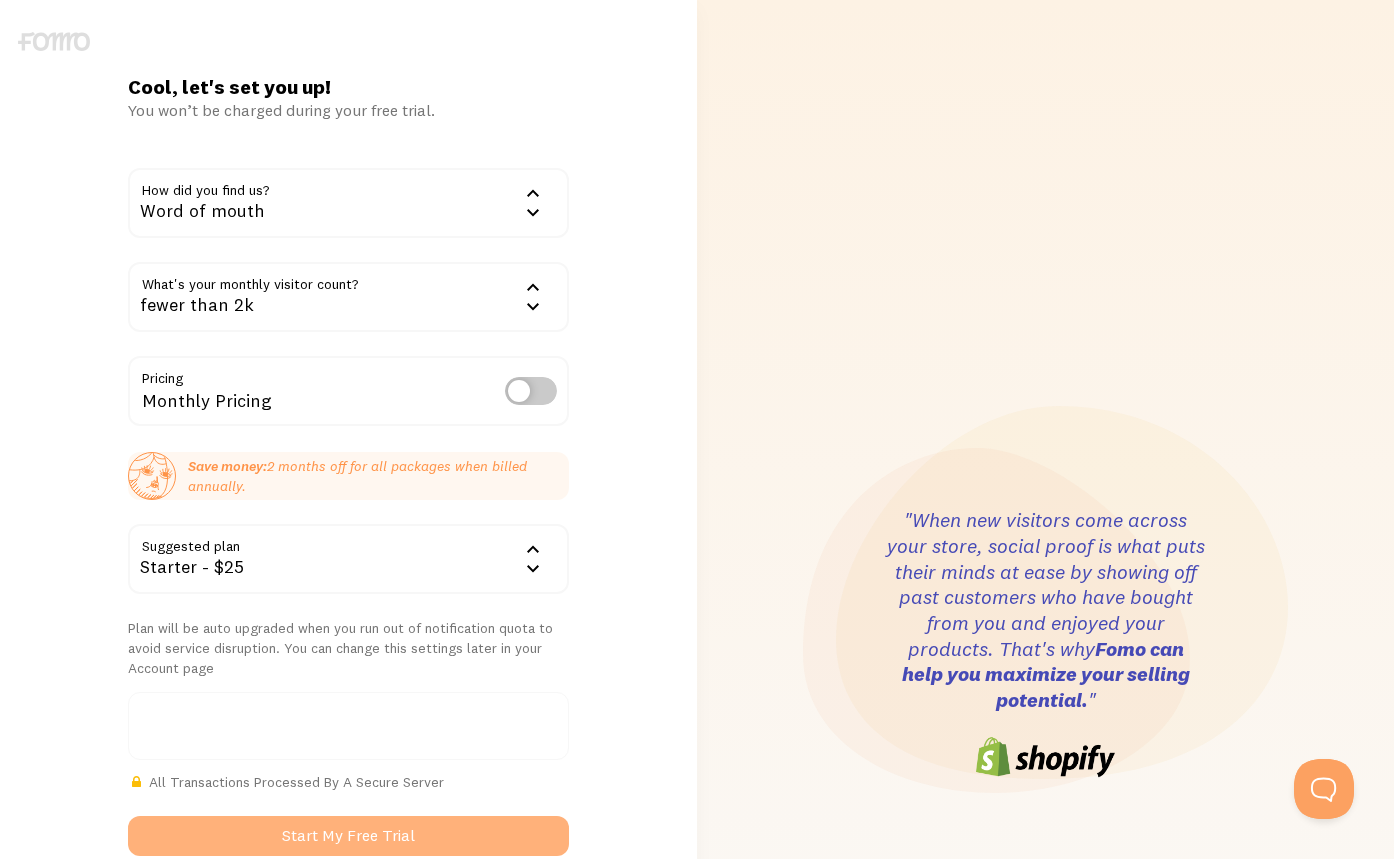 click on "Start My Free Trial" at bounding box center (348, 836) 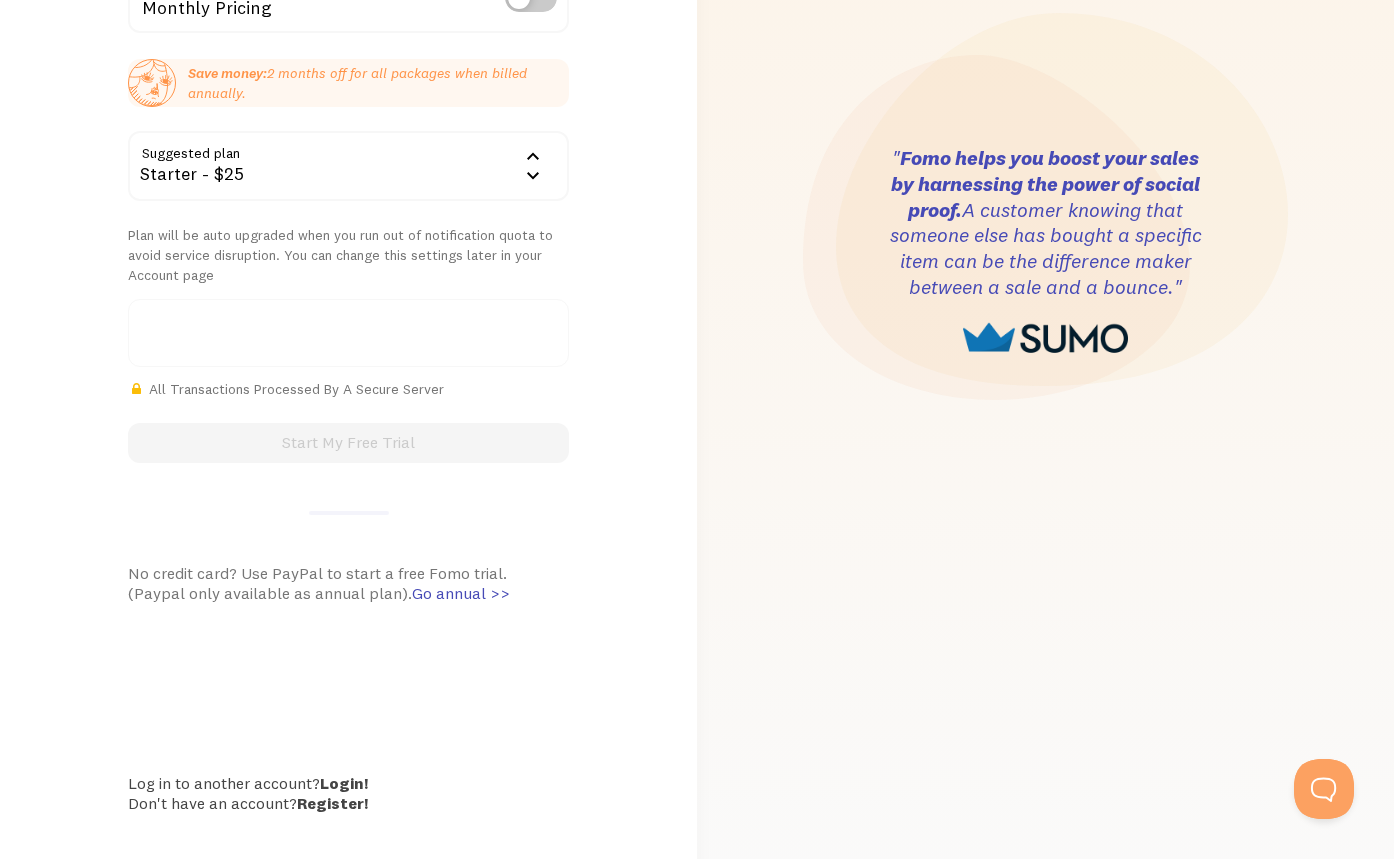 scroll, scrollTop: 429, scrollLeft: 0, axis: vertical 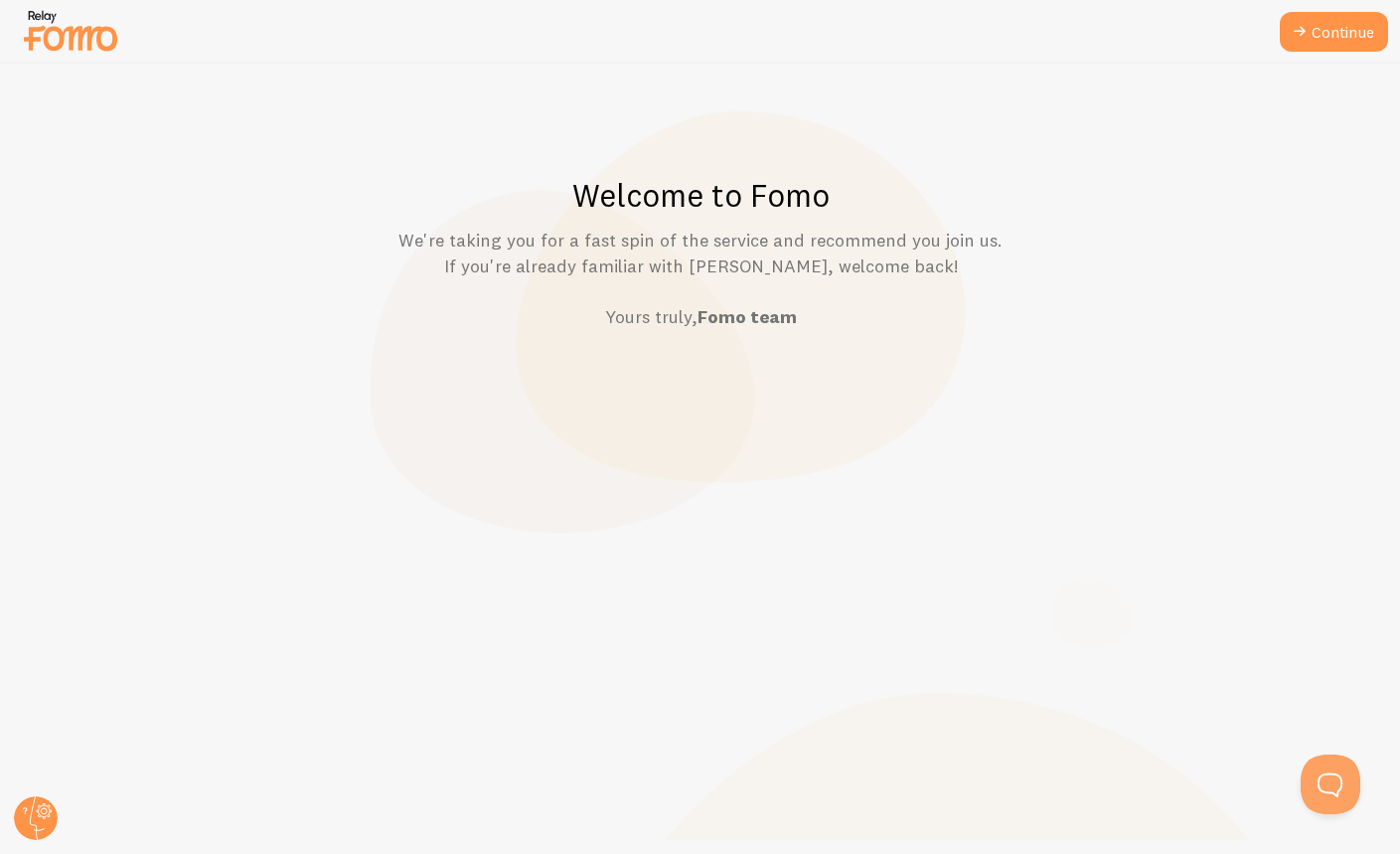 click on "We're taking you for a fast spin of the service and recommend you join us.
If you're already familiar with [PERSON_NAME], welcome back!
Yours truly,  Fomo team" at bounding box center (700, 278) 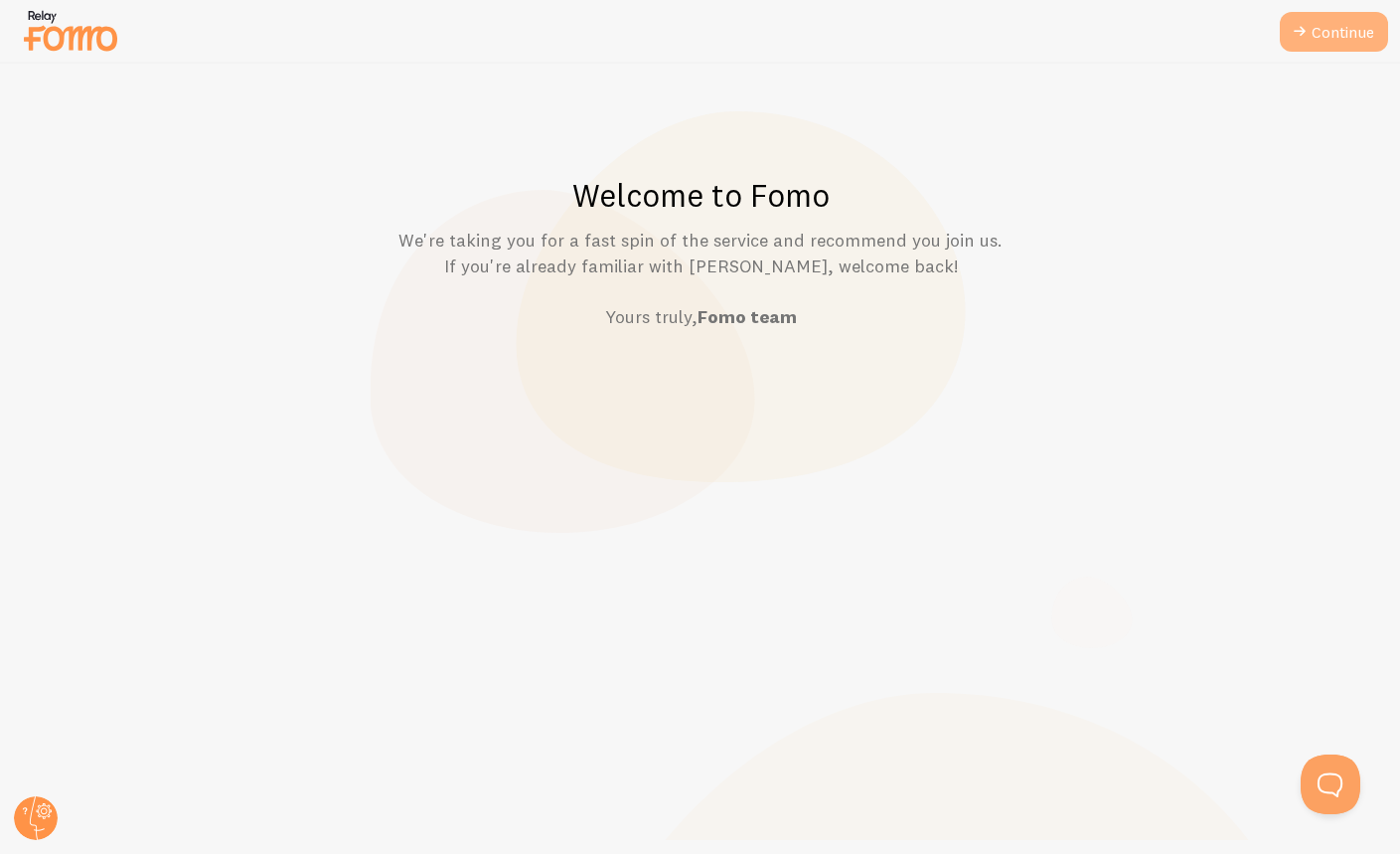 click at bounding box center (1300, 32) 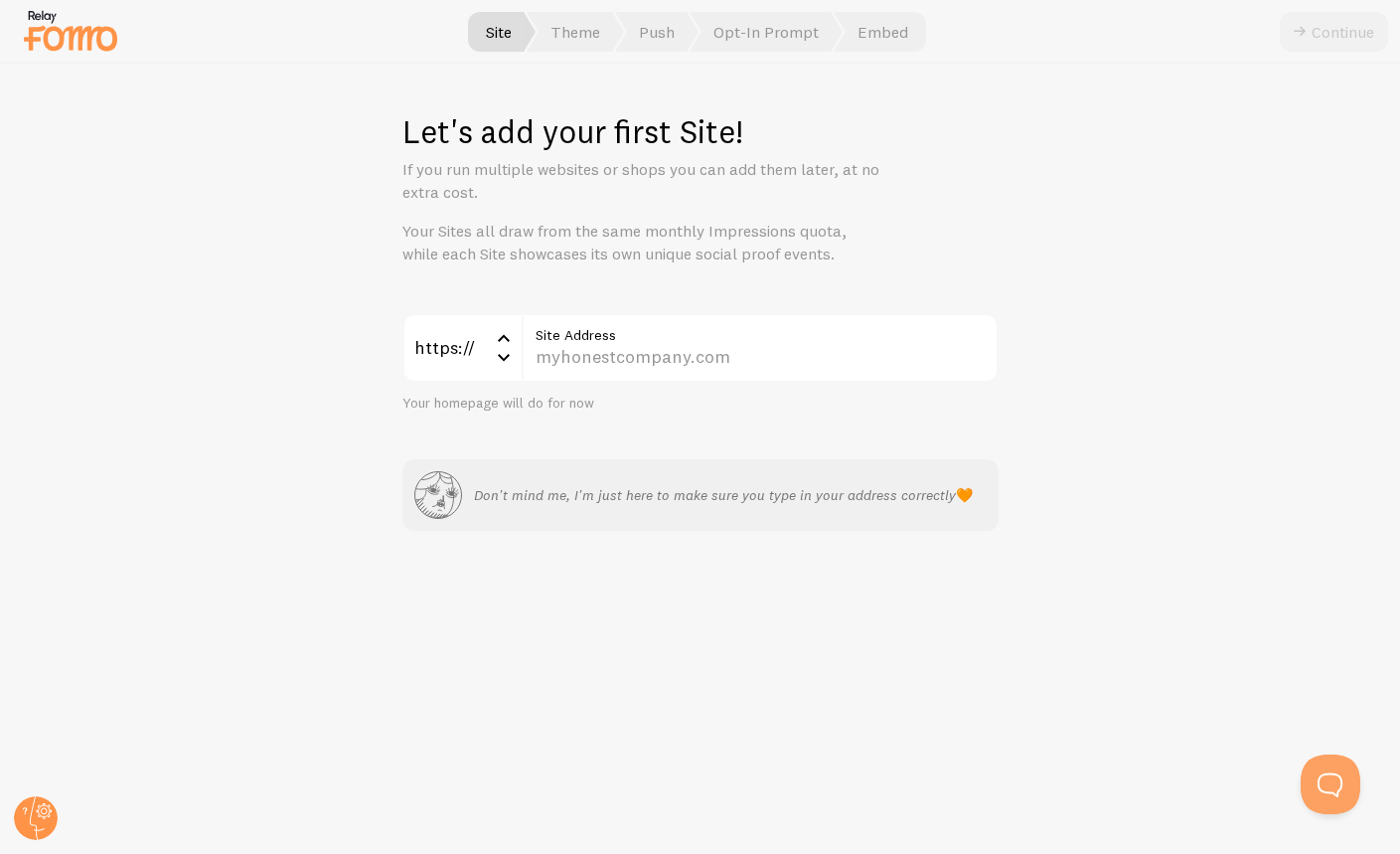click on "Let's add your first Site!
If you run multiple websites or shops you can add them later, at
no extra cost.
Your Sites all draw from the same monthly Impressions quota,
while each Site showcases its own unique social proof events.
https://   https://       https://  http://        Site Address       Your homepage will do for now
Don't mind me, I'm just here to make sure you type in your
address correctly
🧡" at bounding box center [700, 458] 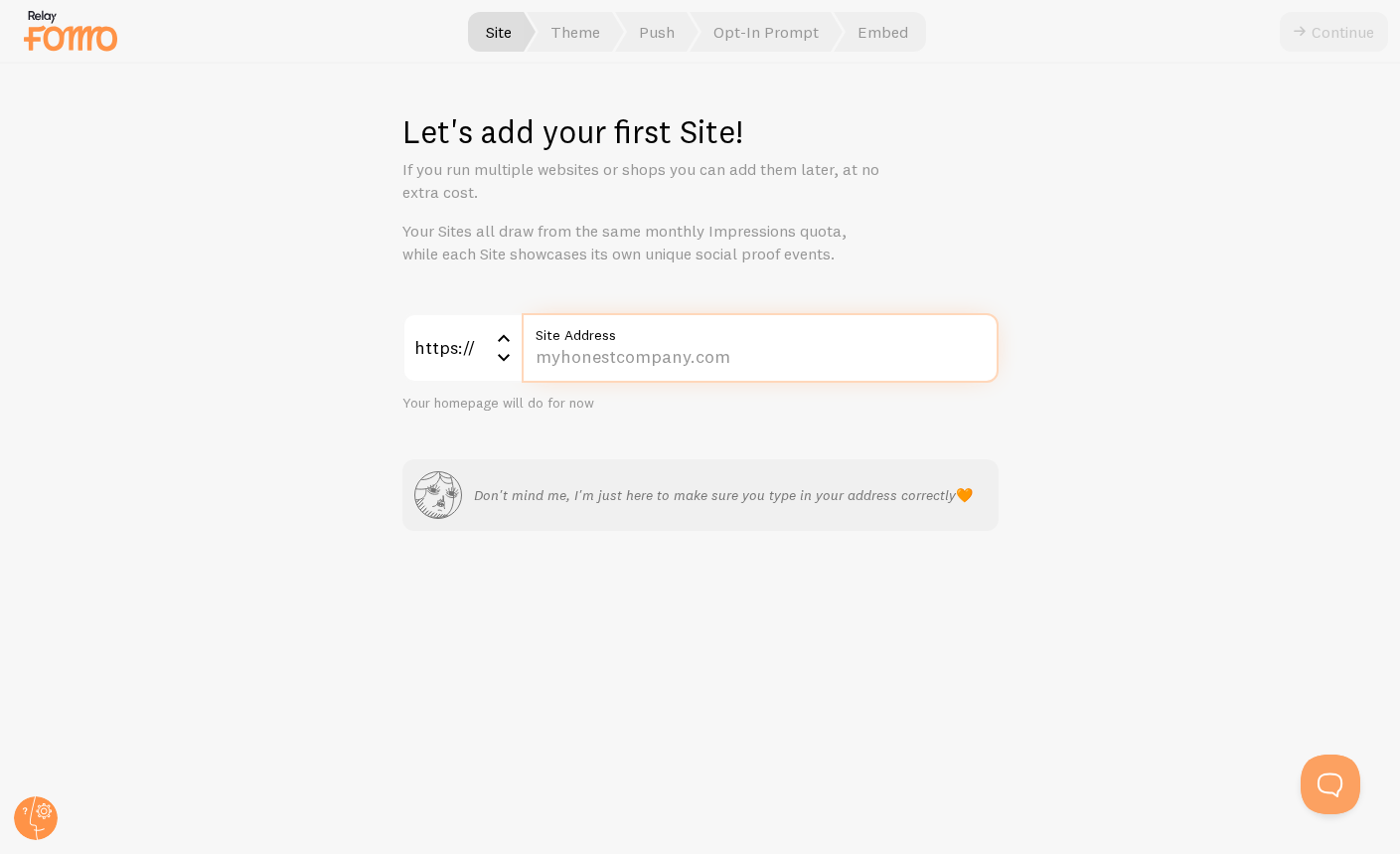 click on "Site Address" at bounding box center (760, 348) 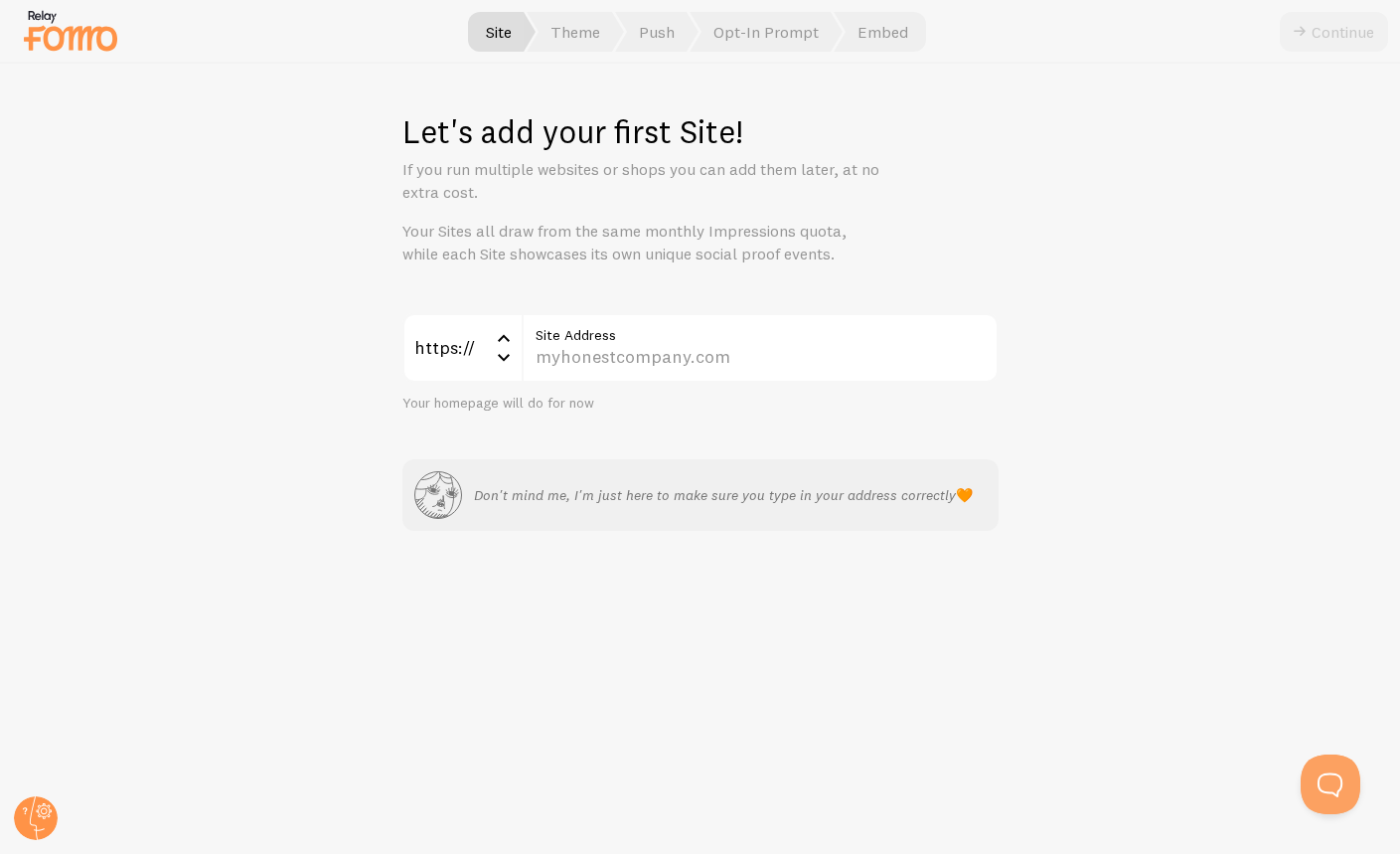 drag, startPoint x: 962, startPoint y: 714, endPoint x: 933, endPoint y: 674, distance: 49.40648 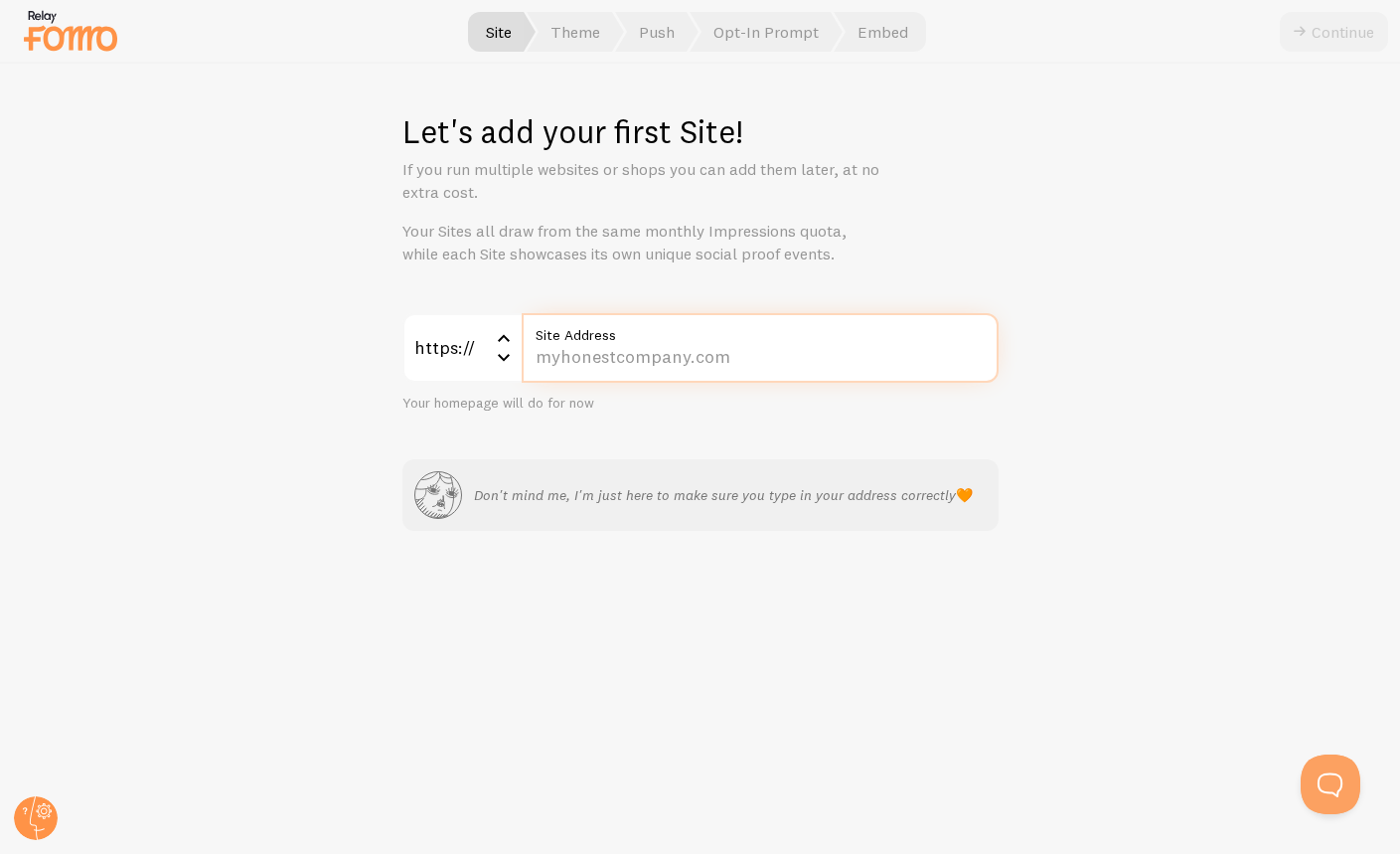 click on "Site Address" at bounding box center (760, 348) 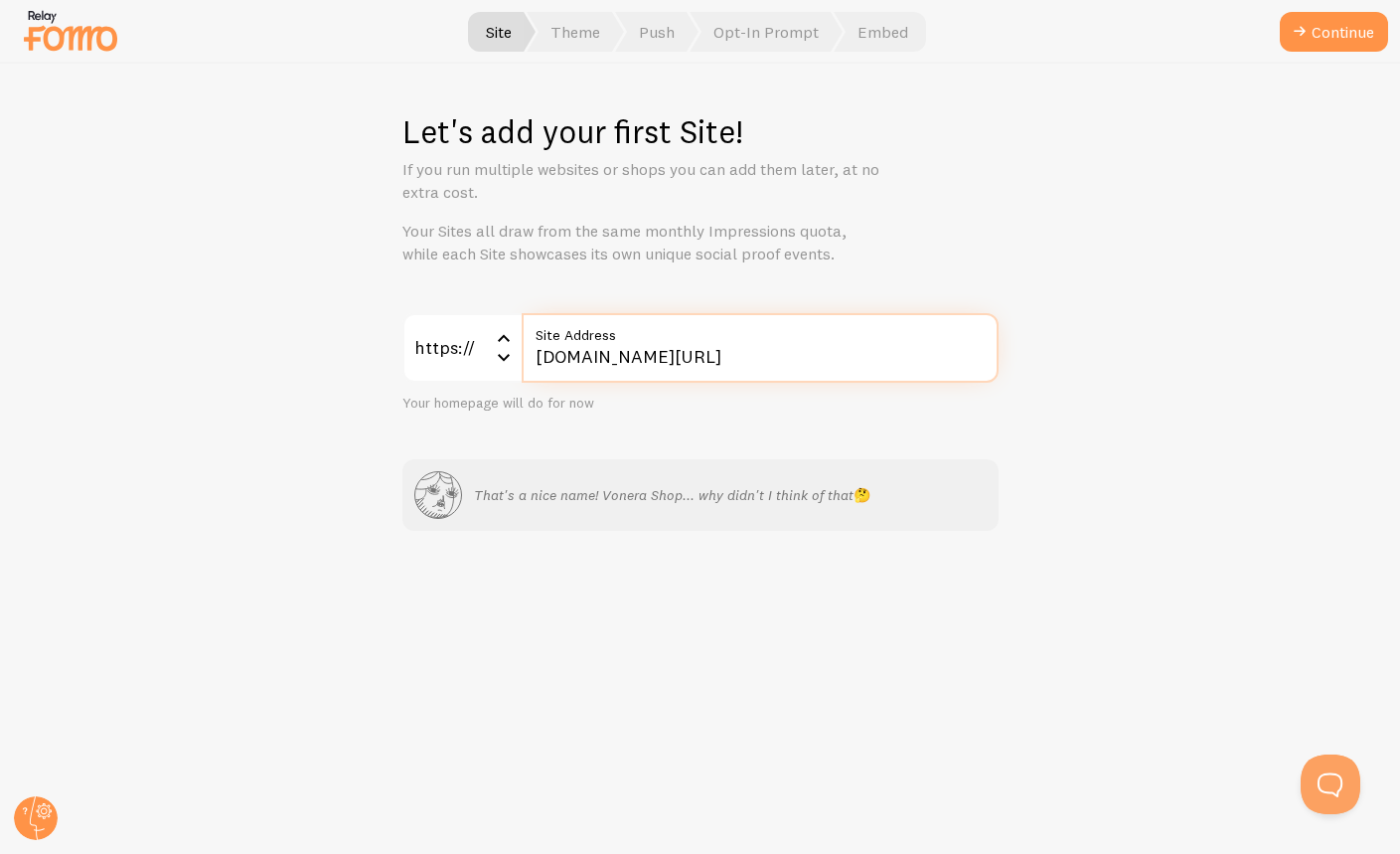 scroll, scrollTop: 0, scrollLeft: 40, axis: horizontal 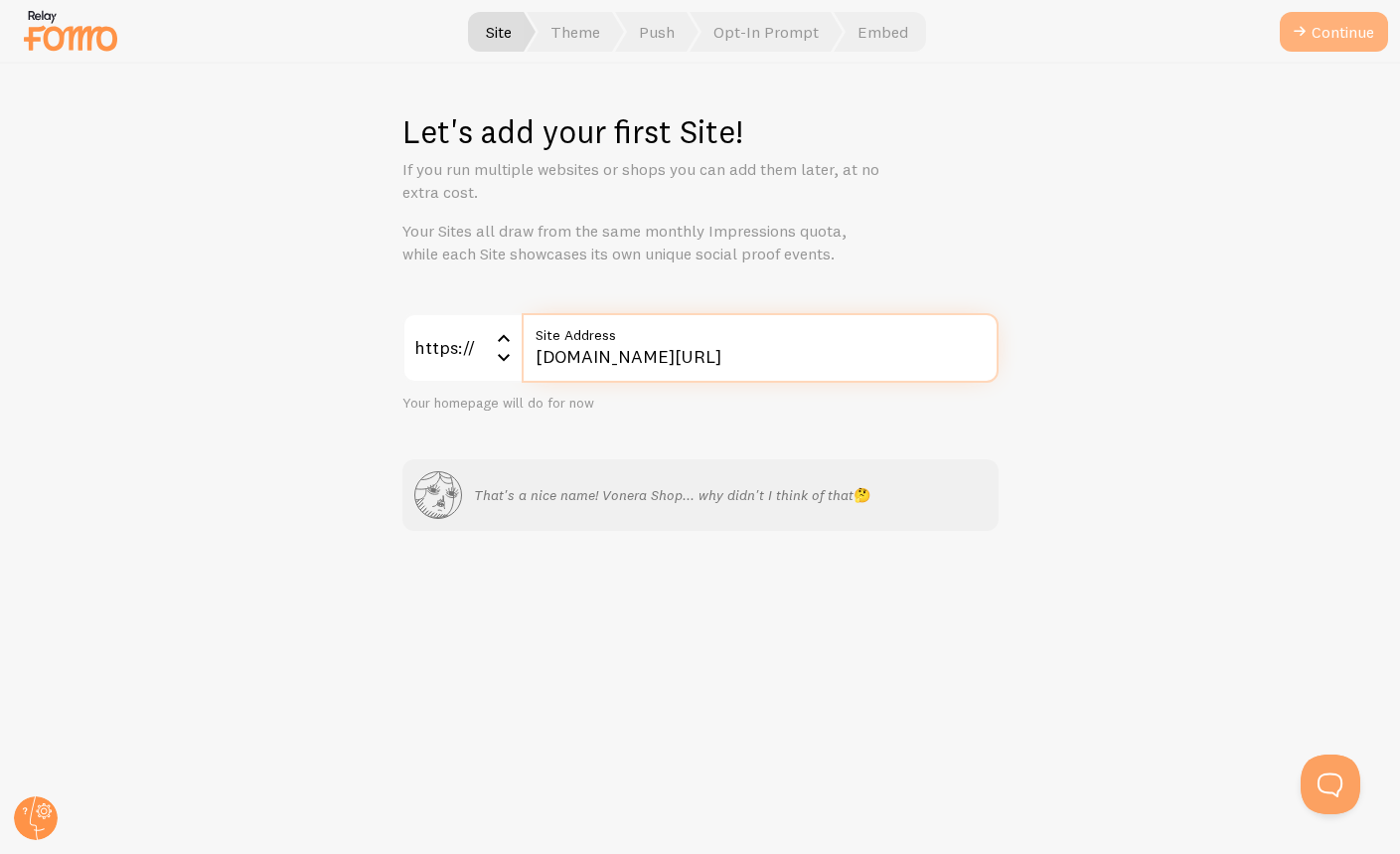 type on "vonera-shop.com/wp-admin/post.php?post=605&action=edit" 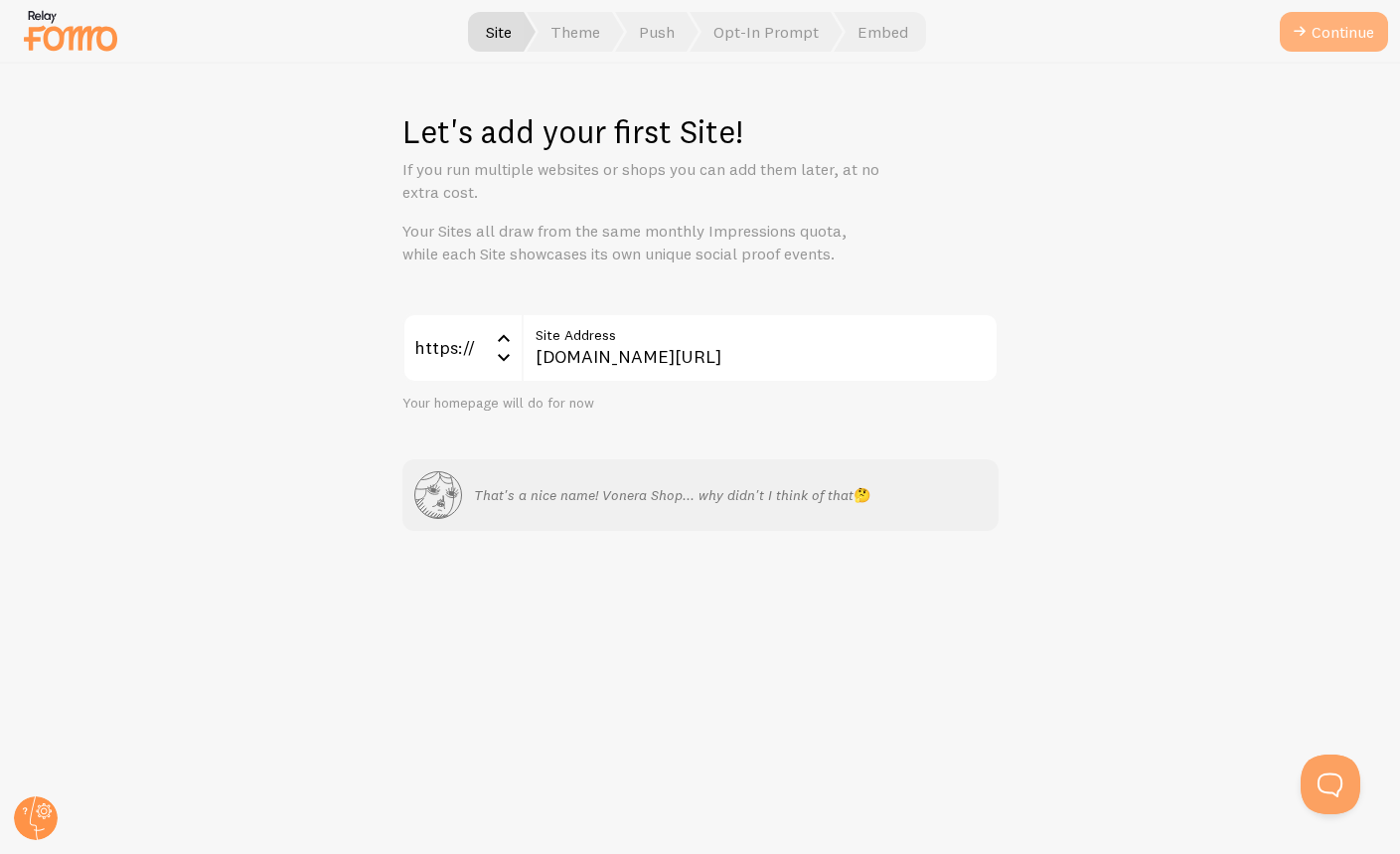 scroll, scrollTop: 0, scrollLeft: 0, axis: both 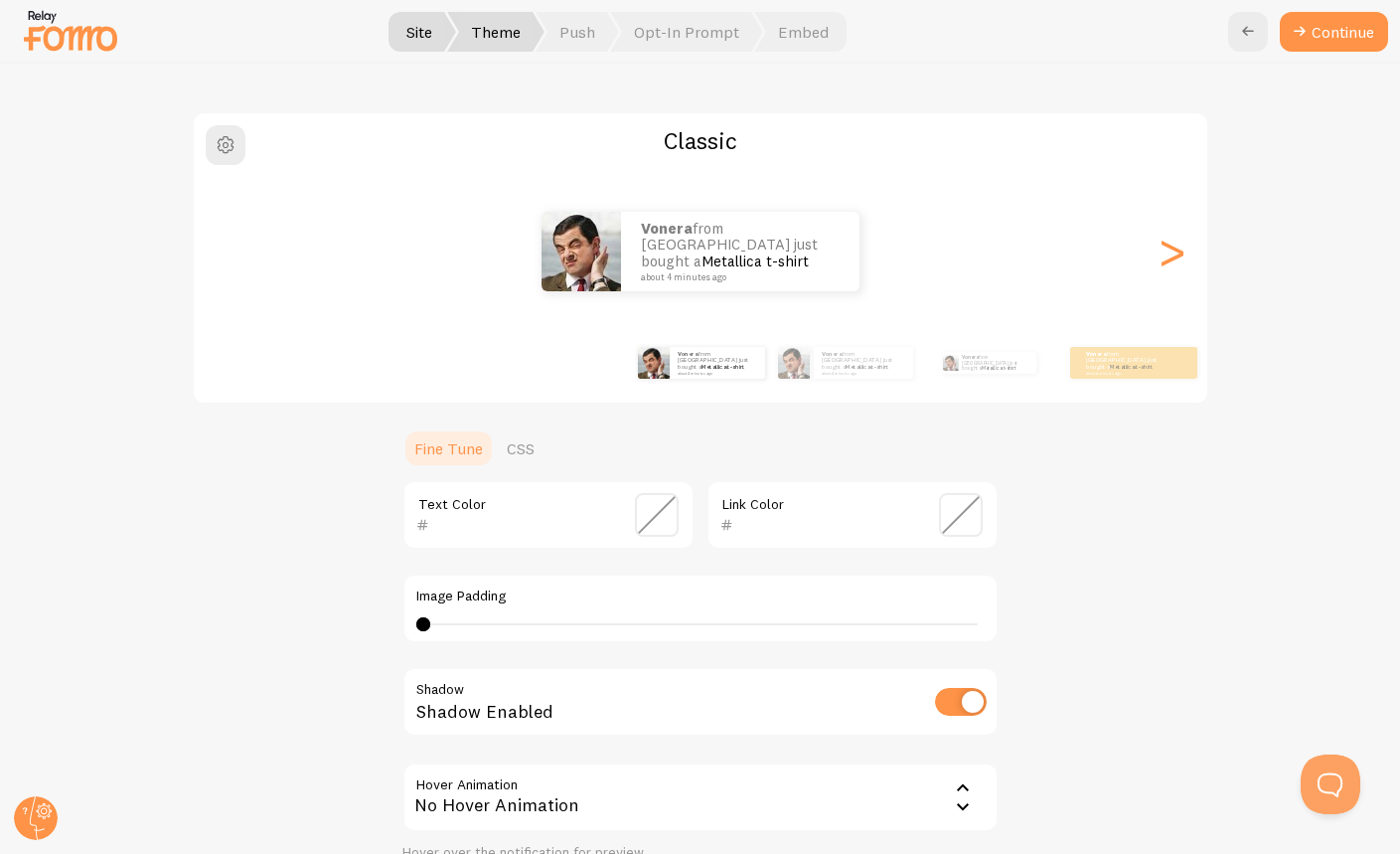 click at bounding box center (657, 515) 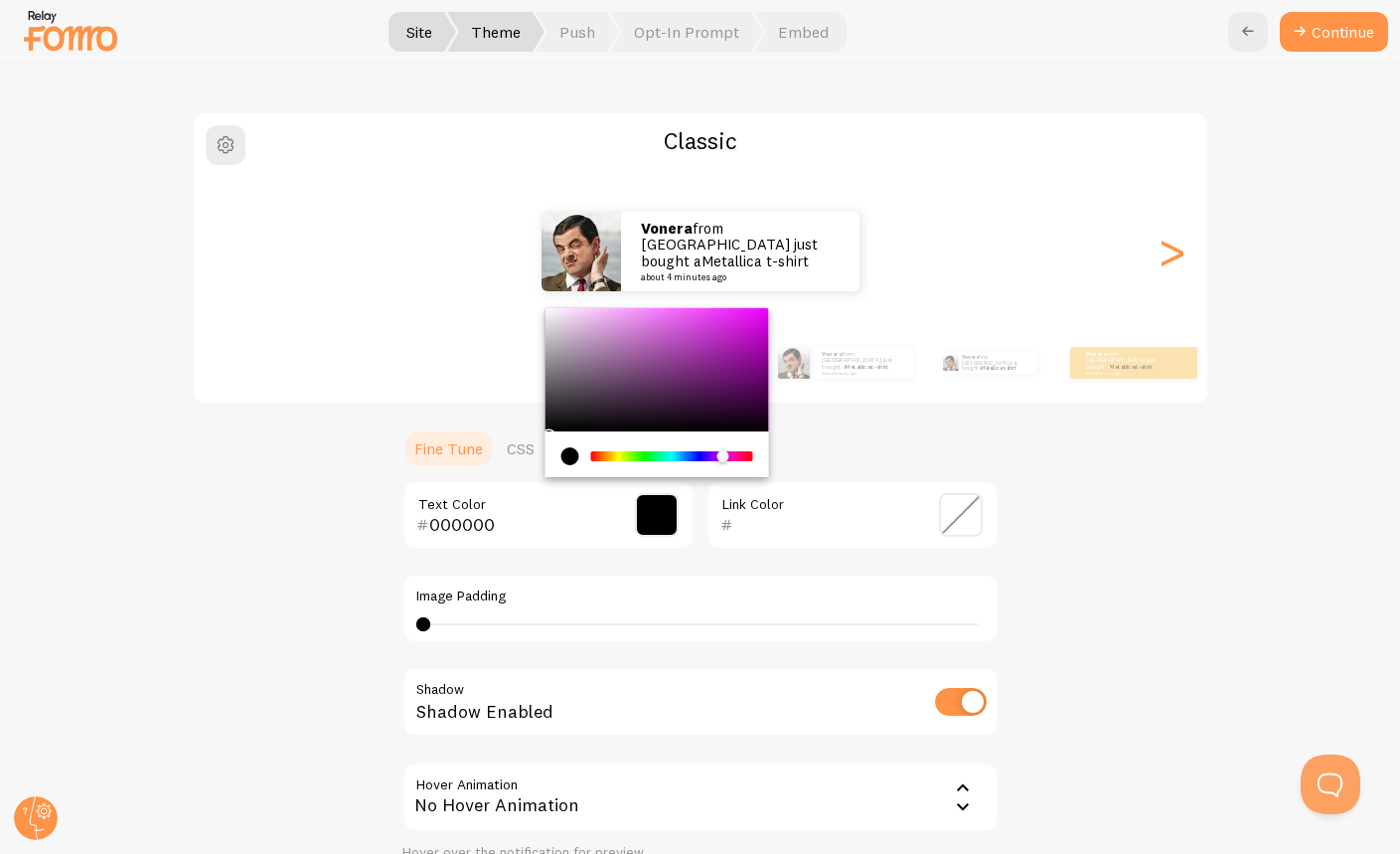 click at bounding box center [672, 456] 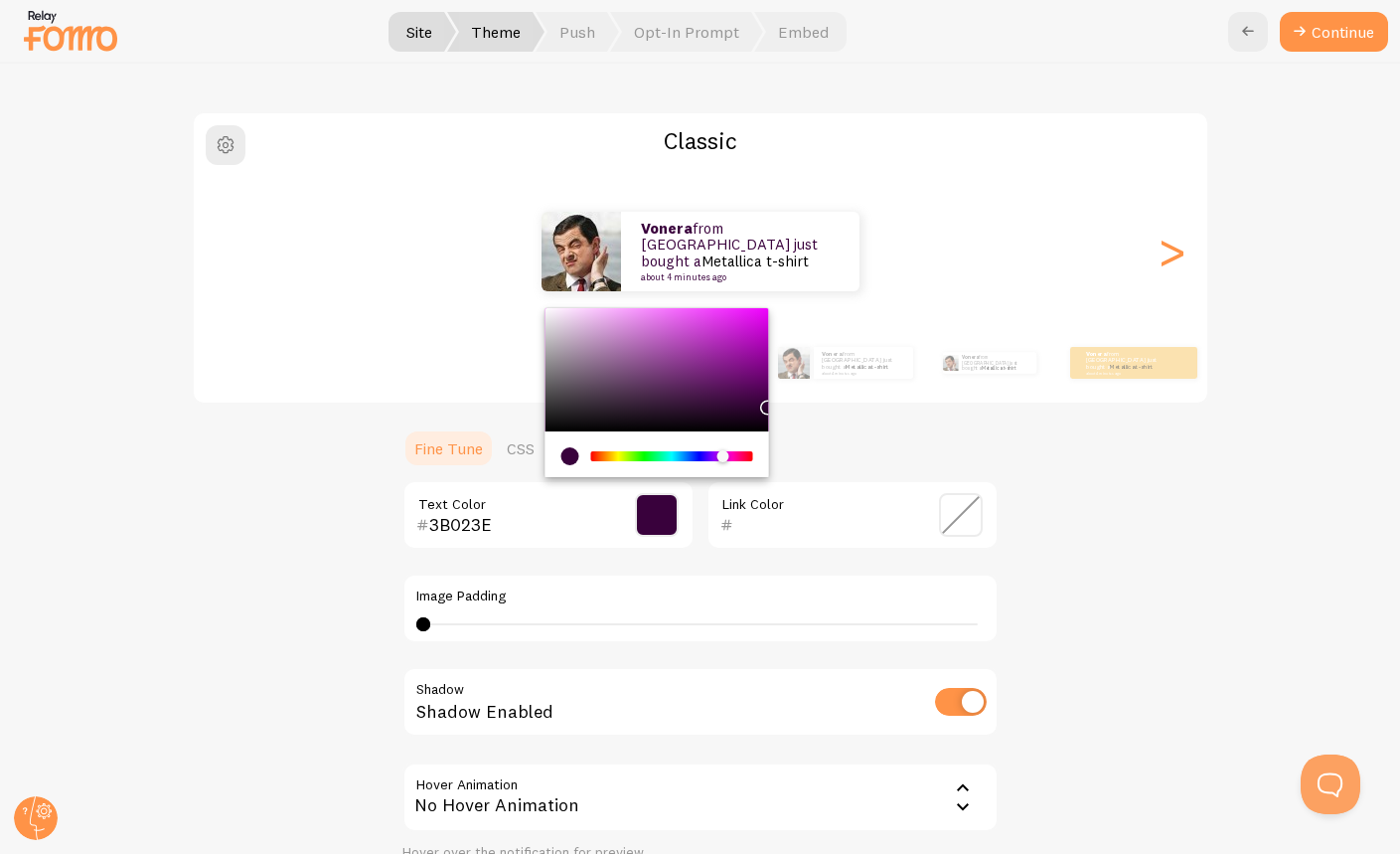 drag, startPoint x: 726, startPoint y: 378, endPoint x: 756, endPoint y: 404, distance: 39.698866 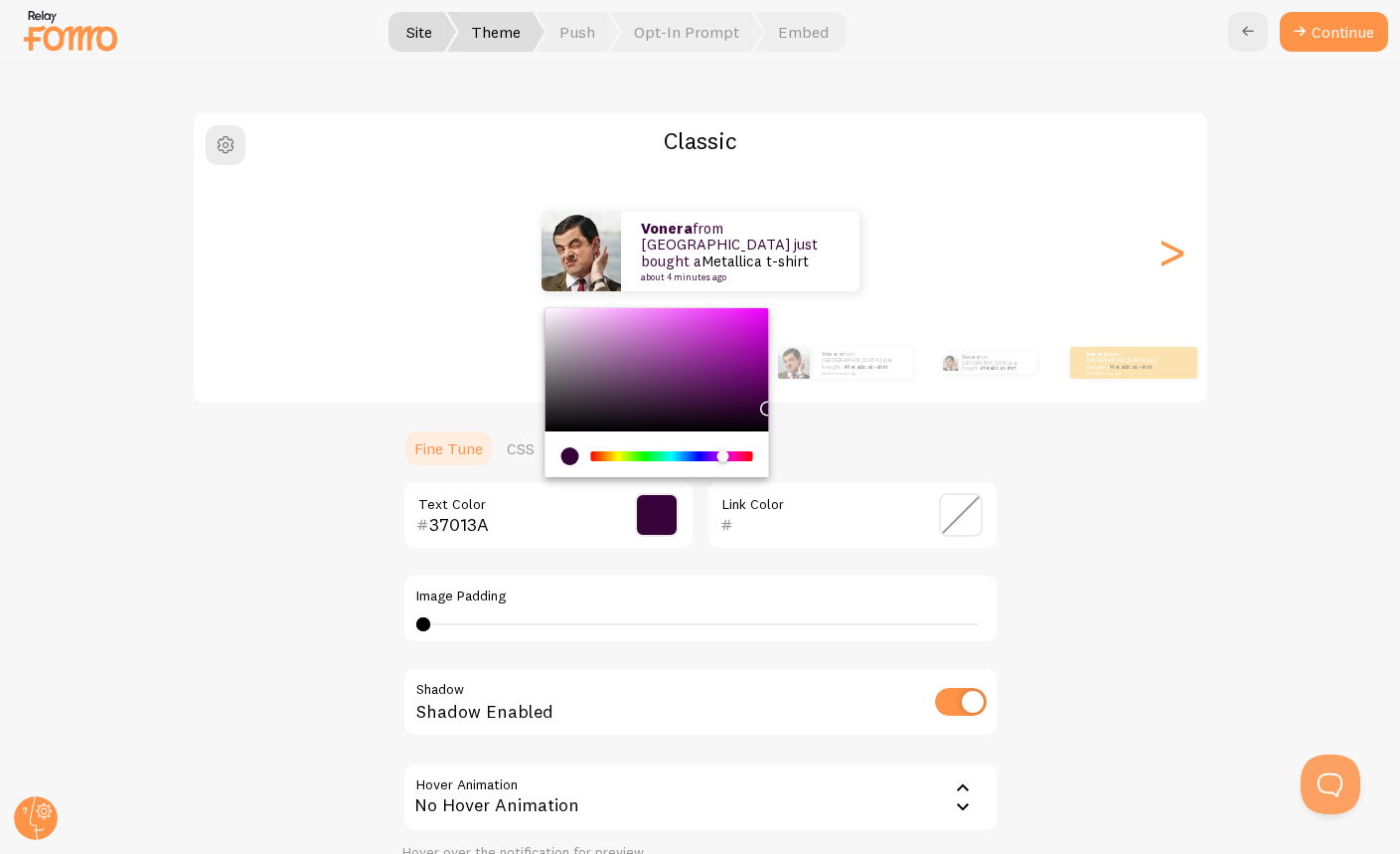 click at bounding box center (961, 515) 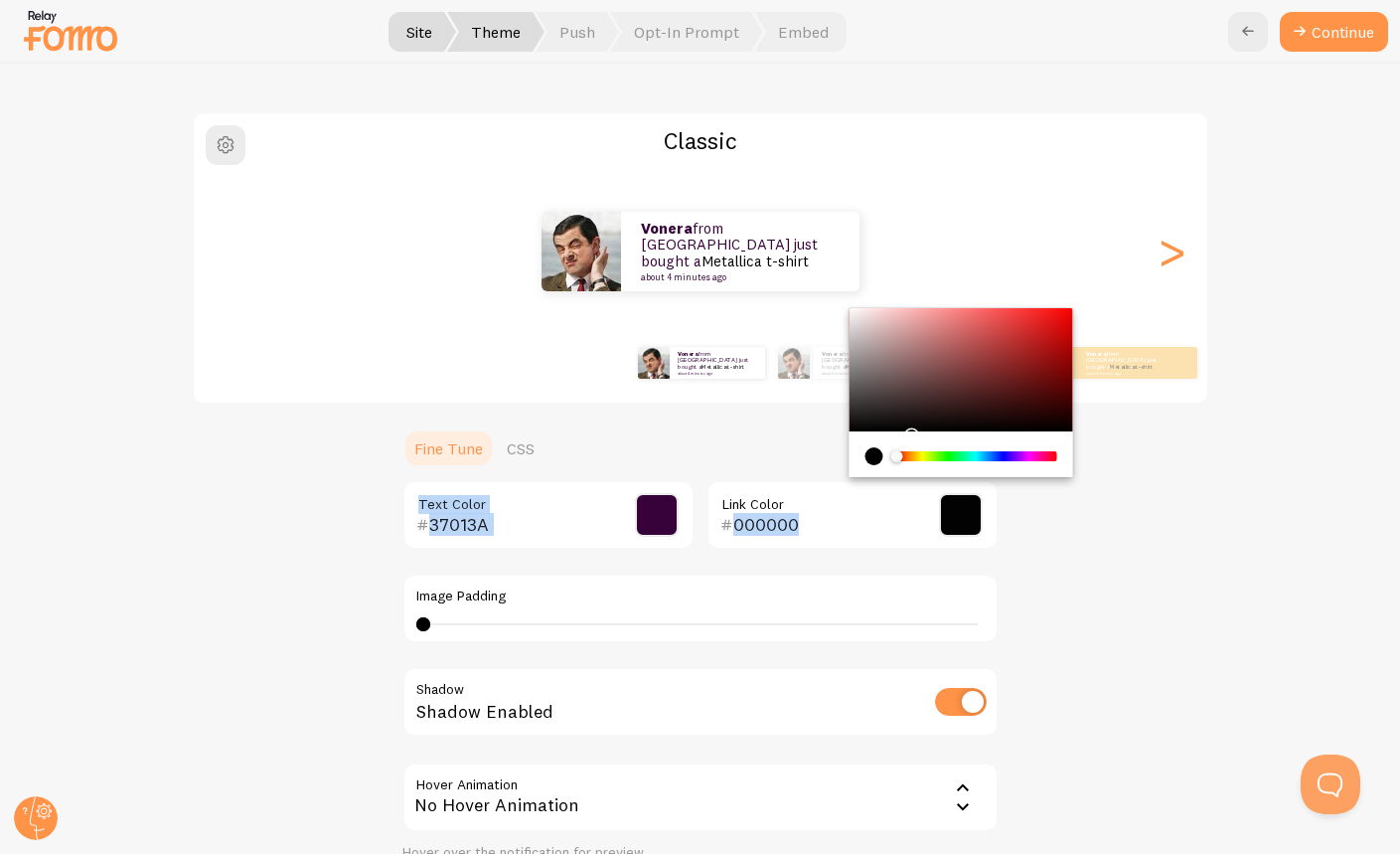 drag, startPoint x: 933, startPoint y: 372, endPoint x: 1005, endPoint y: 417, distance: 84.90583 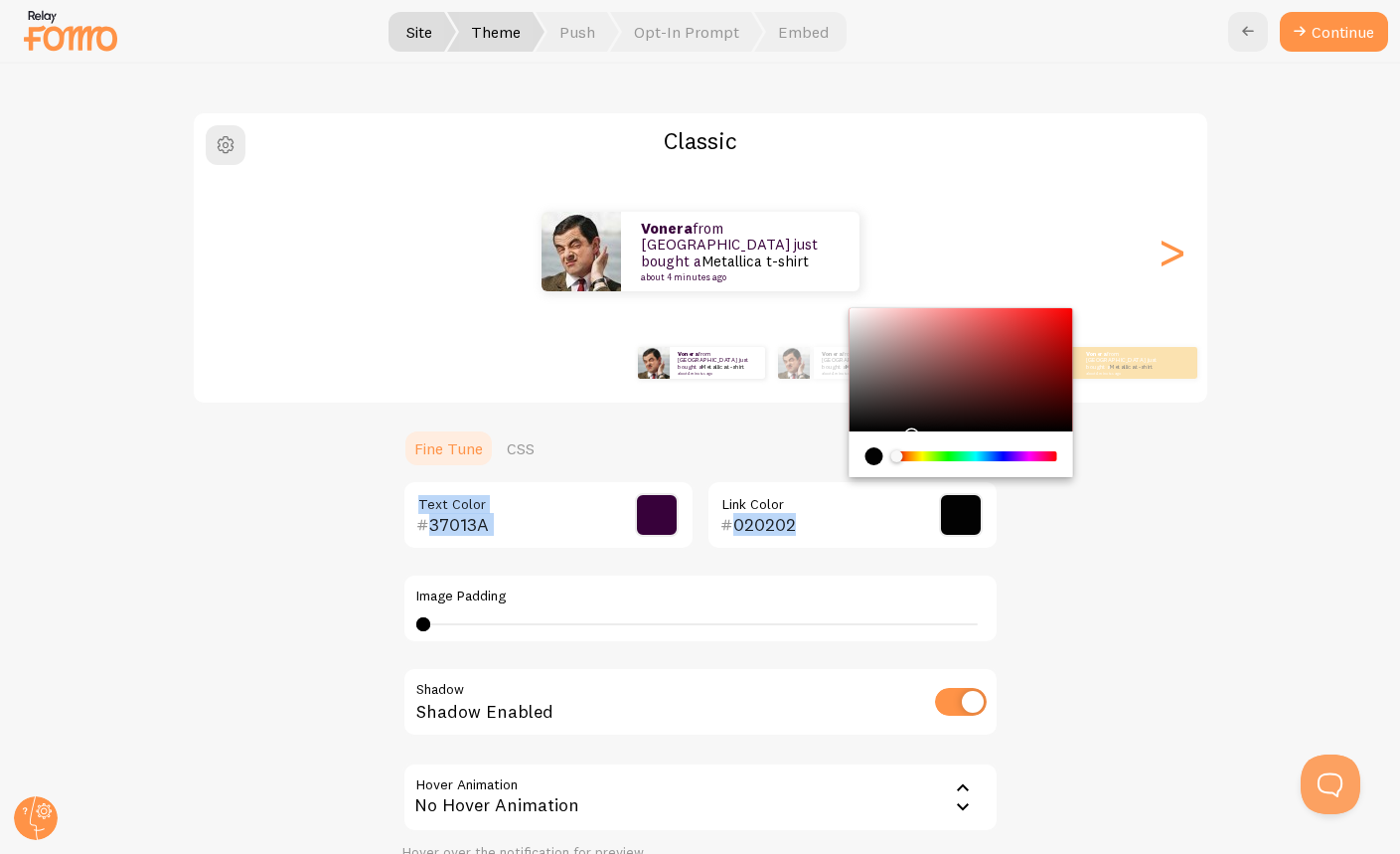 drag, startPoint x: 1005, startPoint y: 417, endPoint x: 1006, endPoint y: 396, distance: 21.023796 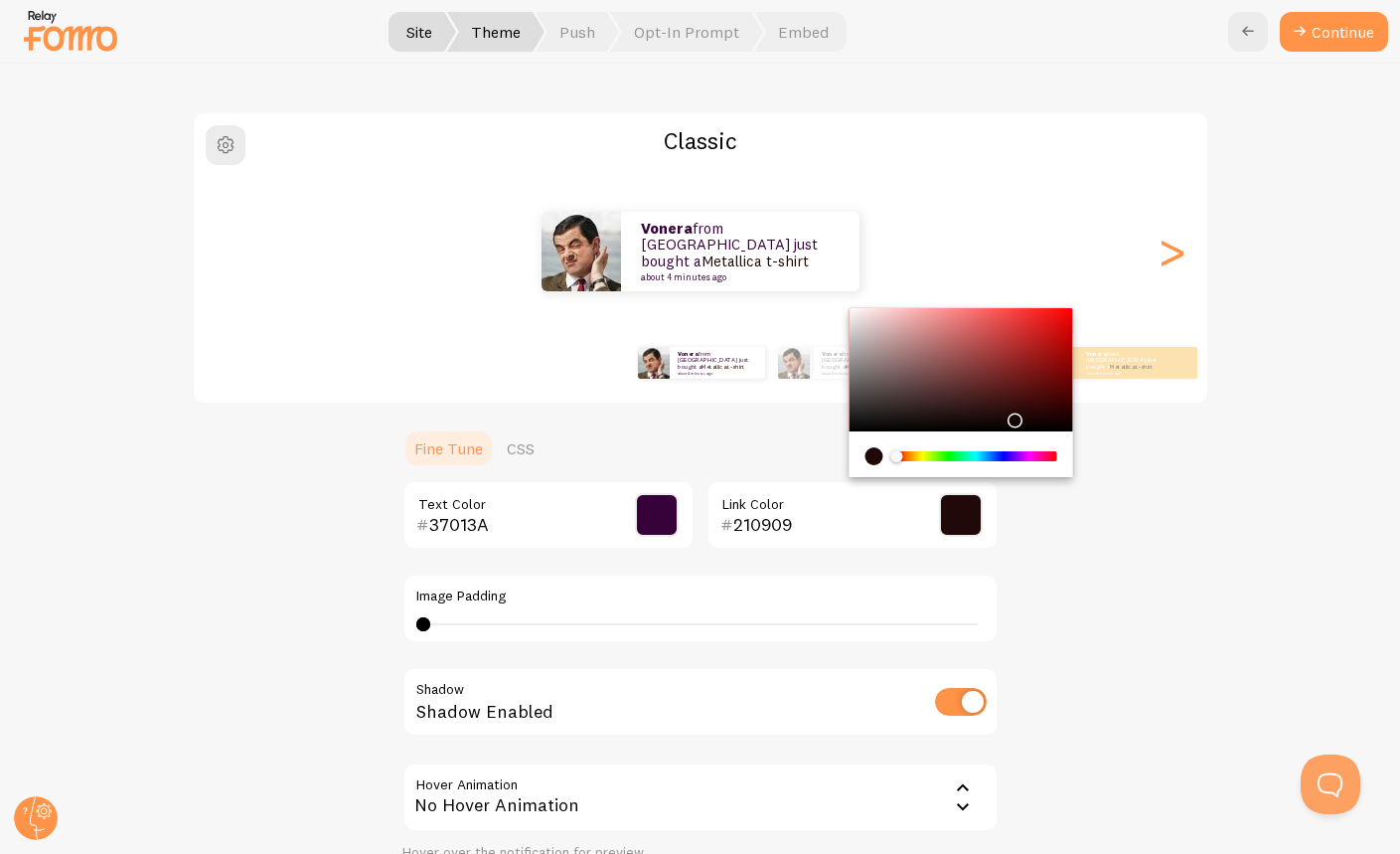 click at bounding box center (961, 370) 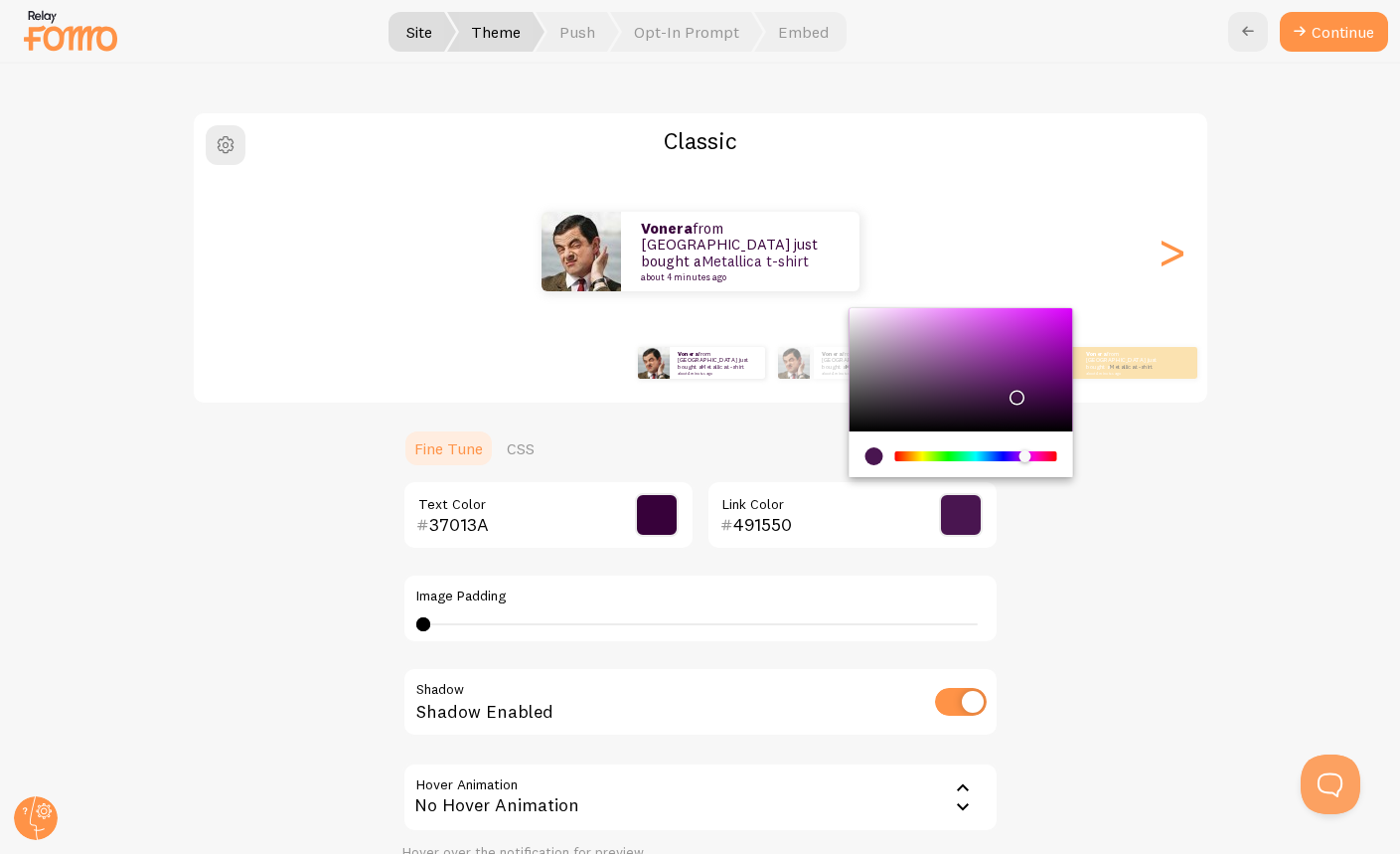 click at bounding box center [976, 456] 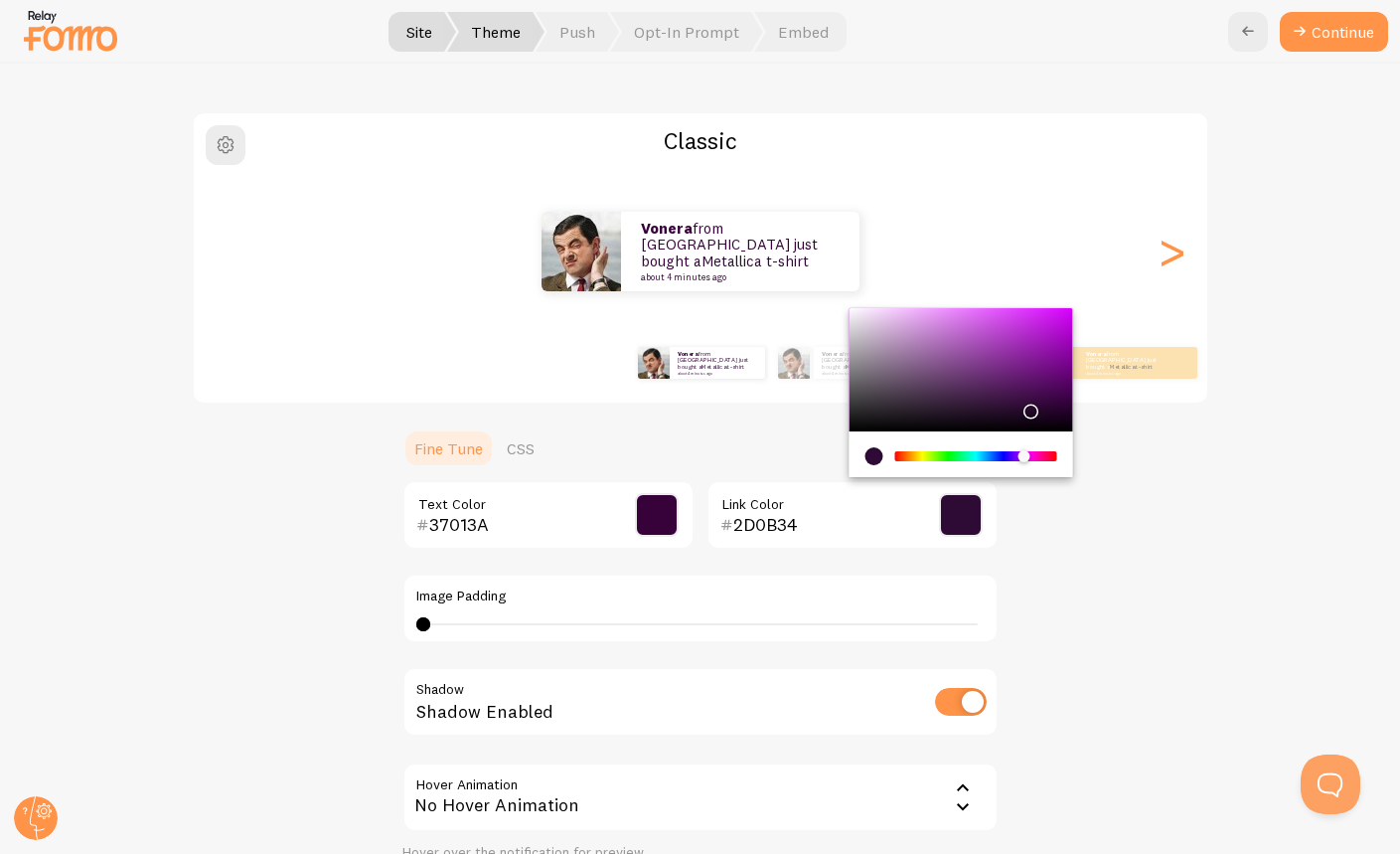 type on "2C0A32" 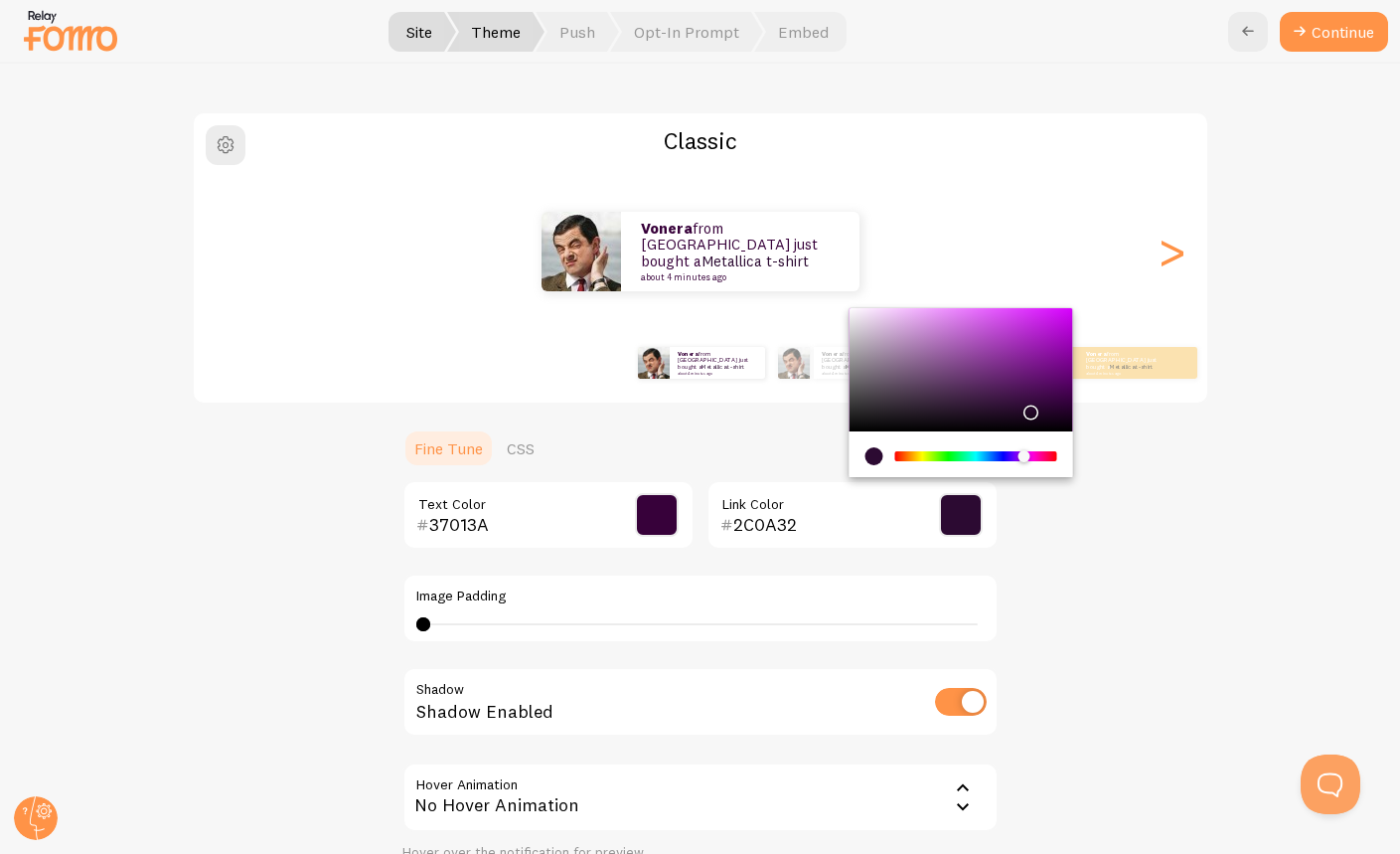 drag, startPoint x: 1012, startPoint y: 388, endPoint x: 1019, endPoint y: 408, distance: 21.18962 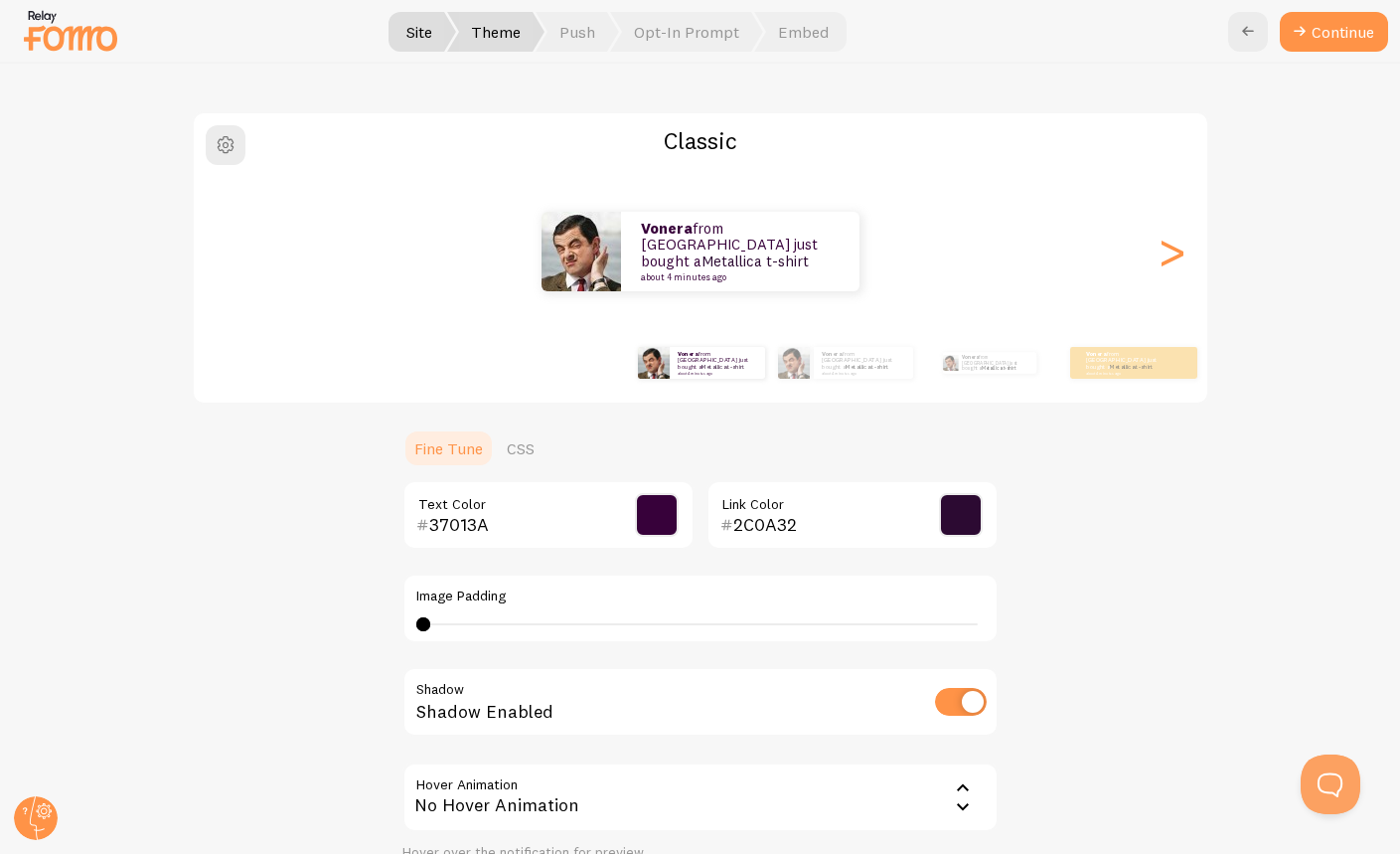 click at bounding box center [657, 515] 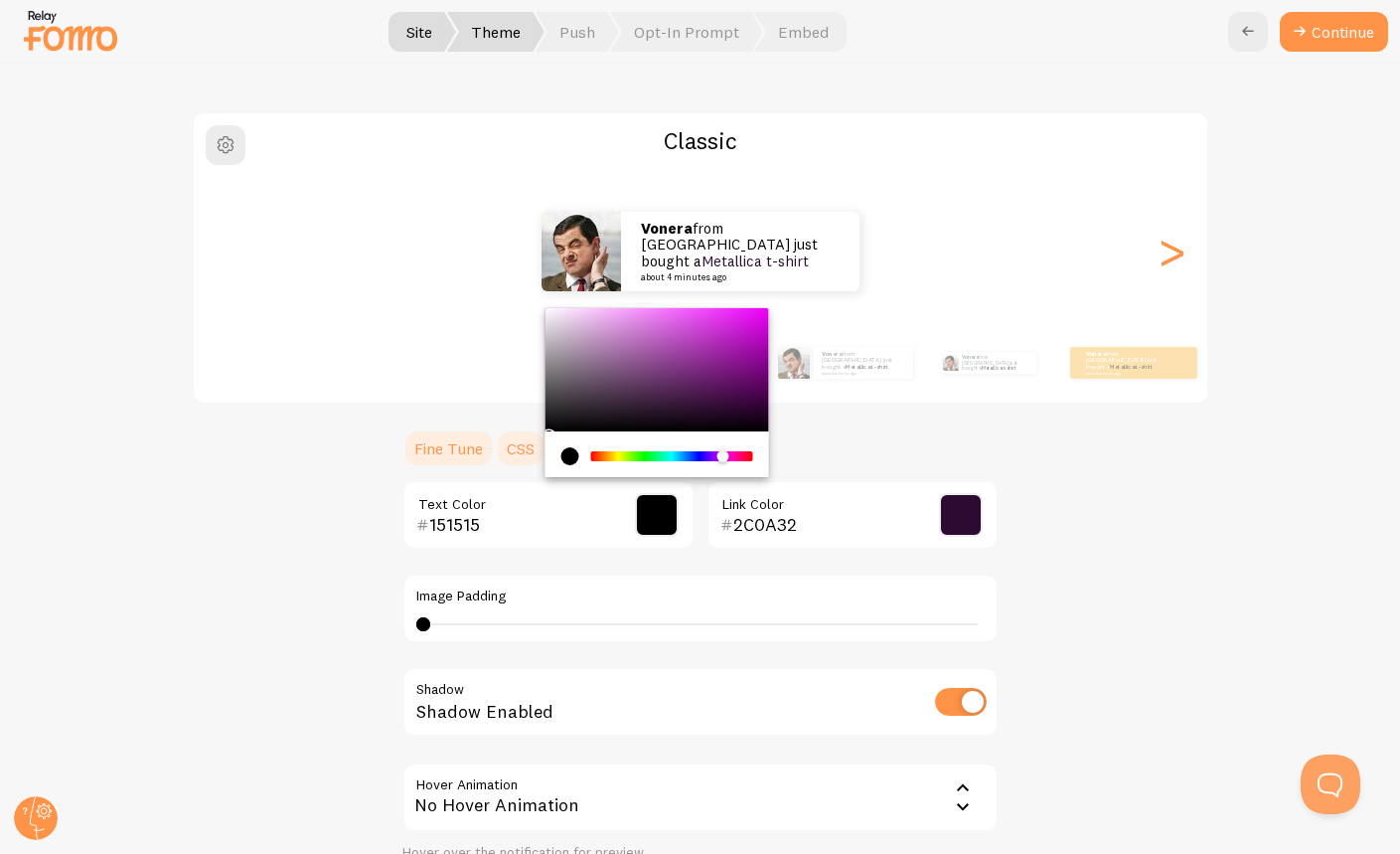 type on "000000" 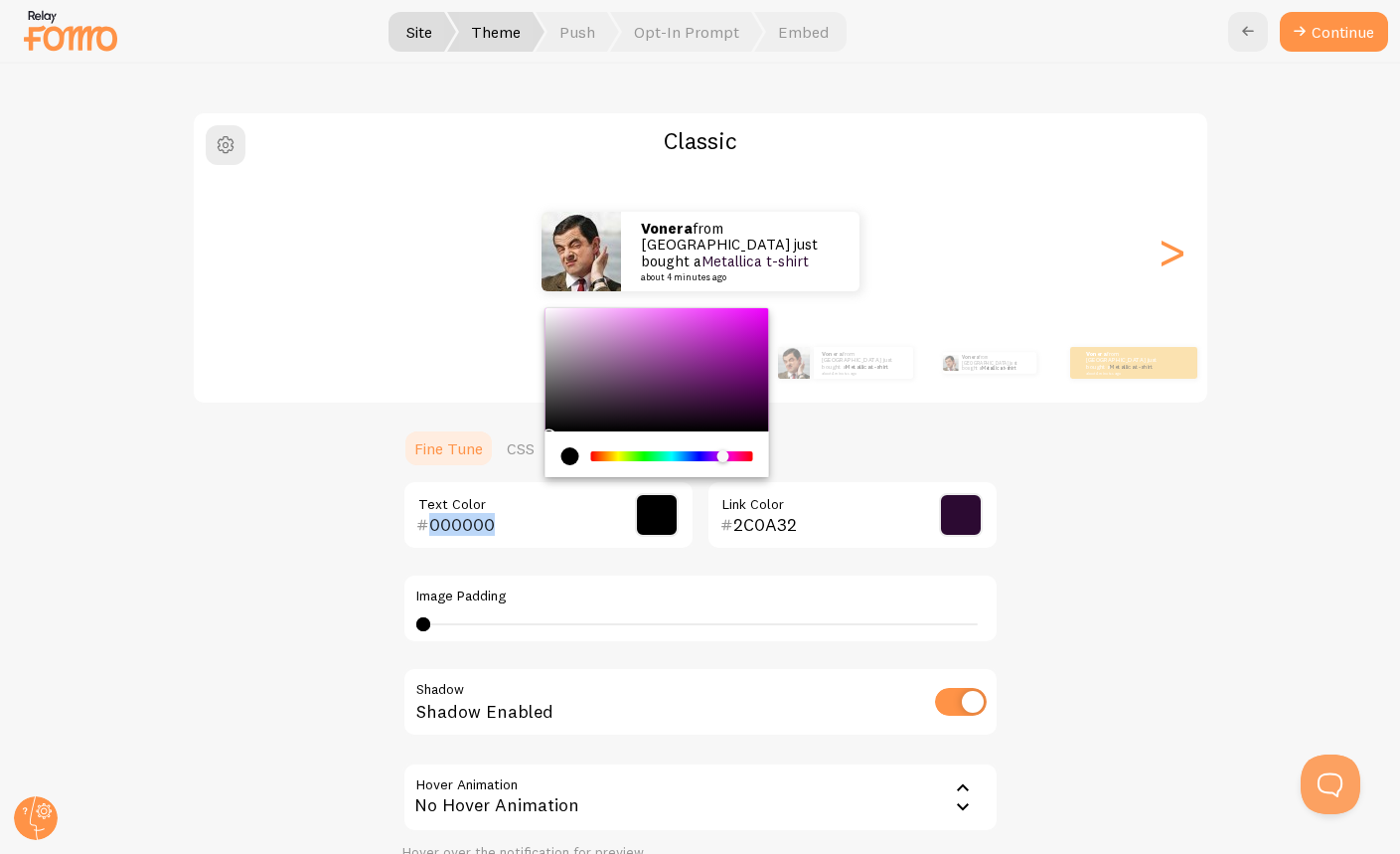 drag, startPoint x: 645, startPoint y: 361, endPoint x: 485, endPoint y: 452, distance: 184.06792 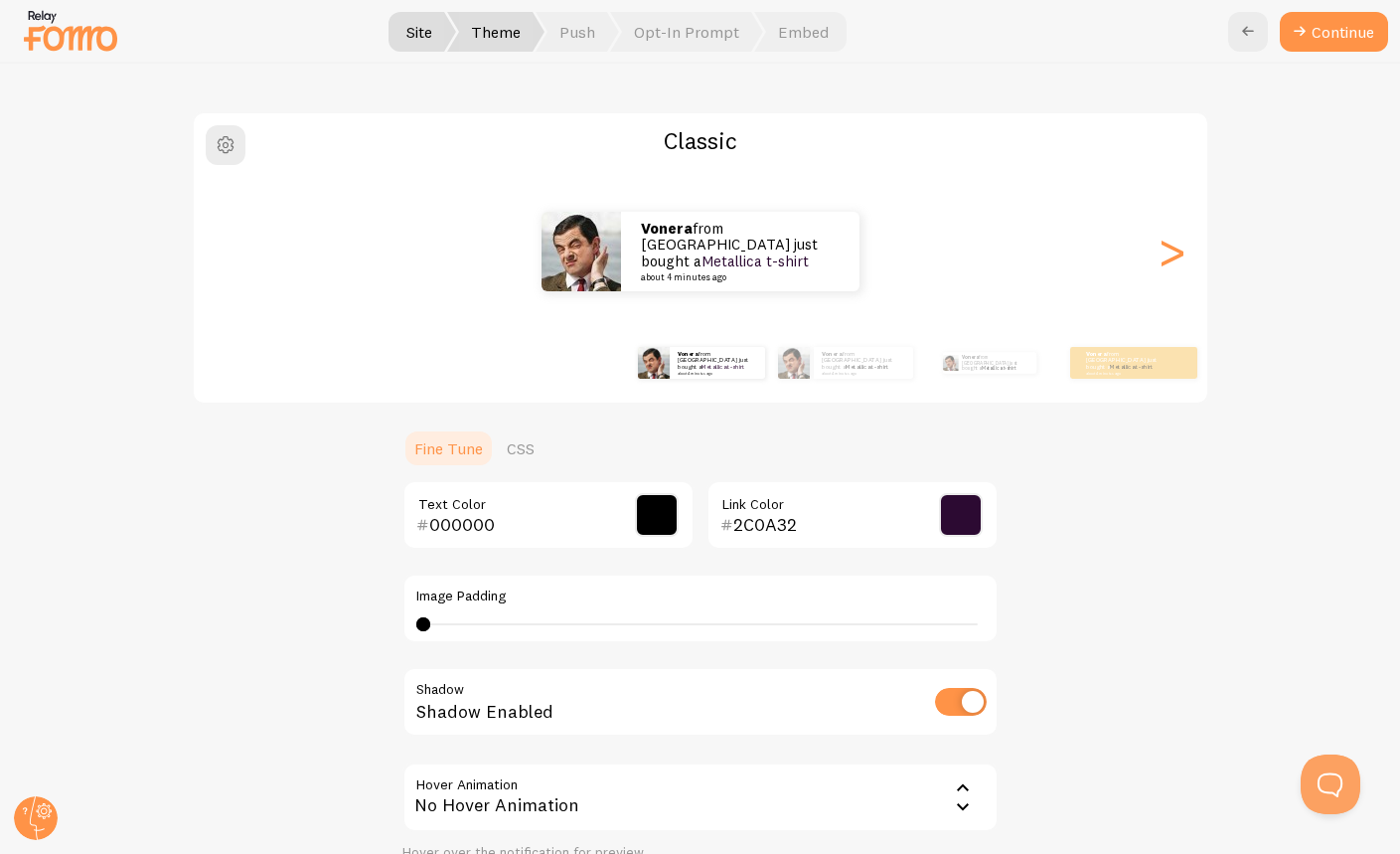 click on "Classic
Vonera  from United States just bought a  Metallica t-shirt   about 4 minutes ago Vonera  from United States just bought a  Metallica t-shirt   about 4 minutes ago Vonera  from United States just bought a  Metallica t-shirt   about 4 minutes ago Vonera  from United States just bought a  Metallica t-shirt   about 4 minutes ago Vonera  from United States just bought a  Metallica t-shirt   about 4 minutes ago Vonera  from United States just bought a  Metallica t-shirt   about 4 minutes ago Vonera  from United States just bought a  Metallica t-shirt   about 4 minutes ago Vonera  from United States just bought a  Metallica t-shirt   about 4 minutes ago Vonera  from United States just bought a  Metallica t-shirt   about 4 minutes ago Vonera  from United States just bought a  Metallica t-shirt   about 4 minutes ago Vonera  from United States just bought a  Metallica t-shirt   about 4 minutes ago Vonera  from United States just bought a  Metallica t-shirt   about 4 minutes ago" at bounding box center (700, 524) 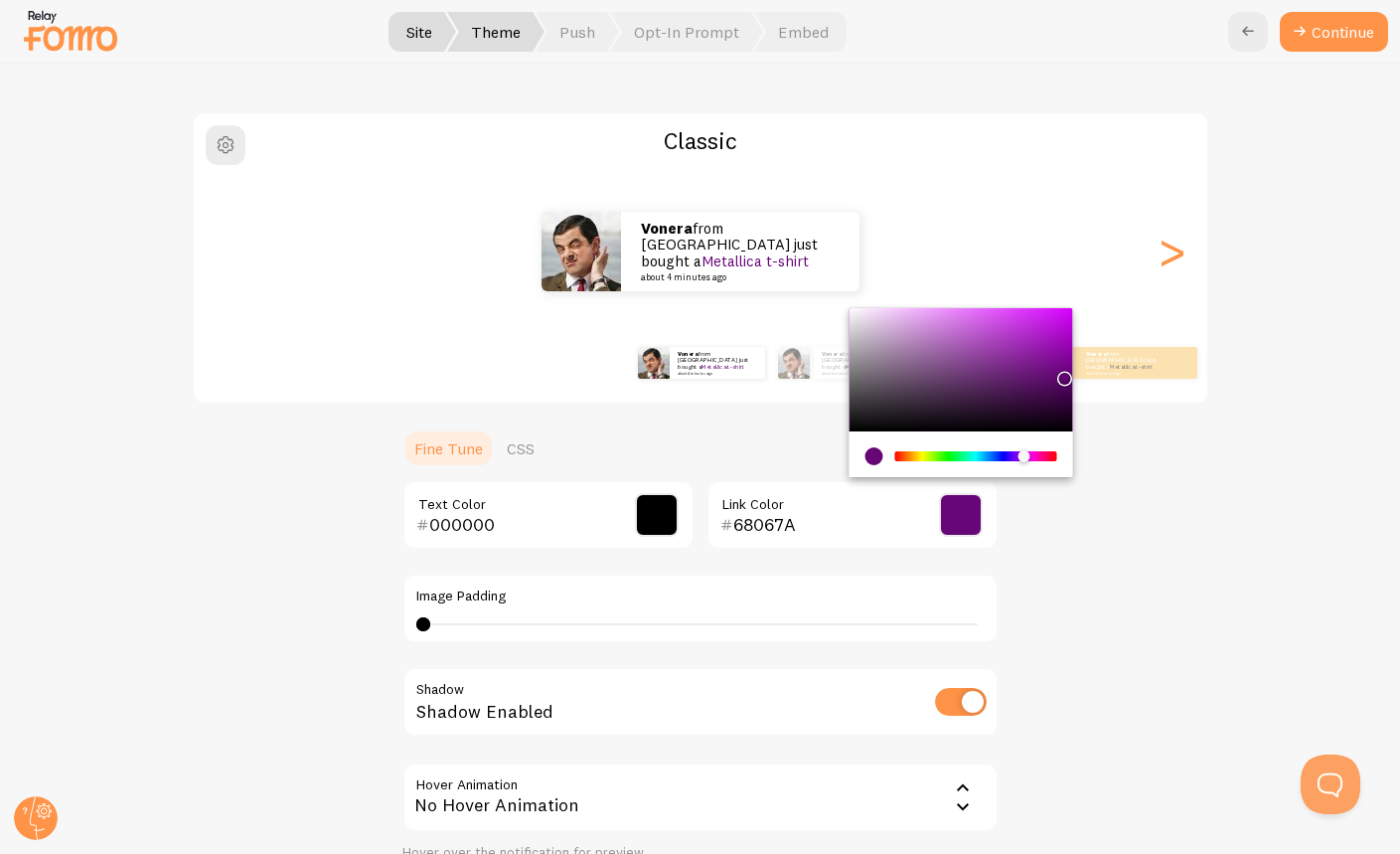 type on "6A077C" 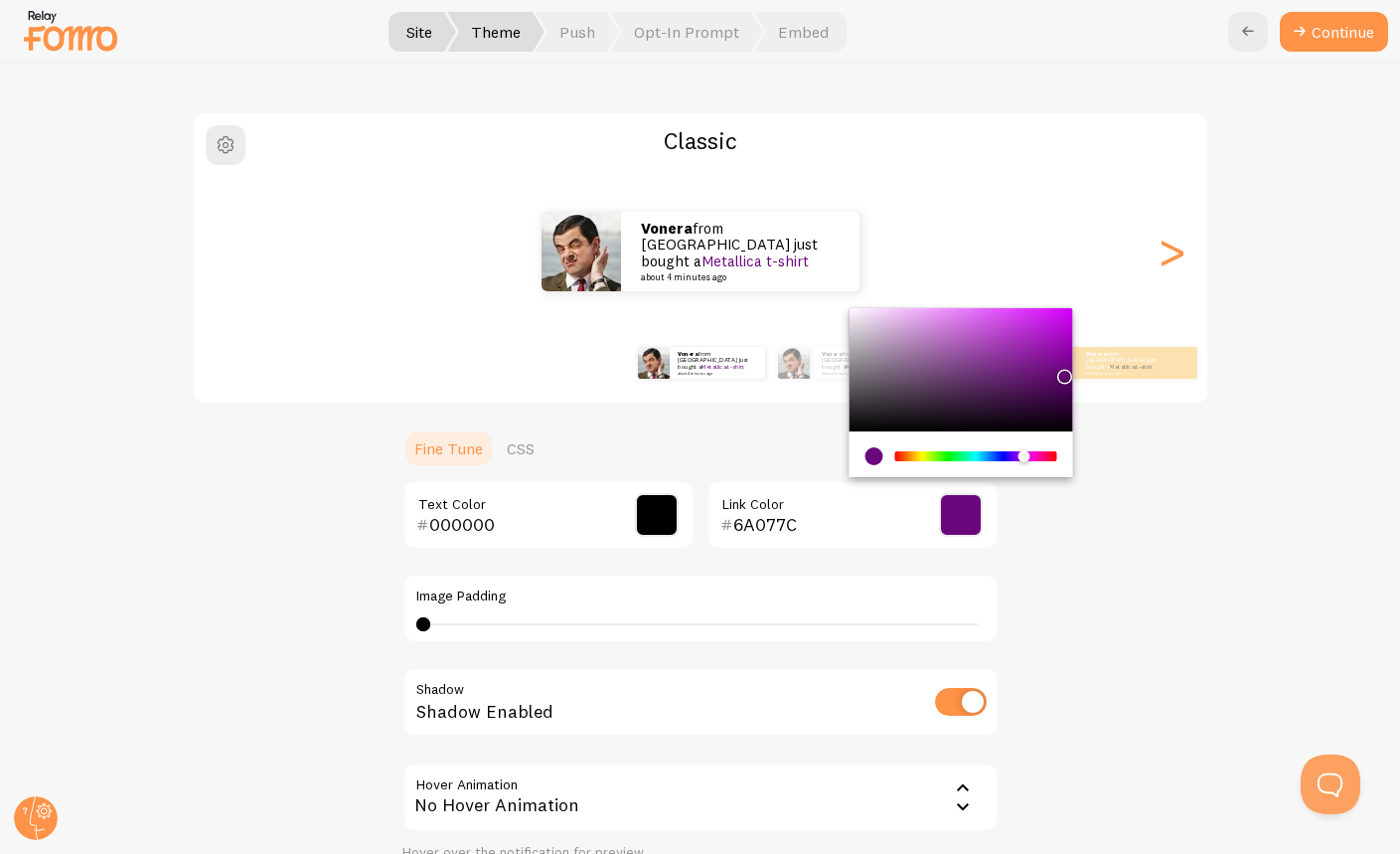 drag, startPoint x: 1019, startPoint y: 388, endPoint x: 1053, endPoint y: 372, distance: 37.576588 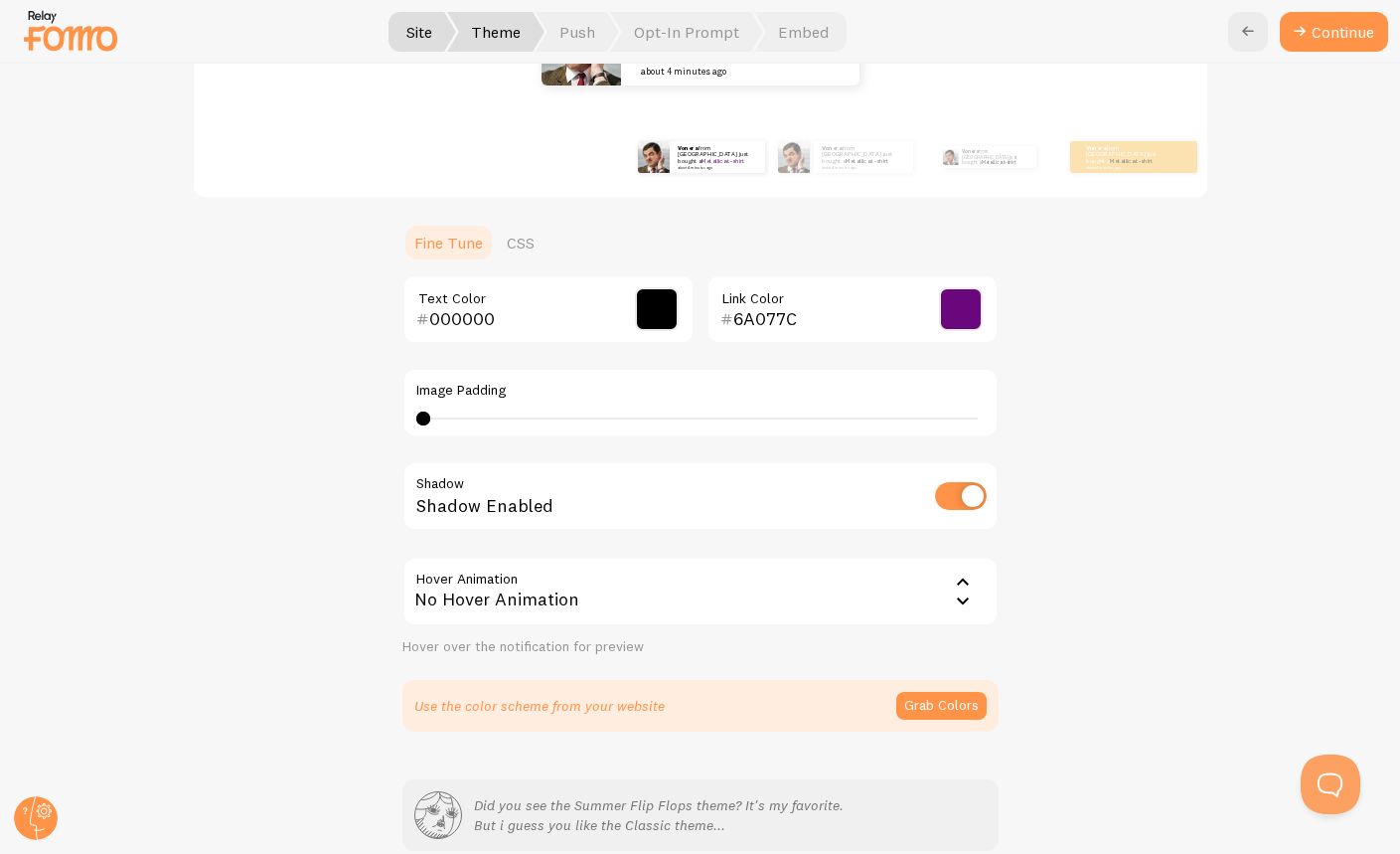 scroll, scrollTop: 217, scrollLeft: 0, axis: vertical 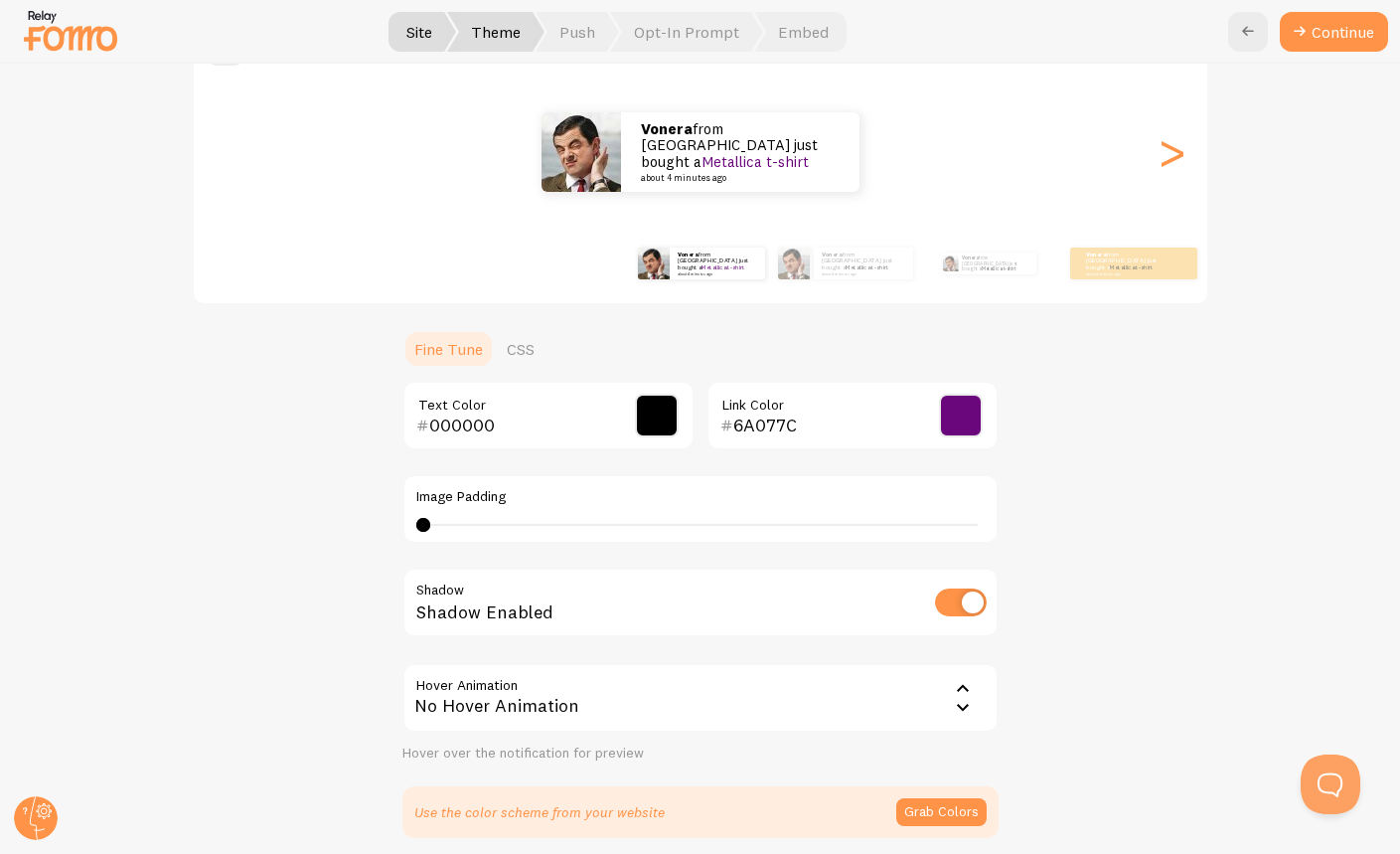 click at bounding box center (961, 602) 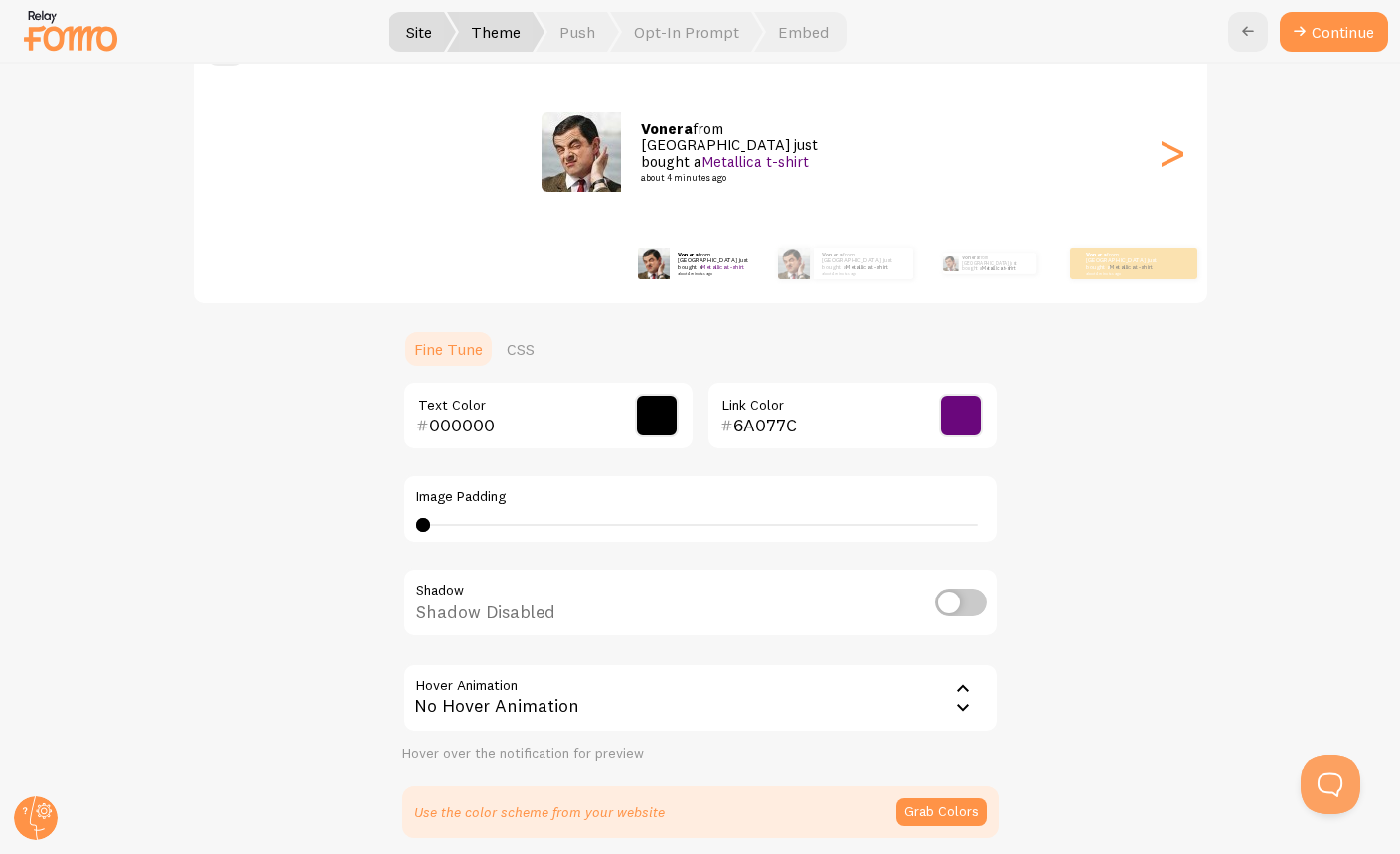 click at bounding box center [961, 602] 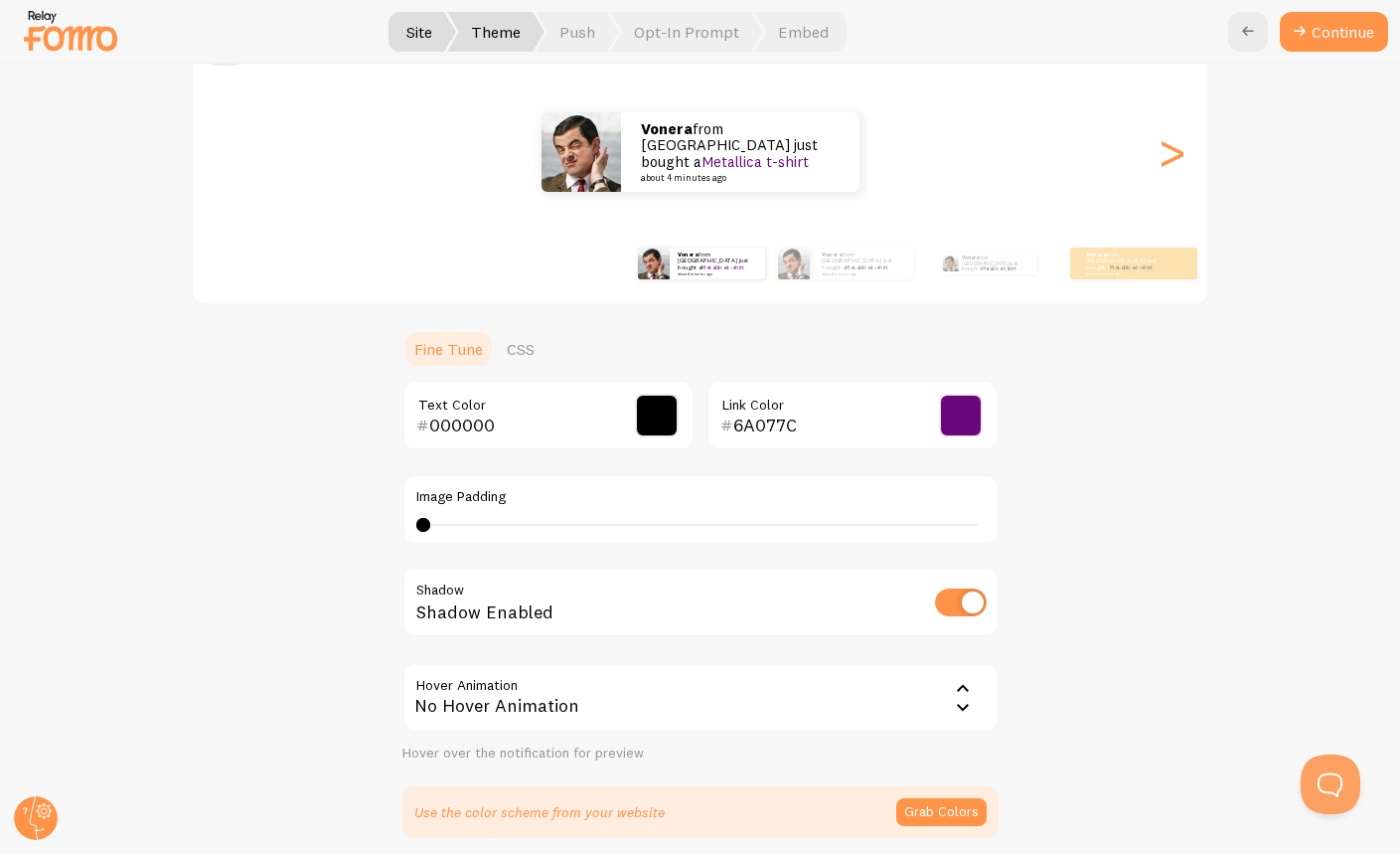 click on "Classic
Vonera  from United States just bought a  Metallica t-shirt   about 4 minutes ago Vonera  from United States just bought a  Metallica t-shirt   about 4 minutes ago Vonera  from United States just bought a  Metallica t-shirt   about 4 minutes ago Vonera  from United States just bought a  Metallica t-shirt   about 4 minutes ago Vonera  from United States just bought a  Metallica t-shirt   about 4 minutes ago Vonera  from United States just bought a  Metallica t-shirt   about 4 minutes ago Vonera  from United States just bought a  Metallica t-shirt   about 4 minutes ago Vonera  from United States just bought a  Metallica t-shirt   about 4 minutes ago Vonera  from United States just bought a  Metallica t-shirt   about 4 minutes ago Vonera  from United States just bought a  Metallica t-shirt   about 4 minutes ago Vonera  from United States just bought a  Metallica t-shirt   about 4 minutes ago Vonera  from United States just bought a  Metallica t-shirt   about 4 minutes ago" at bounding box center [700, 425] 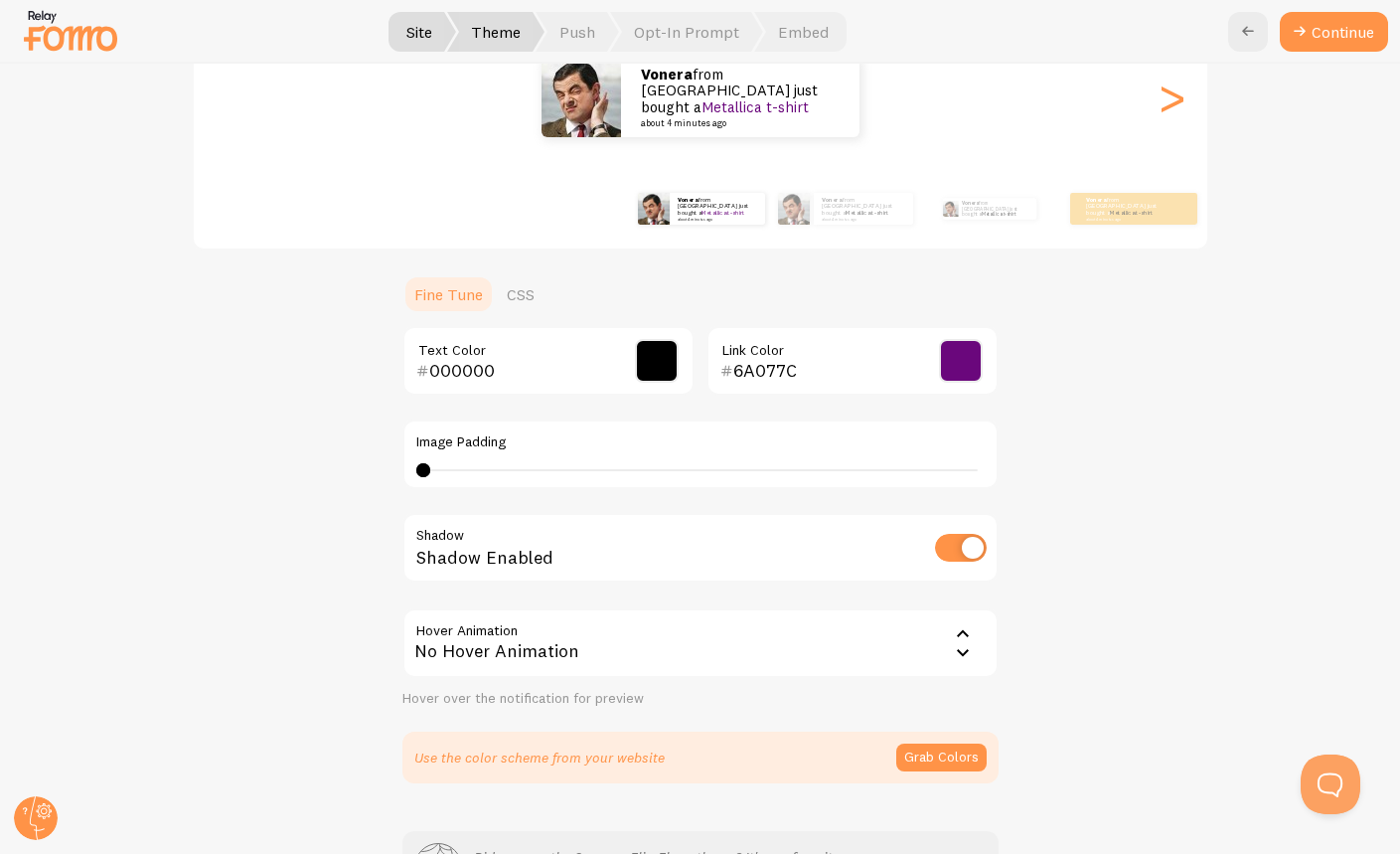 scroll, scrollTop: 316, scrollLeft: 0, axis: vertical 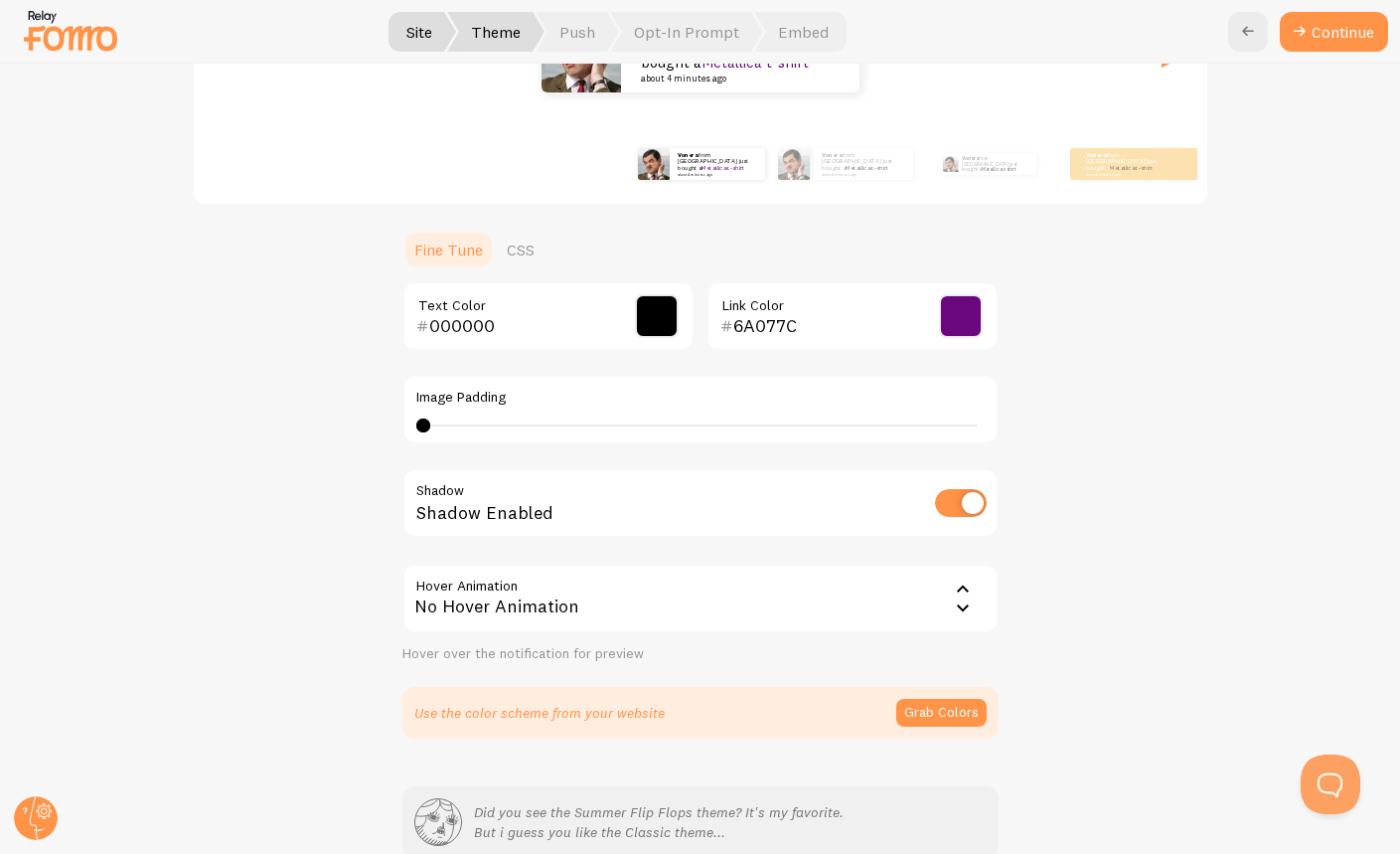 click on "No Hover Animation" at bounding box center [700, 598] 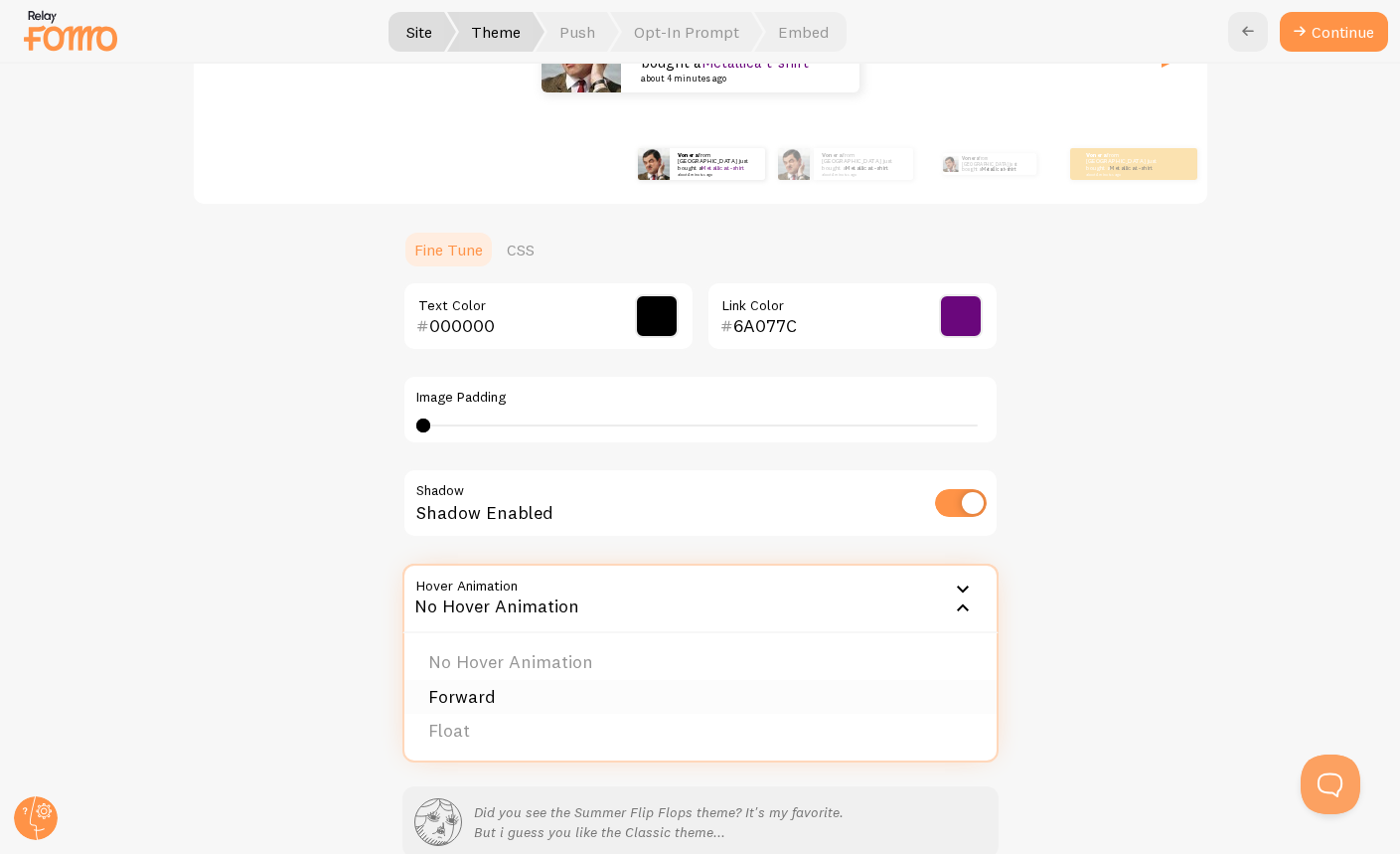 click on "Forward" at bounding box center (700, 697) 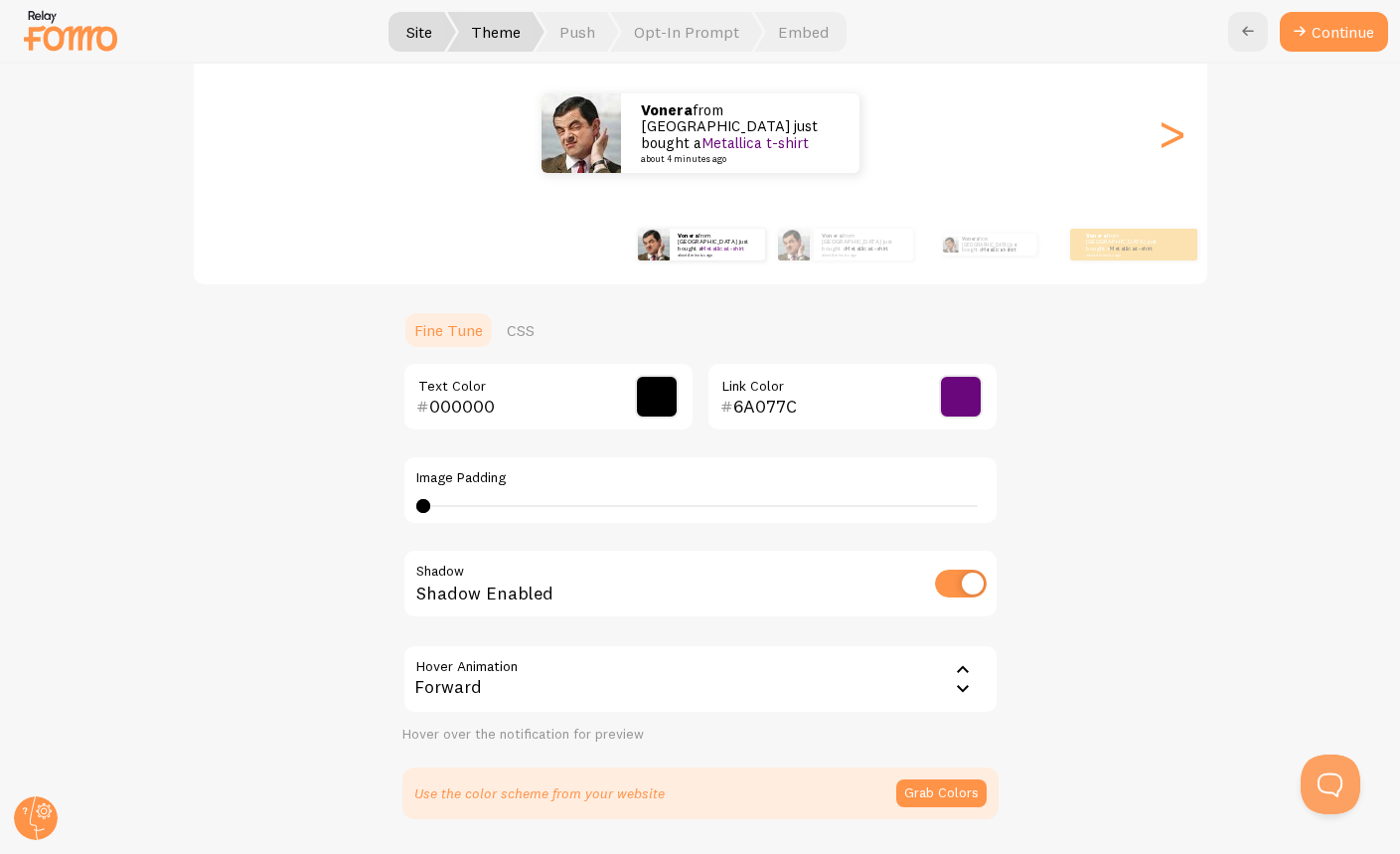 scroll, scrollTop: 298, scrollLeft: 0, axis: vertical 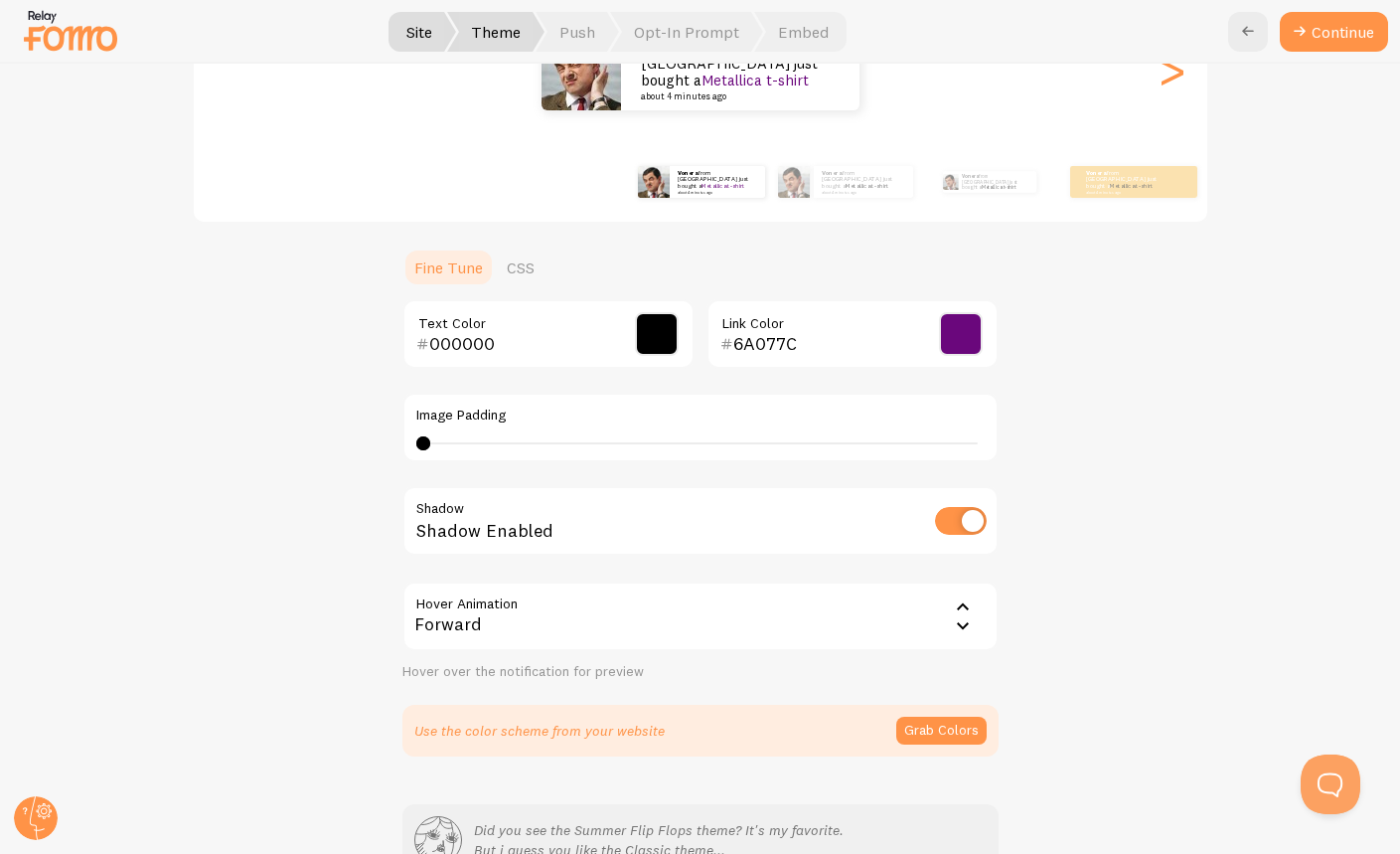 click on "Forward" at bounding box center (700, 616) 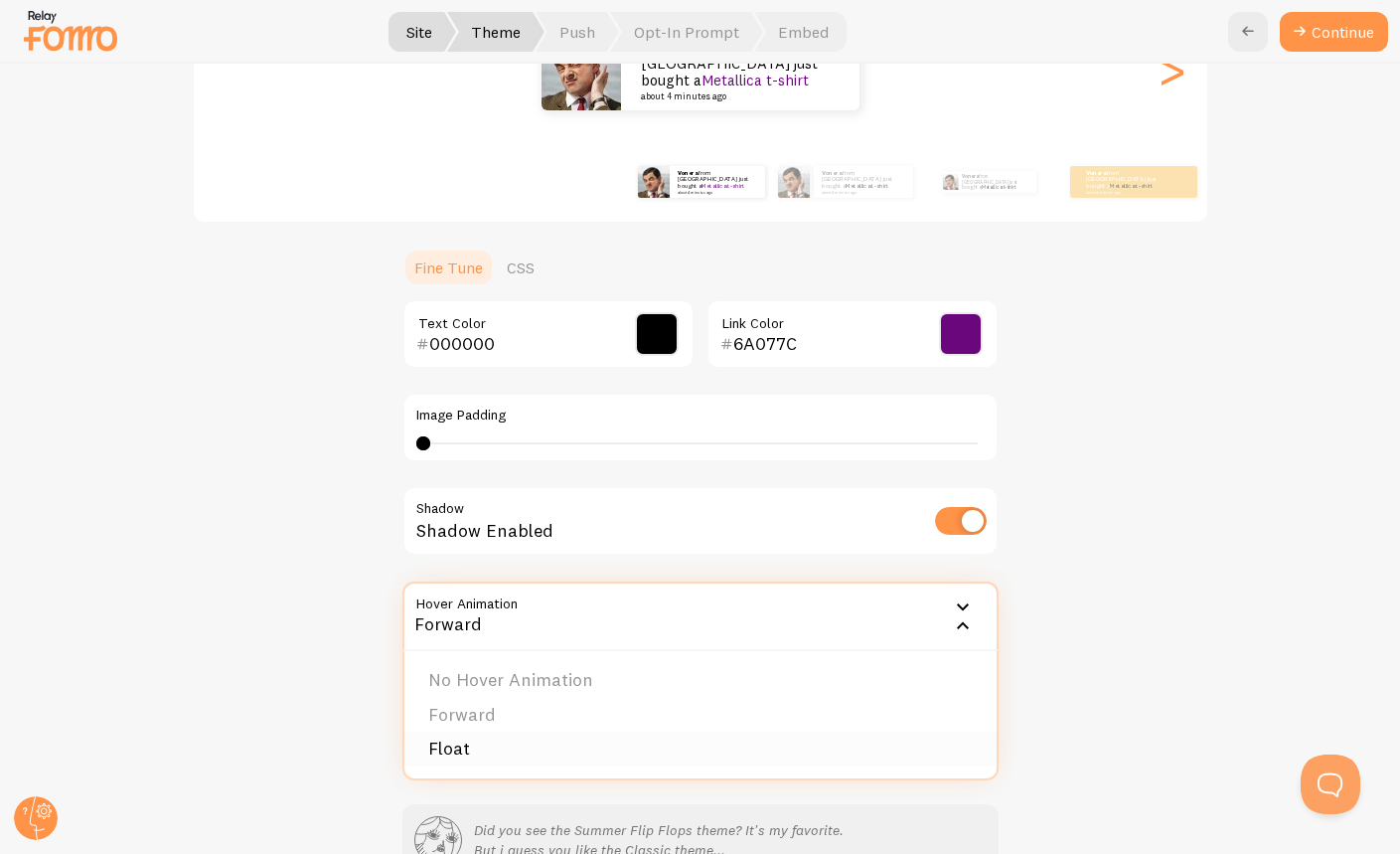 click on "Float" at bounding box center (700, 749) 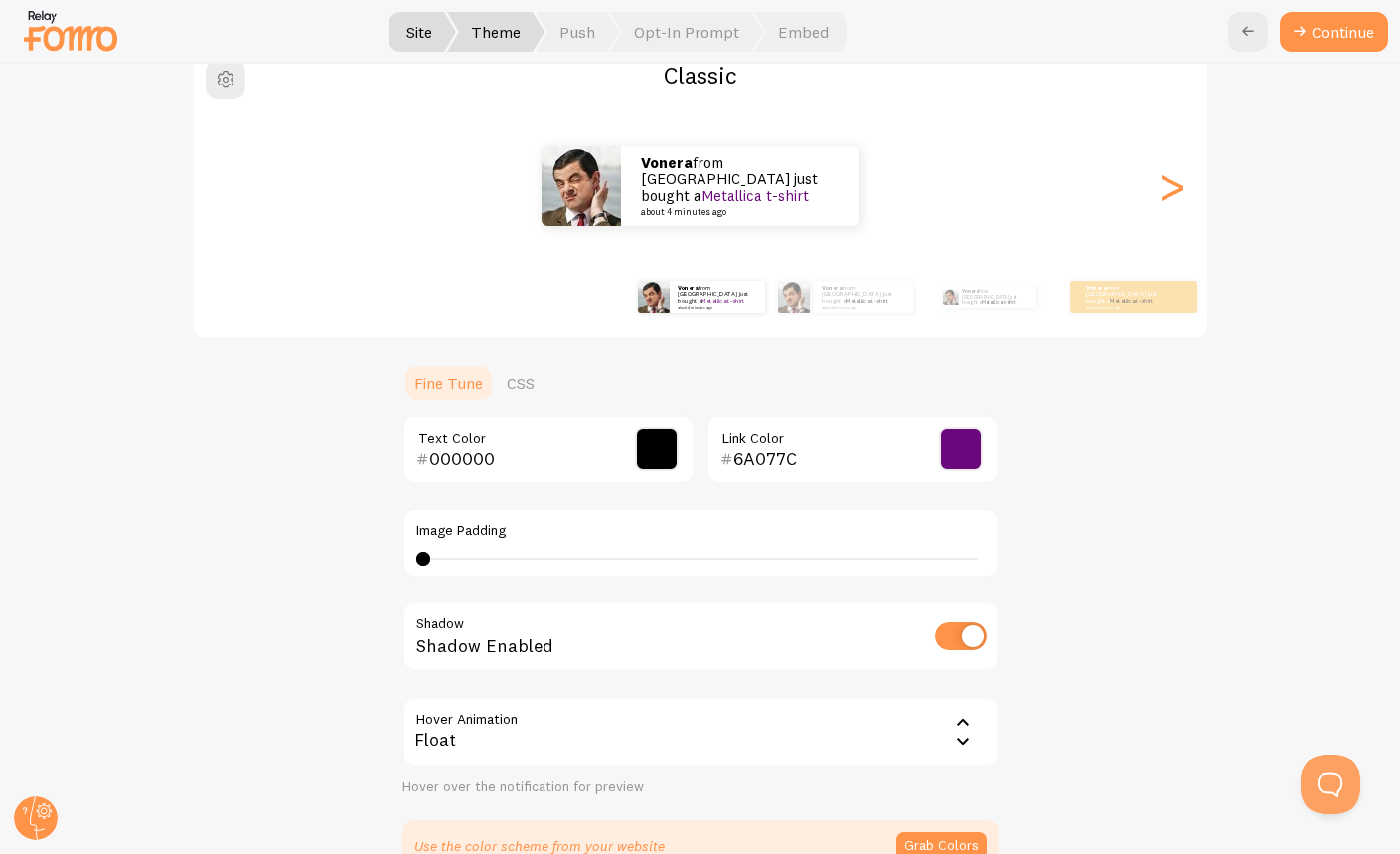scroll, scrollTop: 298, scrollLeft: 0, axis: vertical 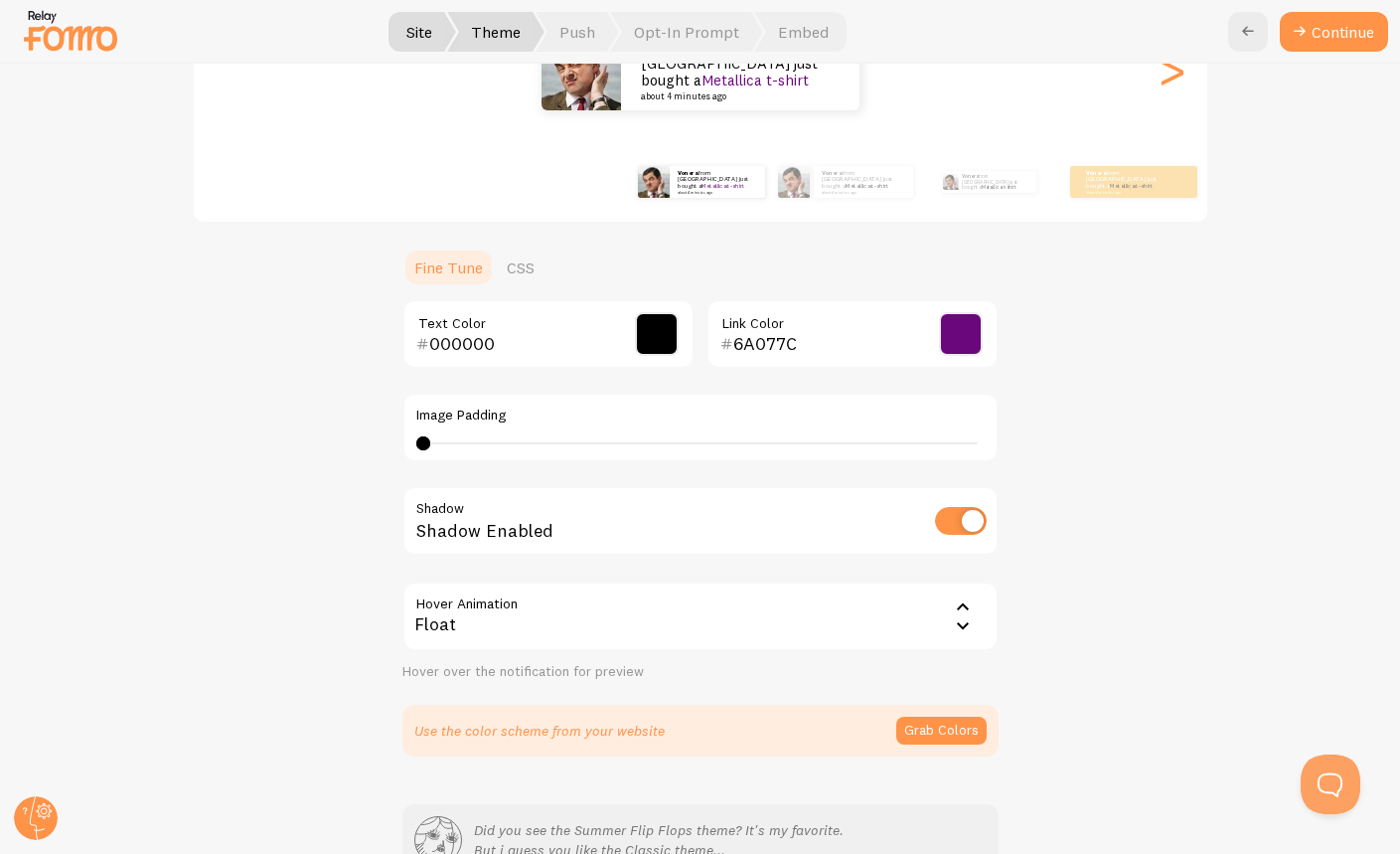 click on "Float" at bounding box center (700, 616) 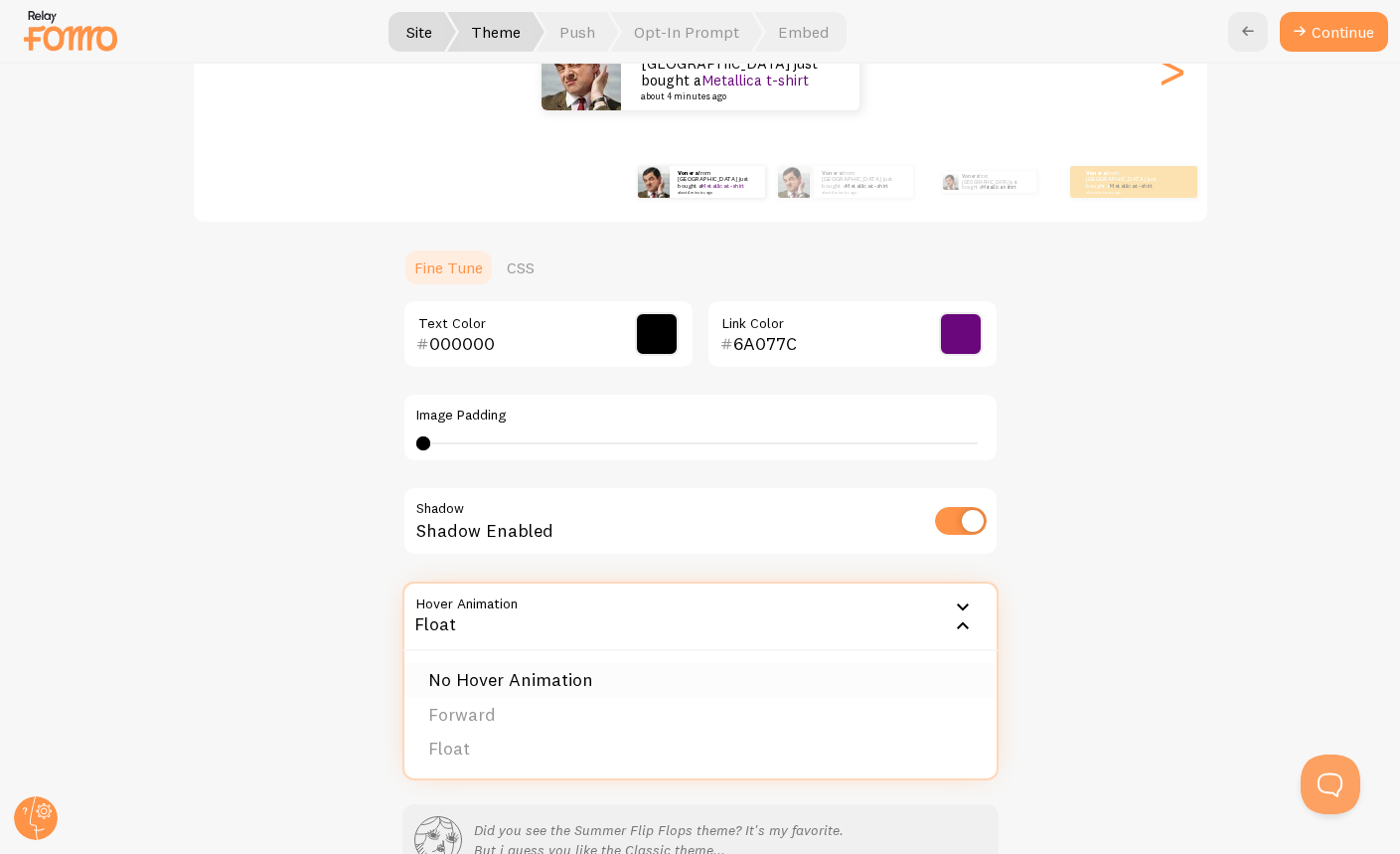 click on "No Hover Animation" at bounding box center (700, 680) 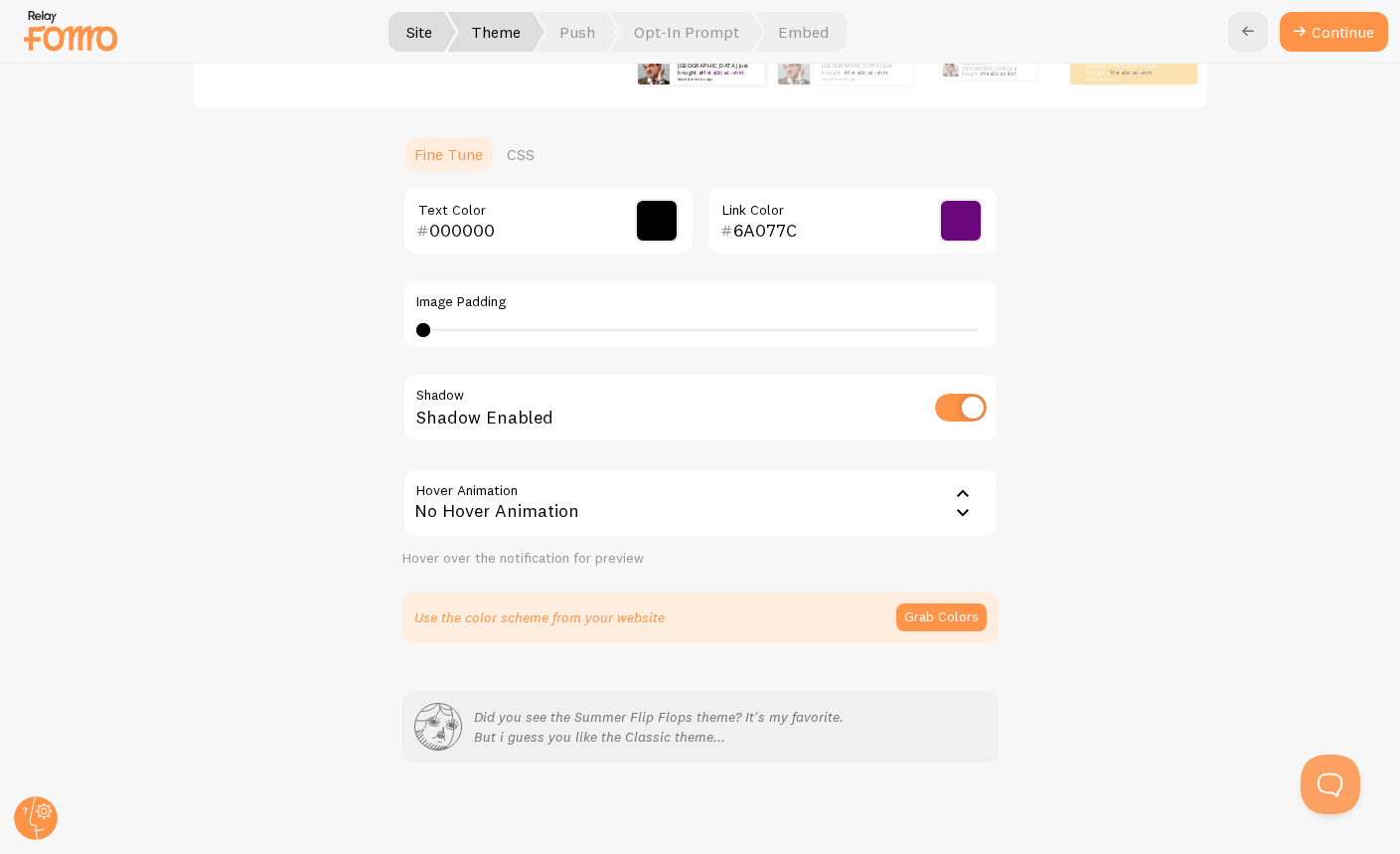 scroll, scrollTop: 416, scrollLeft: 0, axis: vertical 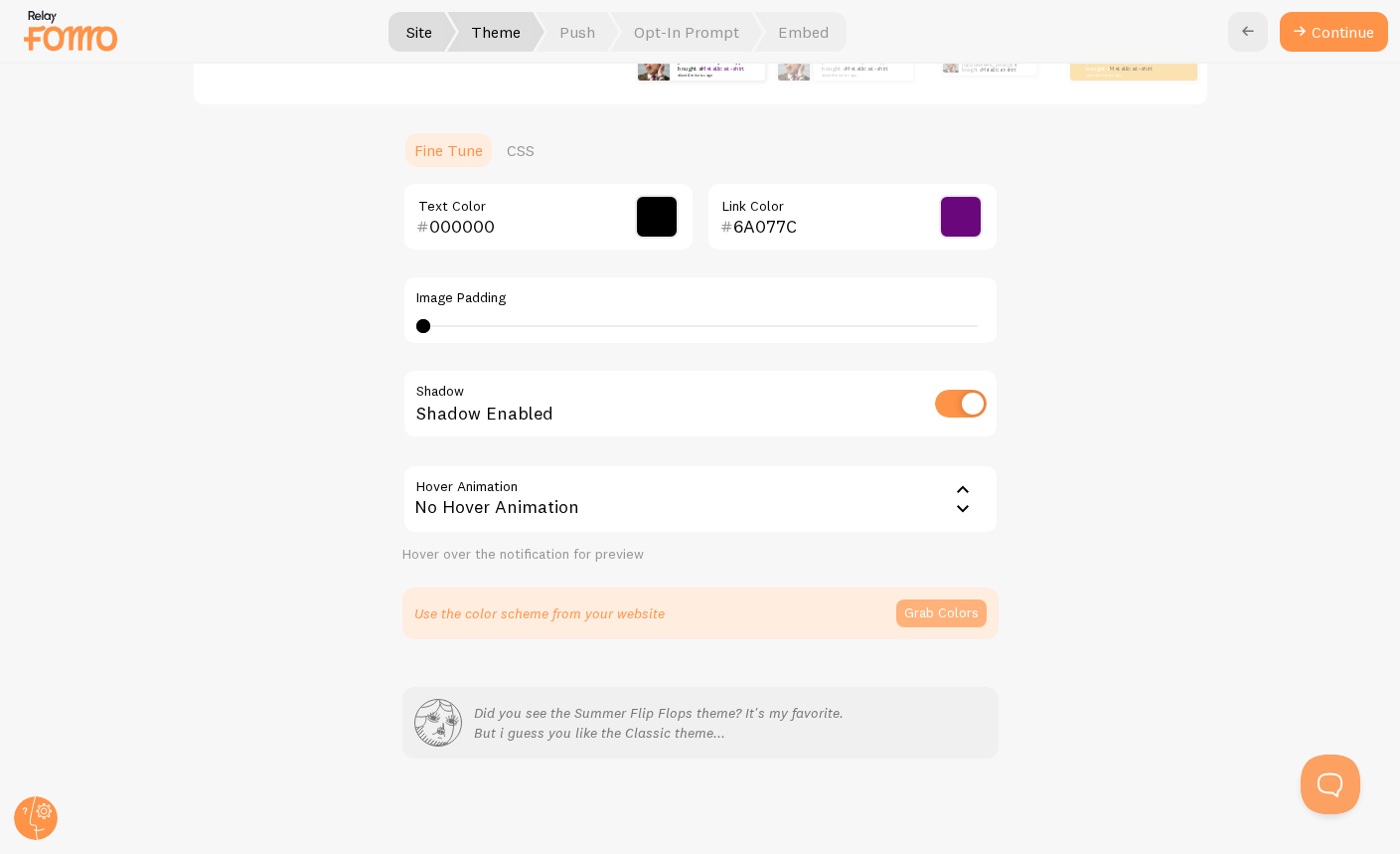 click on "Grab Colors" at bounding box center (941, 613) 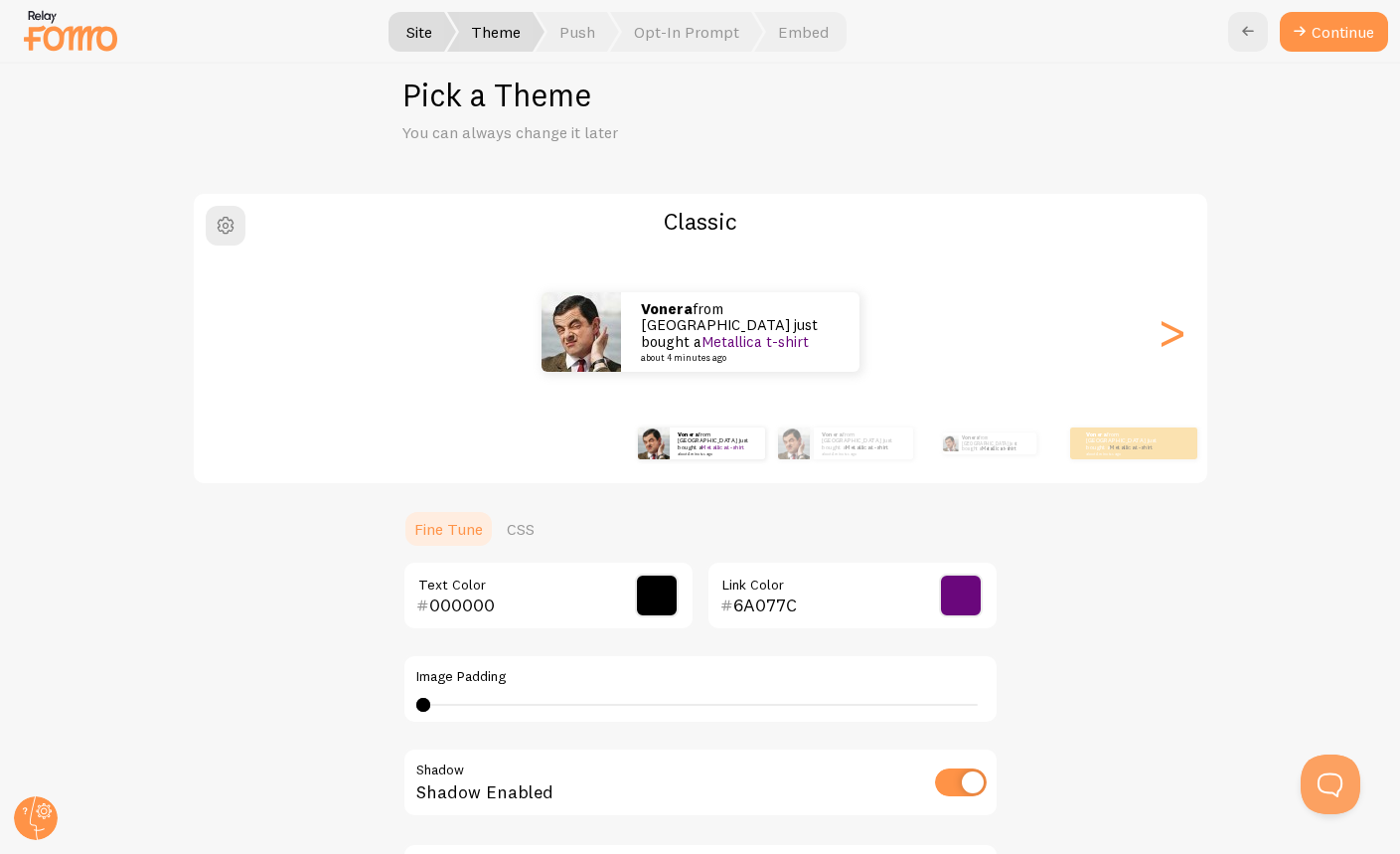 scroll, scrollTop: 0, scrollLeft: 0, axis: both 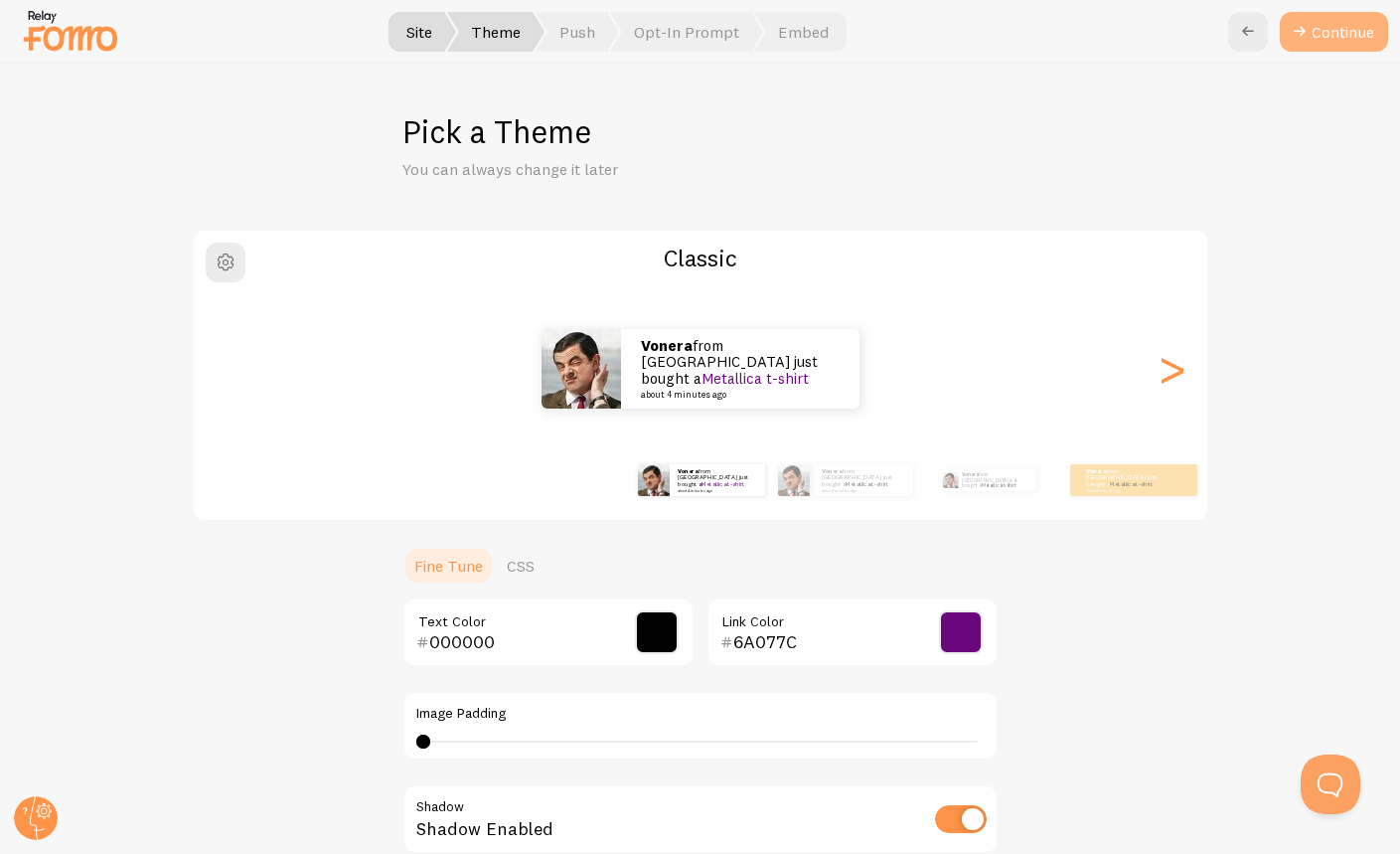 click on "Continue" at bounding box center (1333, 32) 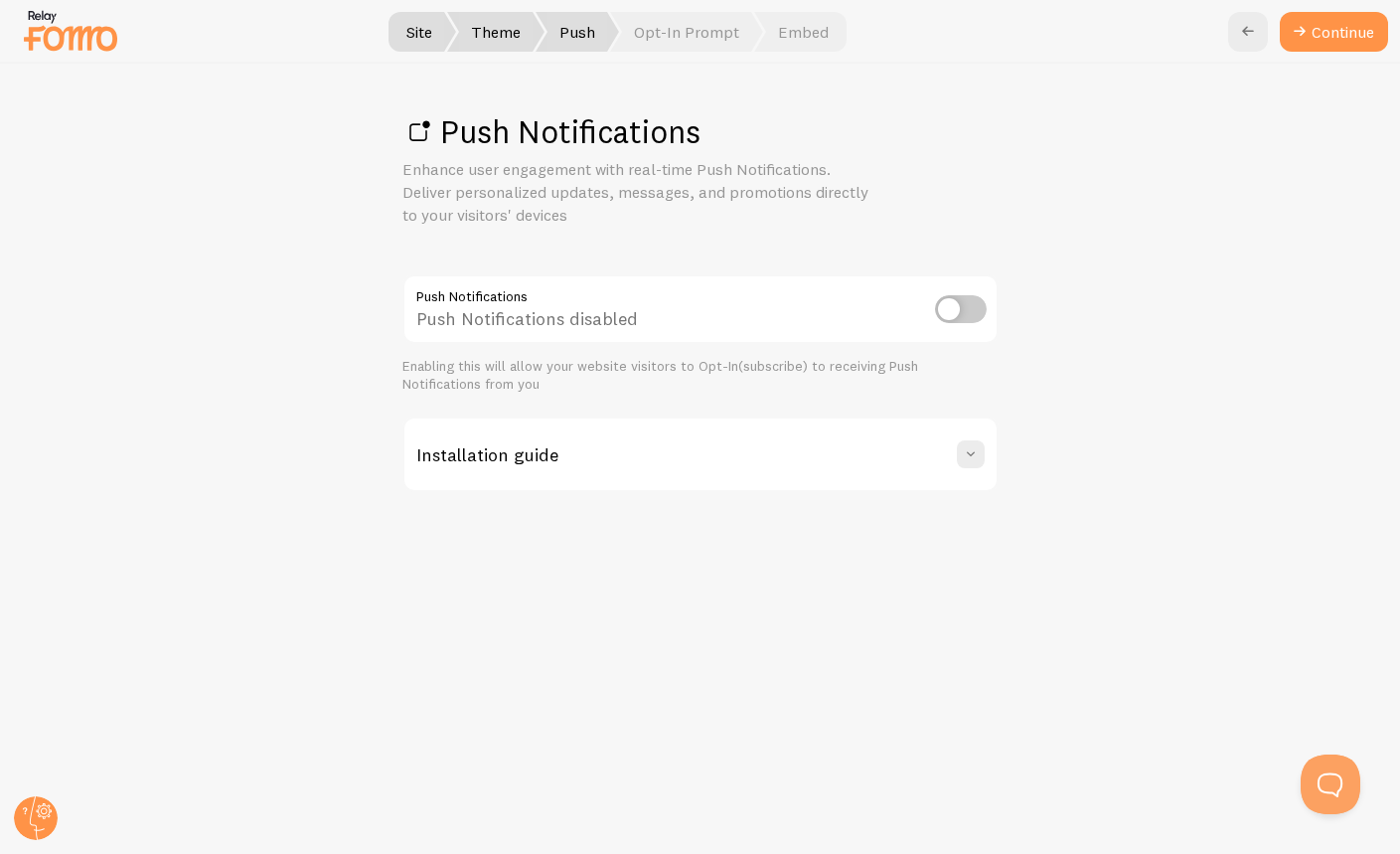 click at bounding box center [961, 309] 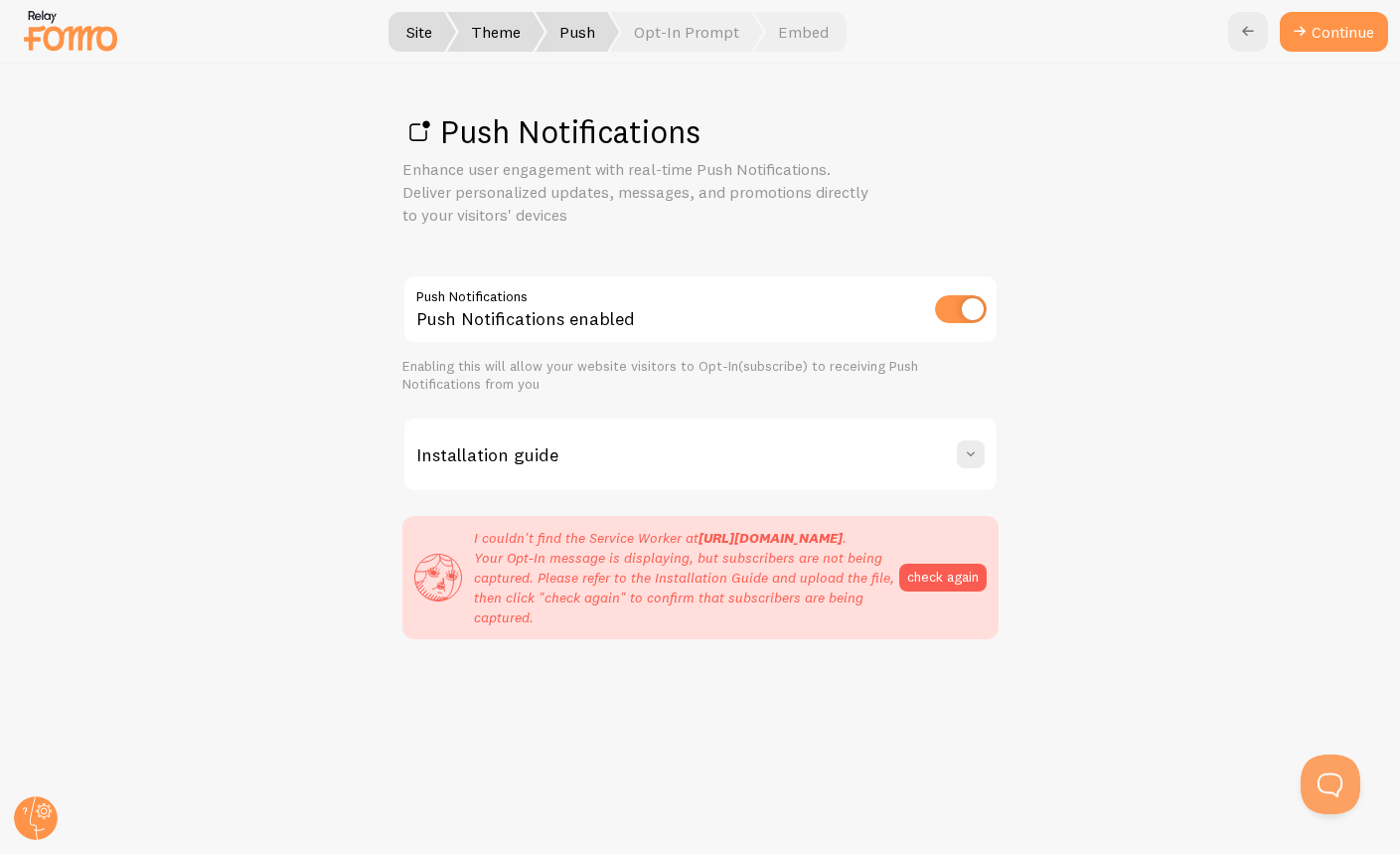 click at bounding box center [961, 309] 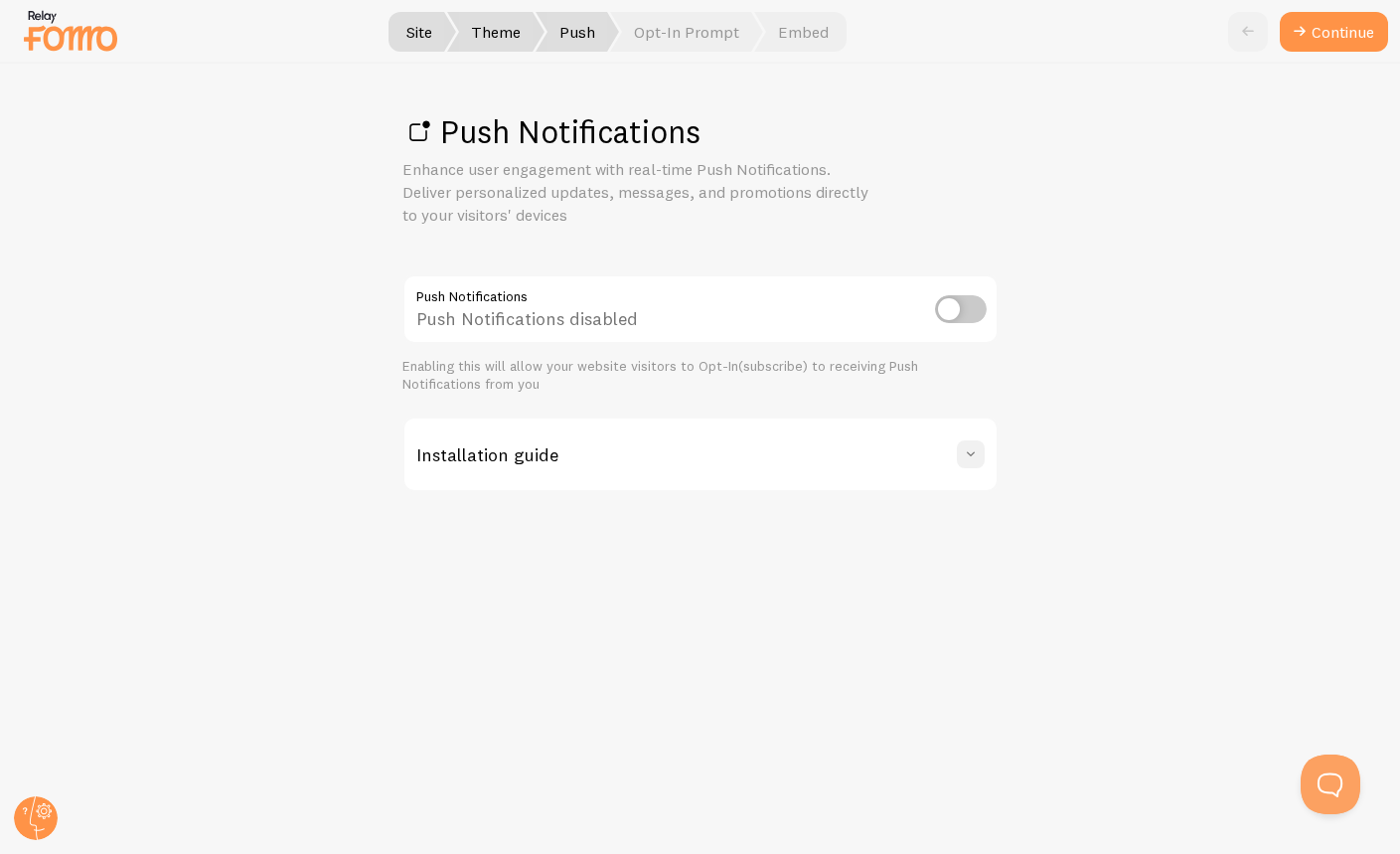 click at bounding box center [971, 454] 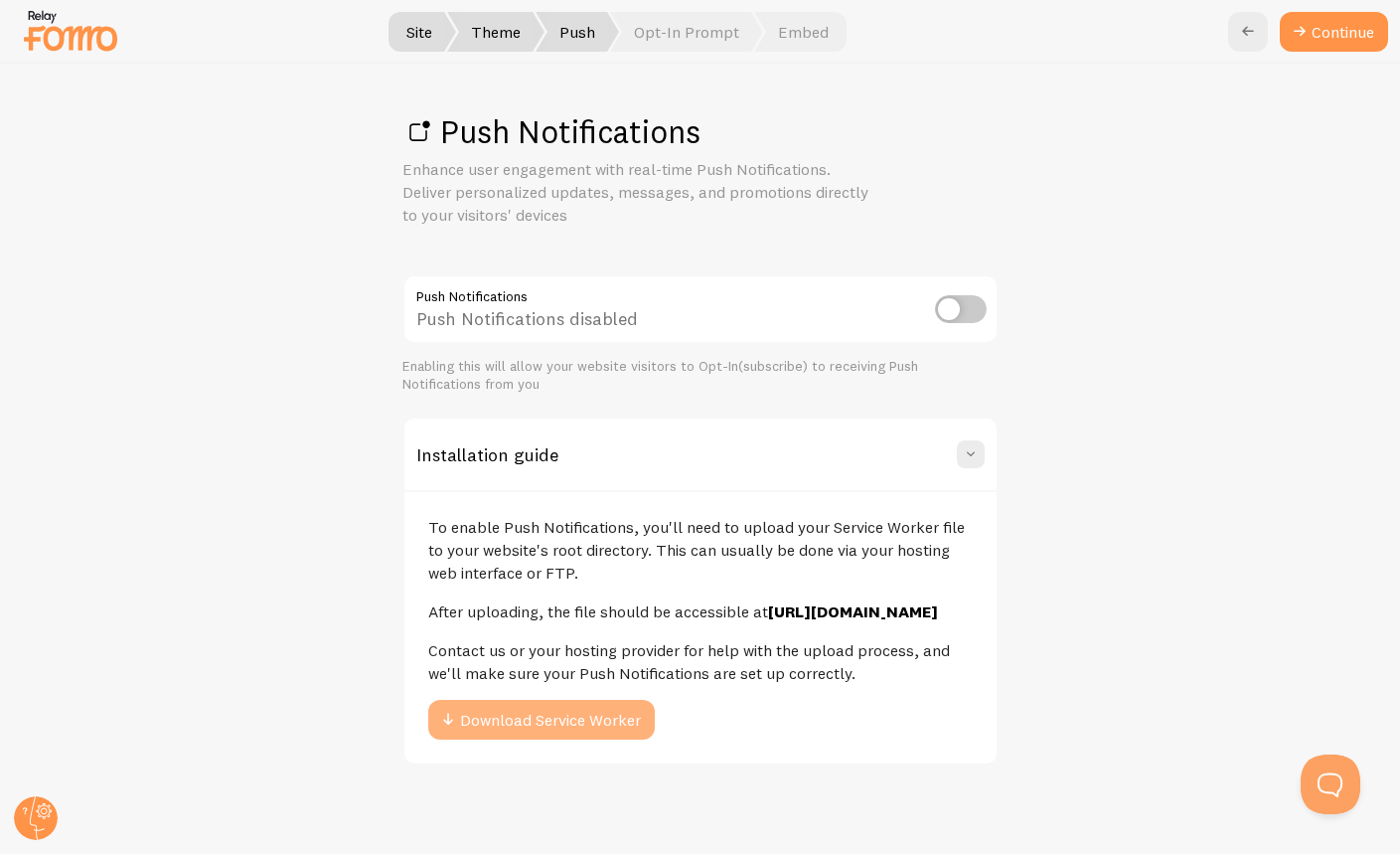 click on "Download Service Worker" at bounding box center (542, 720) 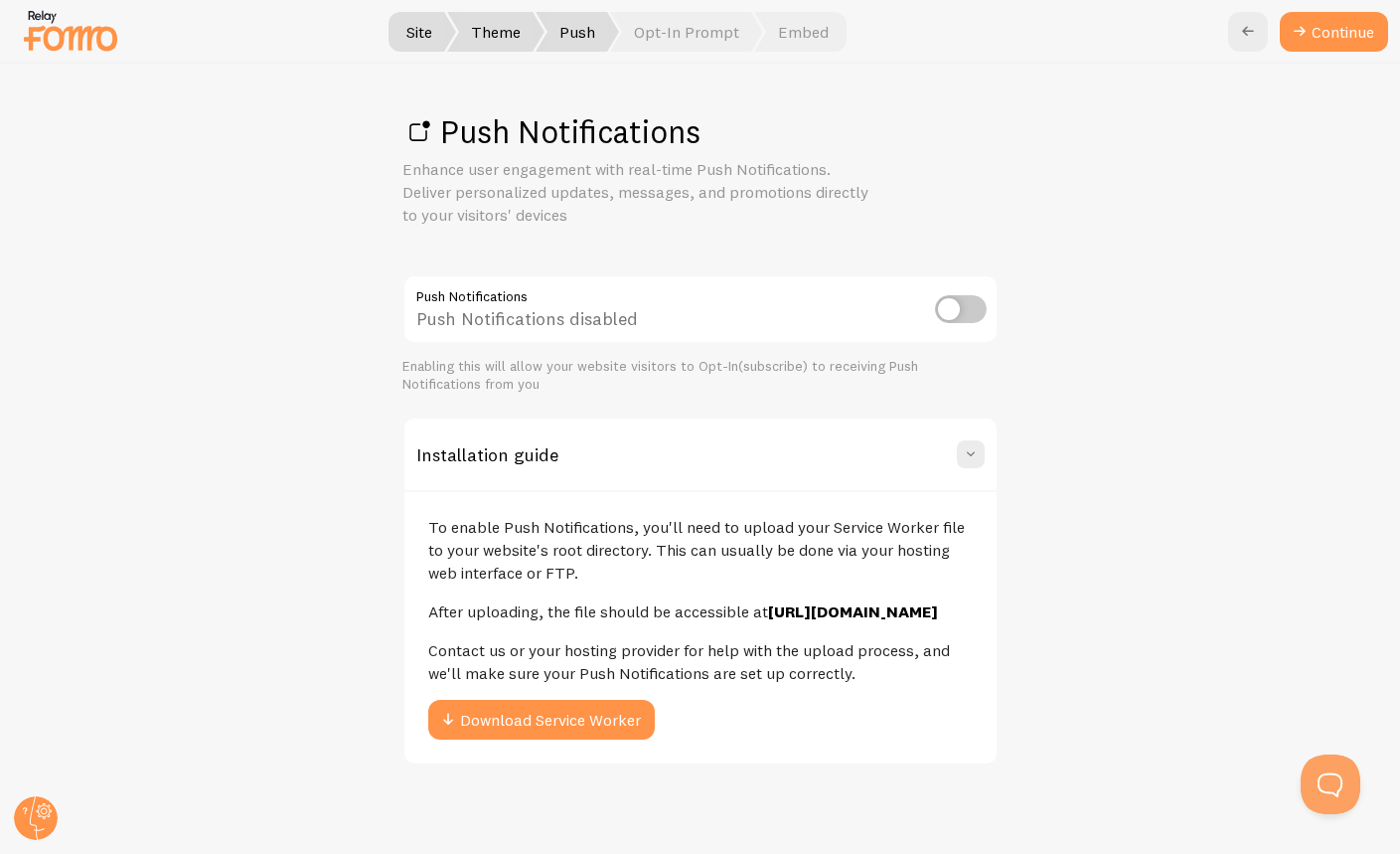 click on "Push Notifications
Enhance user engagement with real-time Push Notifications. Deliver personalized updates, messages, and promotions directly to your visitors' devices       Push Notifications   Push Notifications disabled   Enabling this will allow your website visitors to Opt-In(subscribe) to receiving Push Notifications from you   Installation guide
To enable Push Notifications, you'll need to upload your Service Worker file to your website's root directory. This can usually be done via your hosting web interface or FTP.
After uploading, the file should be accessible at  https://vonera-shop.com/wp-admin/post.php?post=605&action=edit/firebase-messaging-sw.js
Contact us or your hosting provider for help with the upload process, and we'll make sure your Push Notifications are set up correctly.
Download Service Worker" at bounding box center (700, 458) 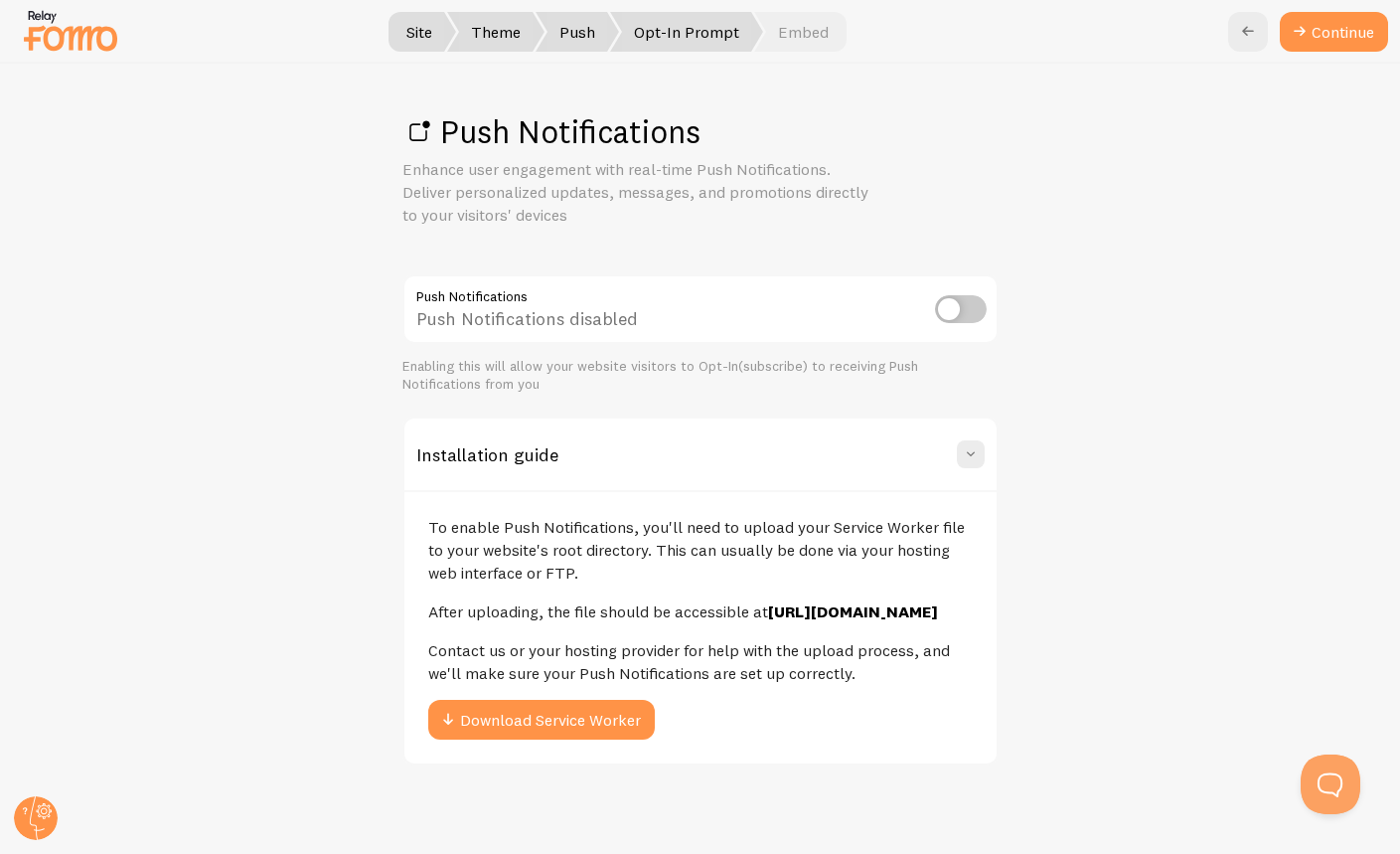 click on "Opt-In Prompt" at bounding box center (687, 32) 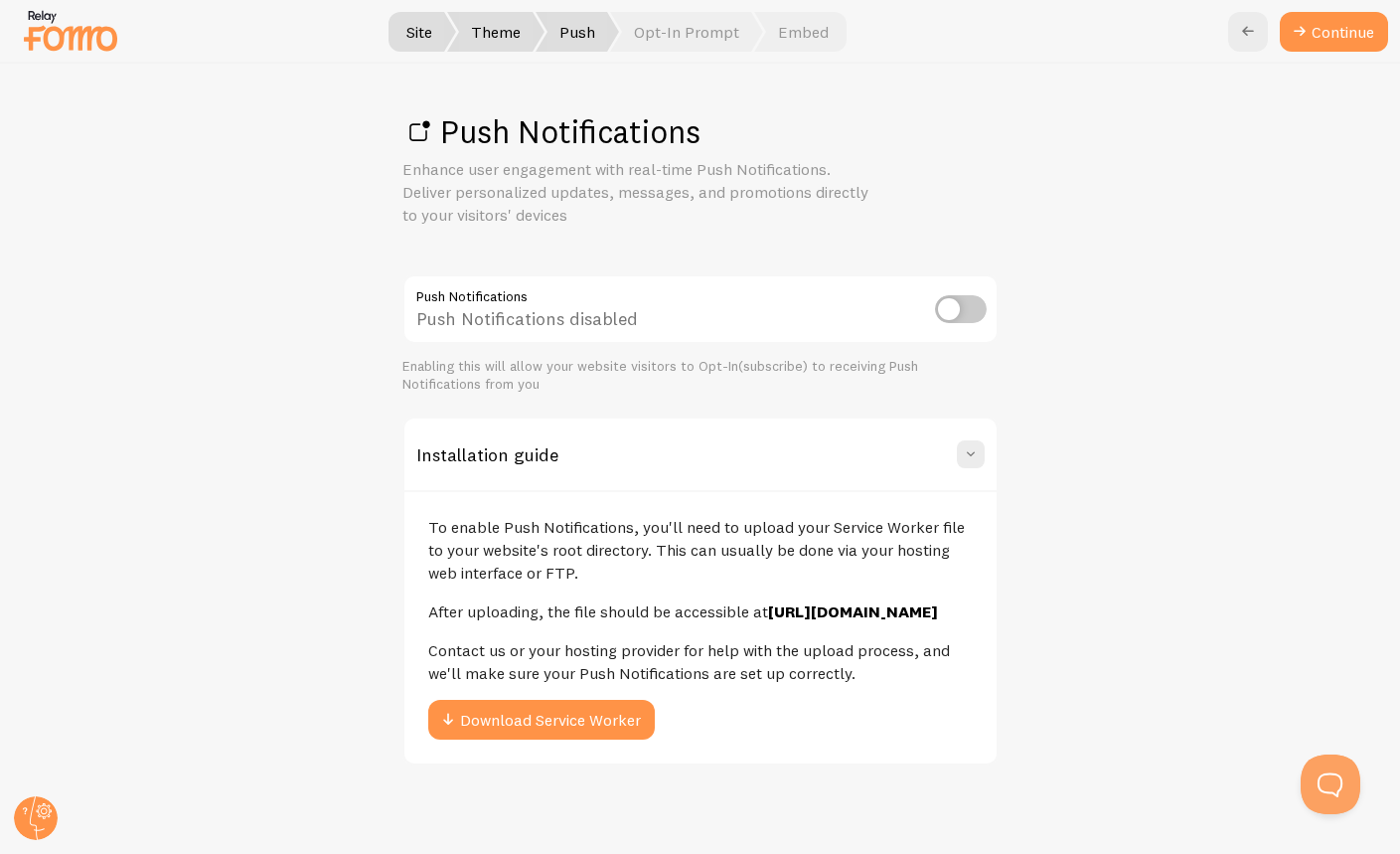 scroll, scrollTop: 0, scrollLeft: 0, axis: both 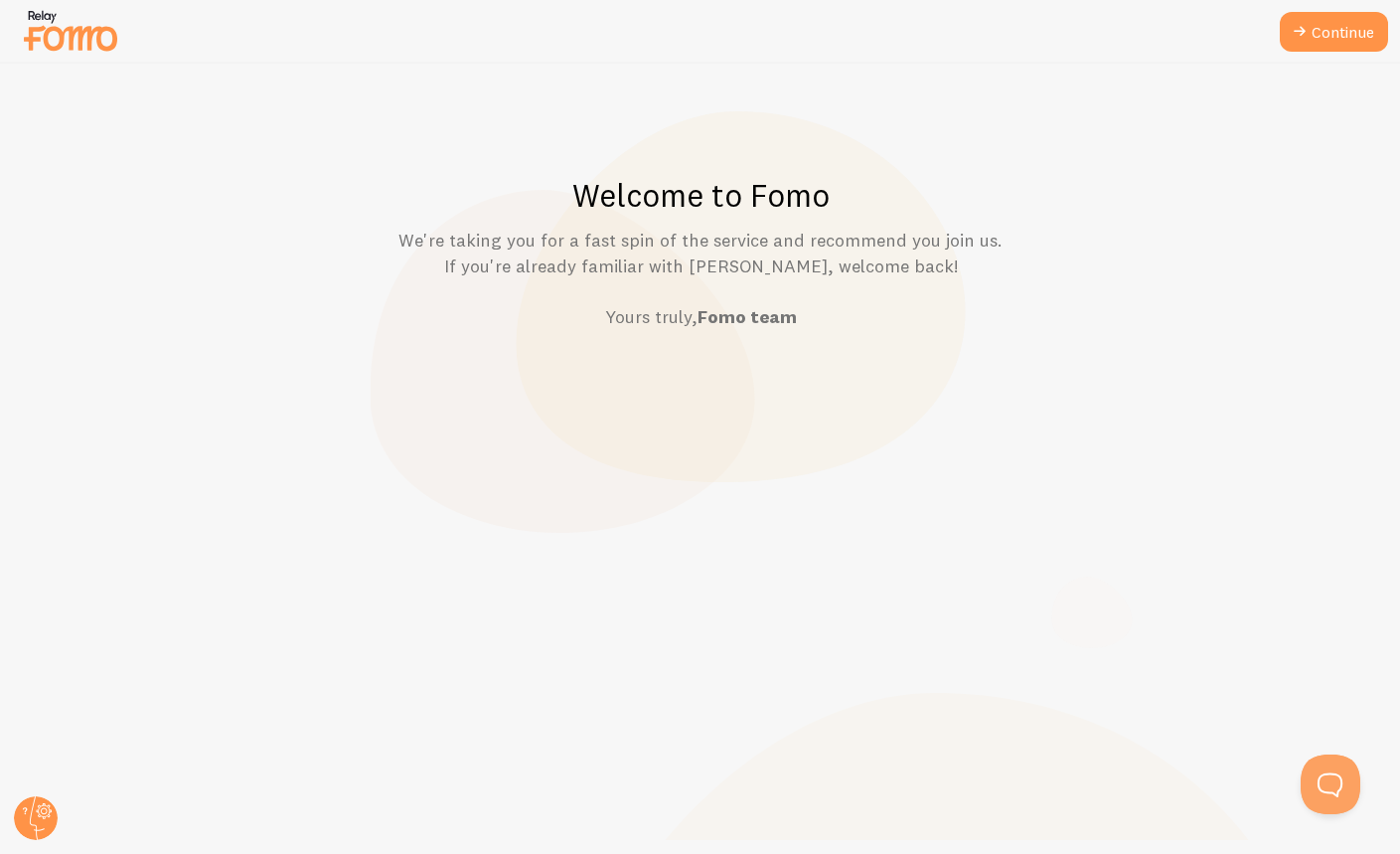 click at bounding box center [71, 30] 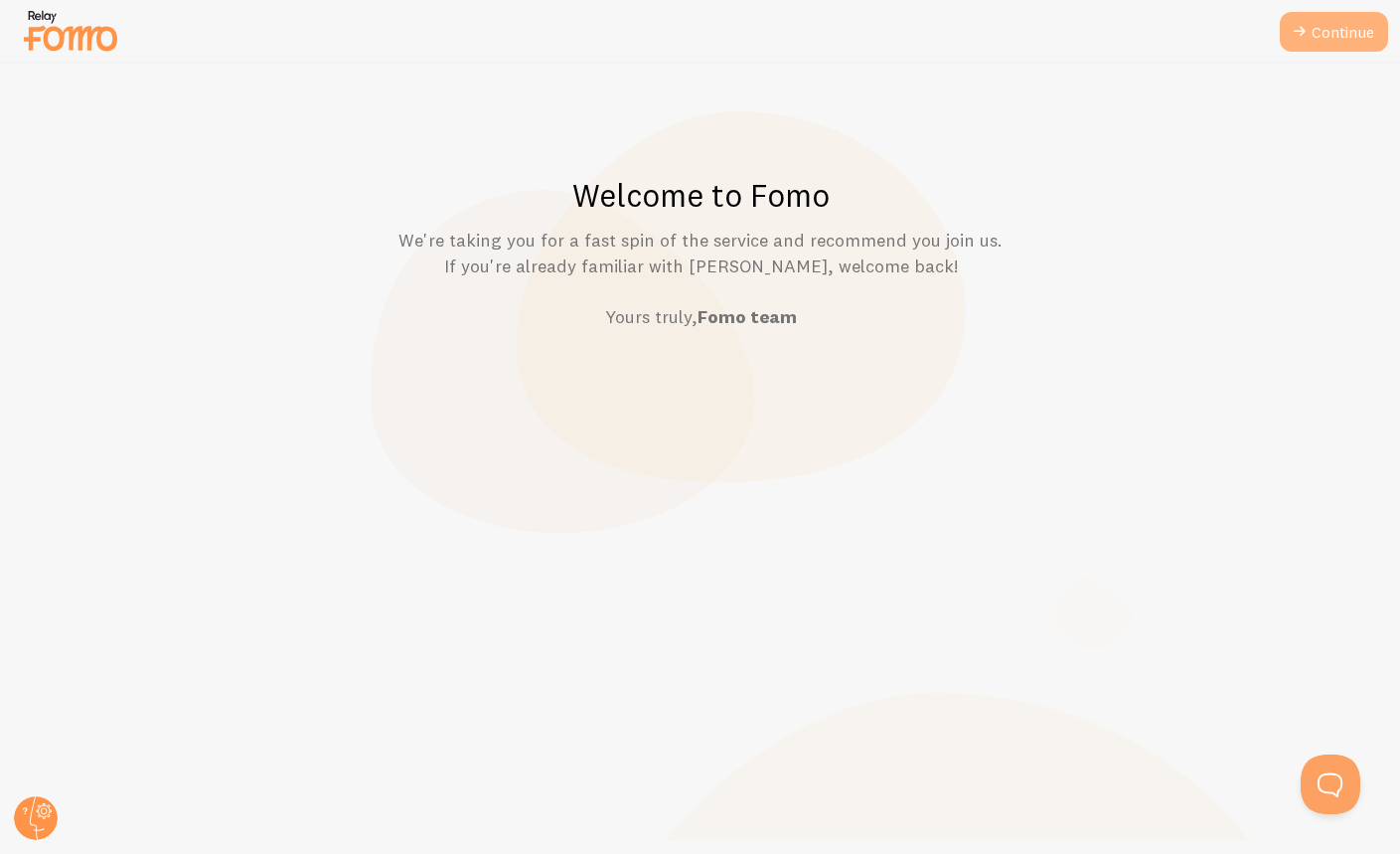 click at bounding box center [1300, 32] 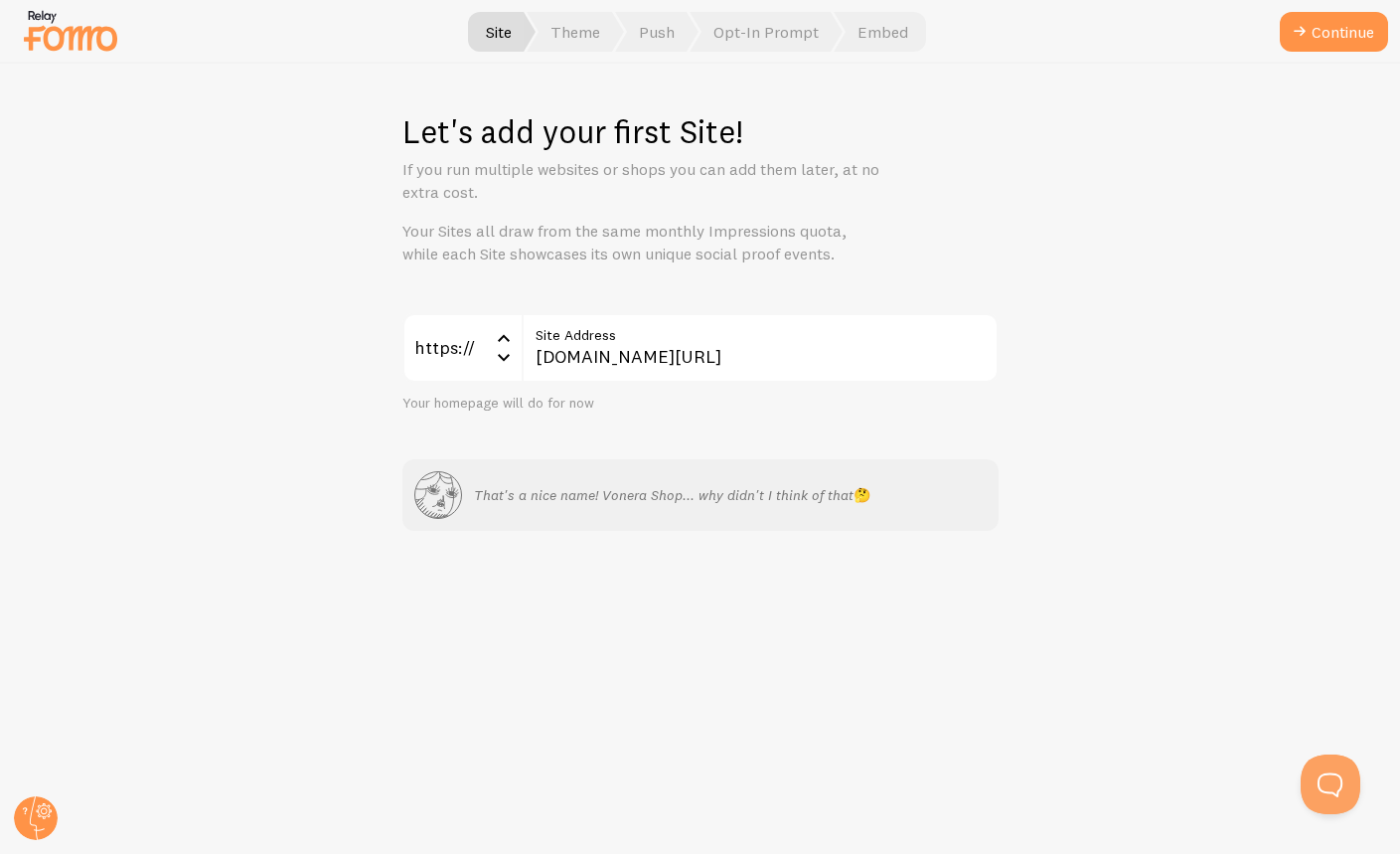 click on "If you run multiple websites or shops you can add them later, at
no extra cost." at bounding box center (641, 181) 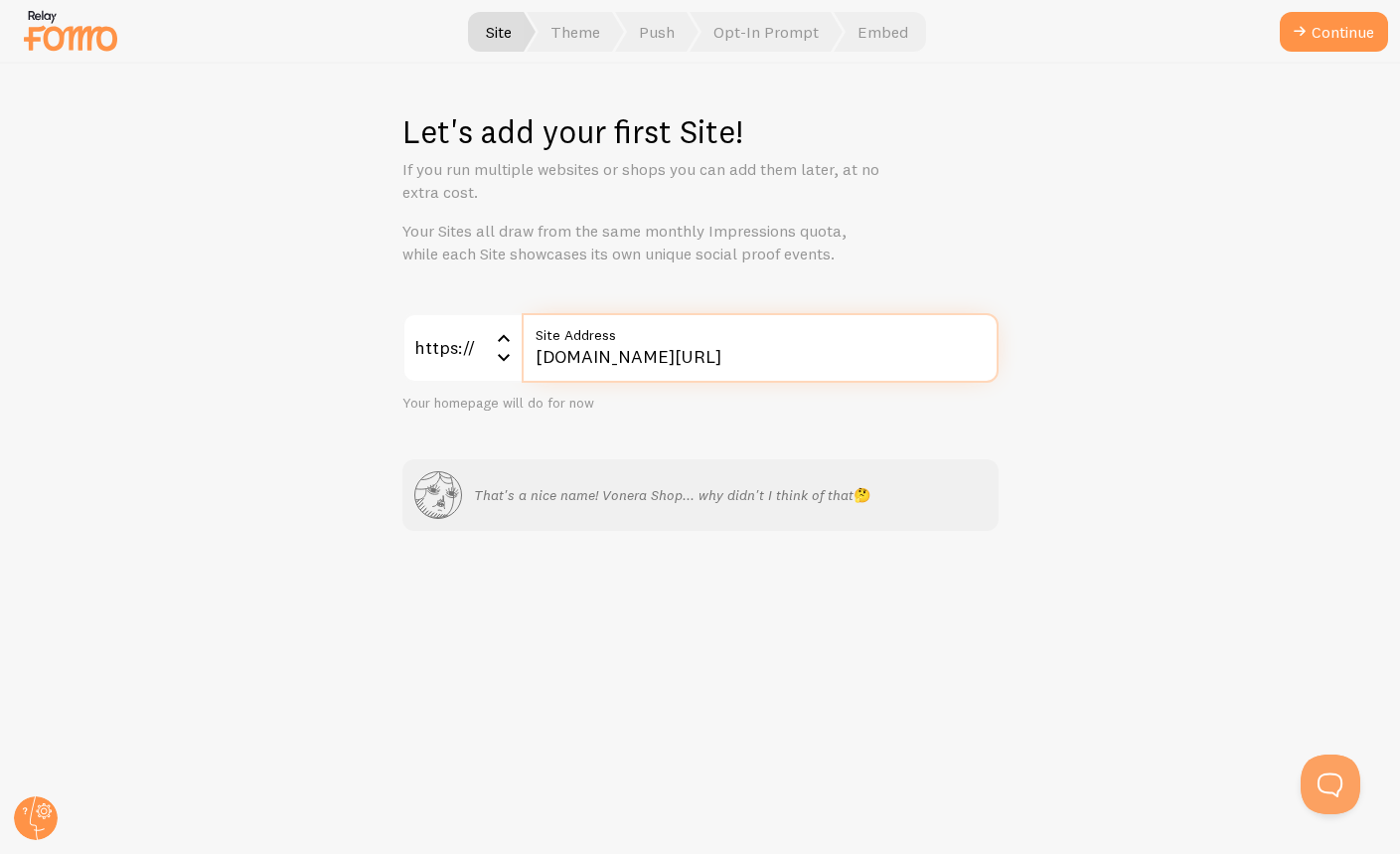 scroll, scrollTop: 0, scrollLeft: 41, axis: horizontal 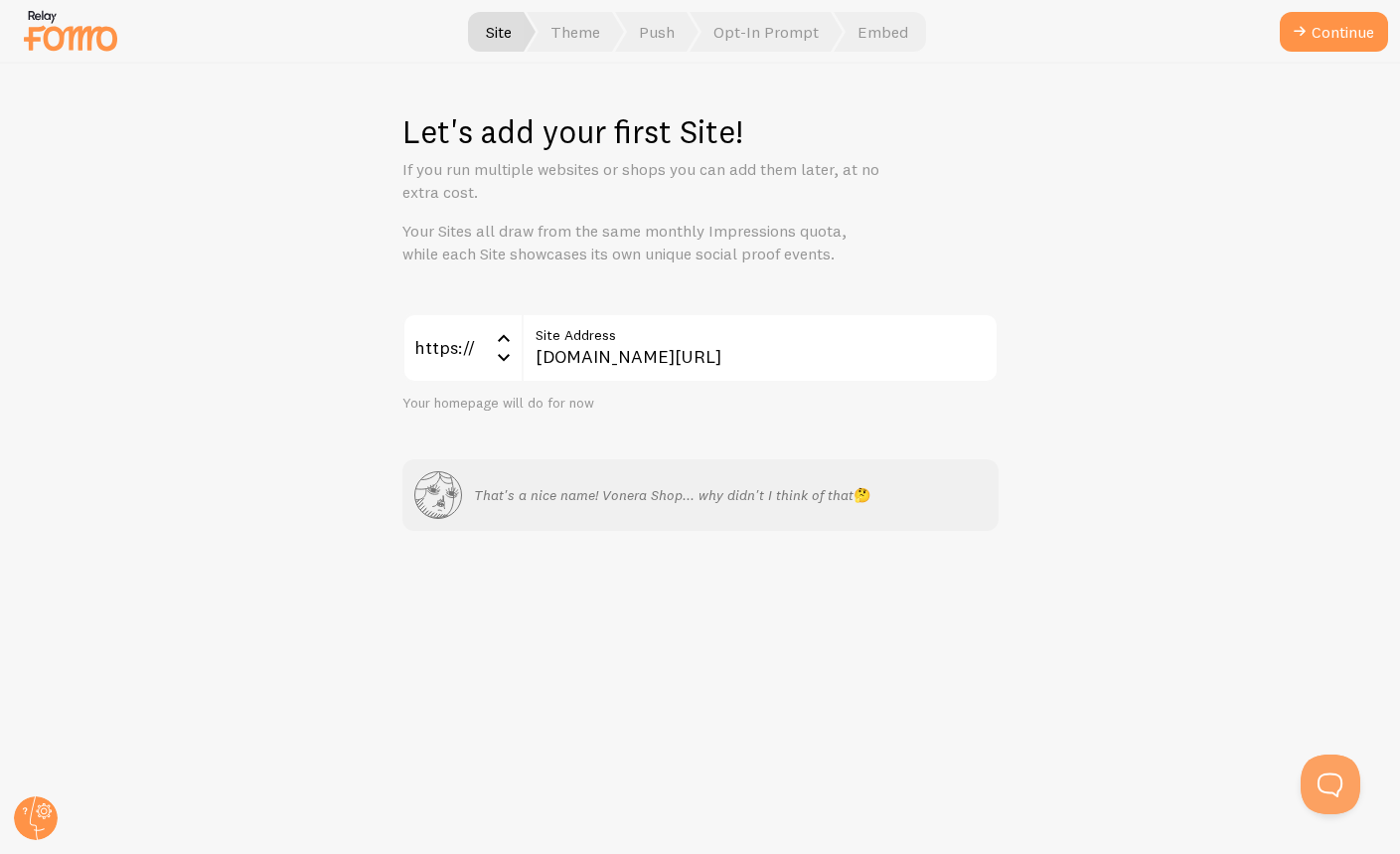 click on "Let's add your first Site!
If you run multiple websites or shops you can add them later, at
no extra cost.
Your Sites all draw from the same monthly Impressions quota,
while each Site showcases its own unique social proof events.
https://   https://       https://  http://      vonera-shop.com/   Site Address       Your homepage will do for now
That's a nice name! Vonera Shop... why
didn't I think of that
🤔" at bounding box center (700, 458) 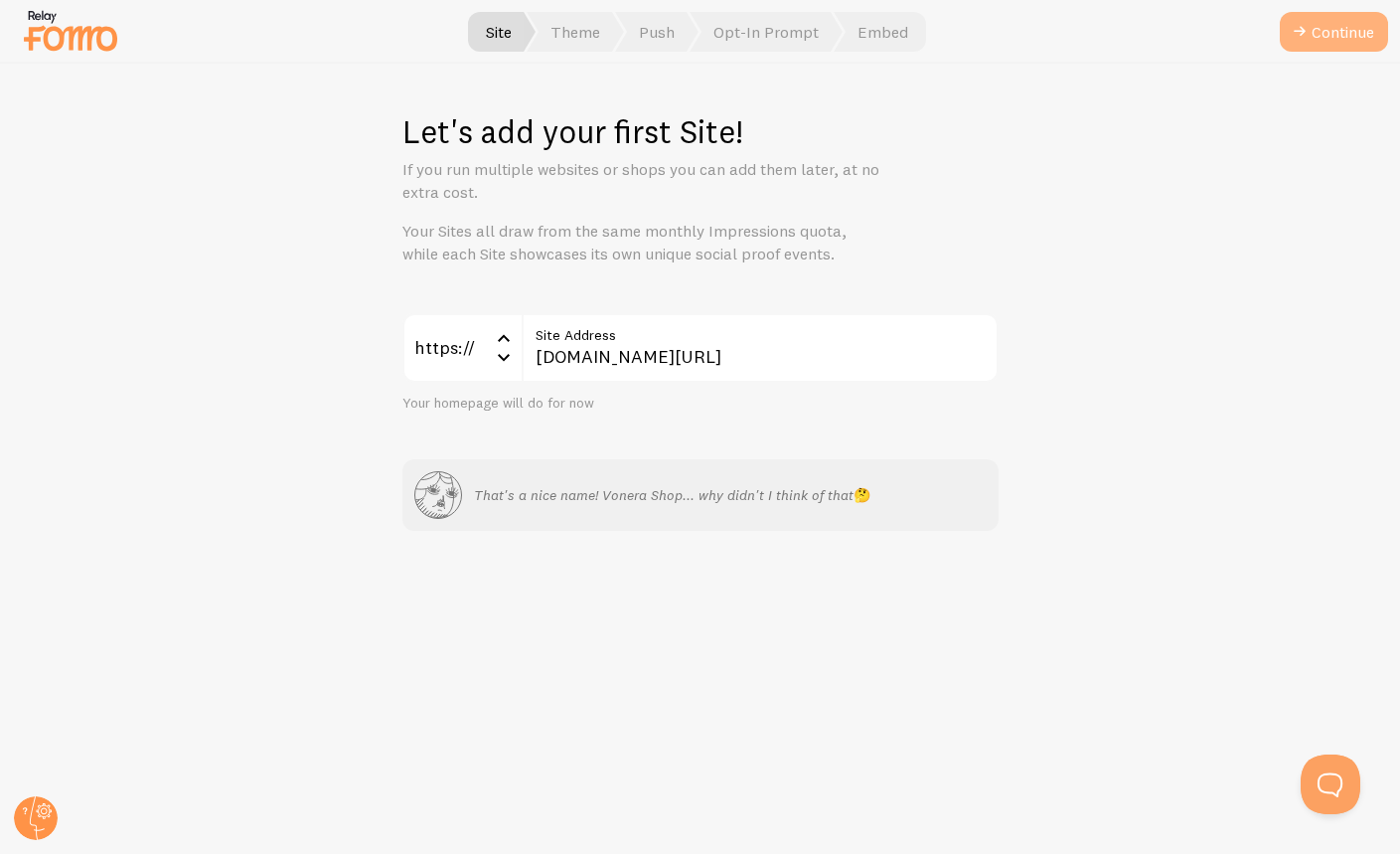click on "Continue" at bounding box center (1333, 32) 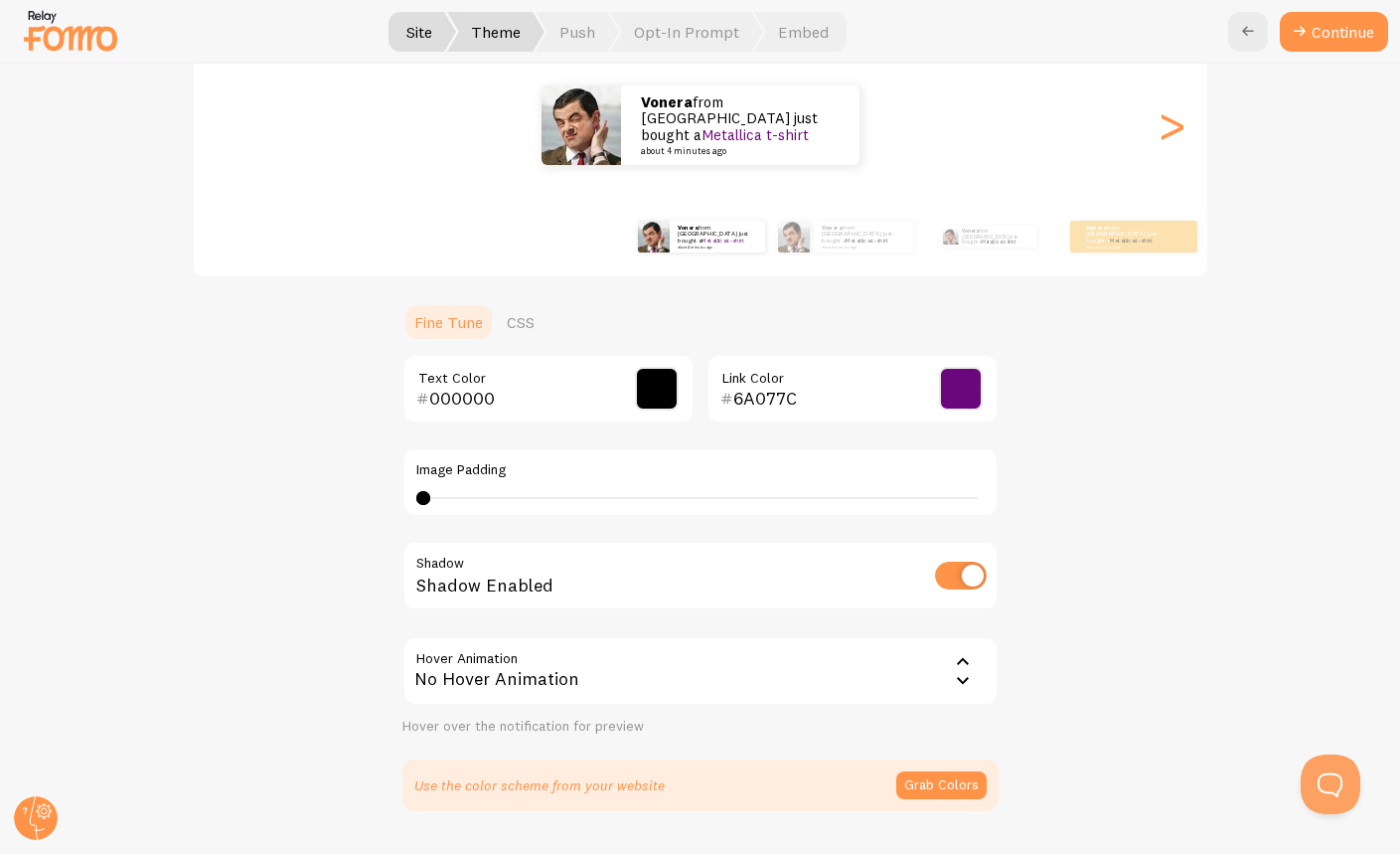 scroll, scrollTop: 199, scrollLeft: 0, axis: vertical 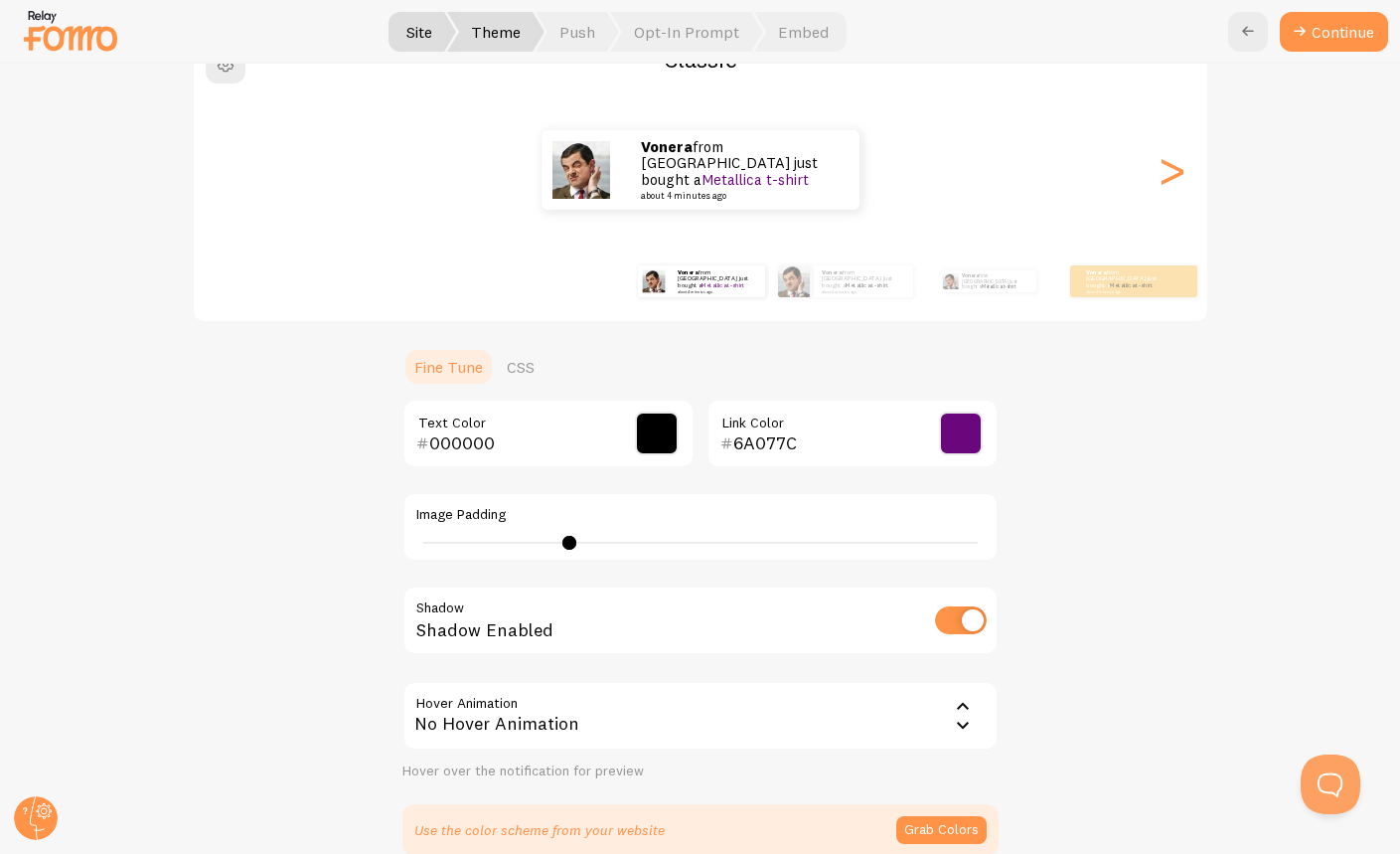 type on "0" 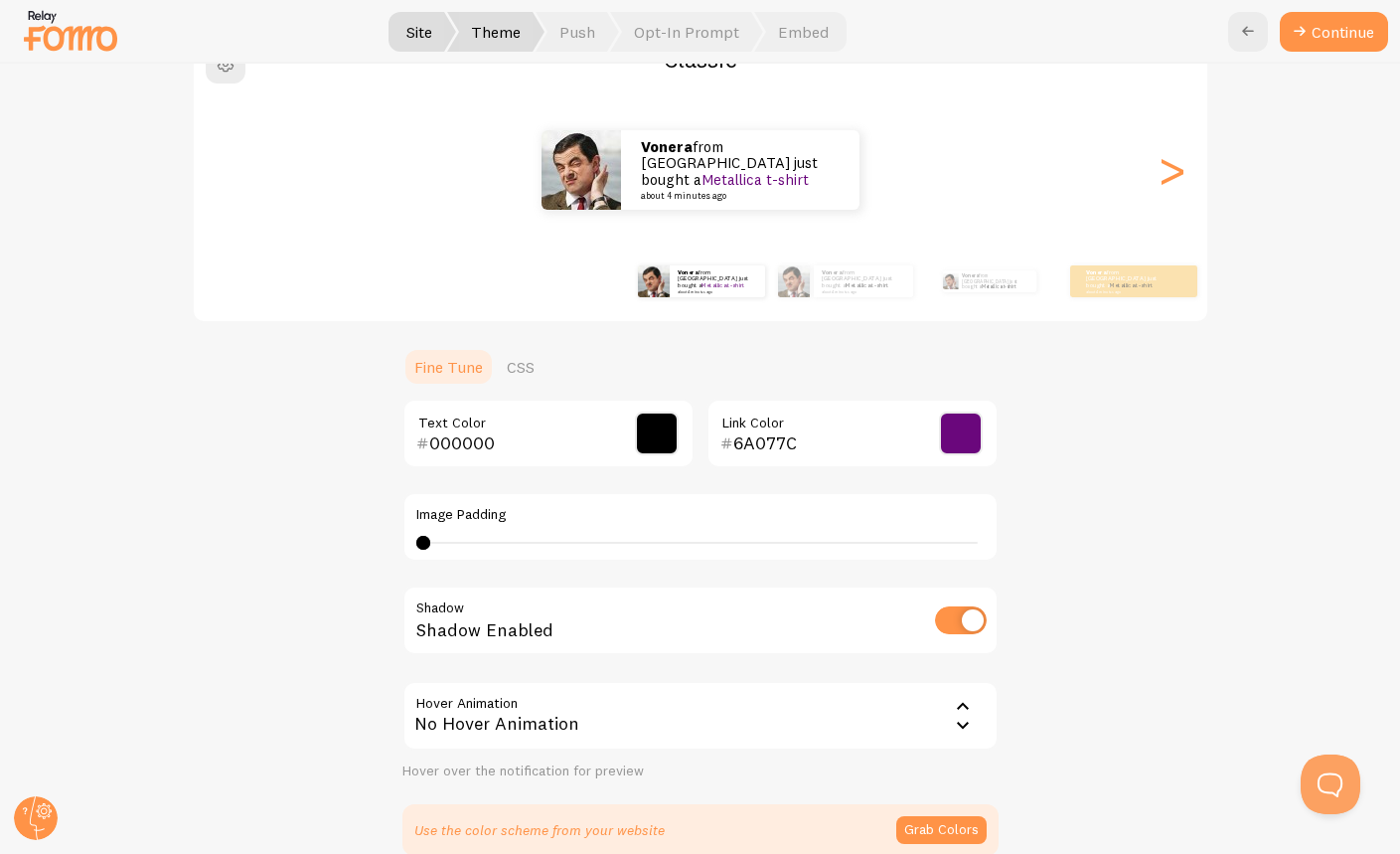 drag, startPoint x: 418, startPoint y: 541, endPoint x: 27, endPoint y: 621, distance: 399.1 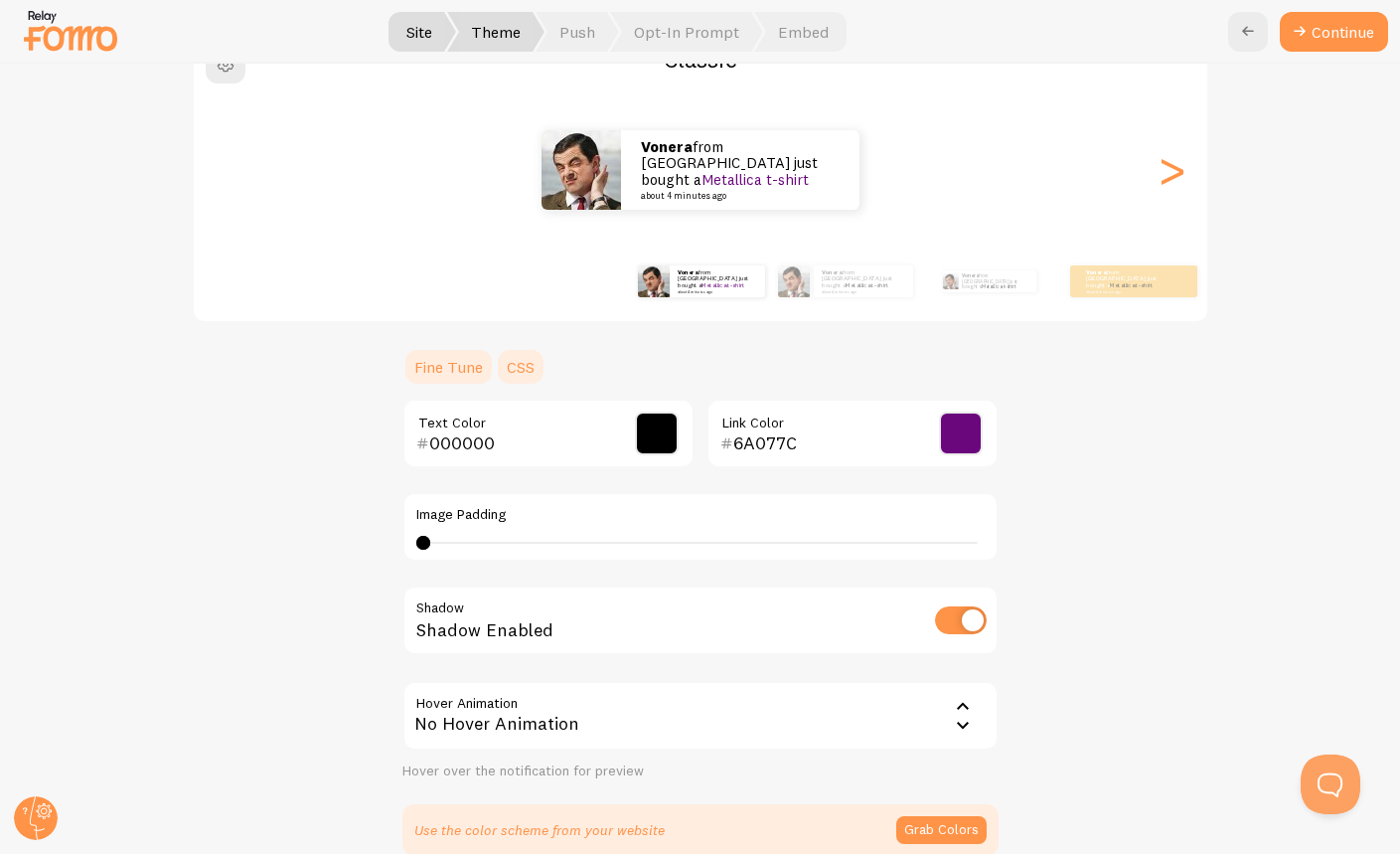 click on "CSS" at bounding box center (521, 367) 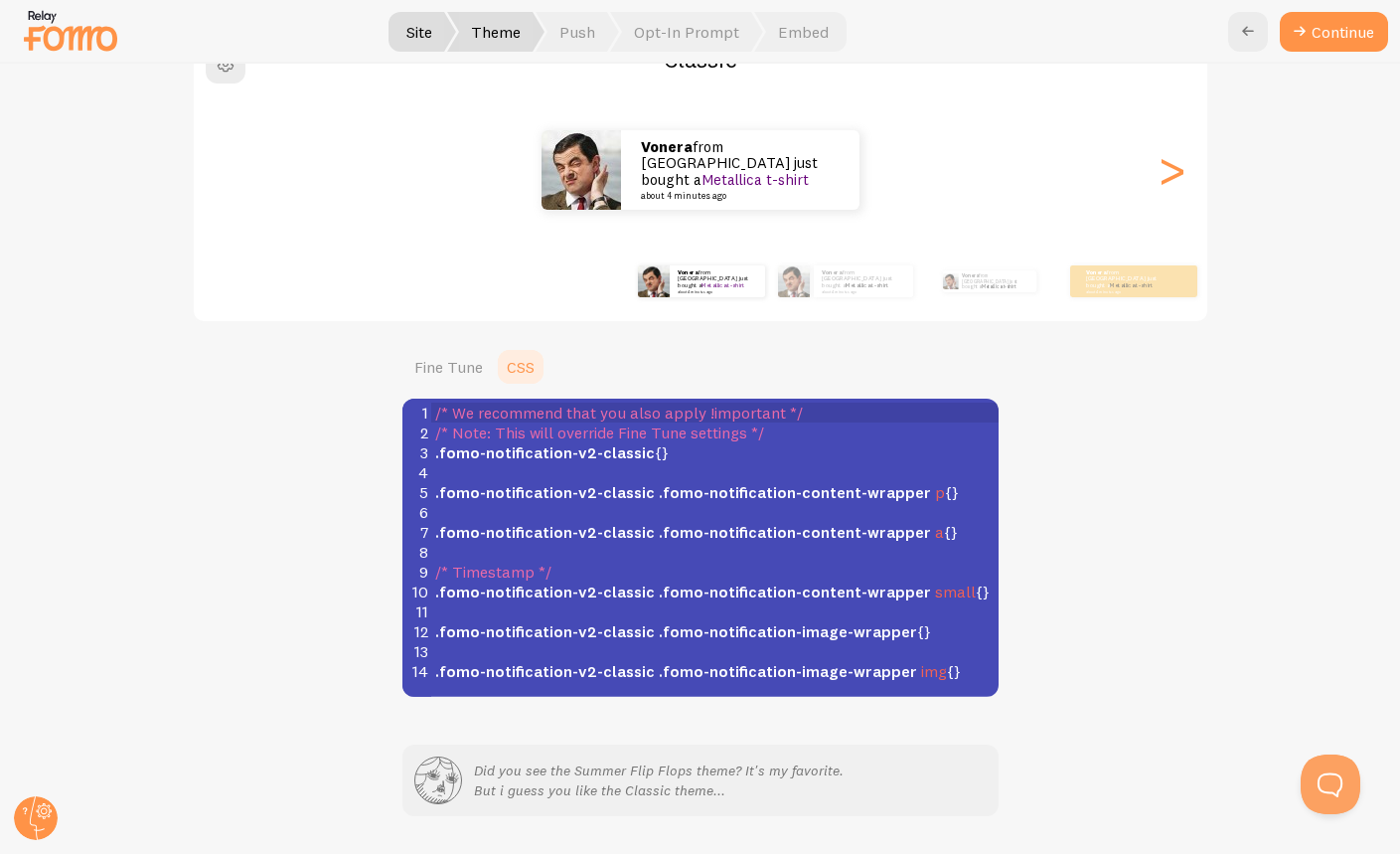 click on "CSS" at bounding box center (521, 367) 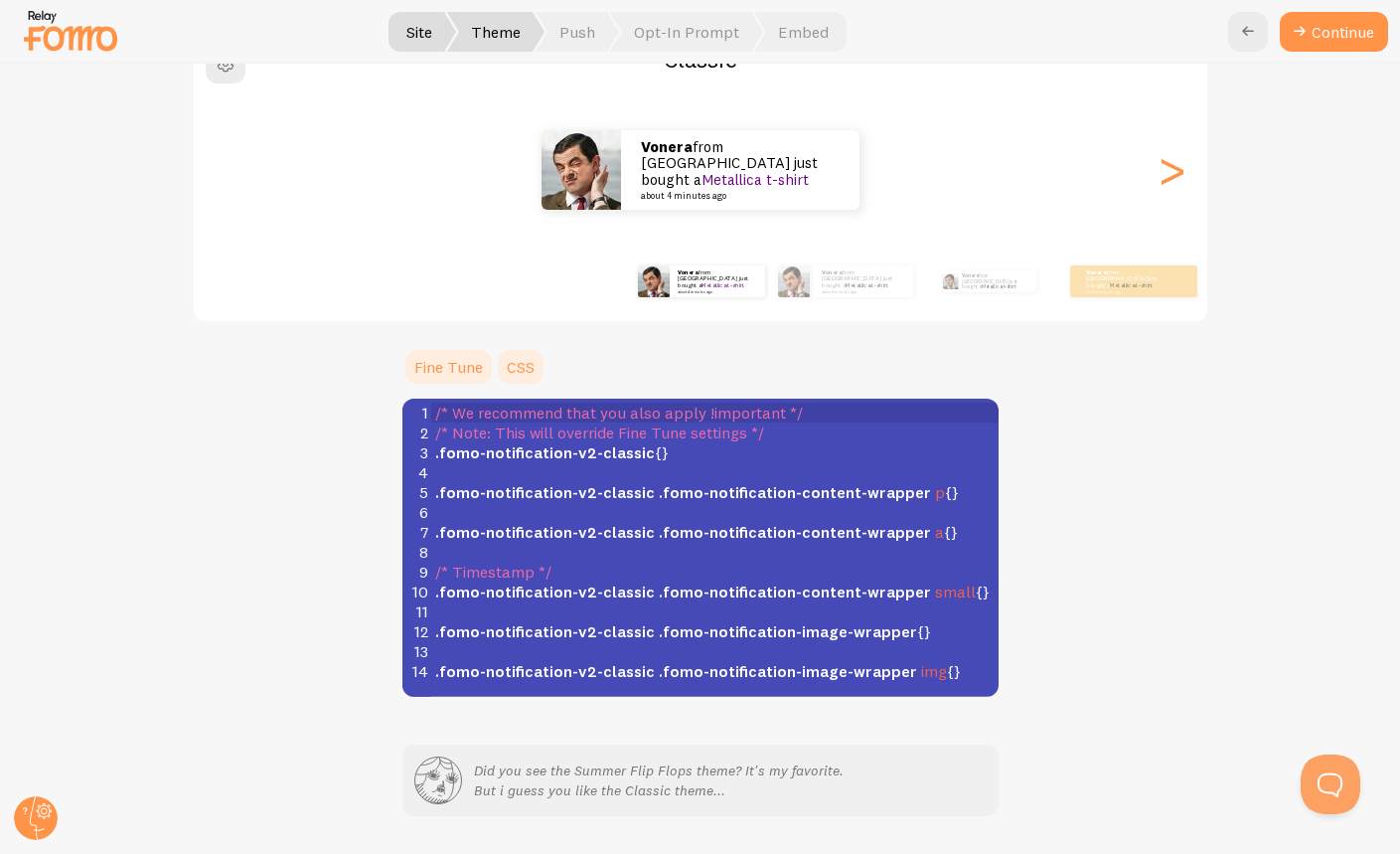 click on "Fine Tune" at bounding box center [448, 367] 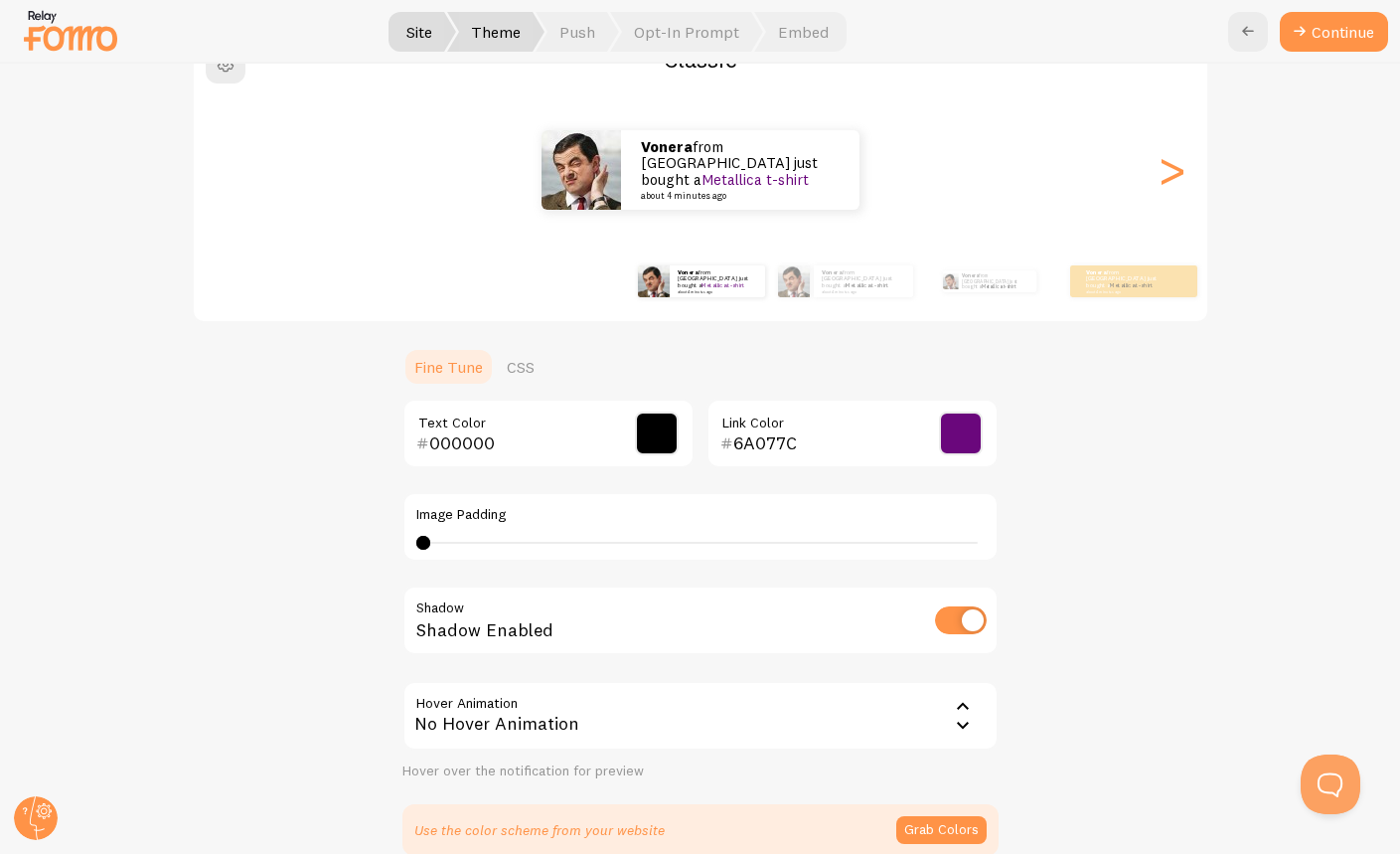 click on "Classic
Vonera  from United States just bought a  Metallica t-shirt   about 4 minutes ago Vonera  from United States just bought a  Metallica t-shirt   about 4 minutes ago Vonera  from United States just bought a  Metallica t-shirt   about 4 minutes ago Vonera  from United States just bought a  Metallica t-shirt   about 4 minutes ago Vonera  from United States just bought a  Metallica t-shirt   about 4 minutes ago Vonera  from United States just bought a  Metallica t-shirt   about 4 minutes ago Vonera  from United States just bought a  Metallica t-shirt   about 4 minutes ago Vonera  from United States just bought a  Metallica t-shirt   about 4 minutes ago Vonera  from United States just bought a  Metallica t-shirt   about 4 minutes ago Vonera  from United States just bought a  Metallica t-shirt   about 4 minutes ago Vonera  from United States just bought a  Metallica t-shirt   about 4 minutes ago Vonera  from United States just bought a  Metallica t-shirt   about 4 minutes ago" at bounding box center (700, 442) 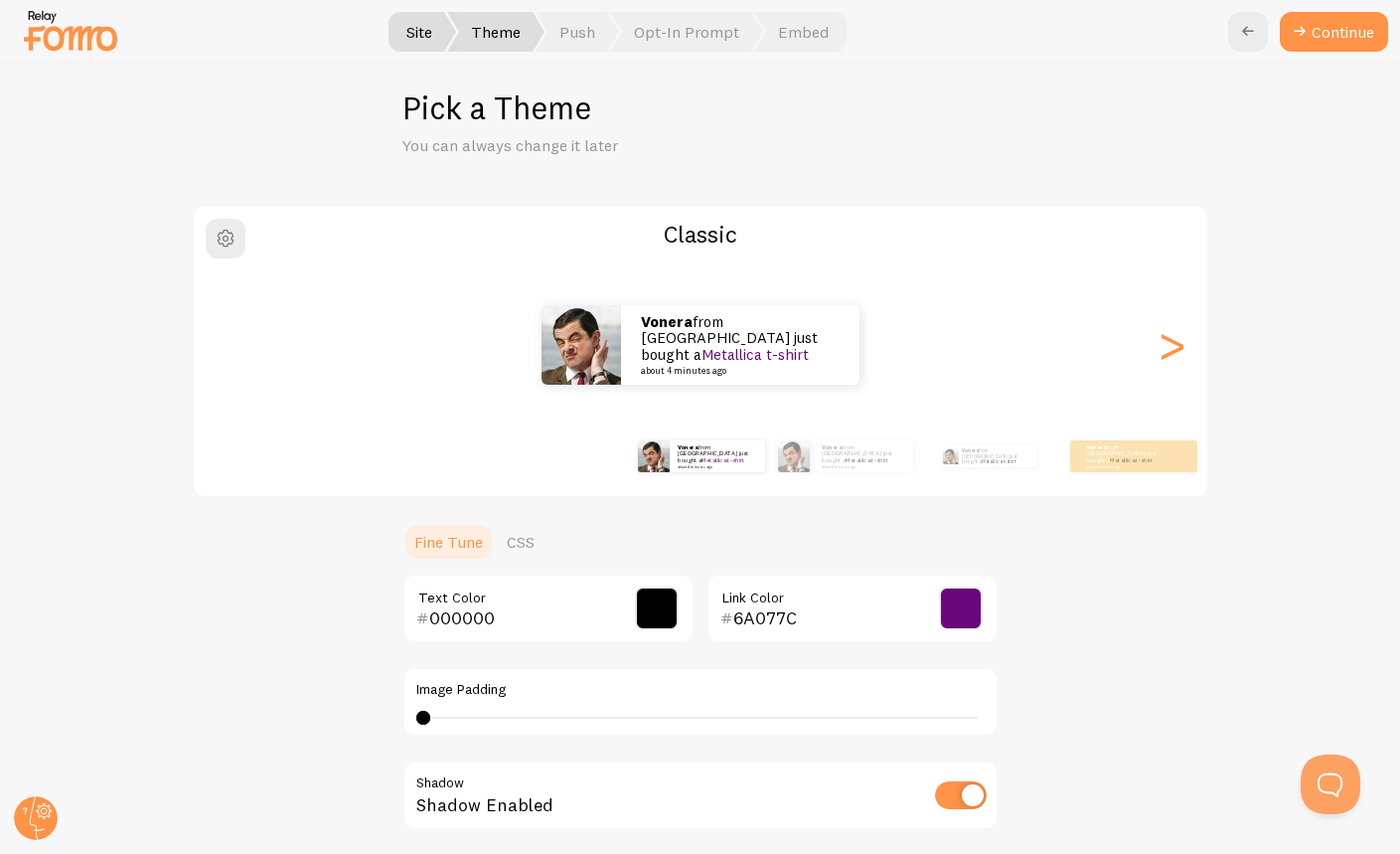 scroll, scrollTop: 0, scrollLeft: 0, axis: both 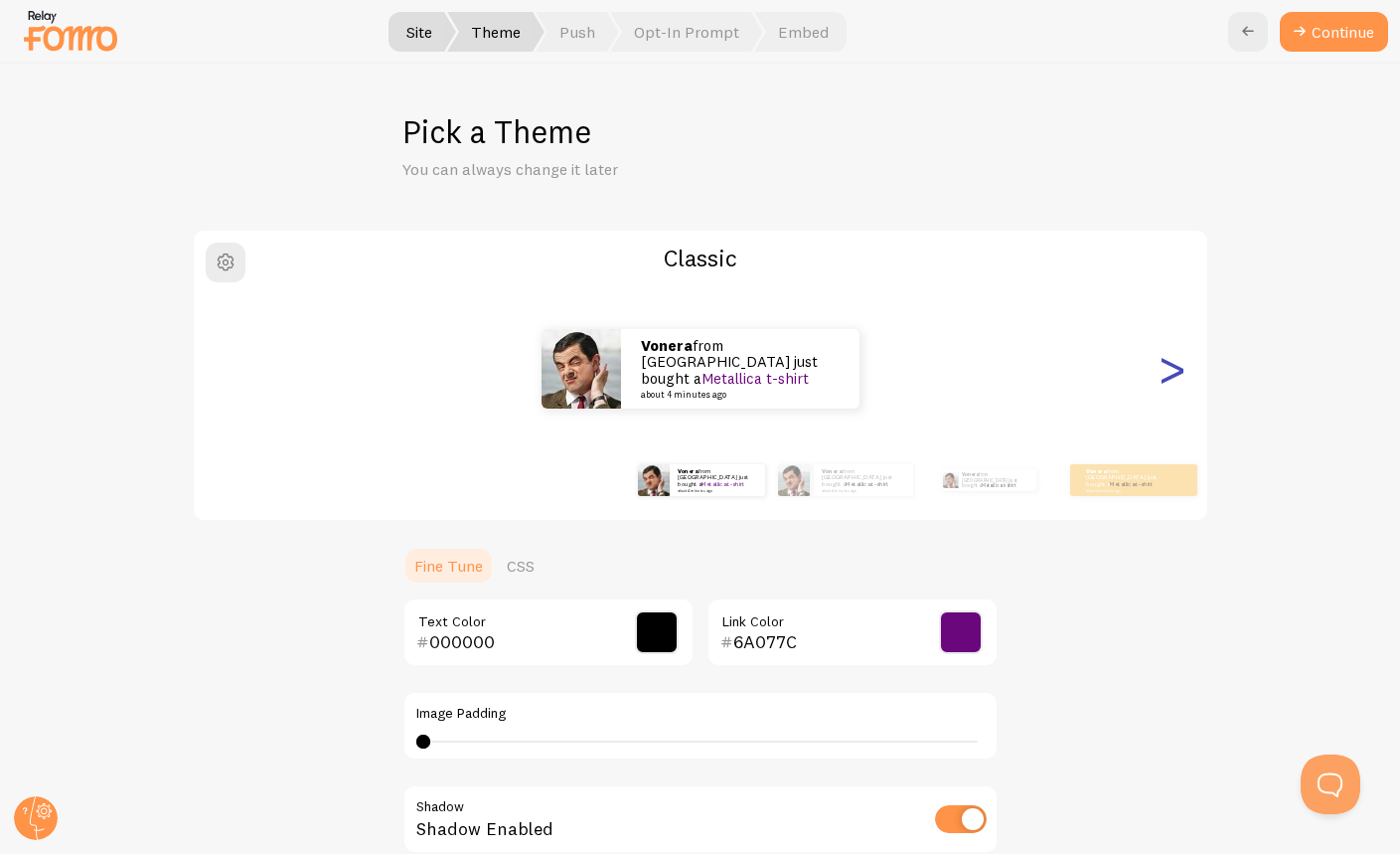 click on ">" at bounding box center (1171, 369) 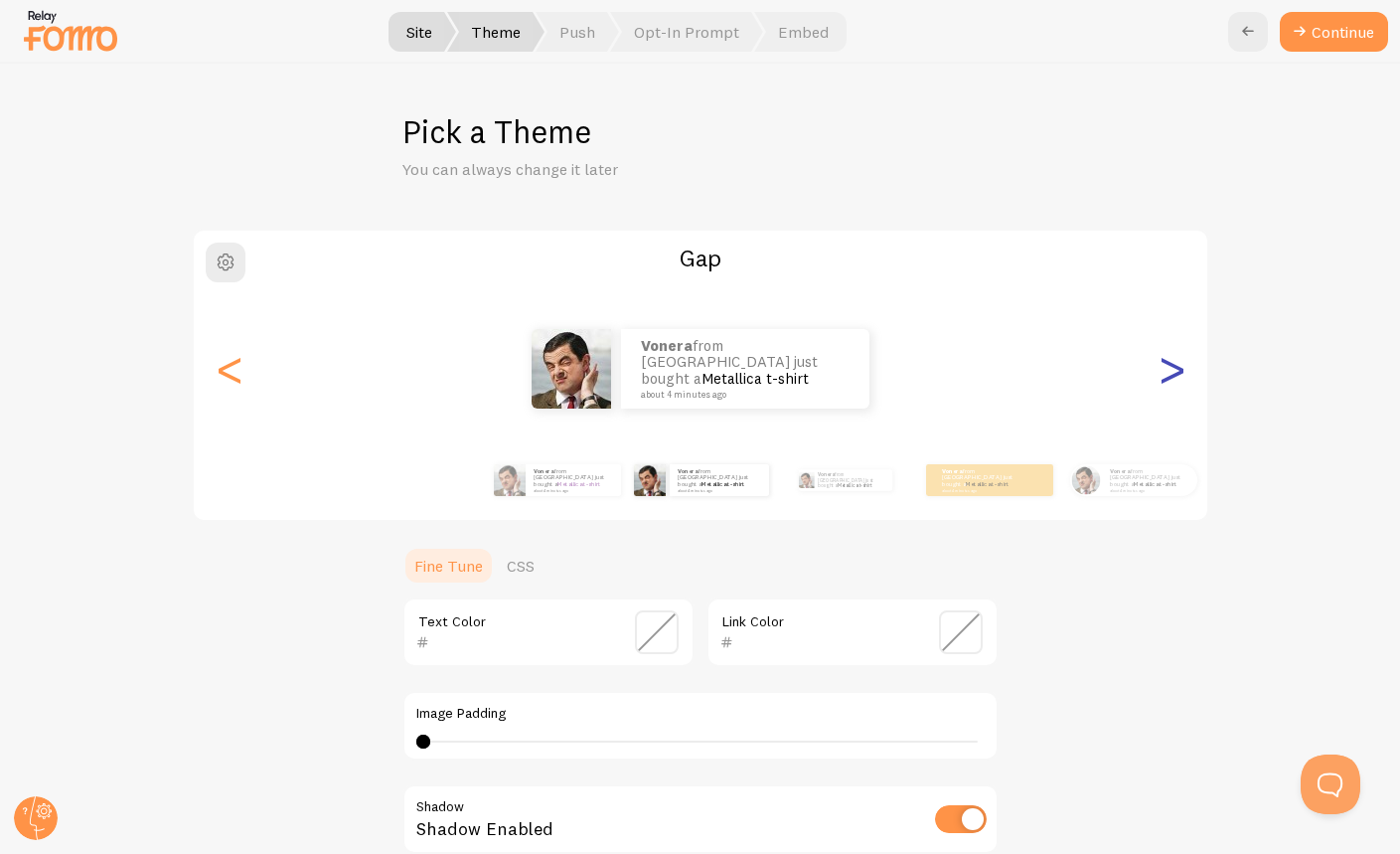click on ">" at bounding box center (1171, 369) 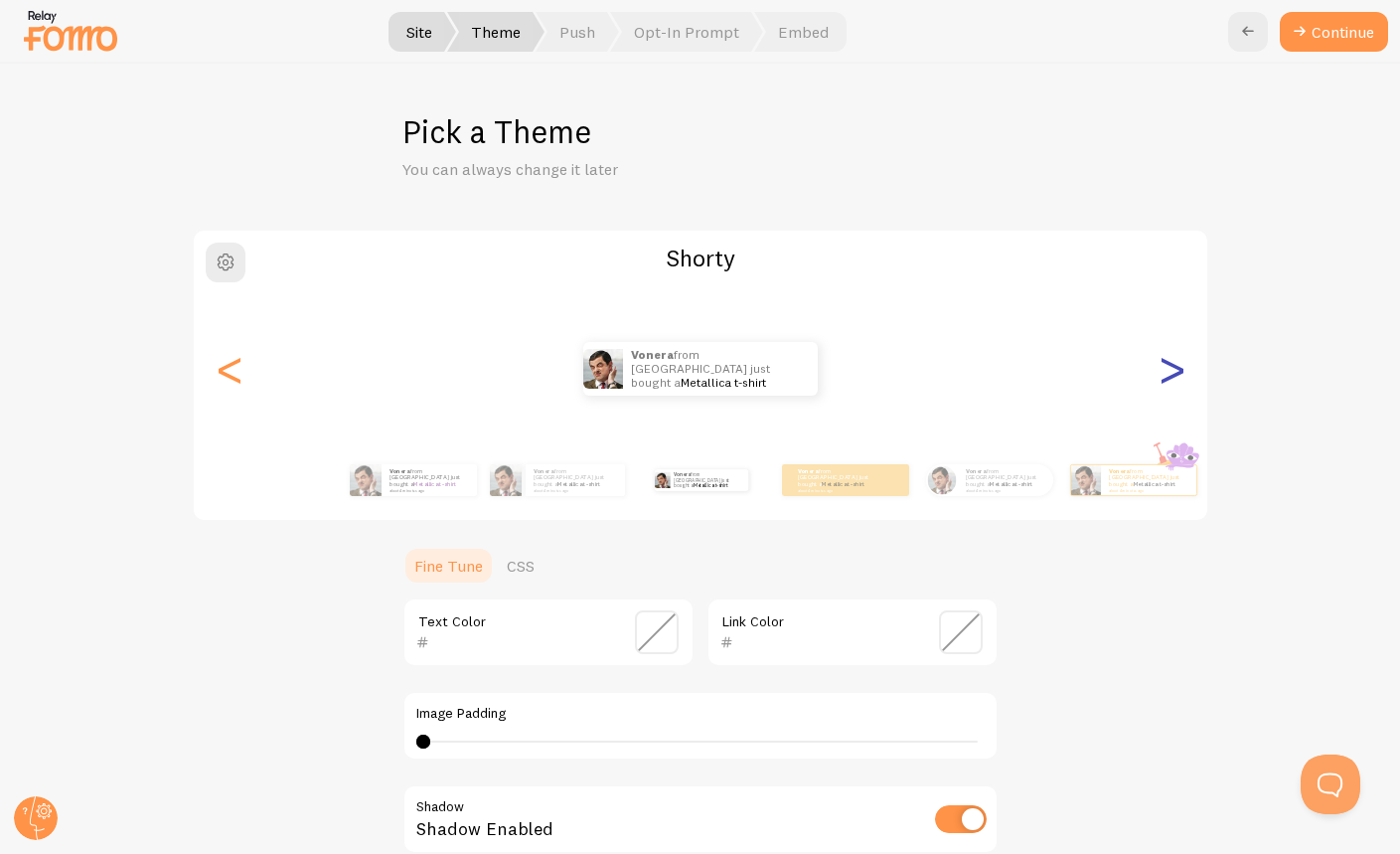 click on ">" at bounding box center [1171, 369] 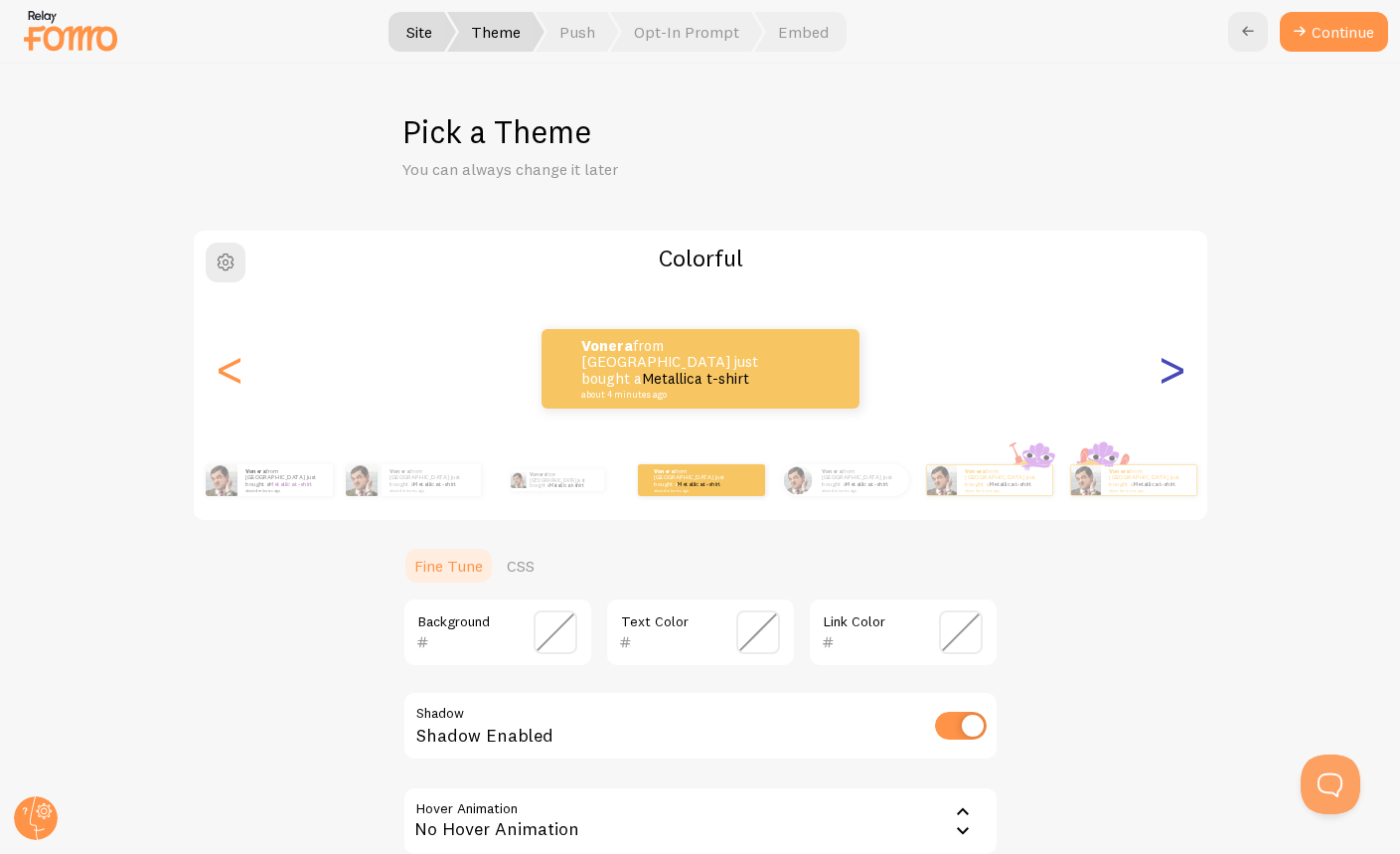 click on ">" at bounding box center (1171, 369) 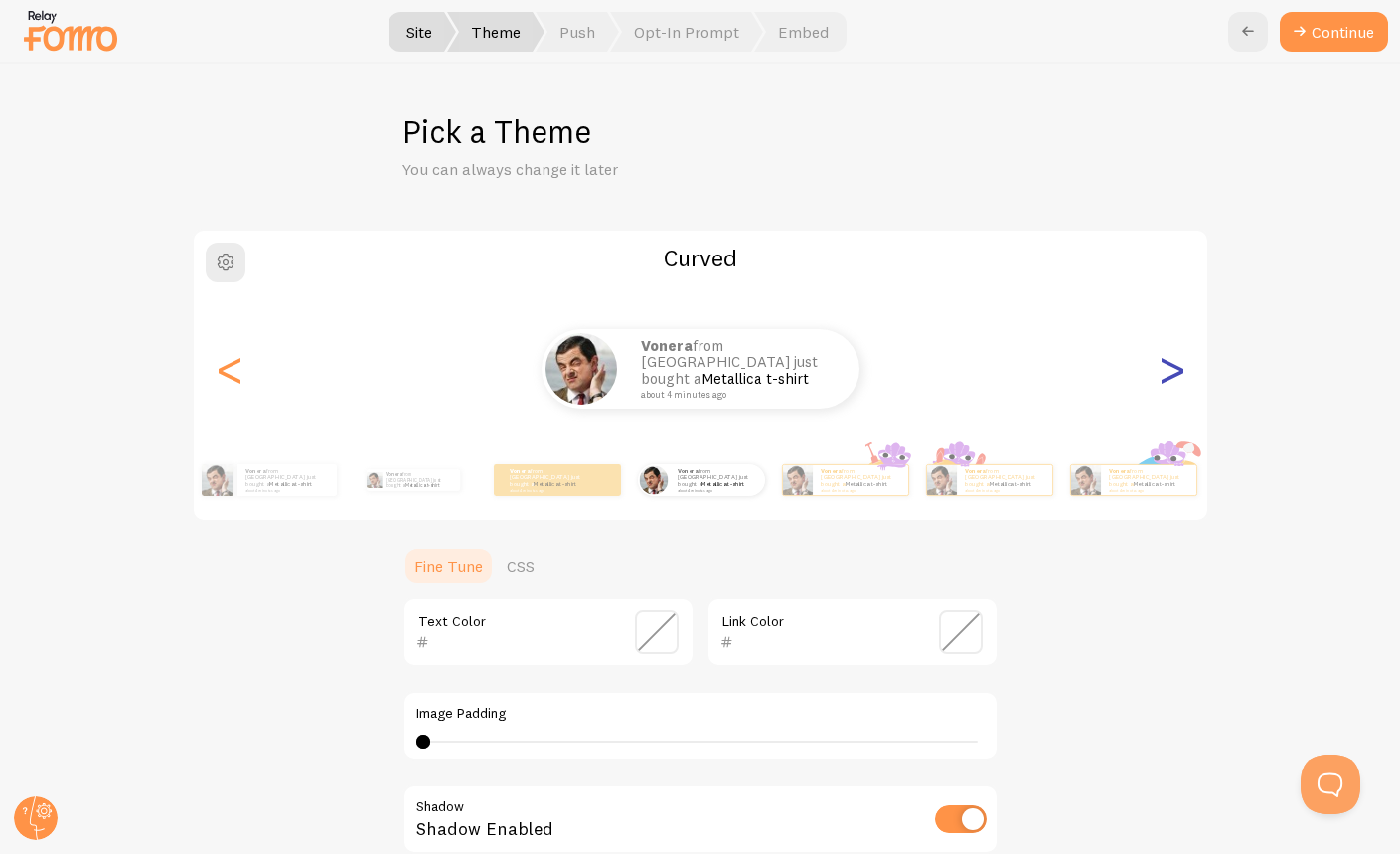 click on ">" at bounding box center [1171, 369] 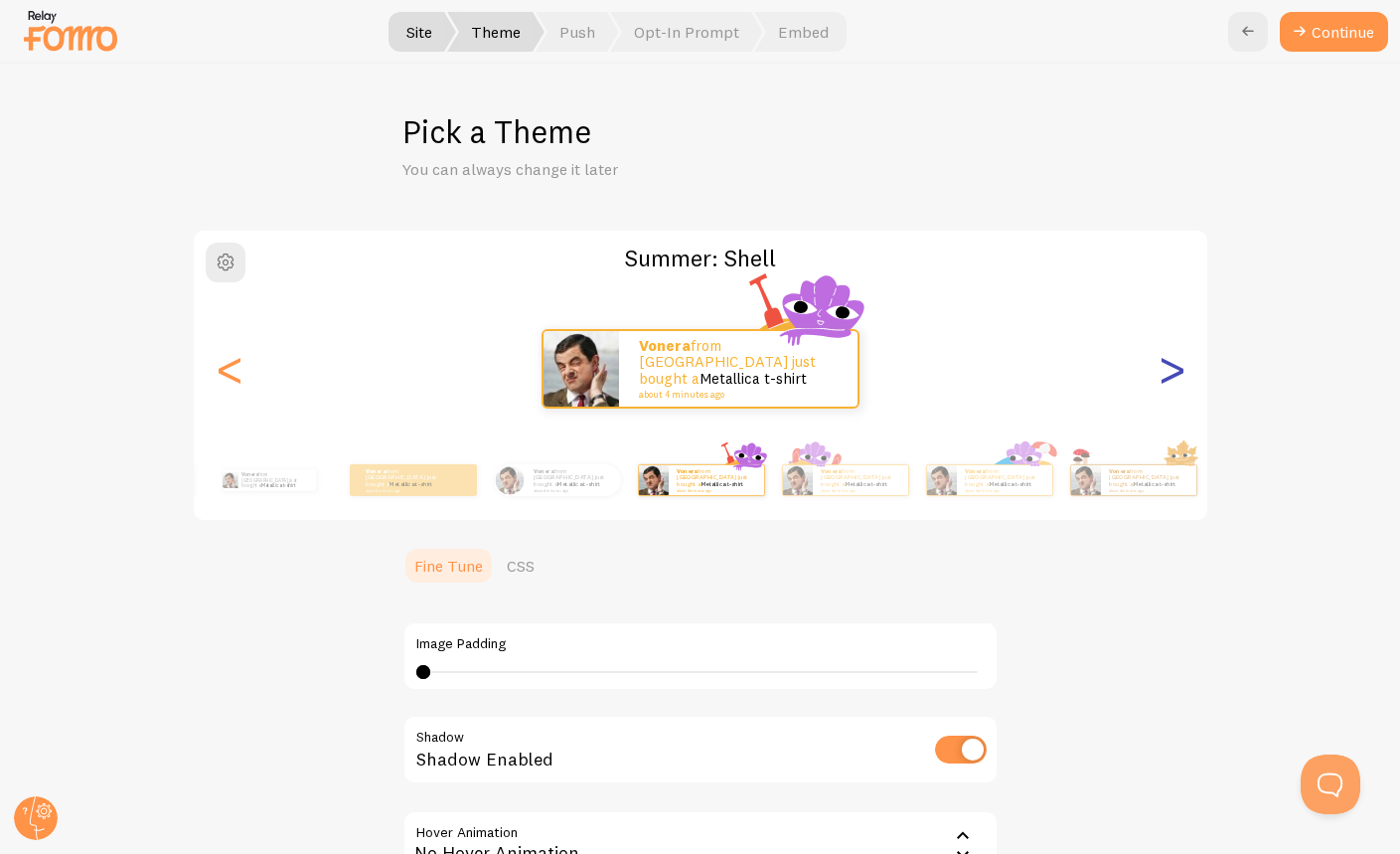 type on "0" 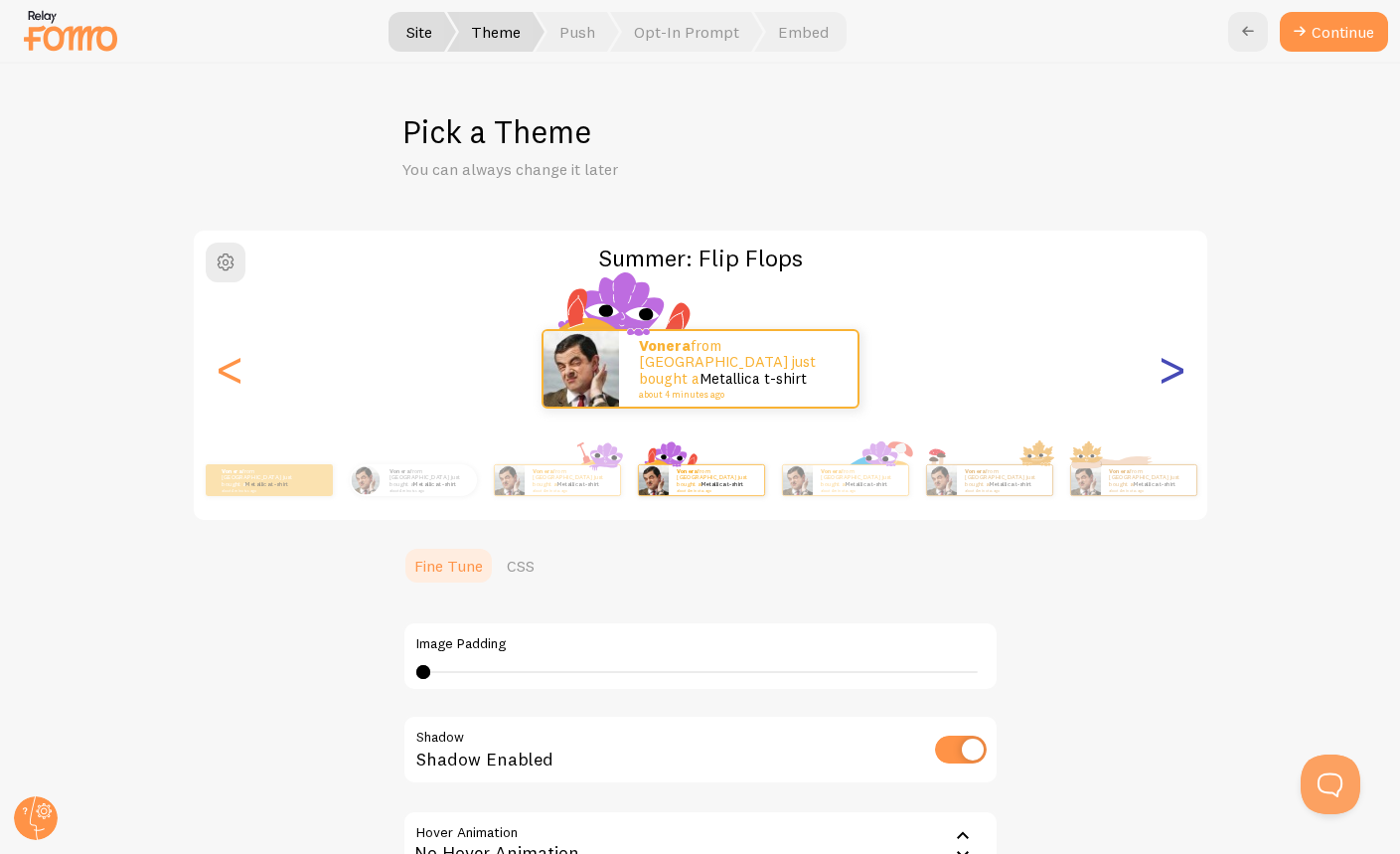 click on ">" at bounding box center [1171, 369] 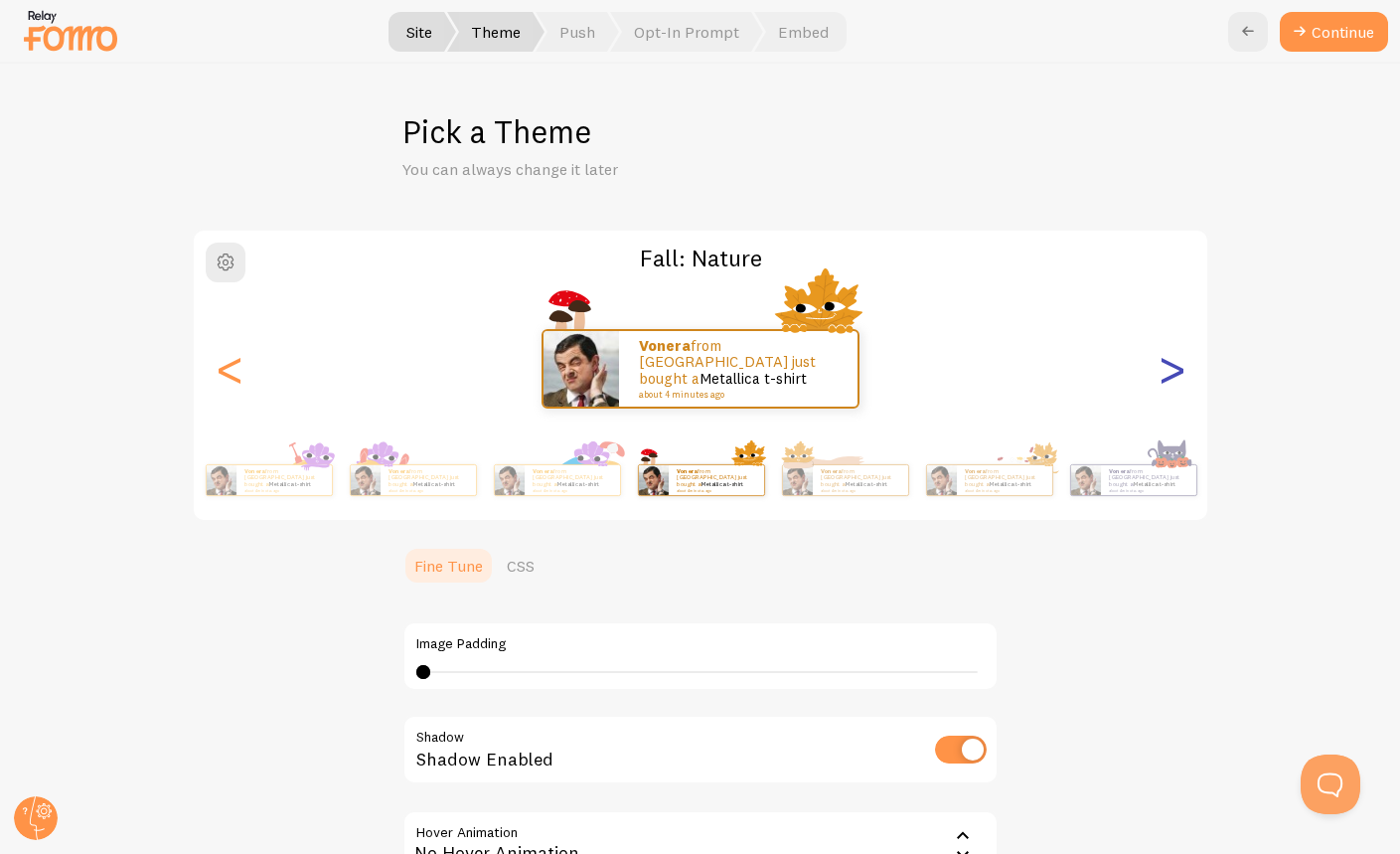 click on ">" at bounding box center (1171, 369) 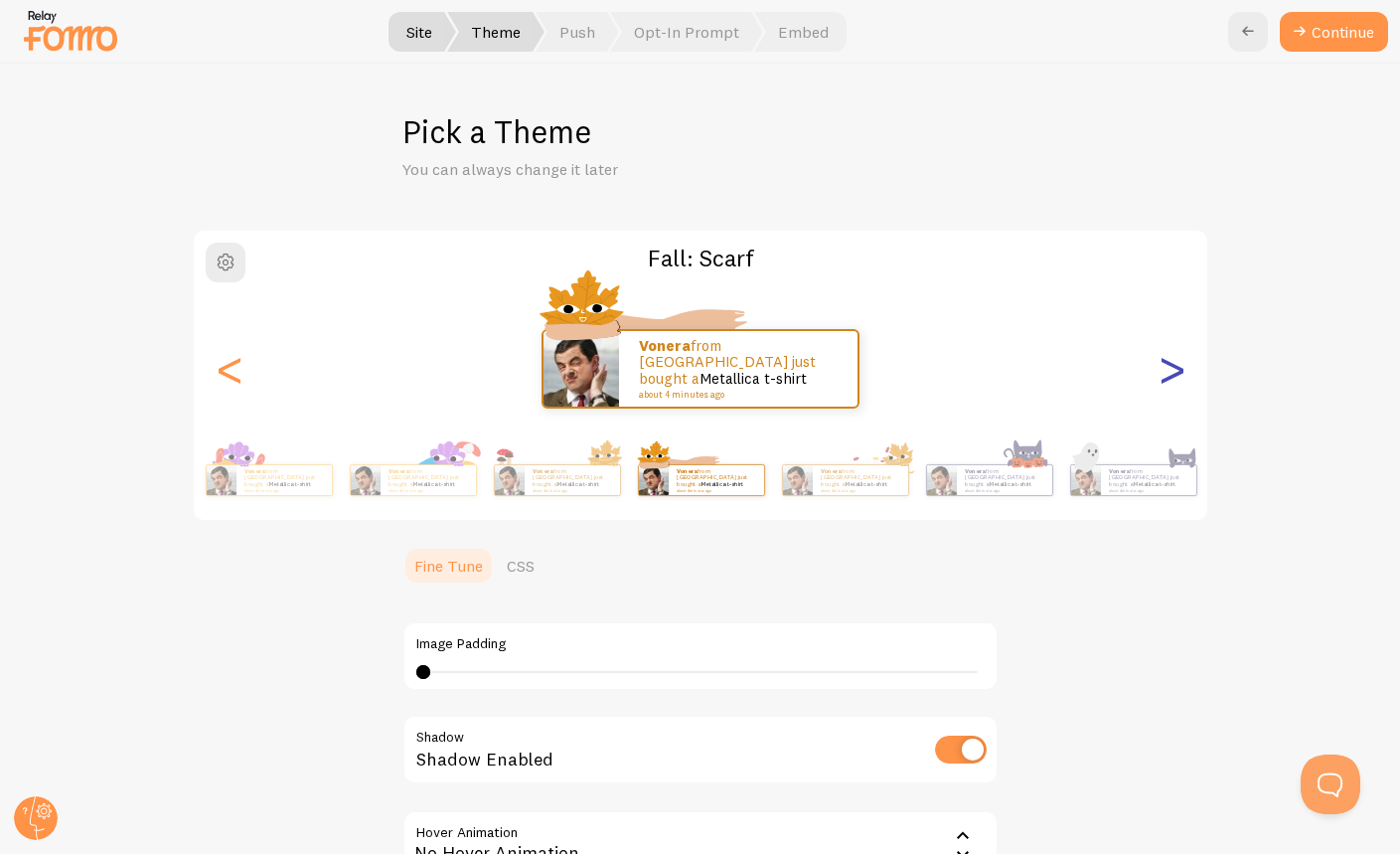click on ">" at bounding box center [1171, 369] 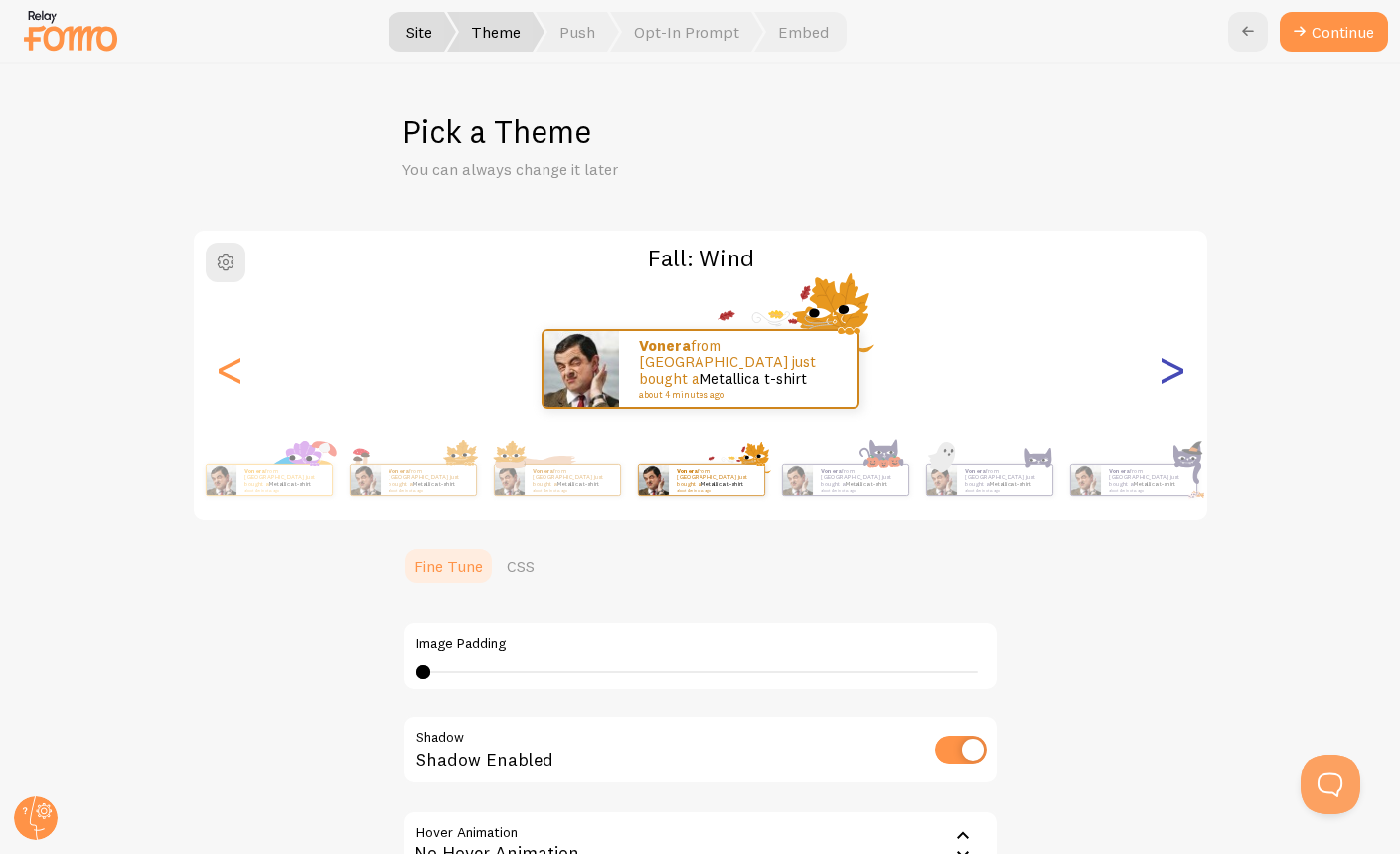 click on ">" at bounding box center (1171, 369) 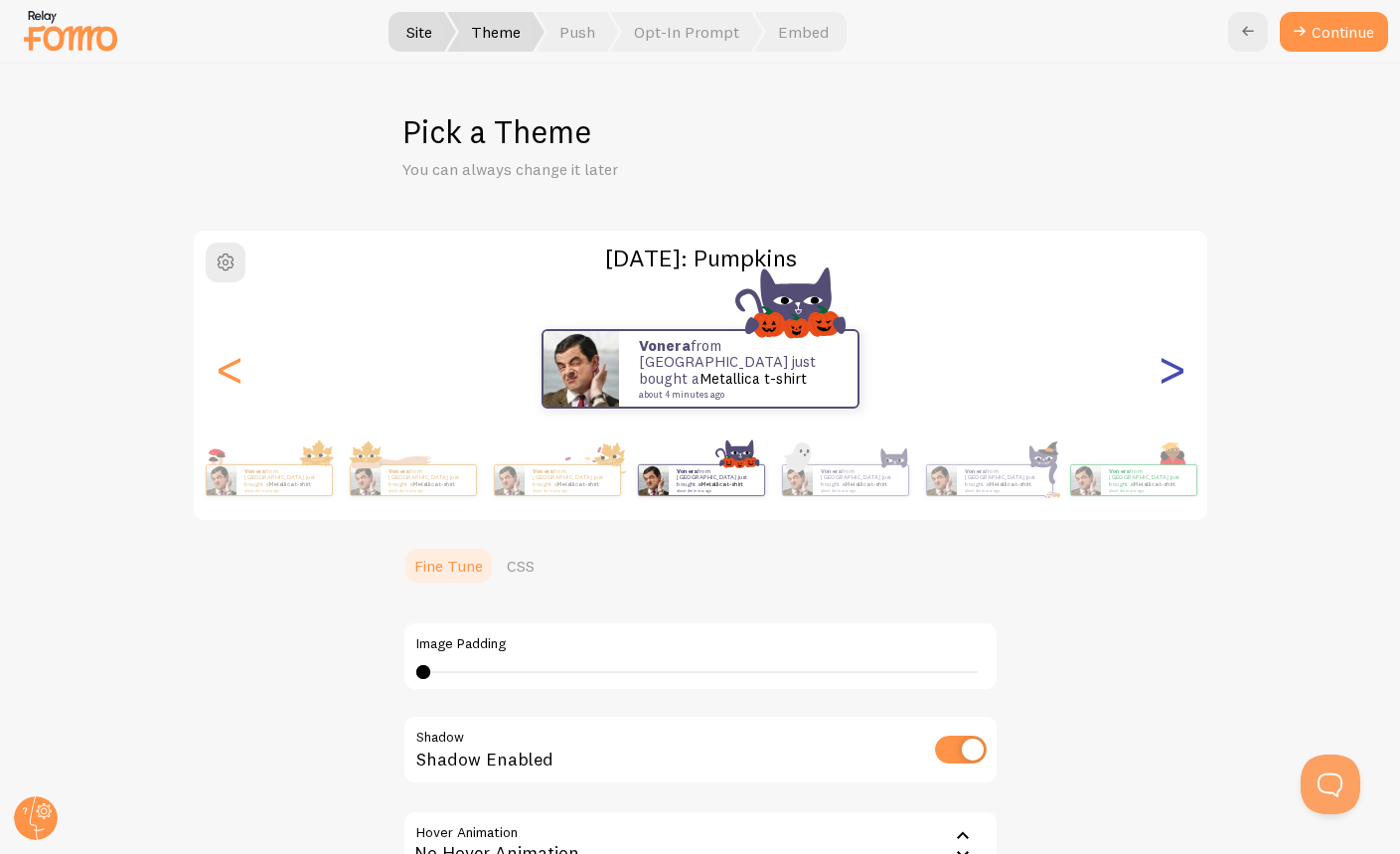 click on ">" at bounding box center [1171, 369] 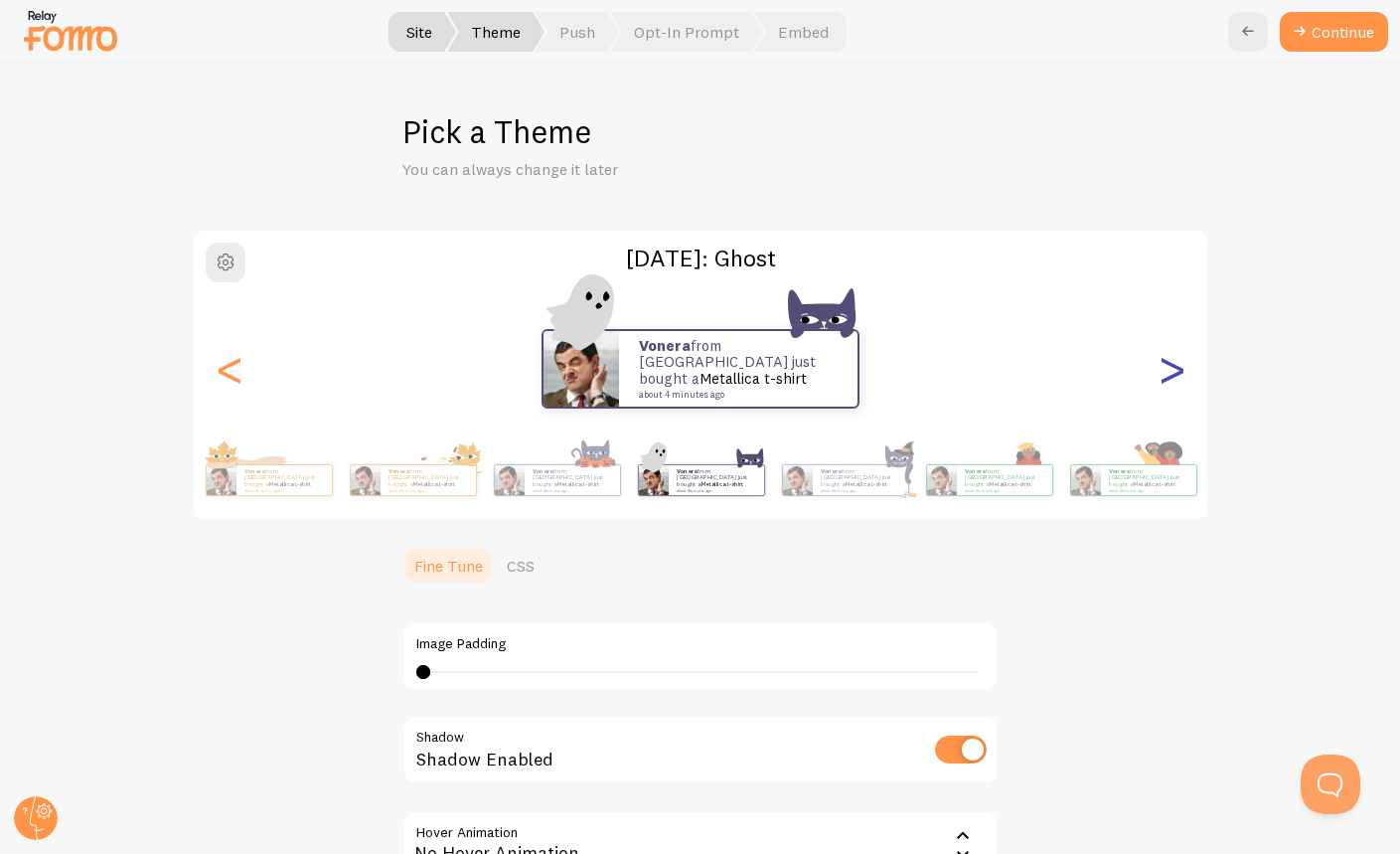 click on ">" at bounding box center [1171, 369] 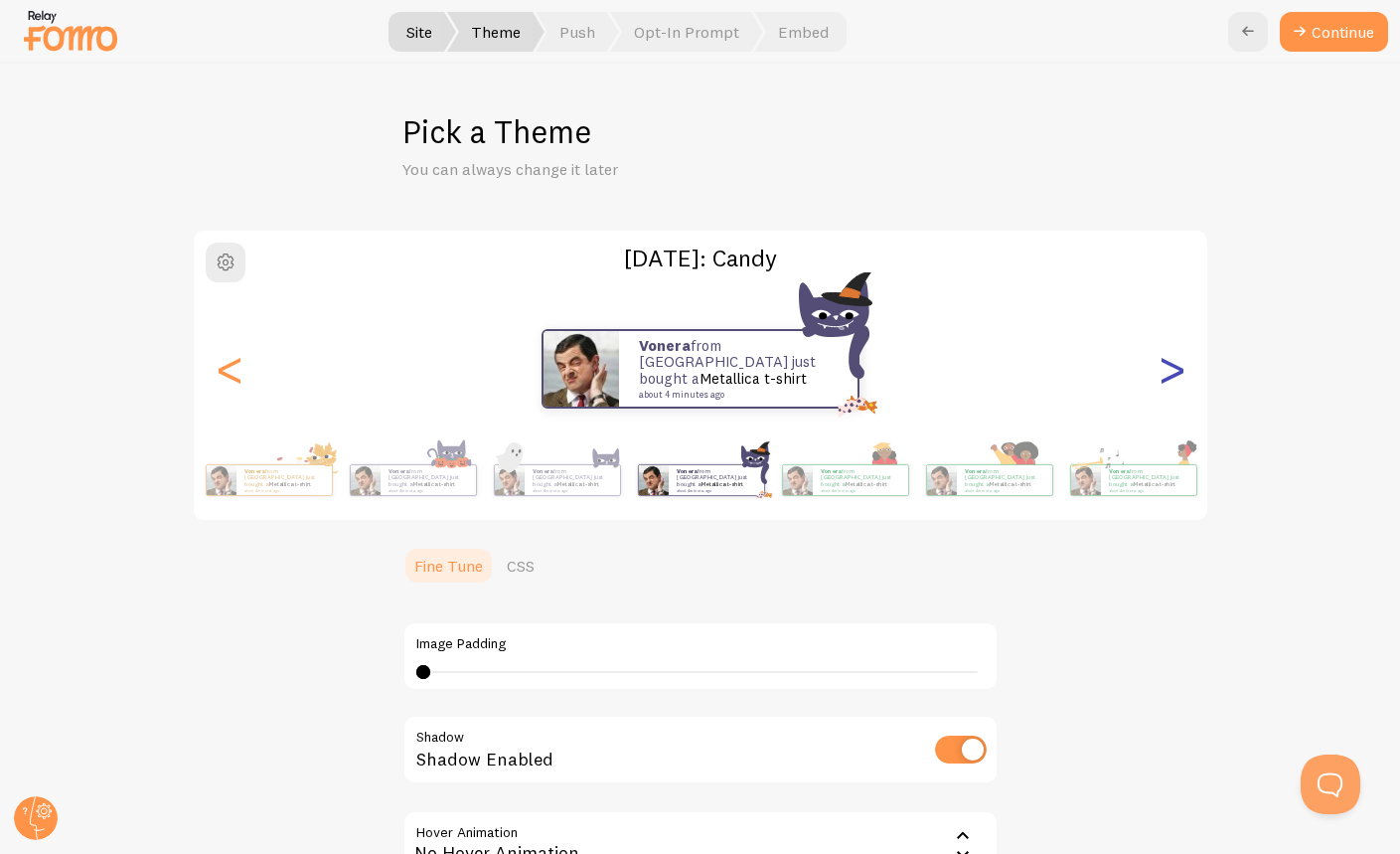 click on ">" at bounding box center [1171, 369] 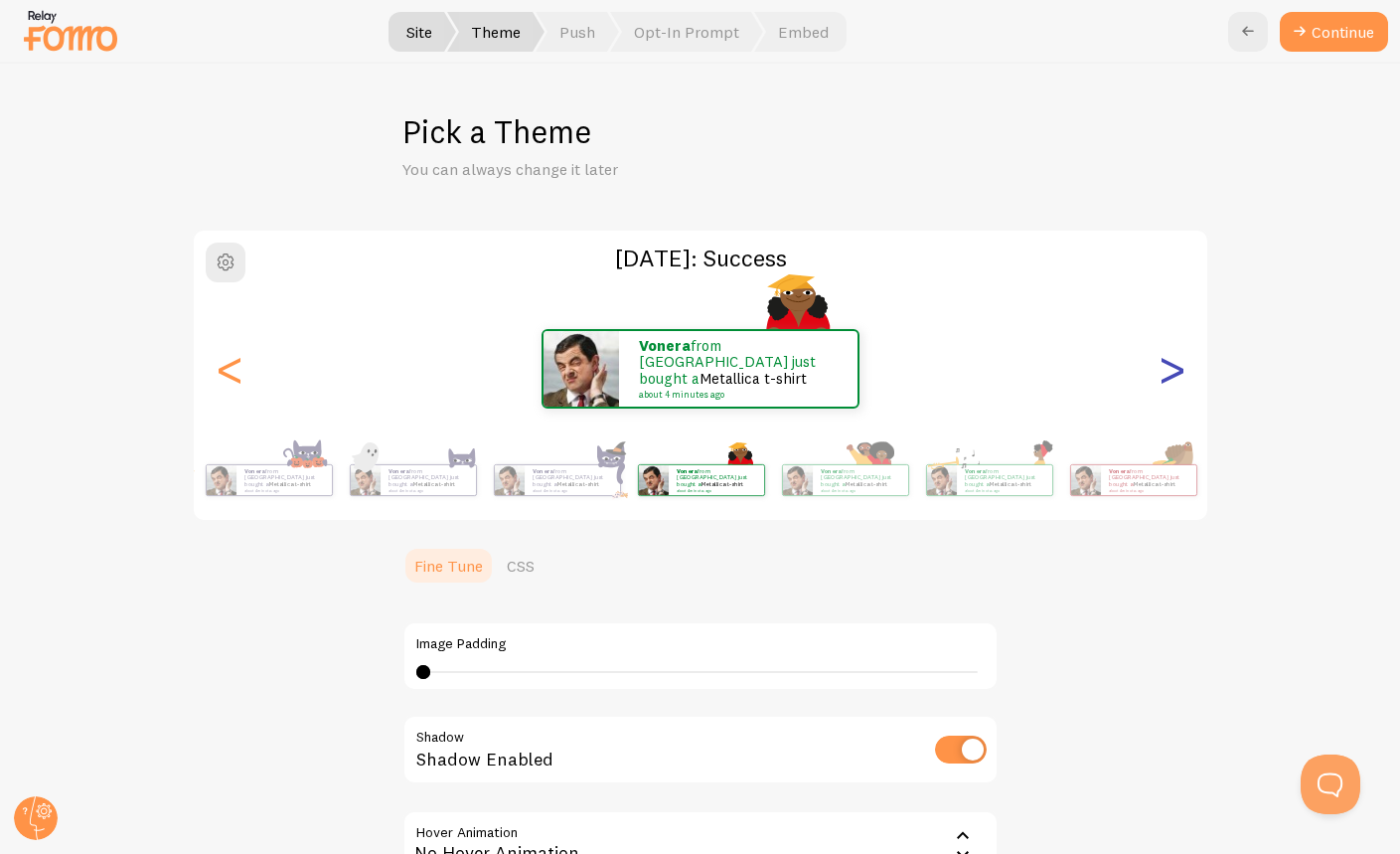 click on ">" at bounding box center [1171, 369] 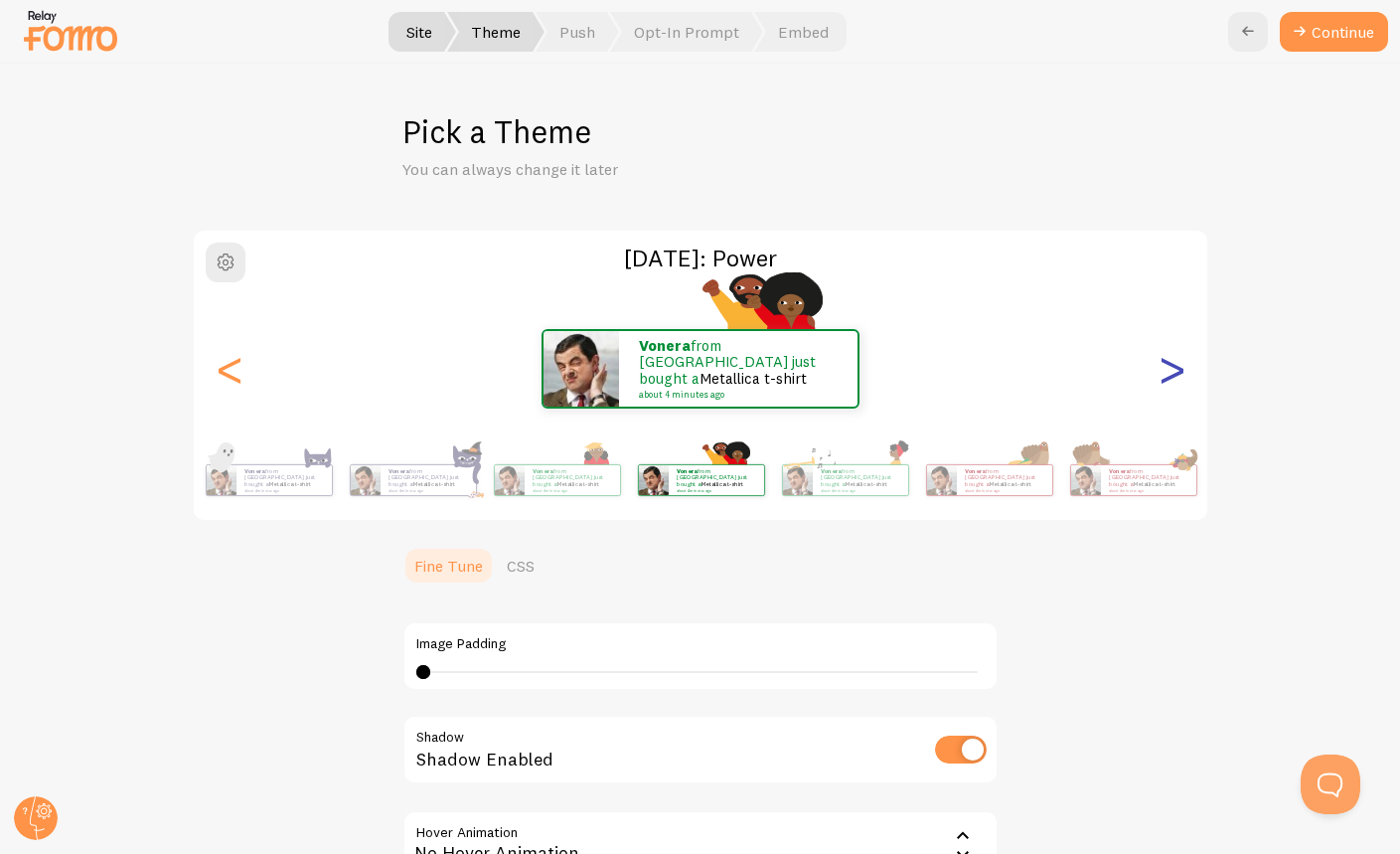 click on ">" at bounding box center (1171, 369) 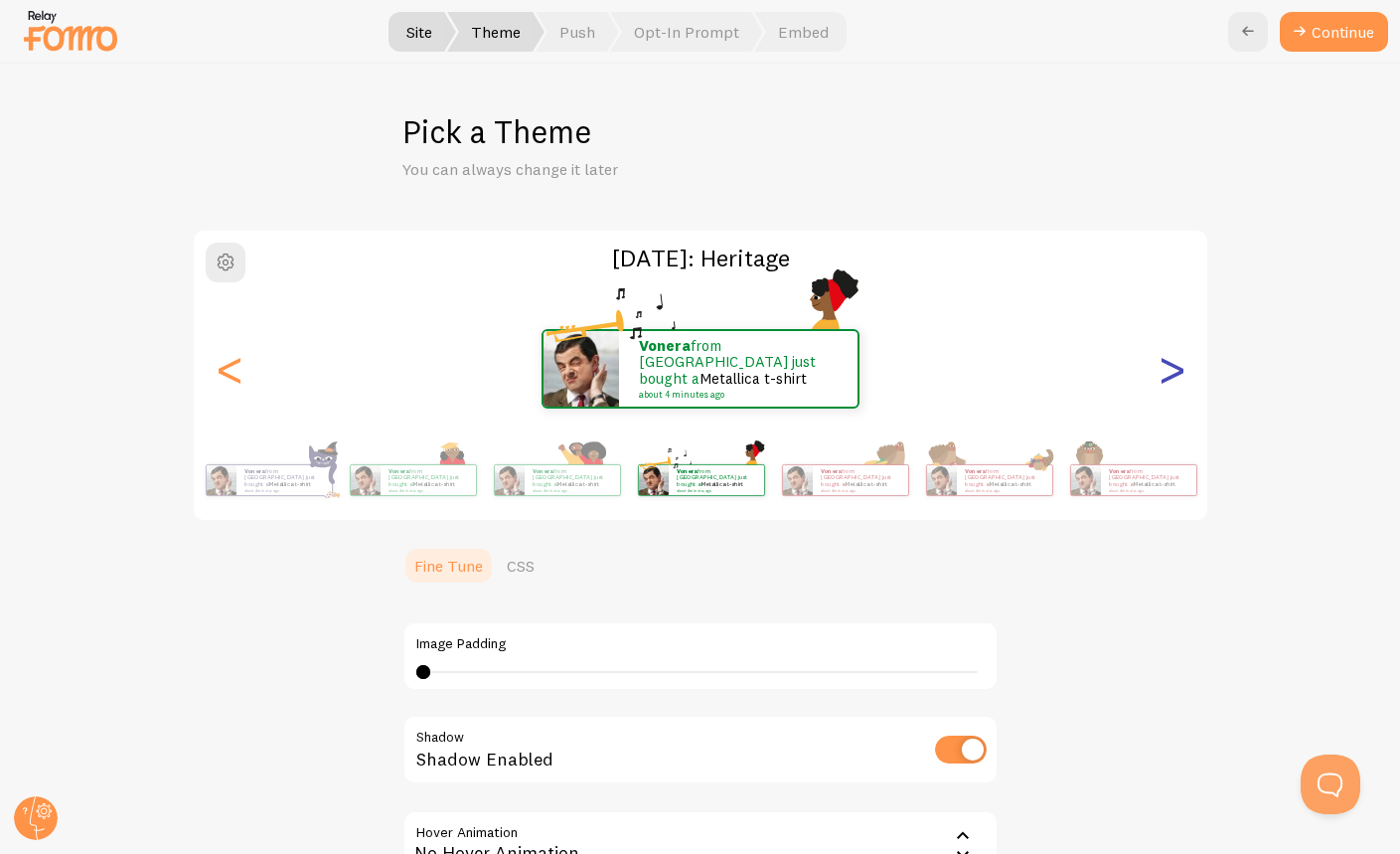 click on ">" at bounding box center (1171, 369) 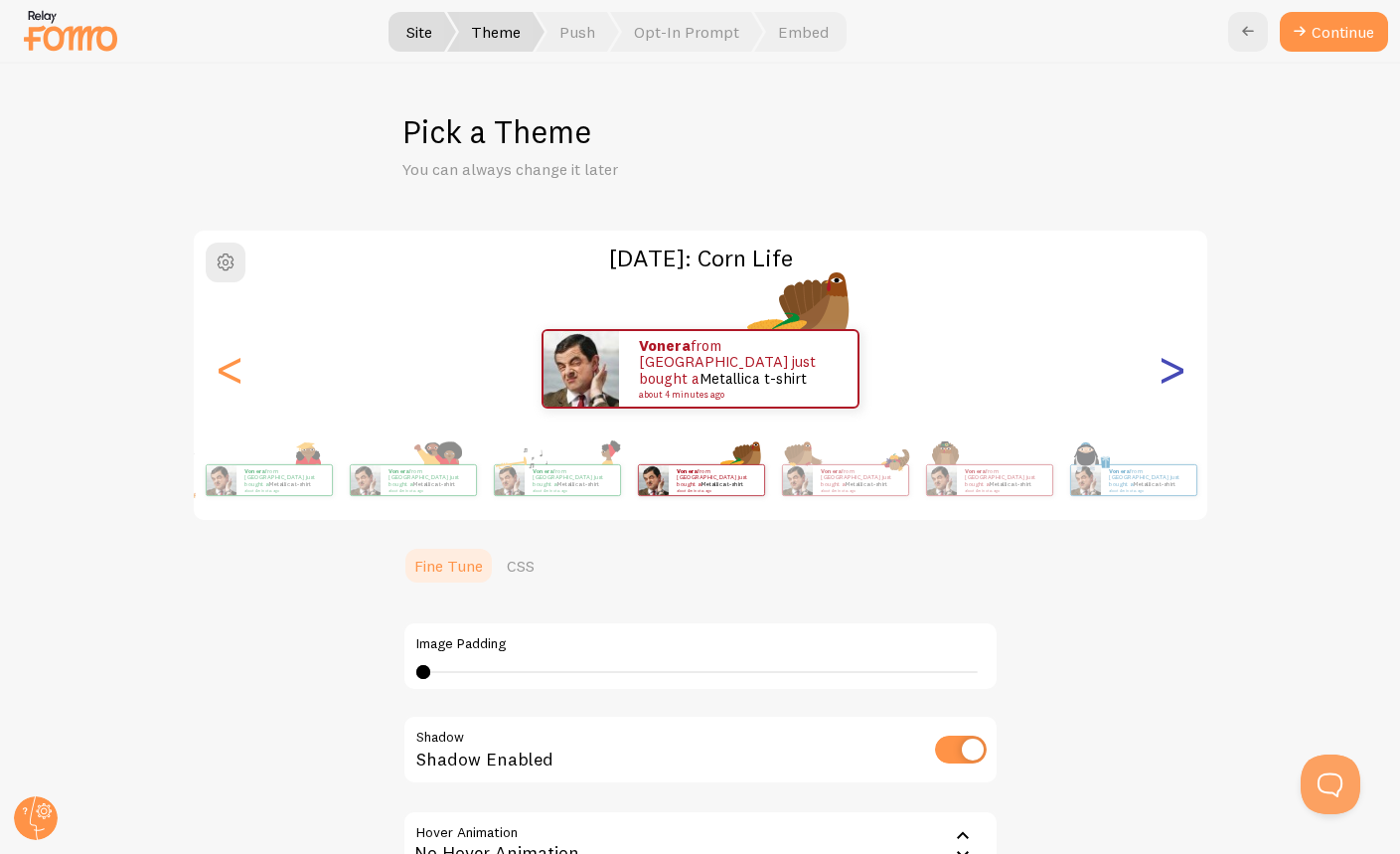 click on ">" at bounding box center (1171, 369) 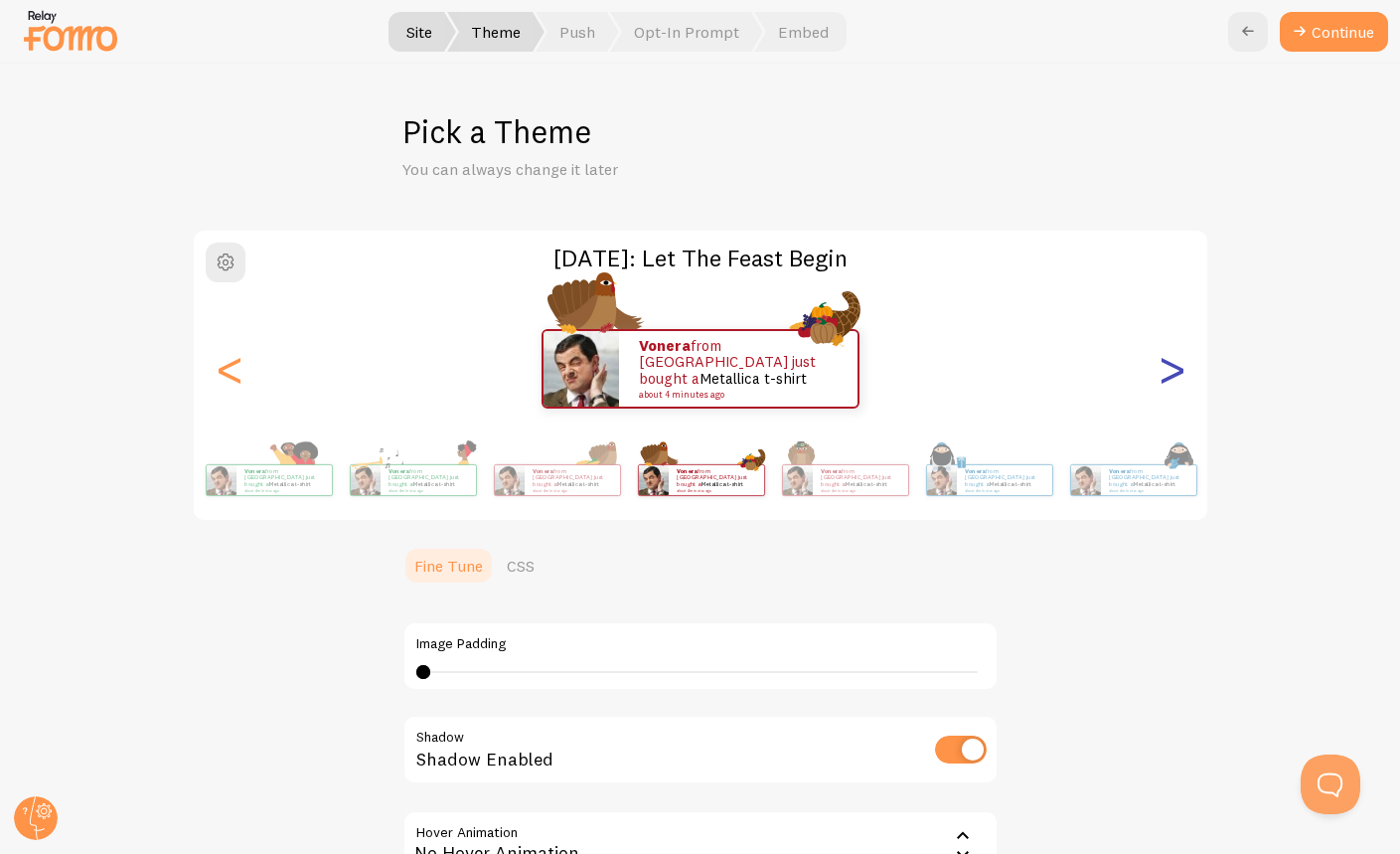 click on ">" at bounding box center [1171, 369] 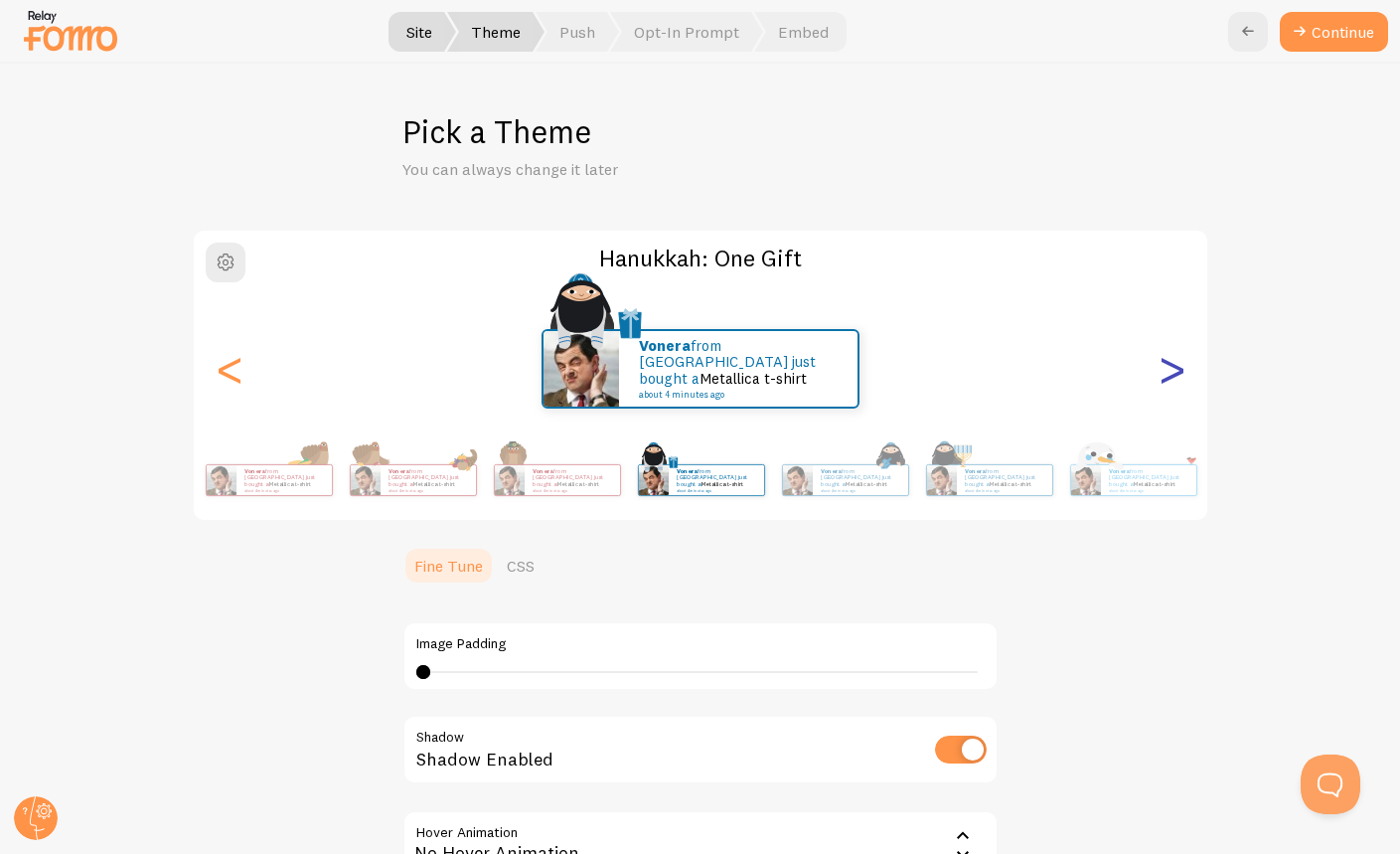 click on ">" at bounding box center (1171, 369) 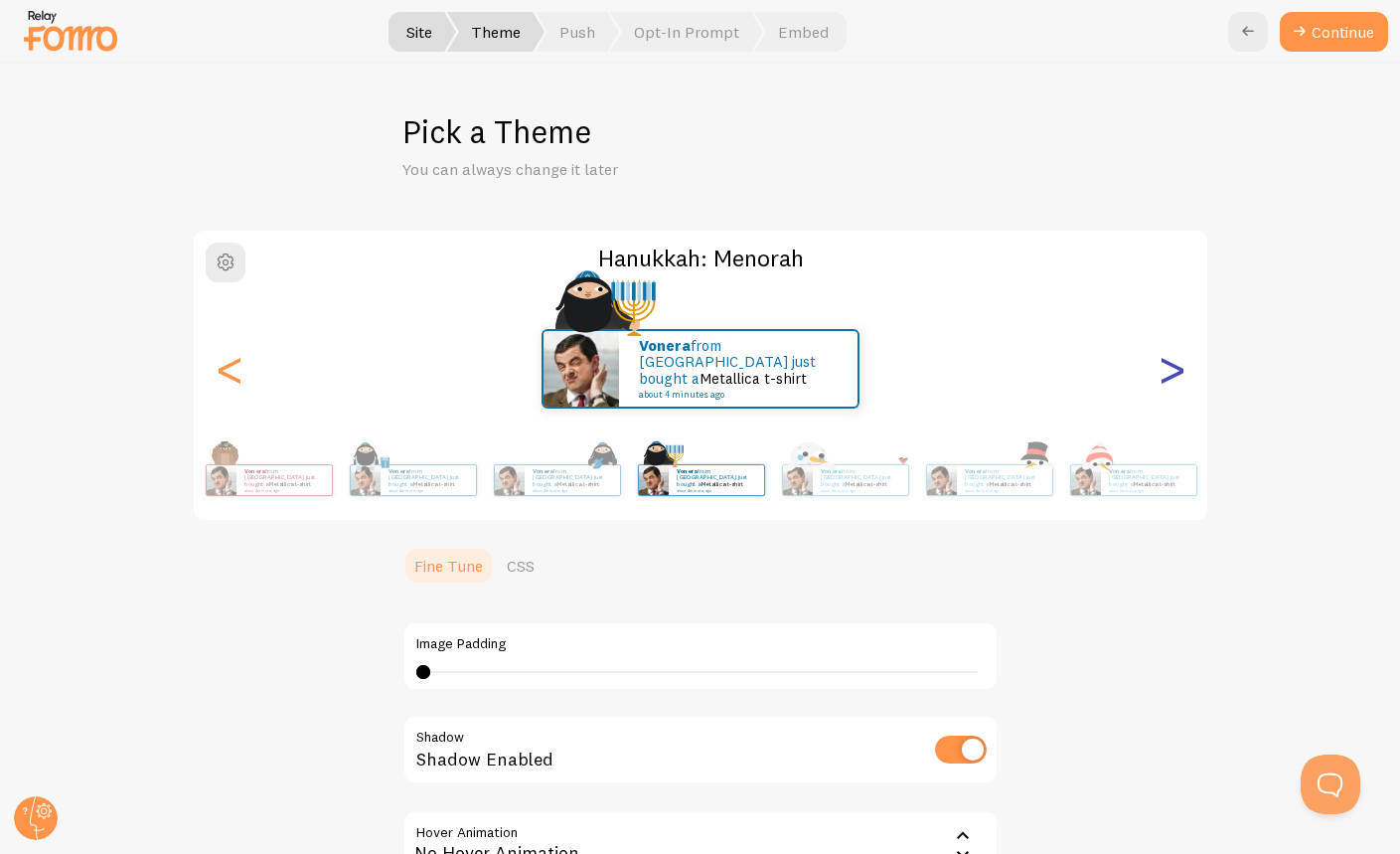 click on ">" at bounding box center [1171, 369] 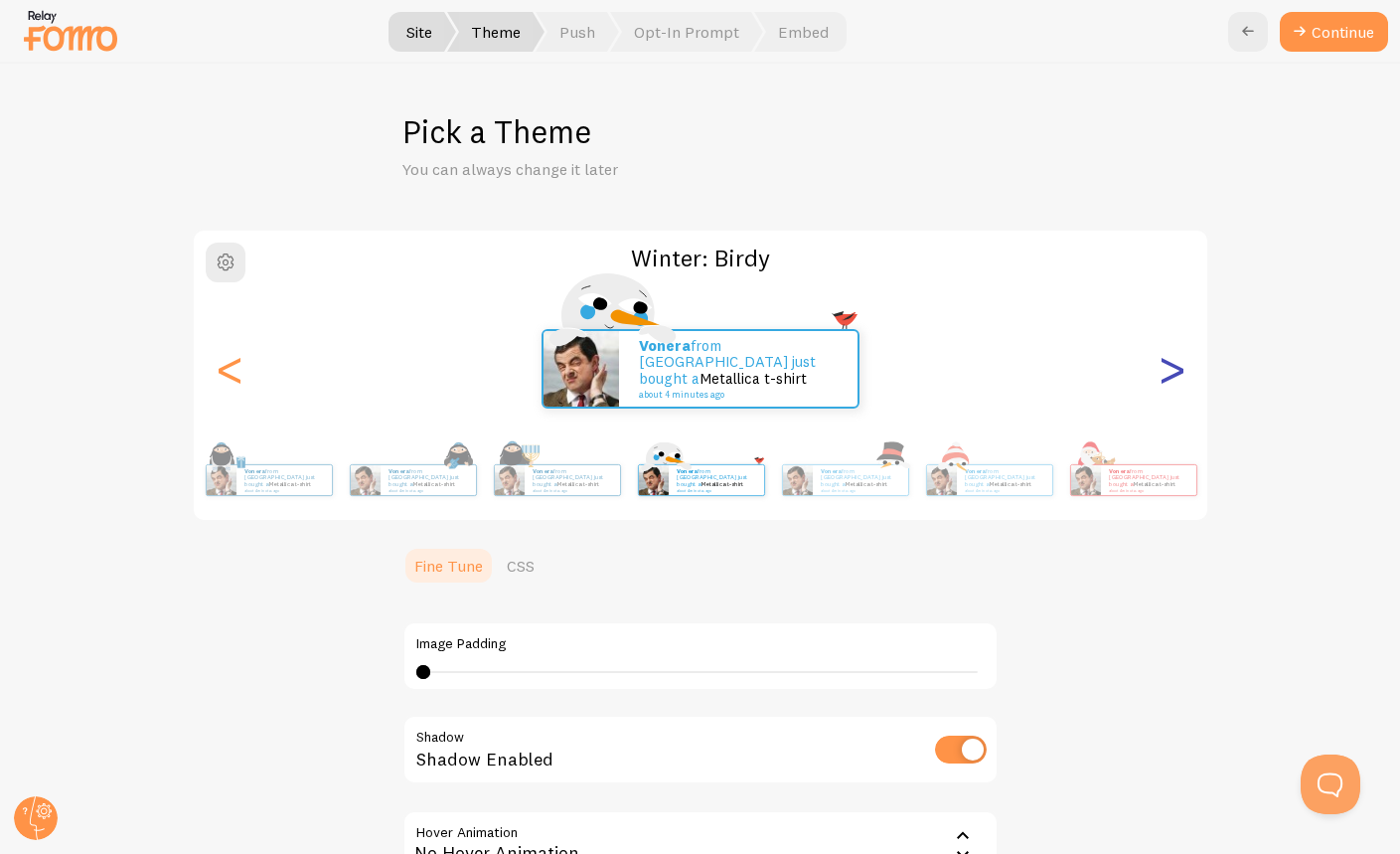 click on ">" at bounding box center (1171, 369) 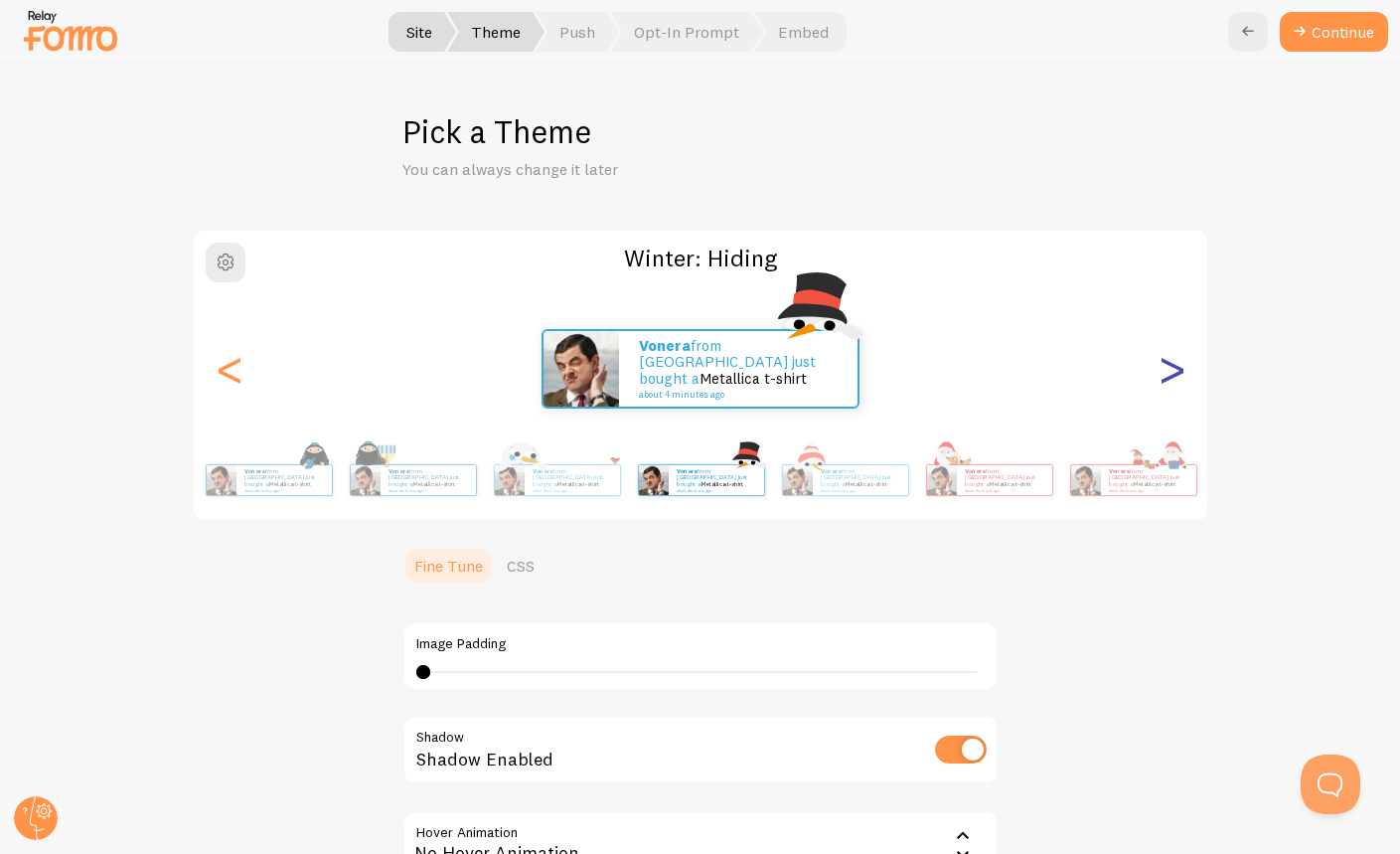click on ">" at bounding box center [1171, 369] 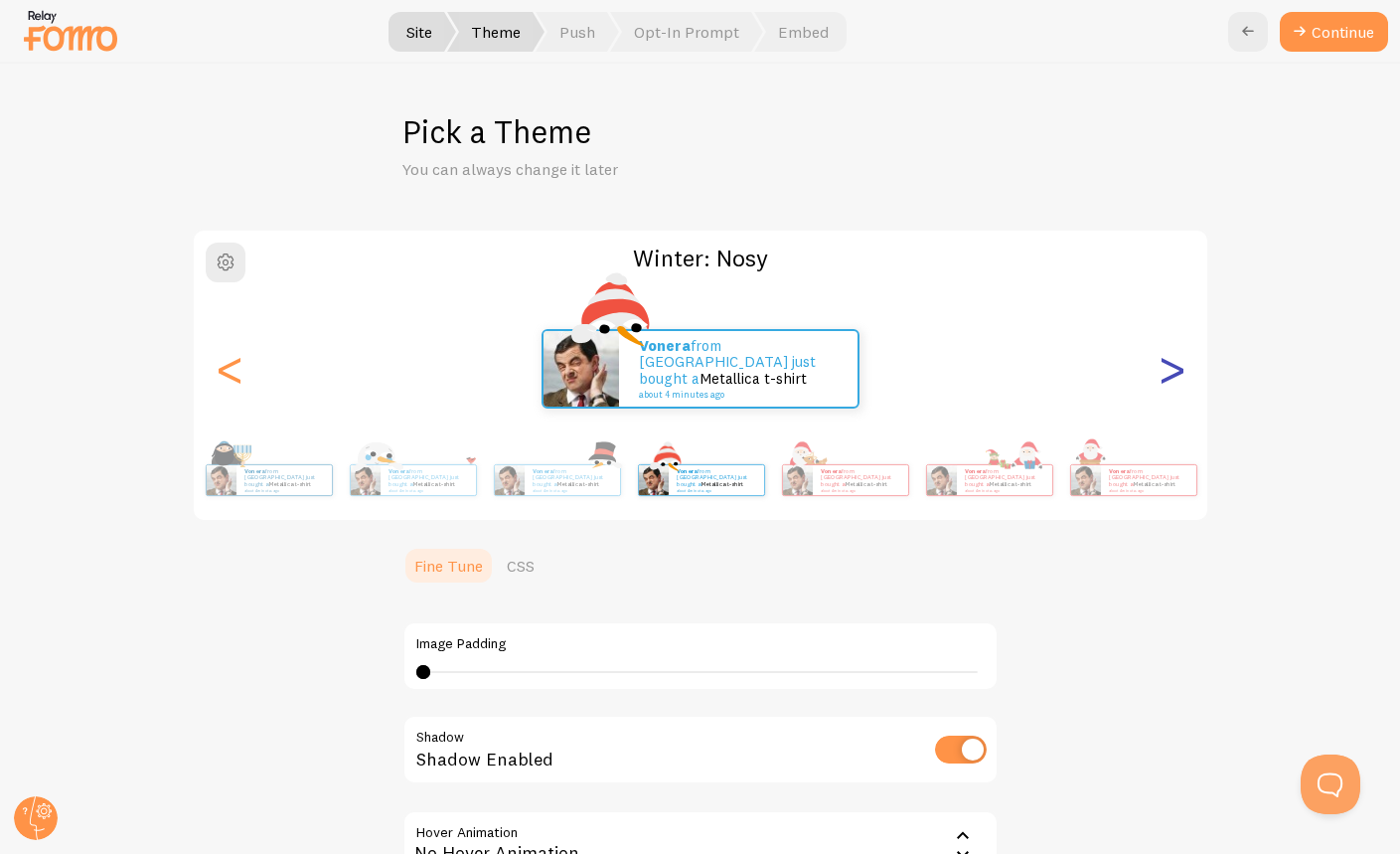 click on ">" at bounding box center (1171, 369) 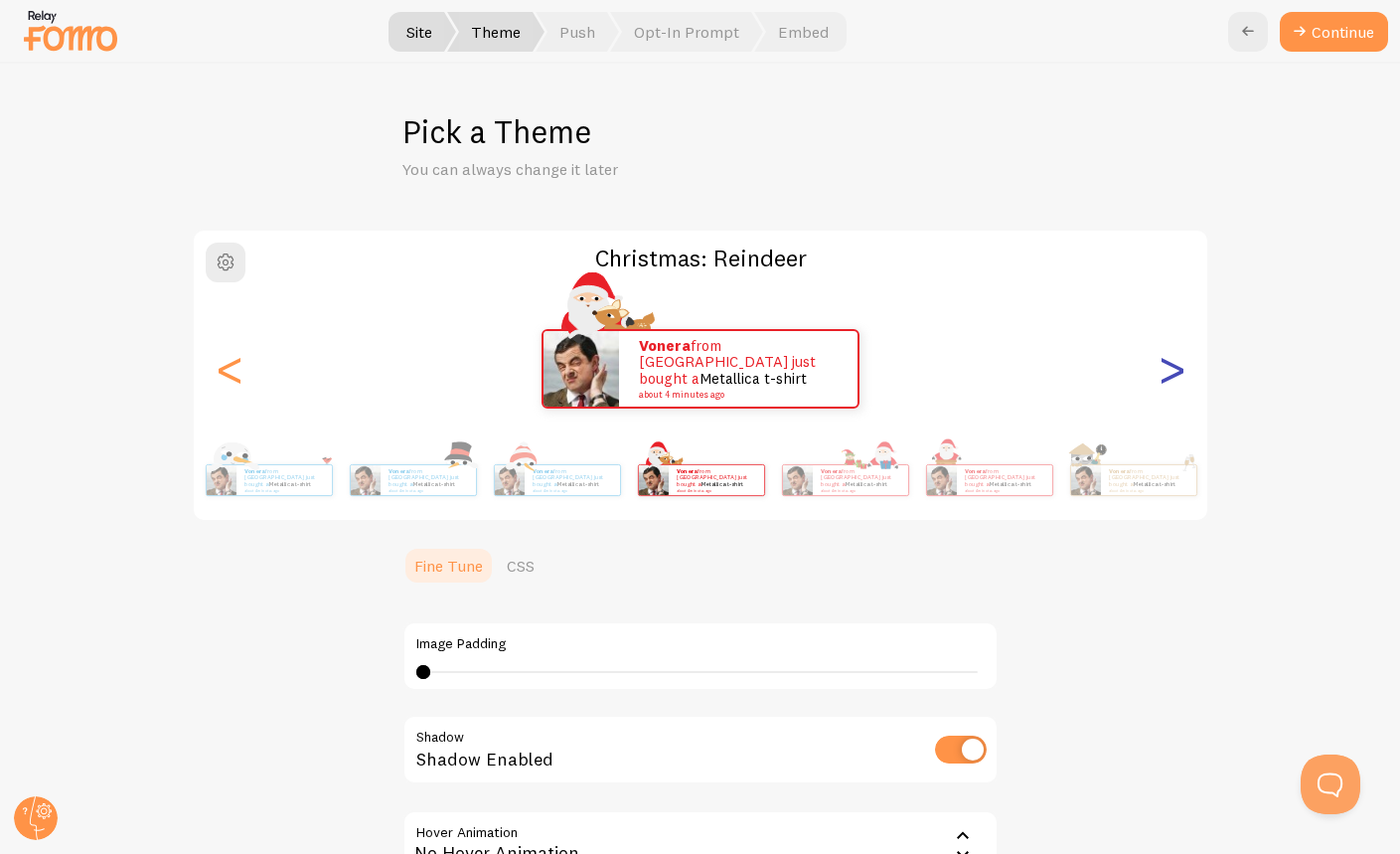 click on ">" at bounding box center [1171, 369] 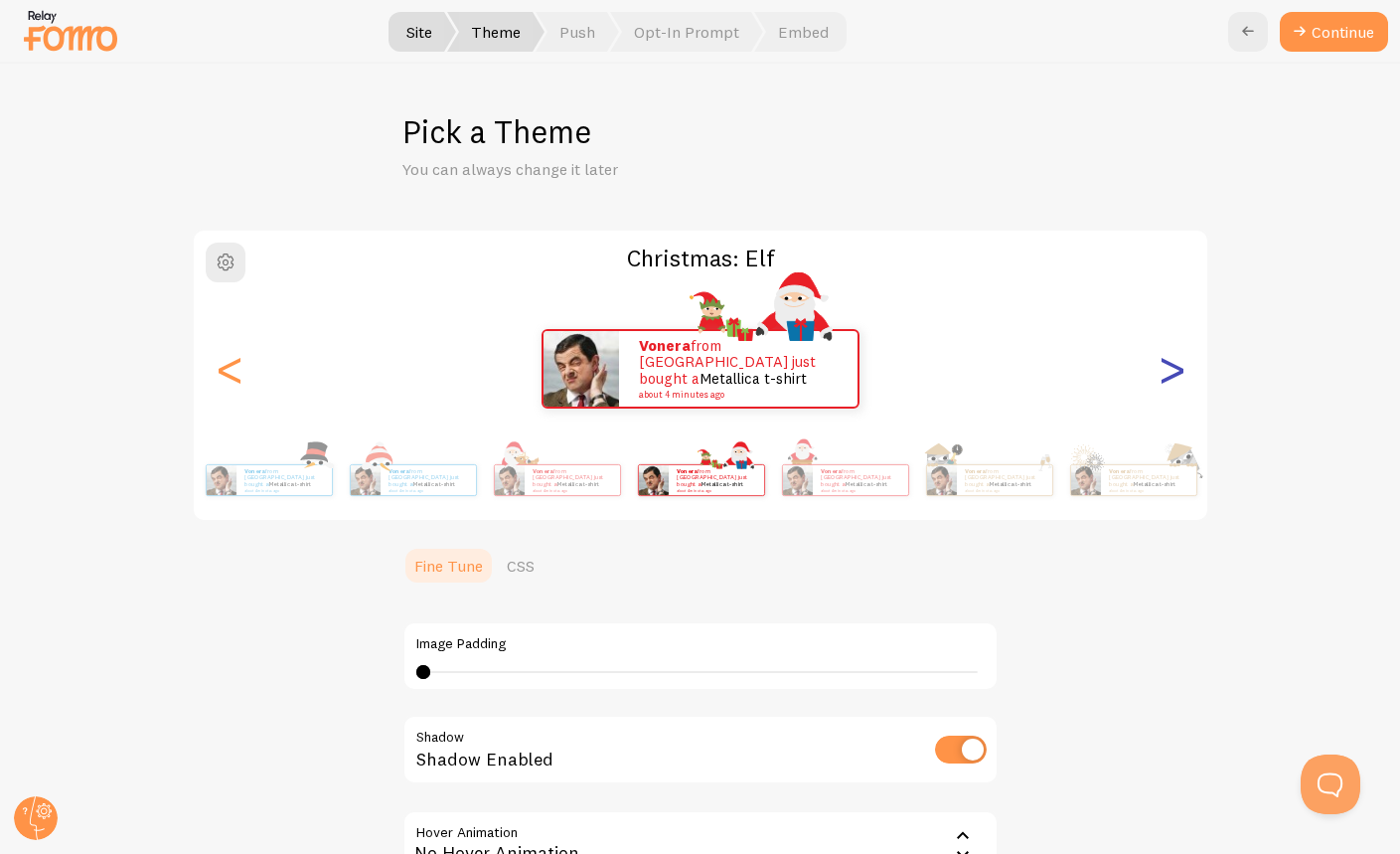 click on ">" at bounding box center [1171, 369] 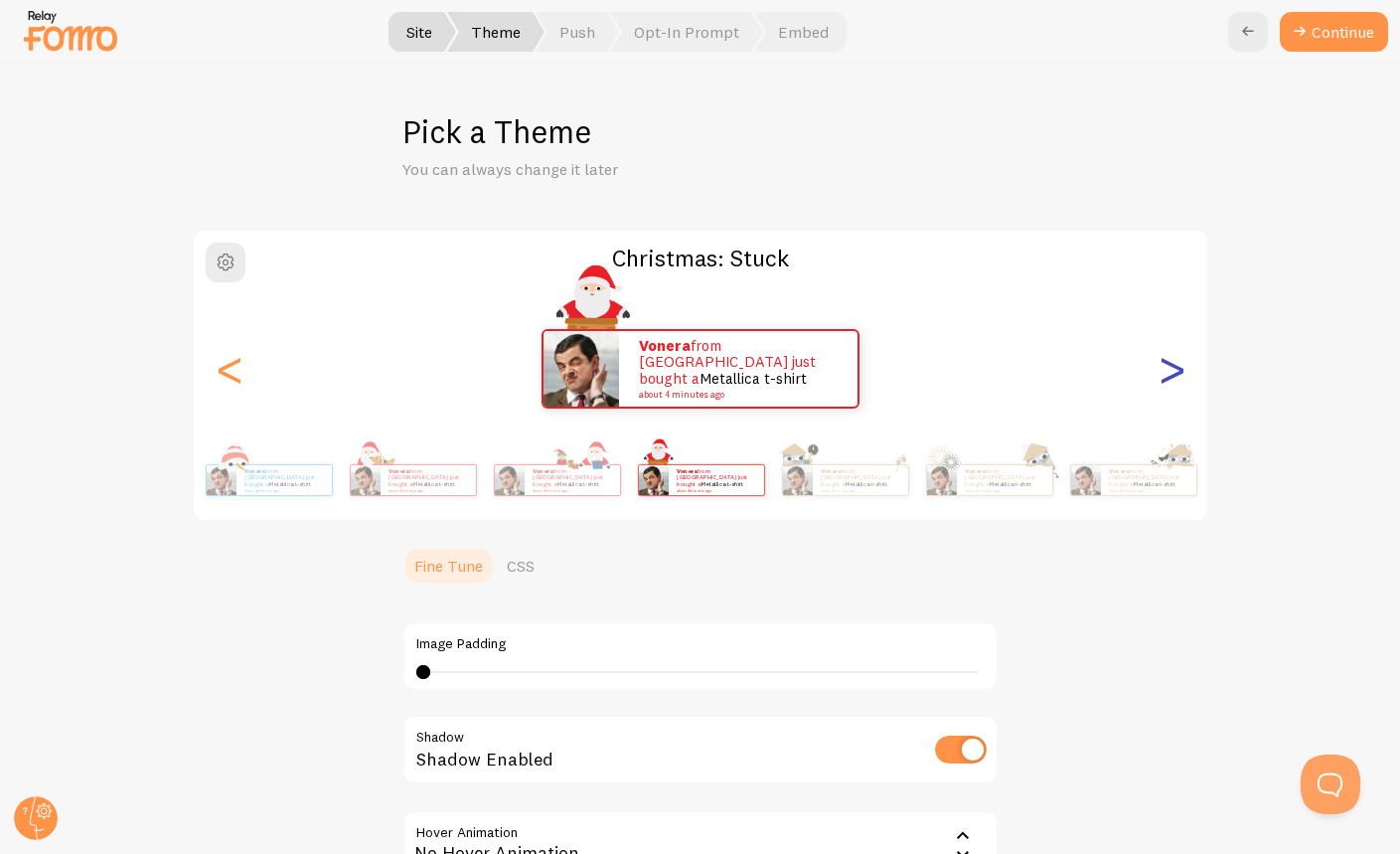 click on ">" at bounding box center [1171, 369] 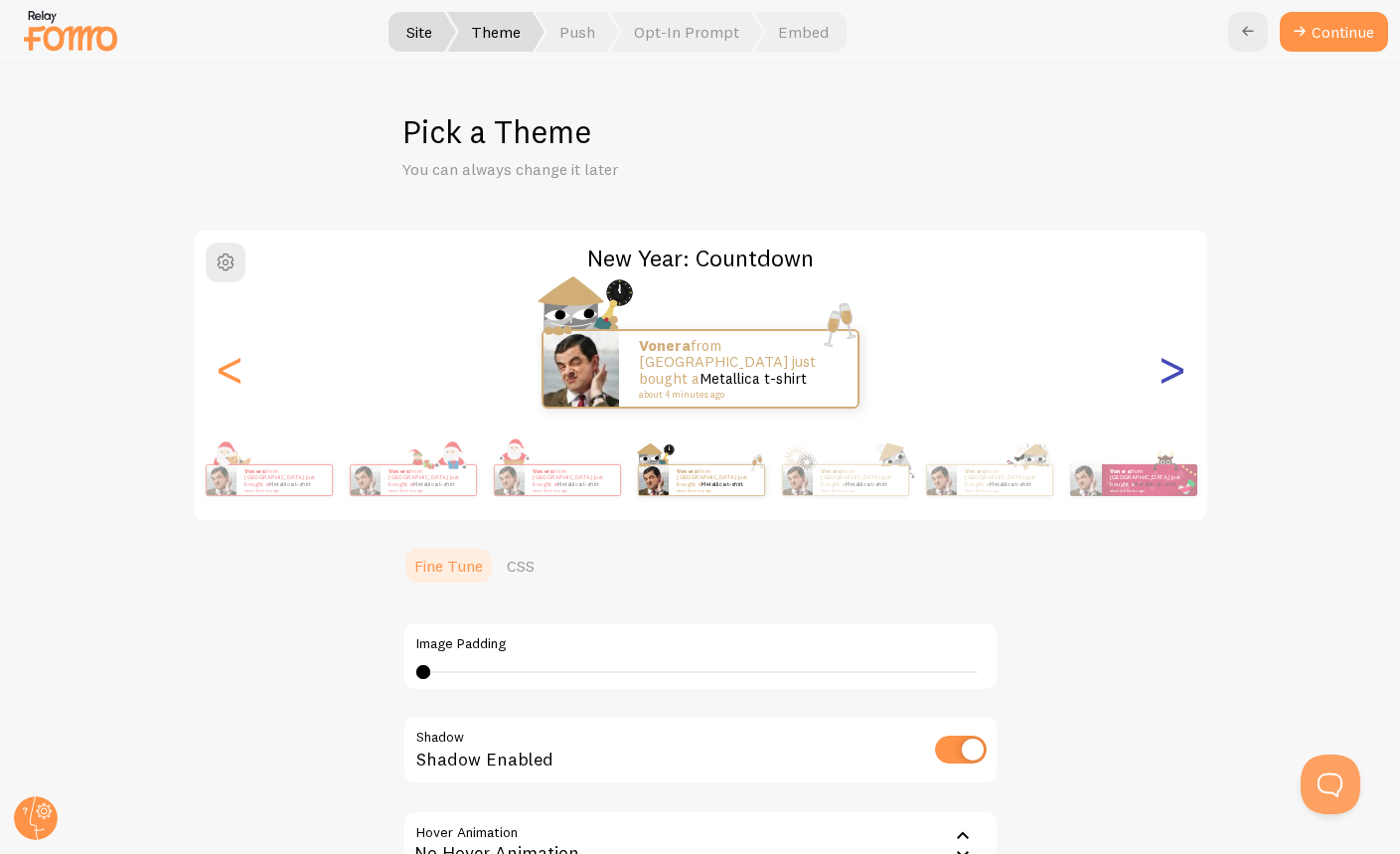 click on ">" at bounding box center (1171, 369) 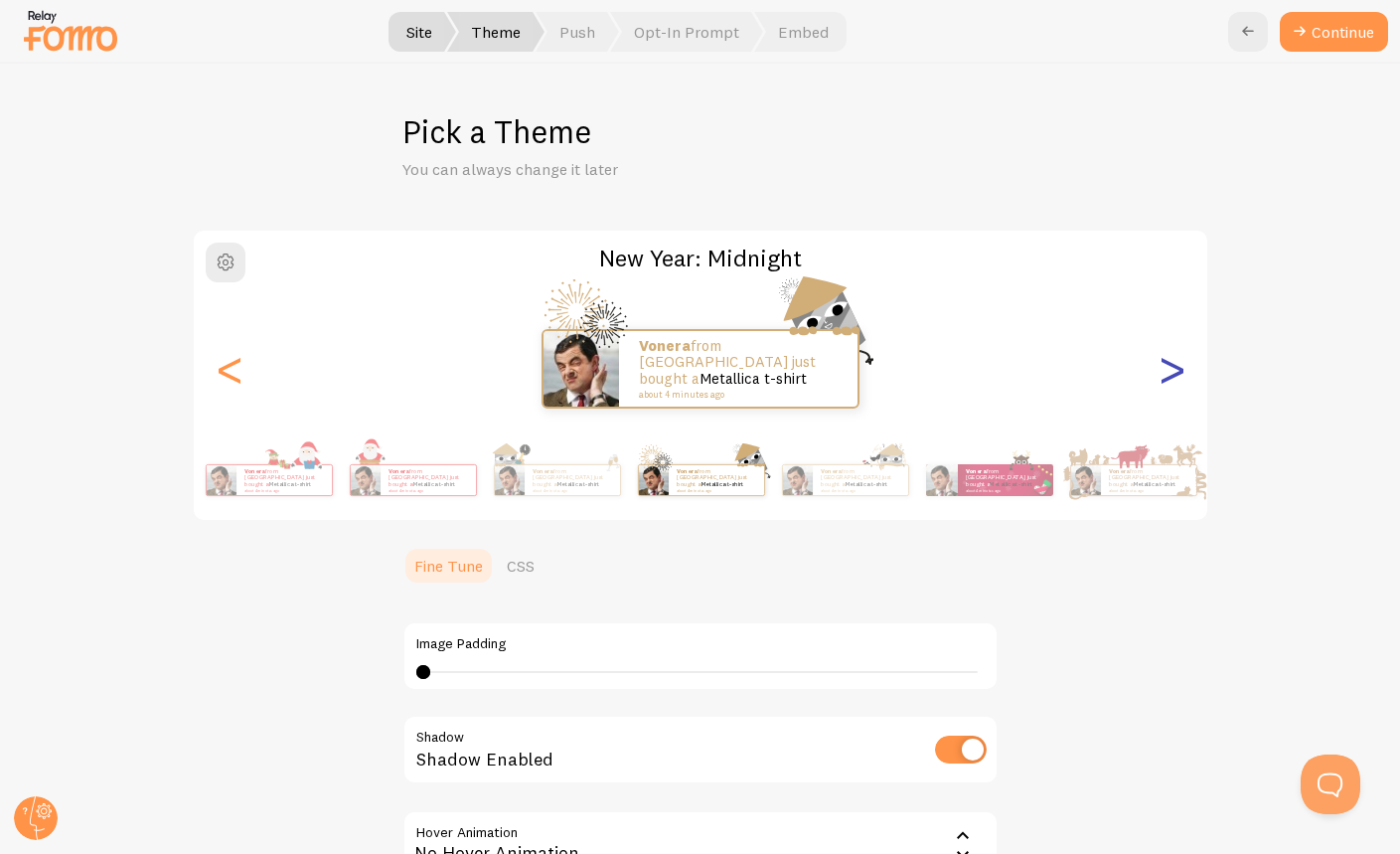 click on ">" at bounding box center (1171, 369) 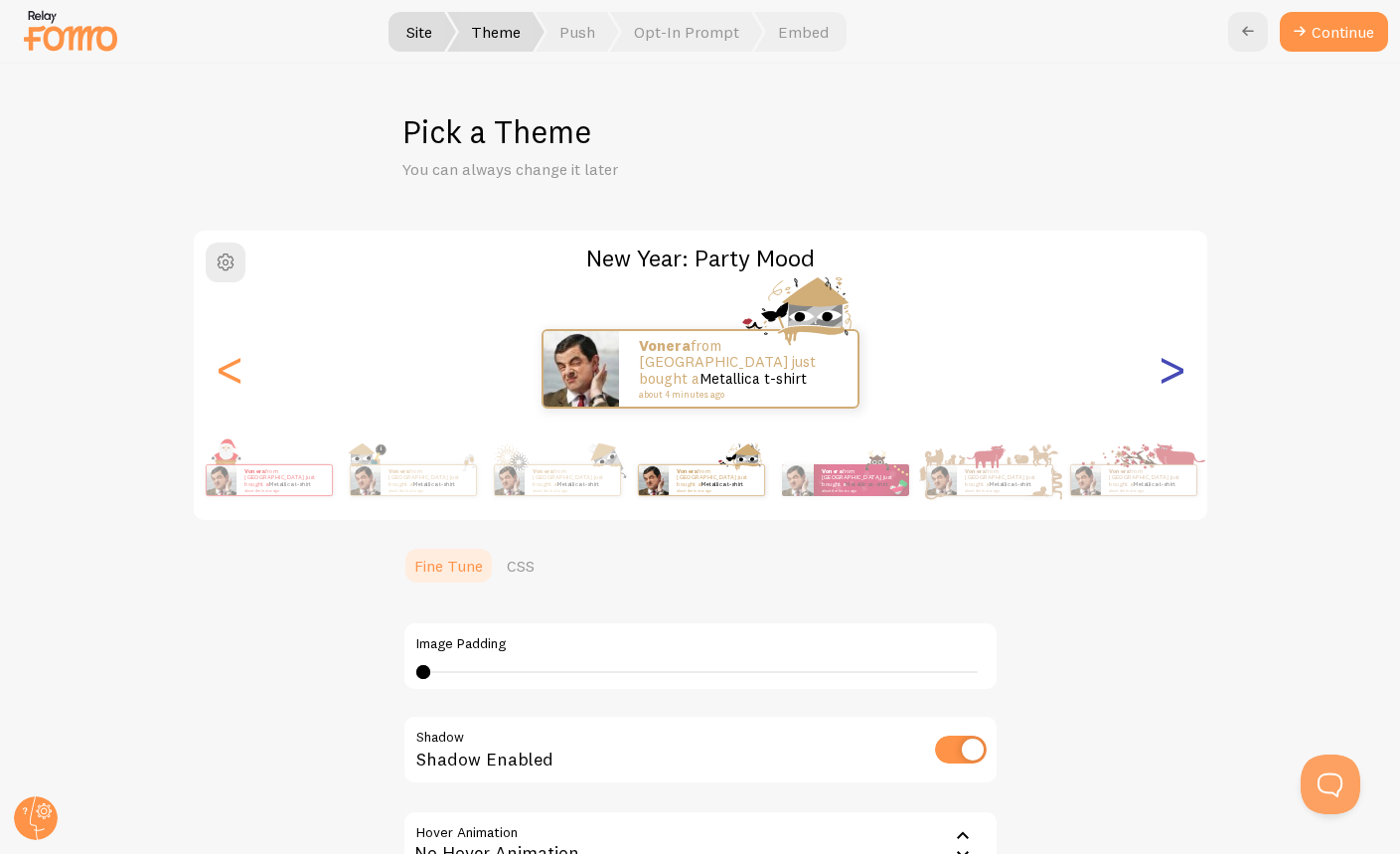 click on ">" at bounding box center (1171, 369) 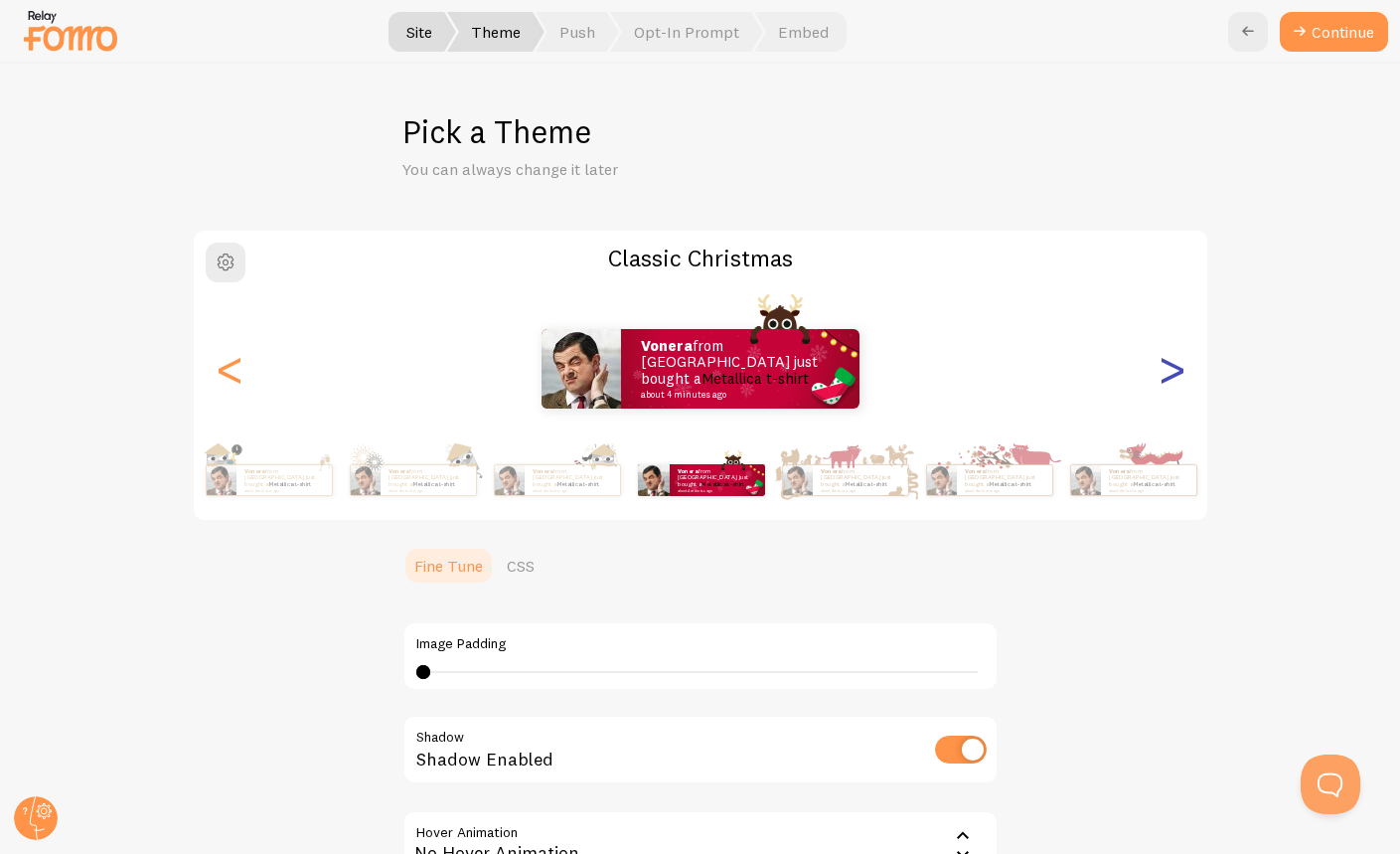 click on ">" at bounding box center [1171, 369] 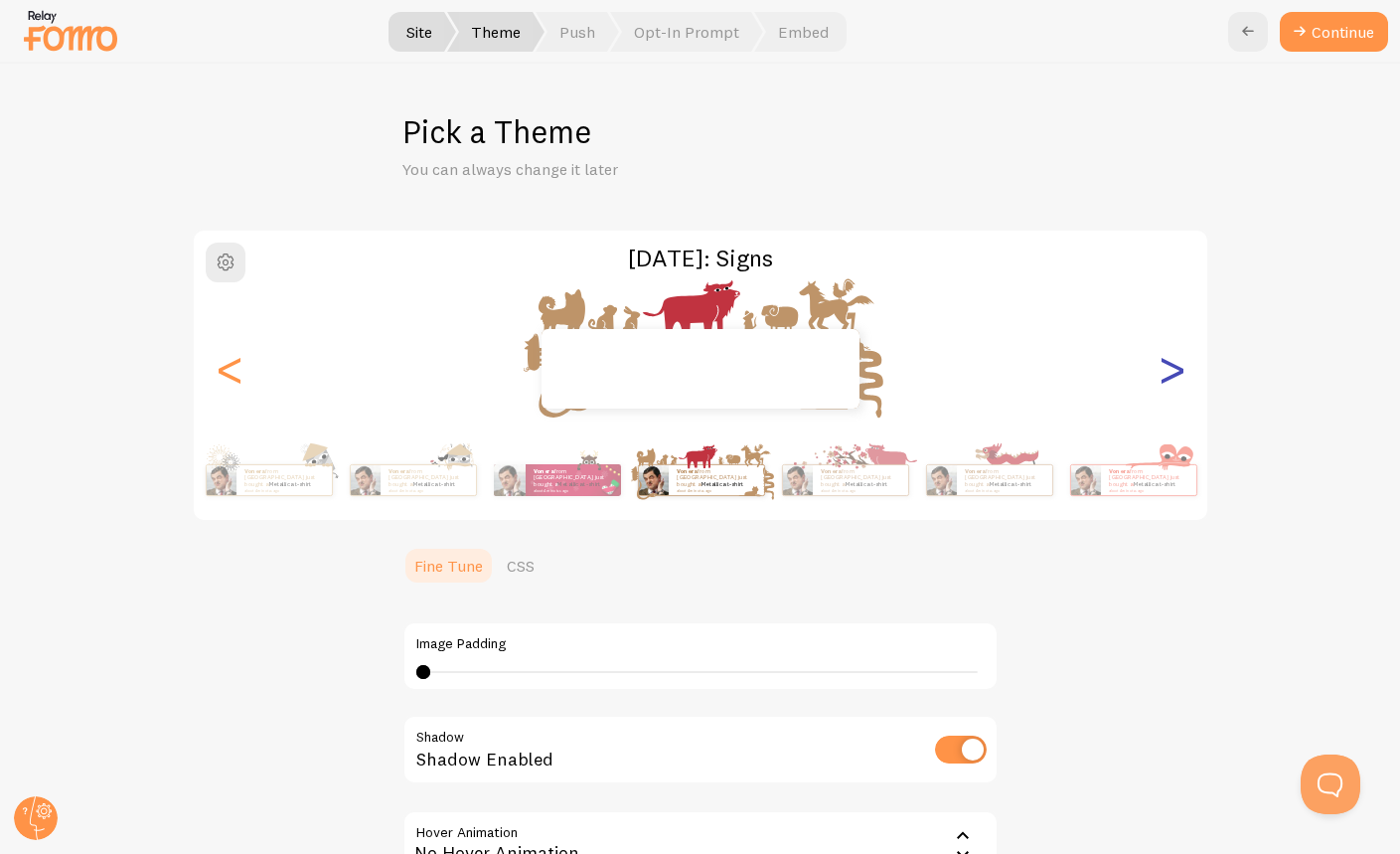 click on ">" at bounding box center [1171, 369] 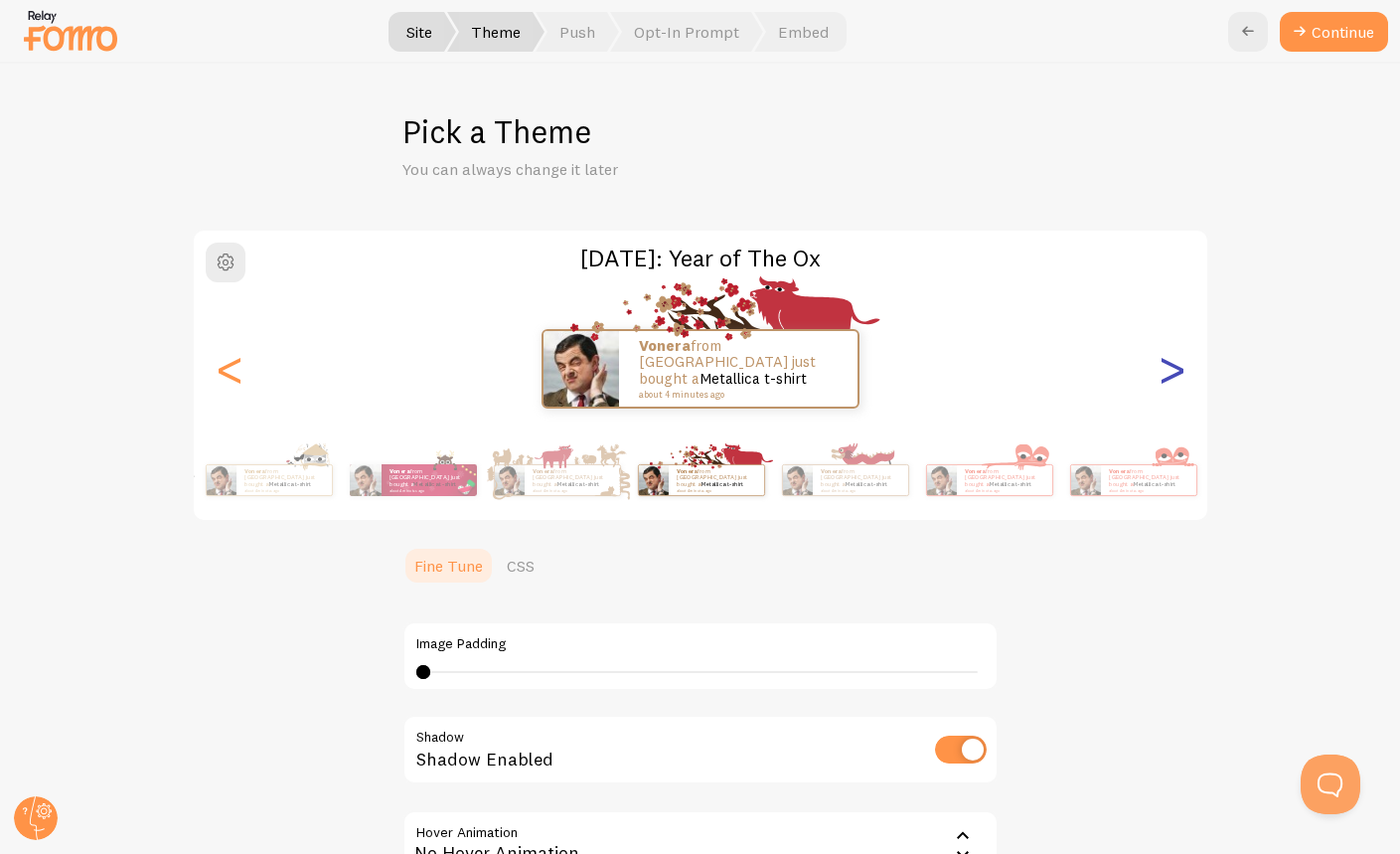 click on ">" at bounding box center (1171, 369) 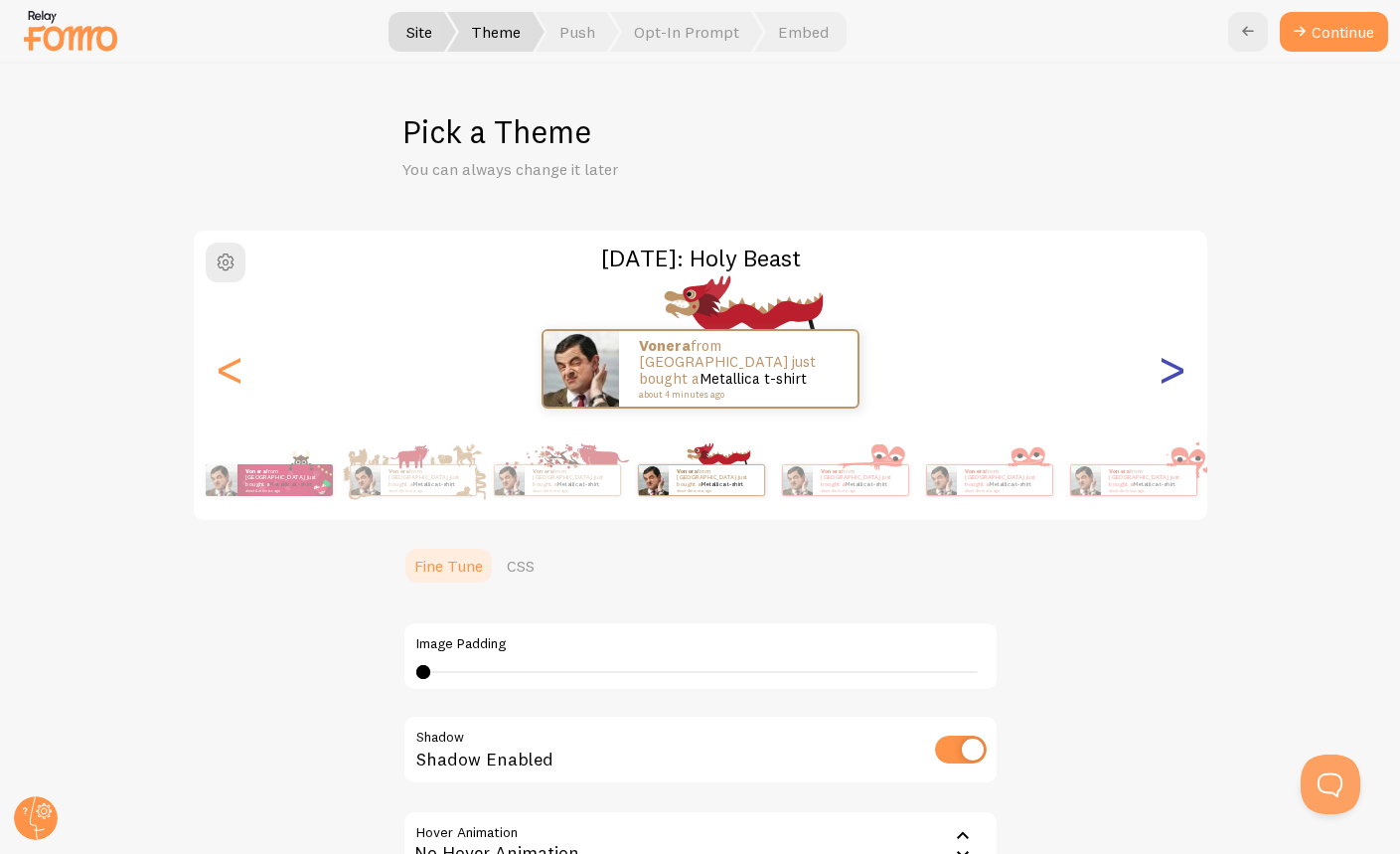 click on ">" at bounding box center (1171, 369) 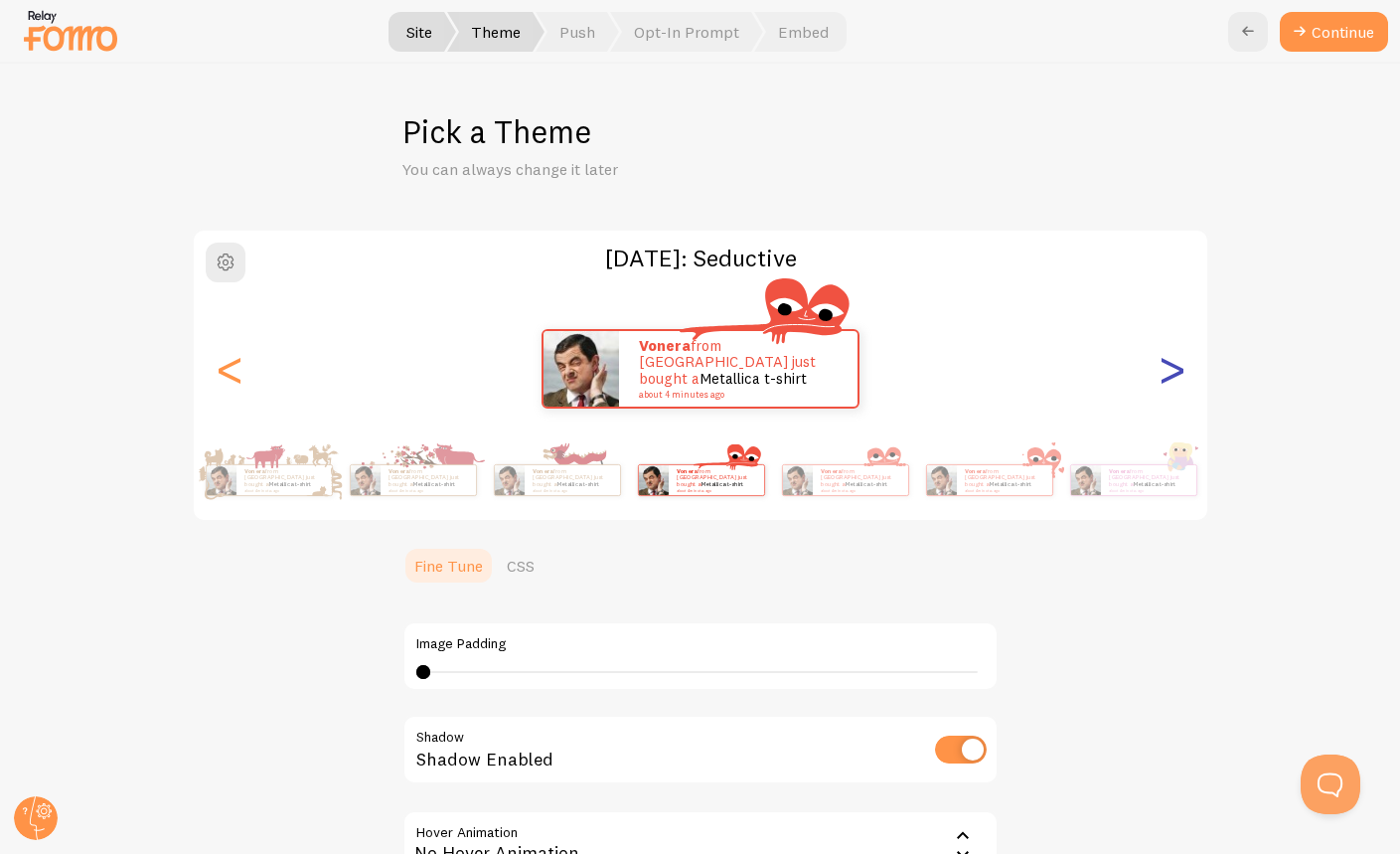 click on ">" at bounding box center (1171, 369) 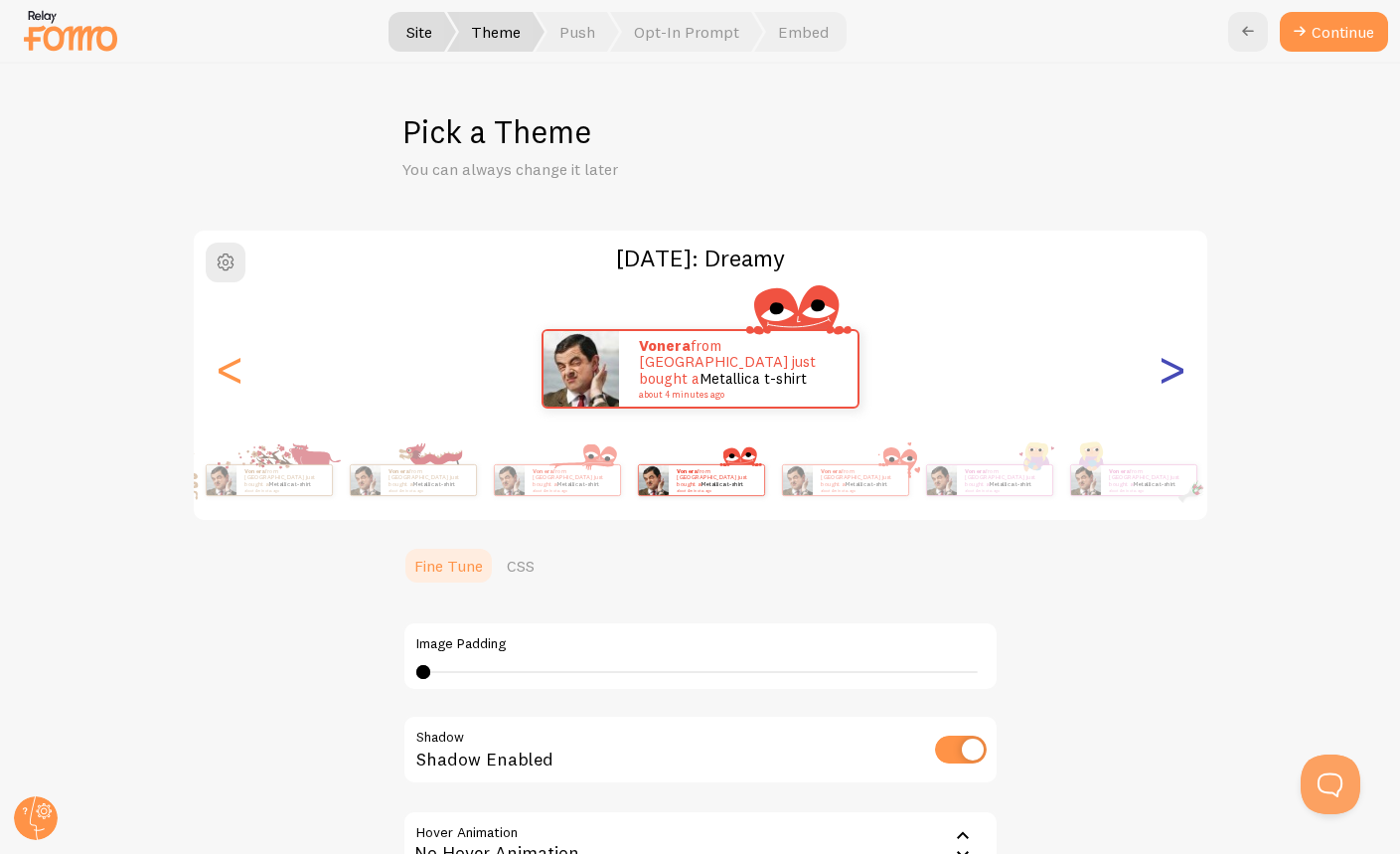 click on ">" at bounding box center (1171, 369) 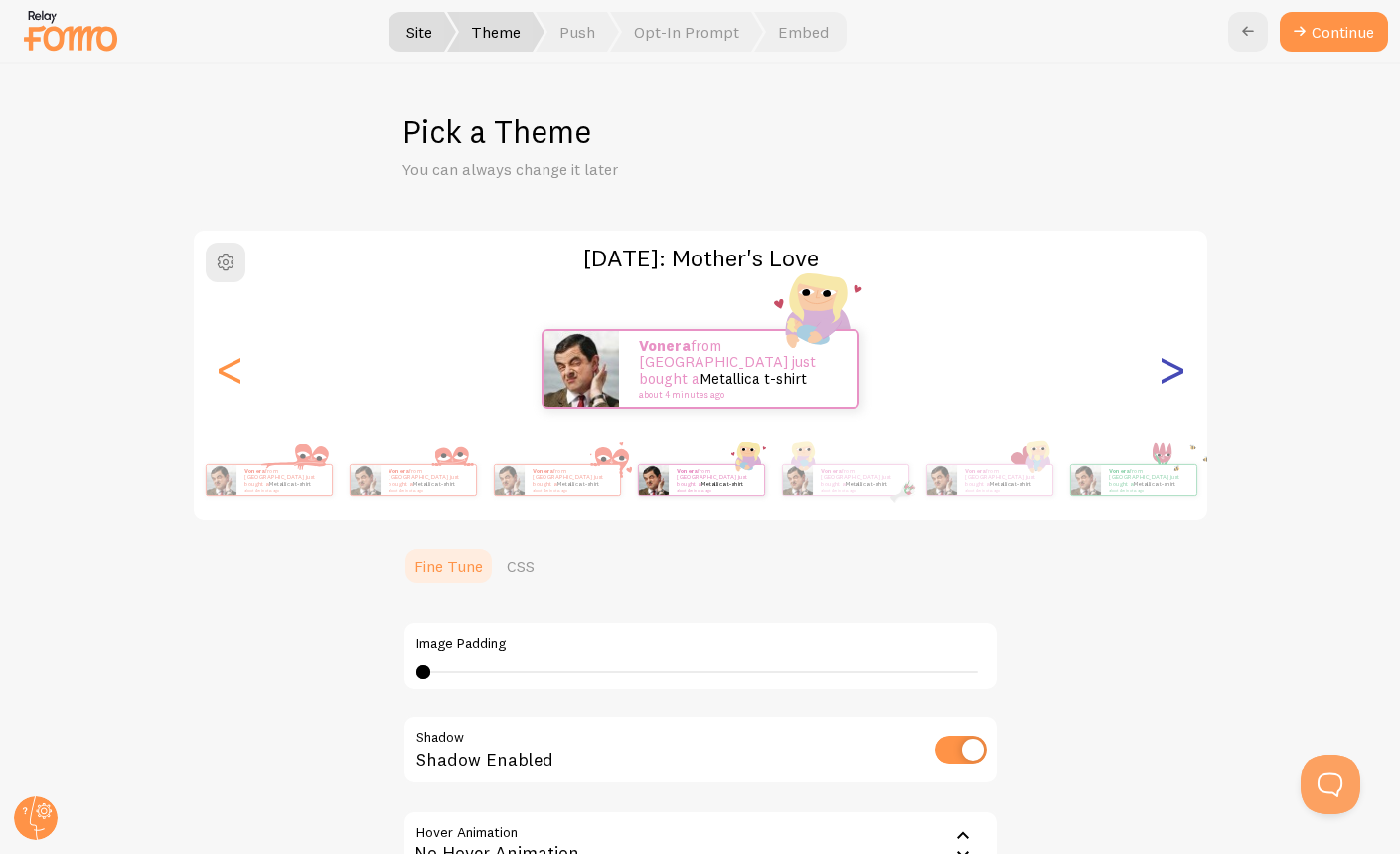 click on ">" at bounding box center [1171, 369] 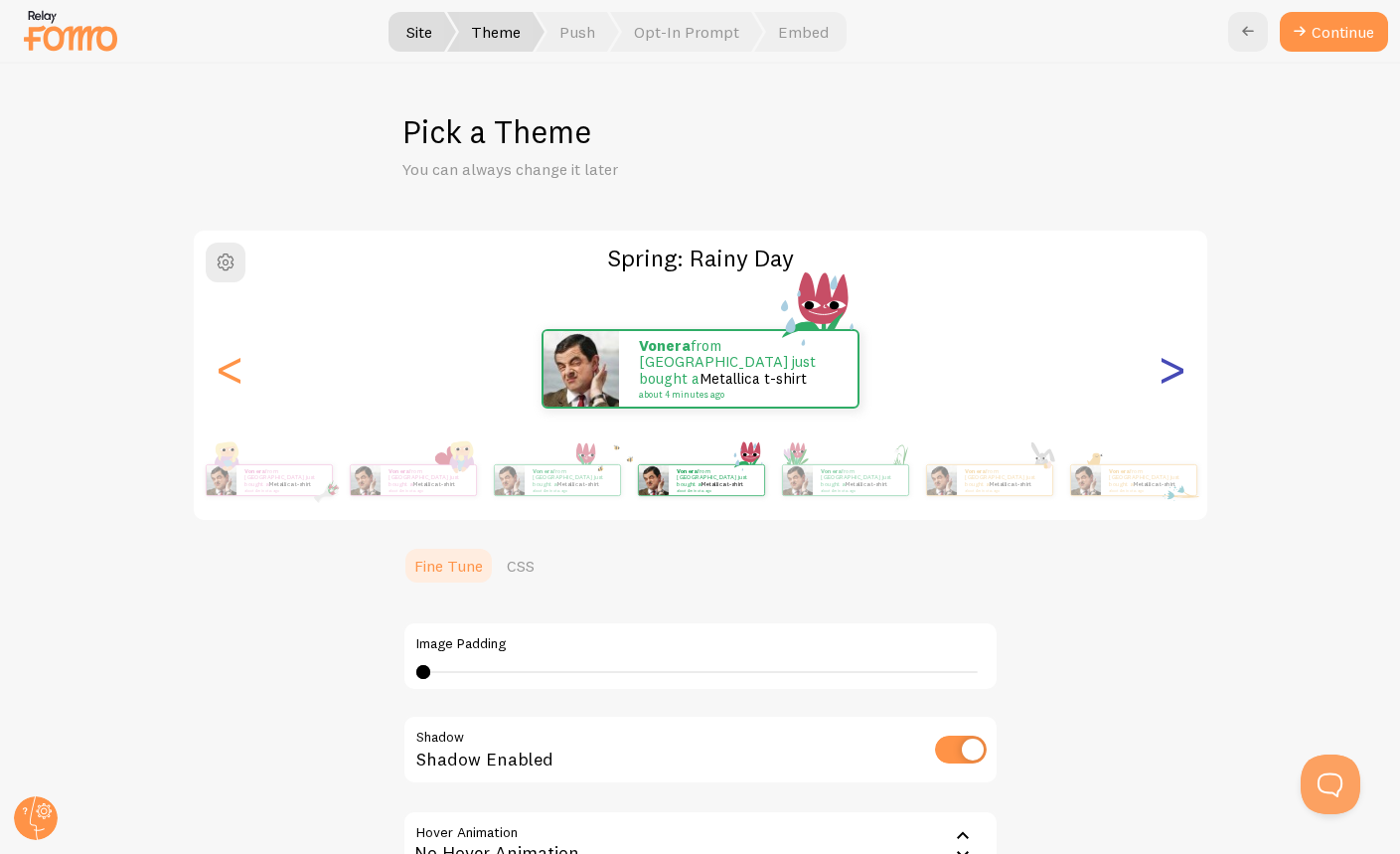click on ">" at bounding box center (1171, 369) 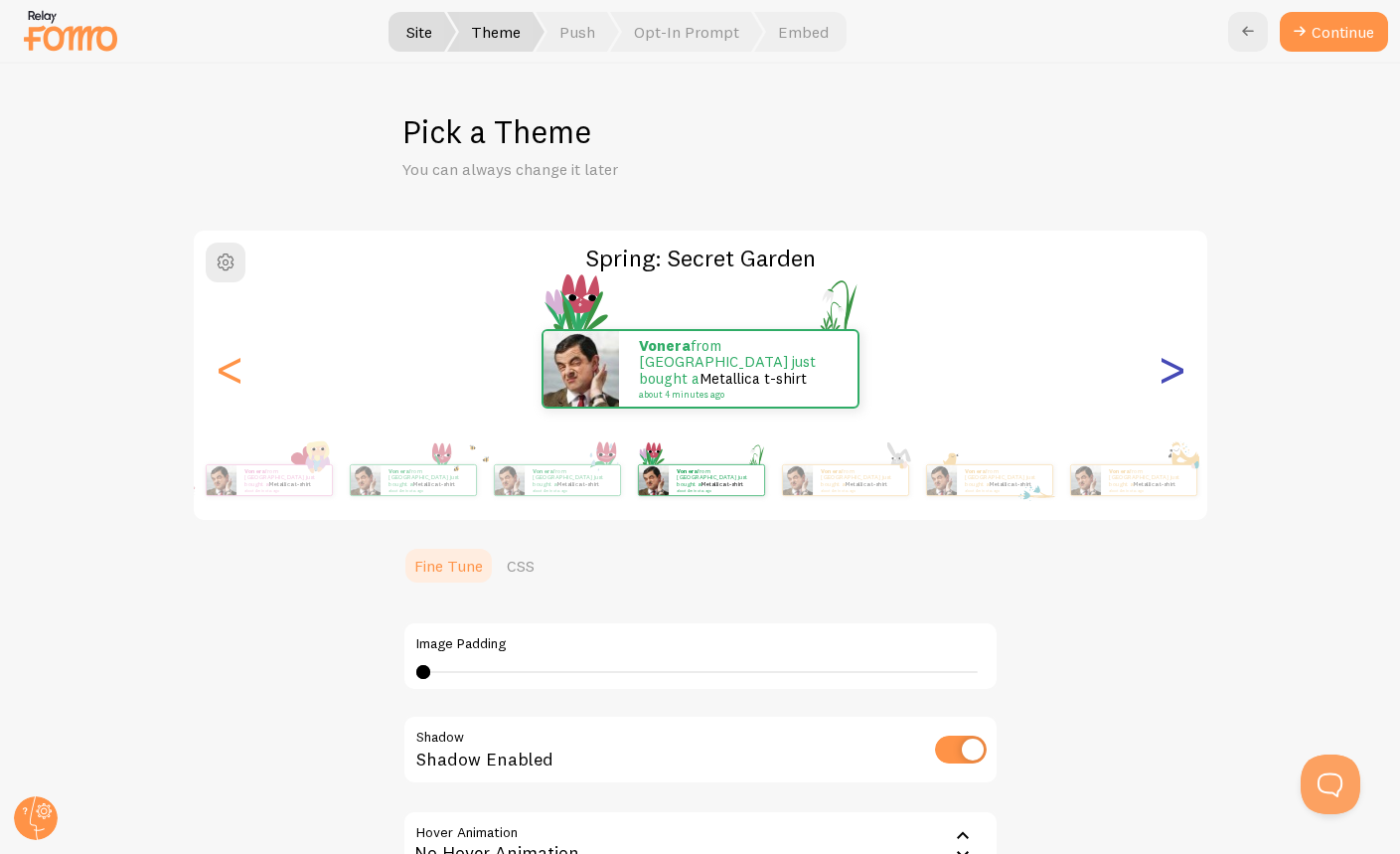 click on ">" at bounding box center (1171, 369) 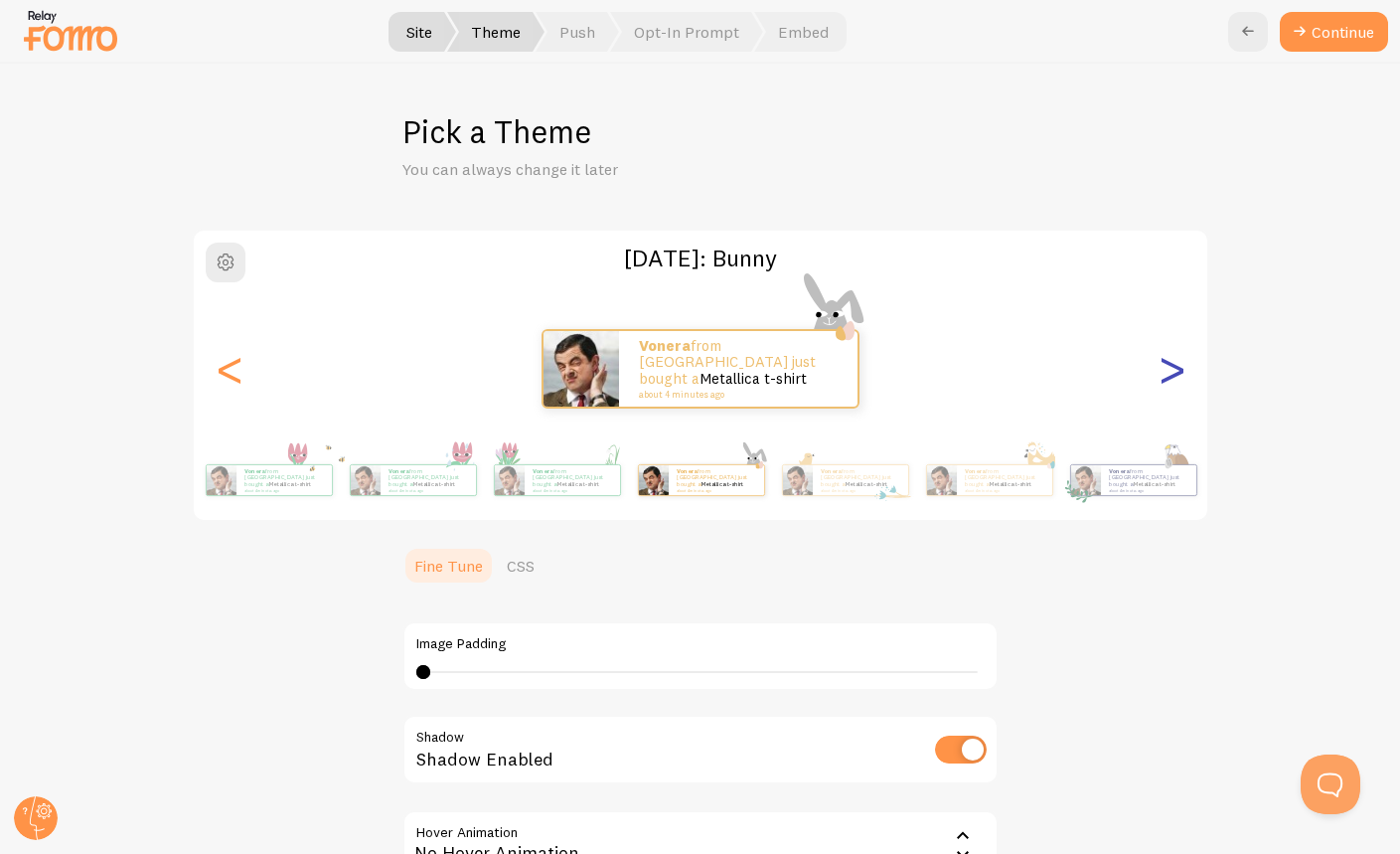 click on ">" at bounding box center (1171, 369) 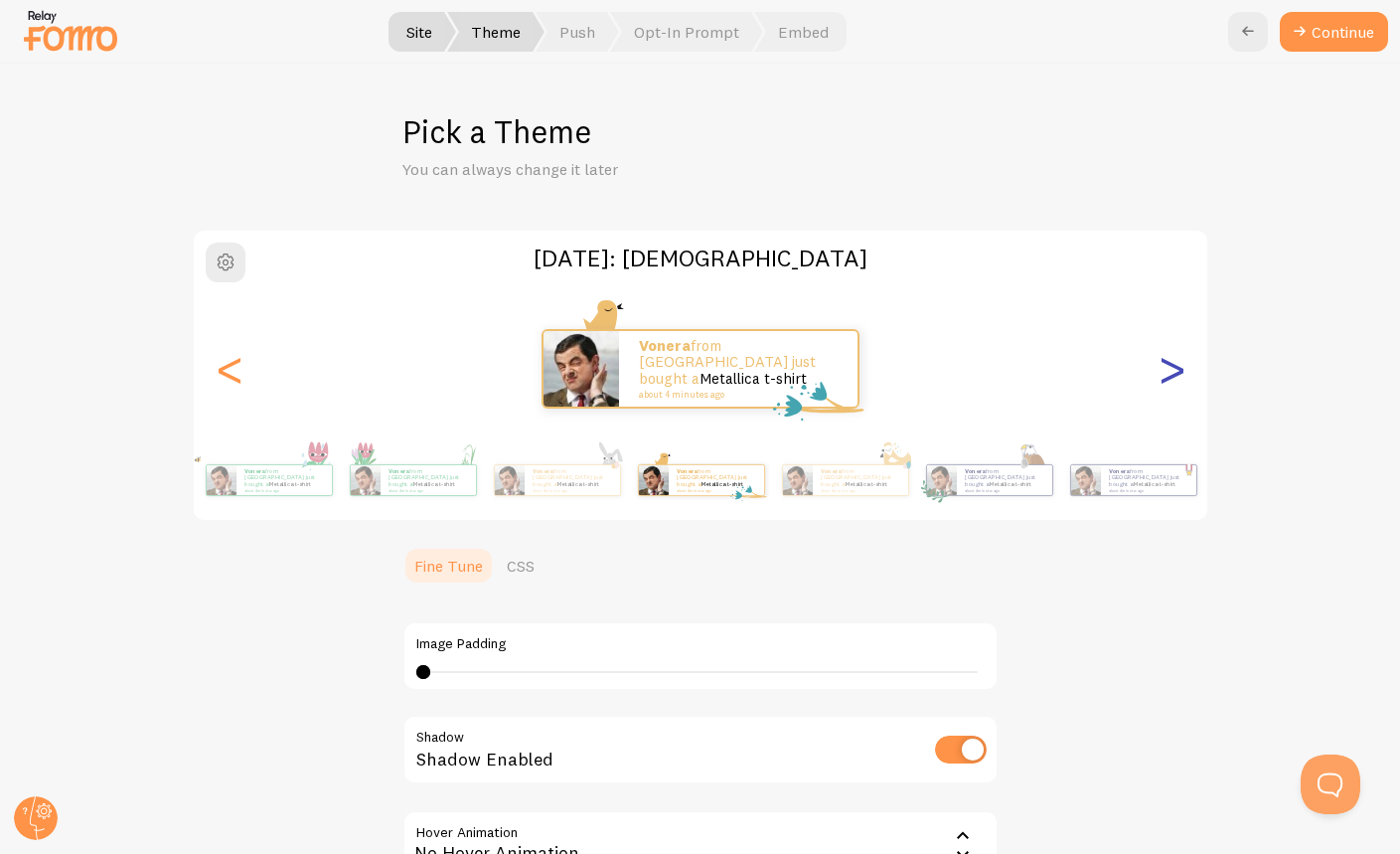 click on ">" at bounding box center [1171, 369] 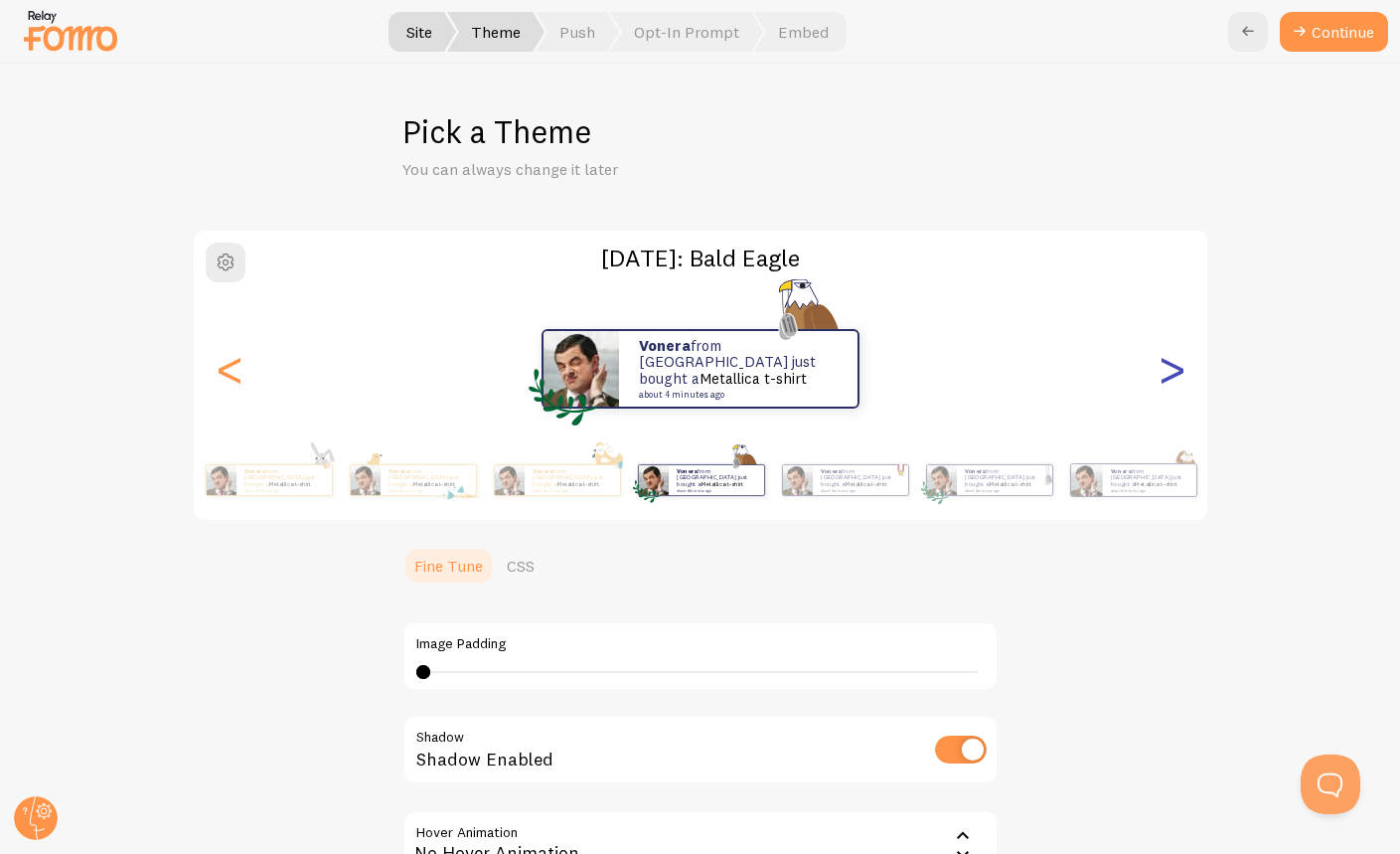 click on ">" at bounding box center (1171, 369) 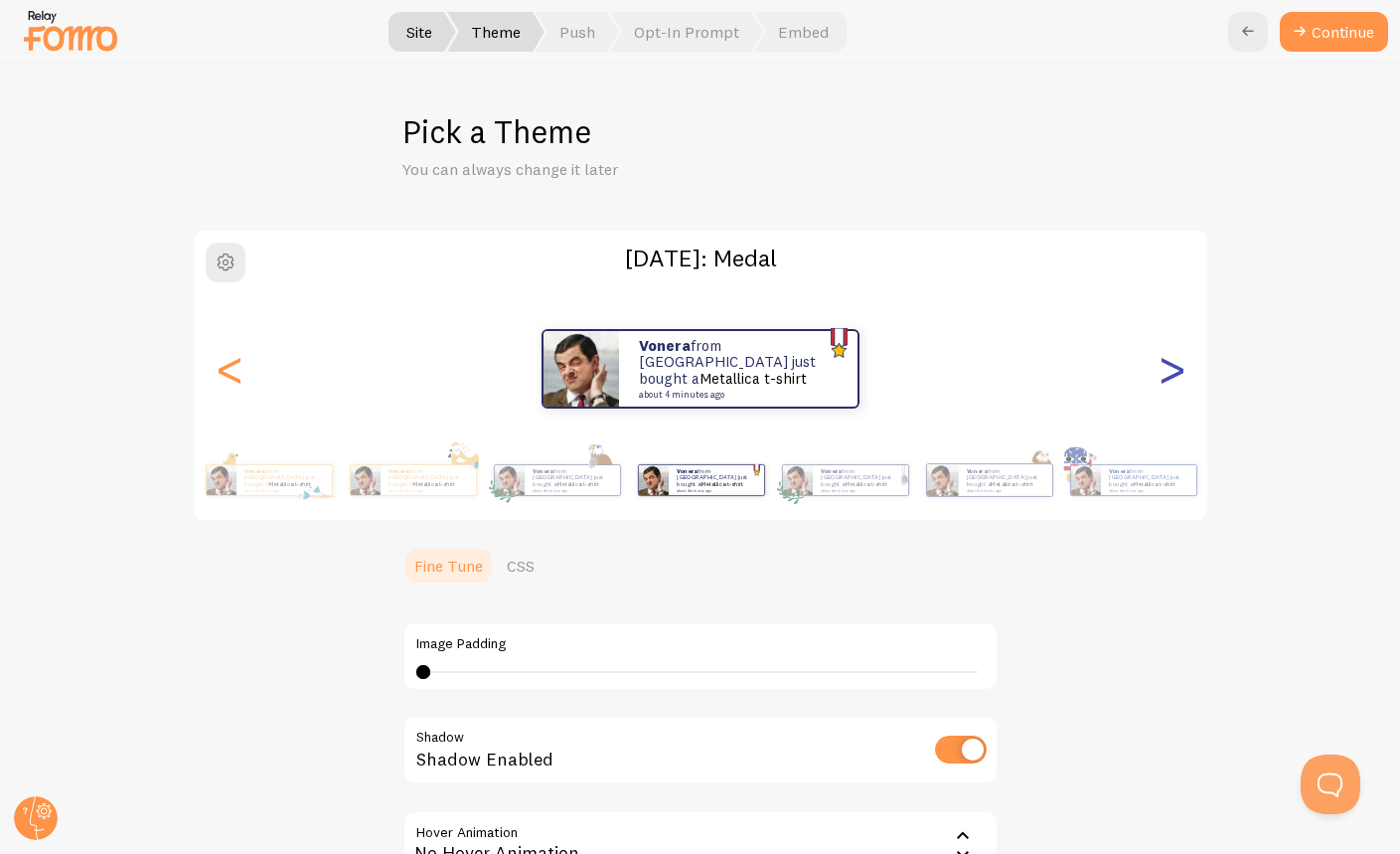 click on ">" at bounding box center (1171, 369) 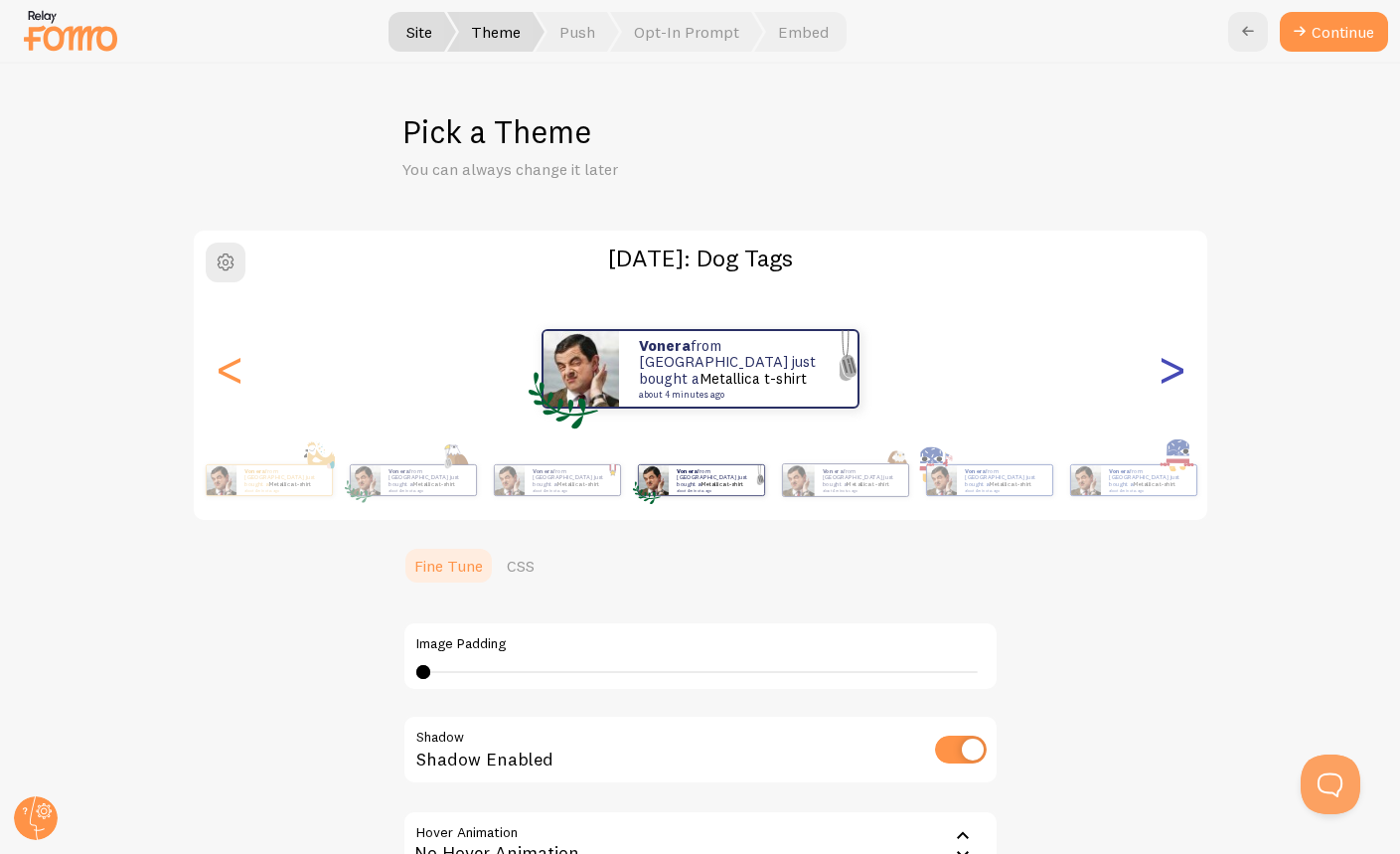 click on ">" at bounding box center (1171, 369) 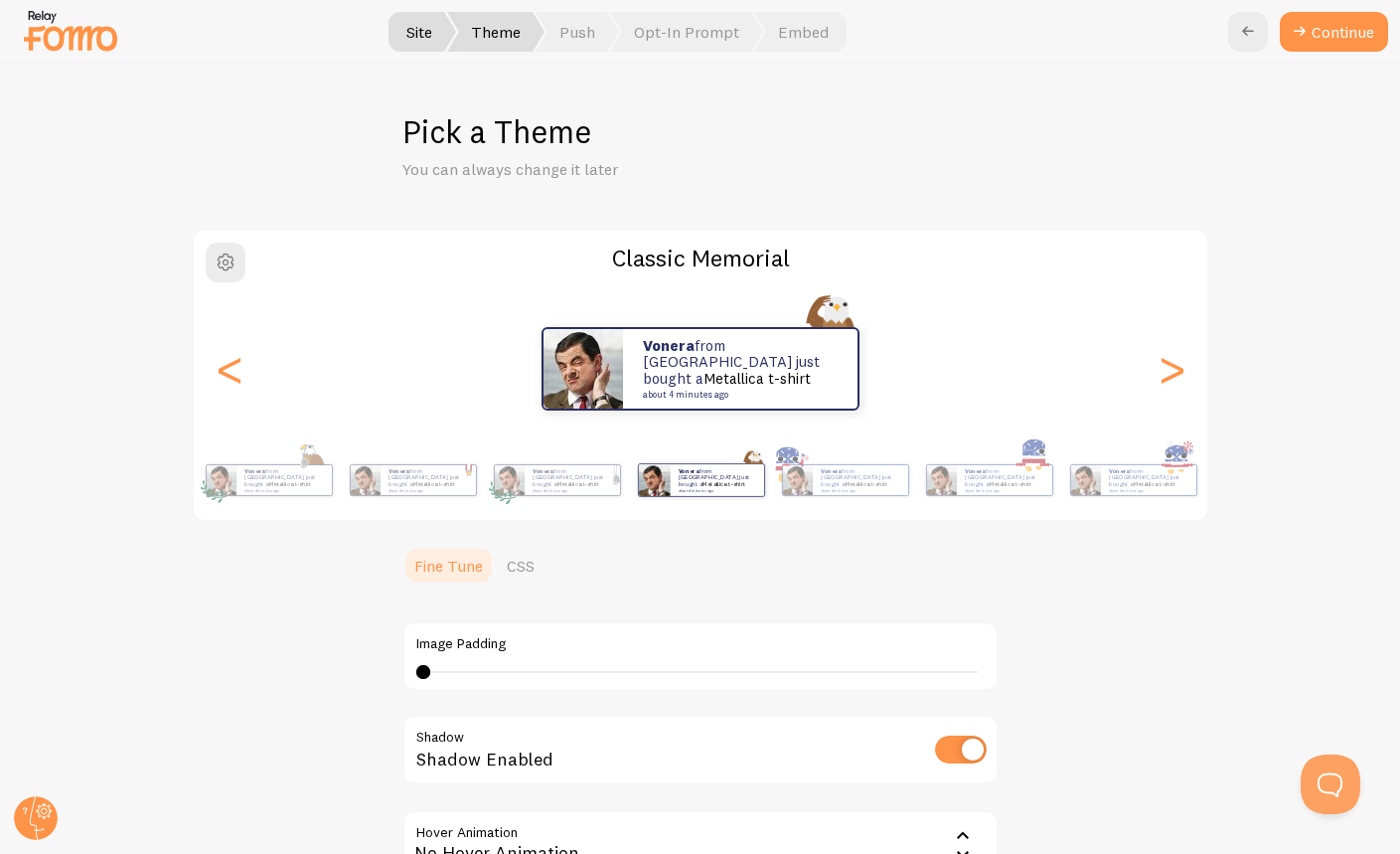 click on "Vonera  from United States just bought a  Metallica t-shirt   about 4 minutes ago" at bounding box center [700, 369] 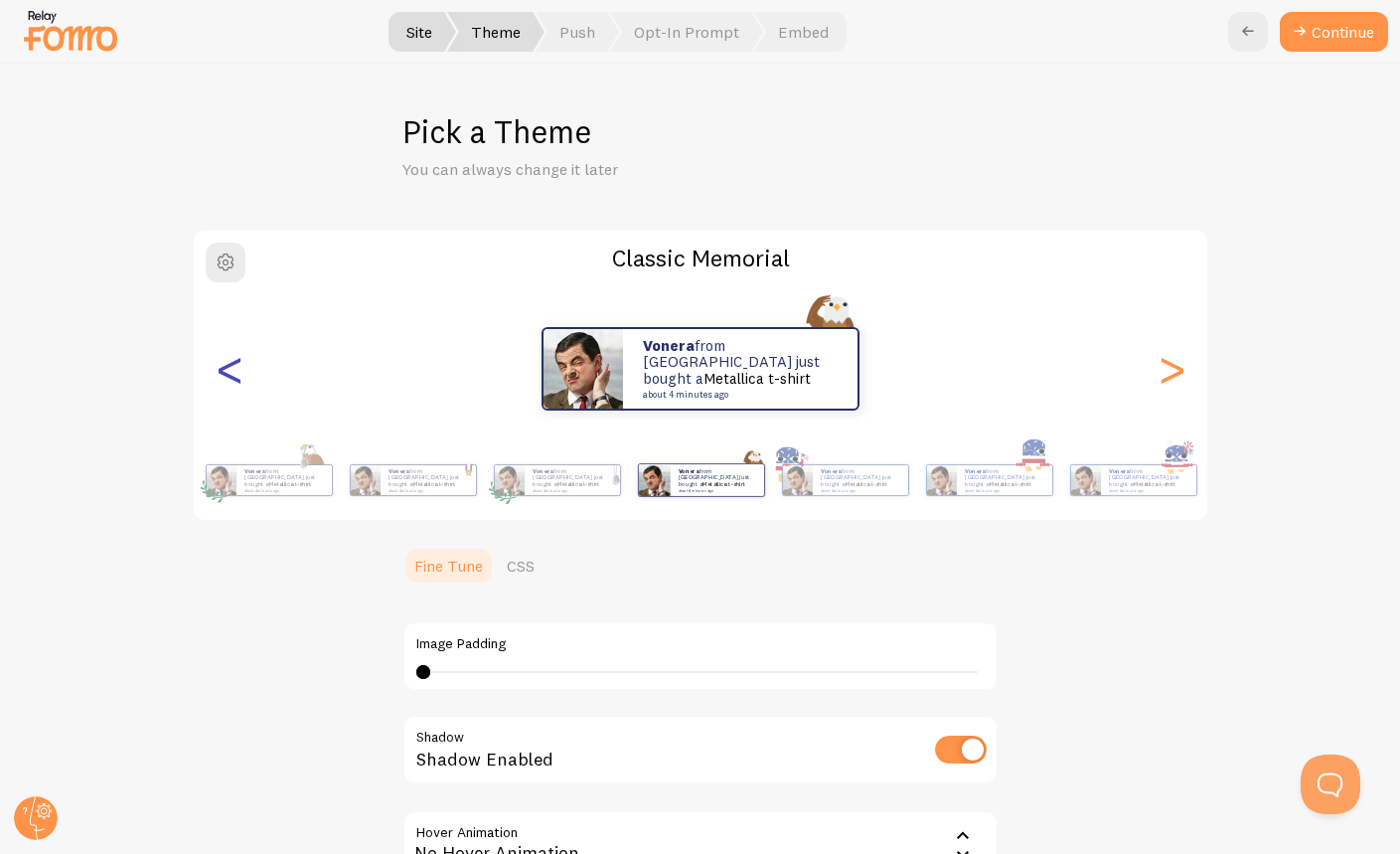 click on "<" at bounding box center (230, 369) 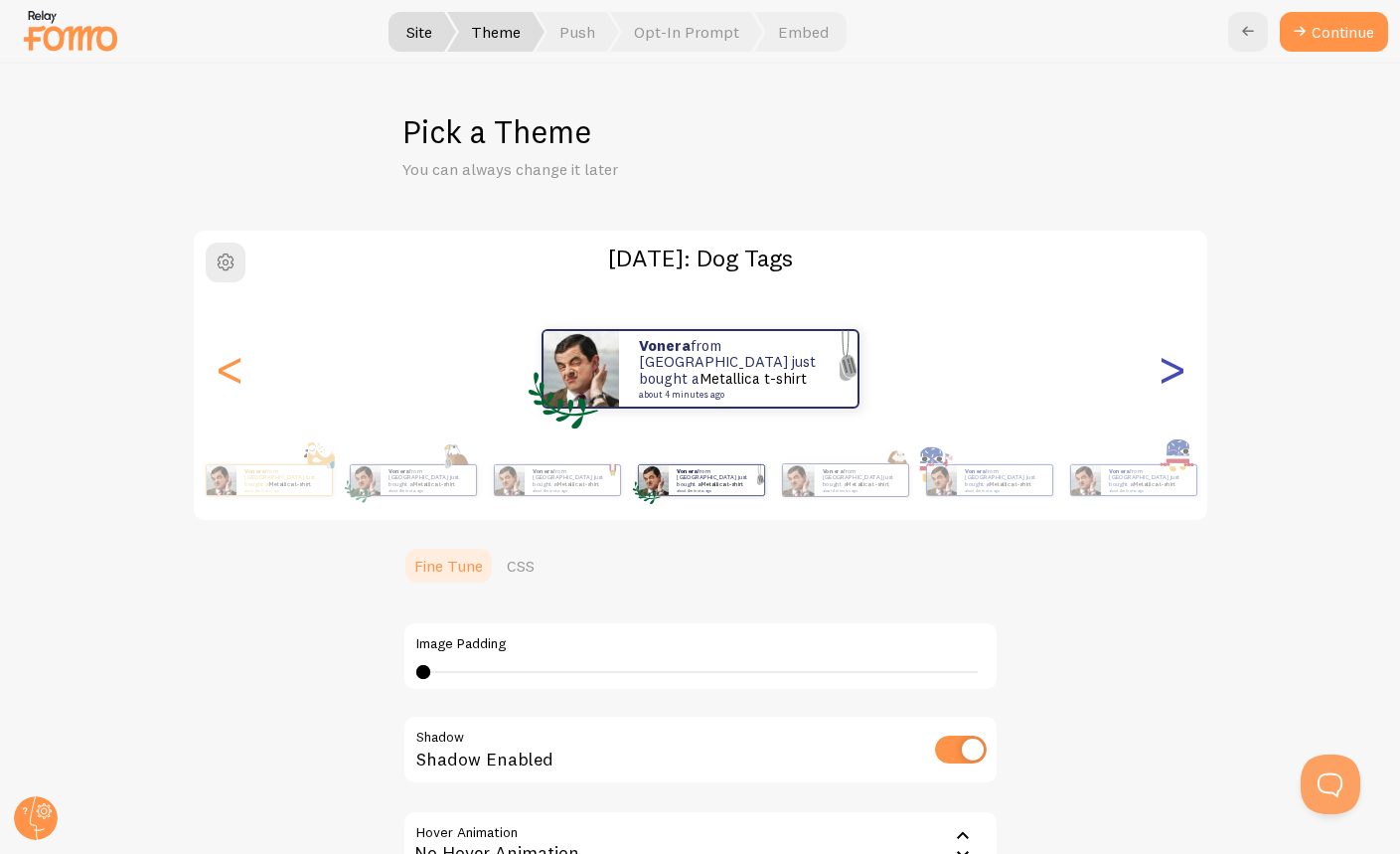 click on ">" at bounding box center [1171, 369] 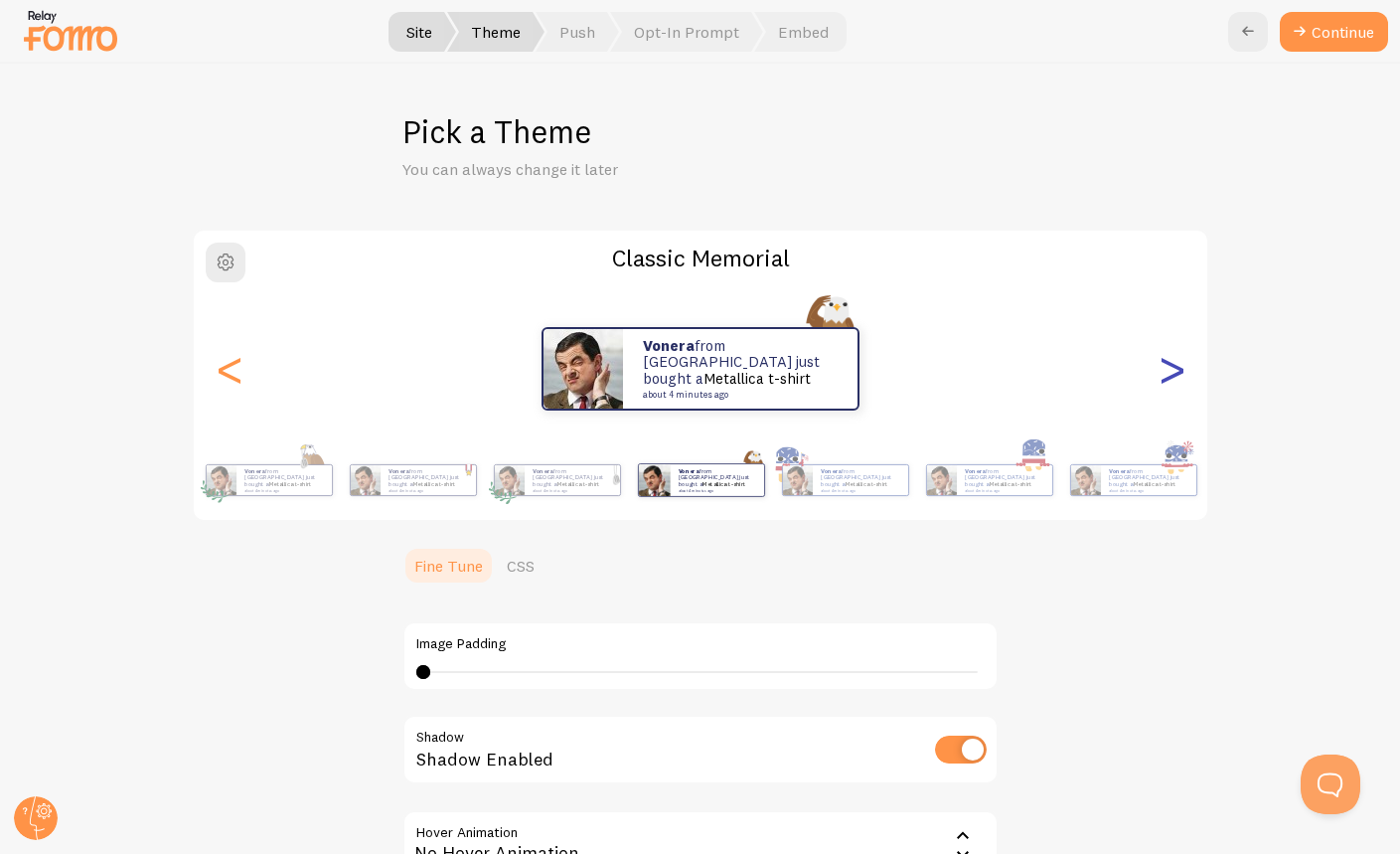 click on ">" at bounding box center (1171, 369) 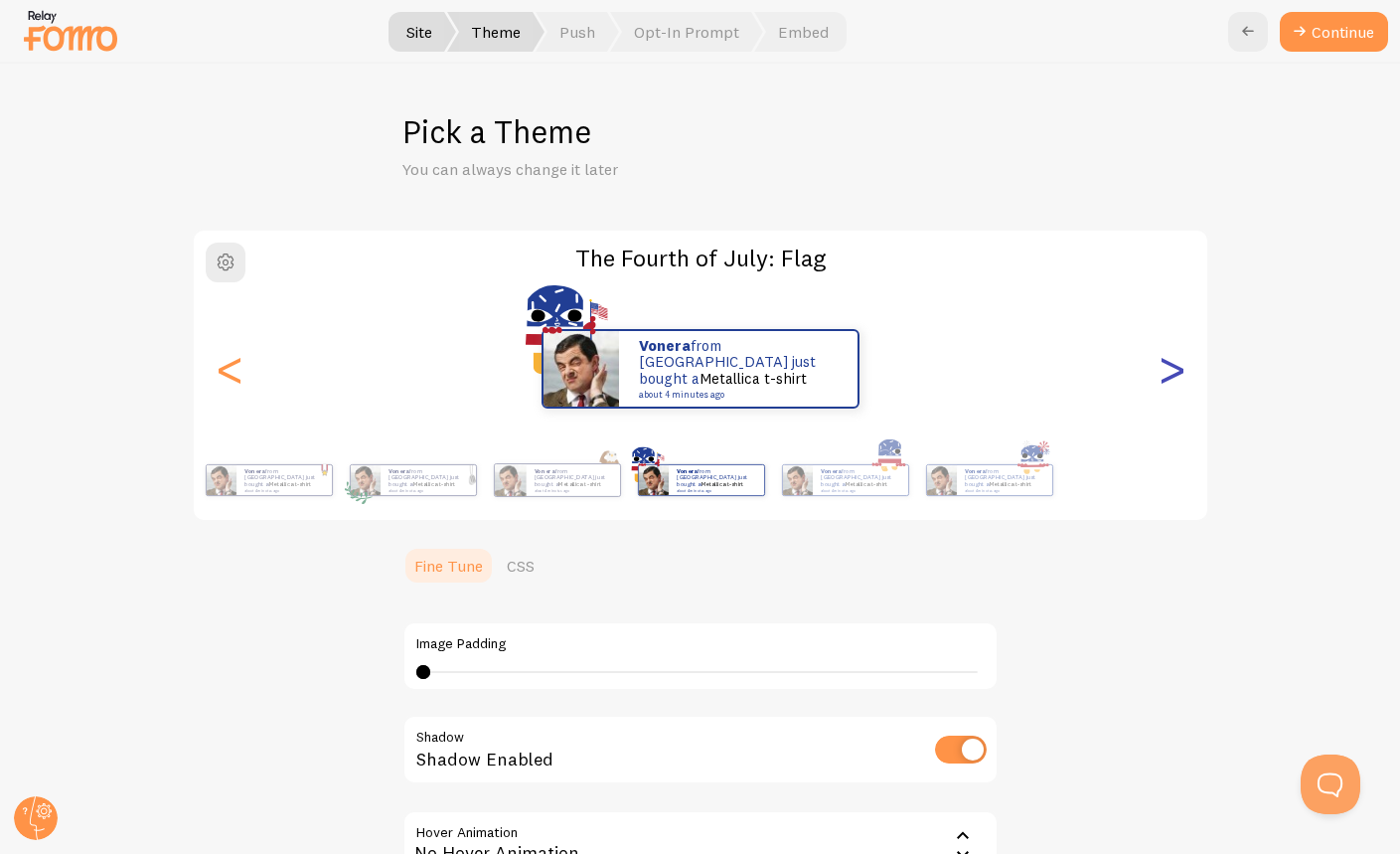 click on ">" at bounding box center [1171, 369] 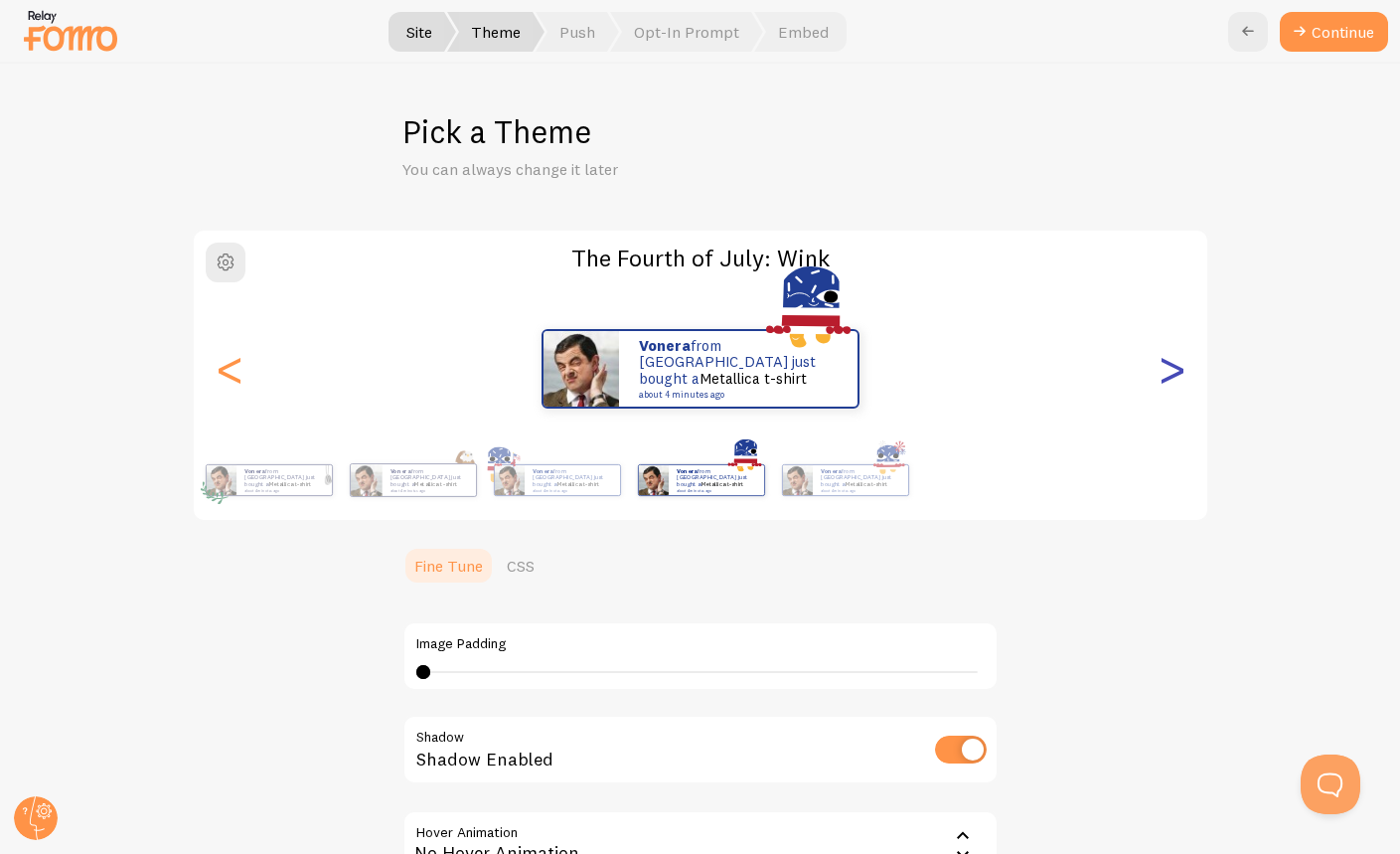 click on ">" at bounding box center (1171, 369) 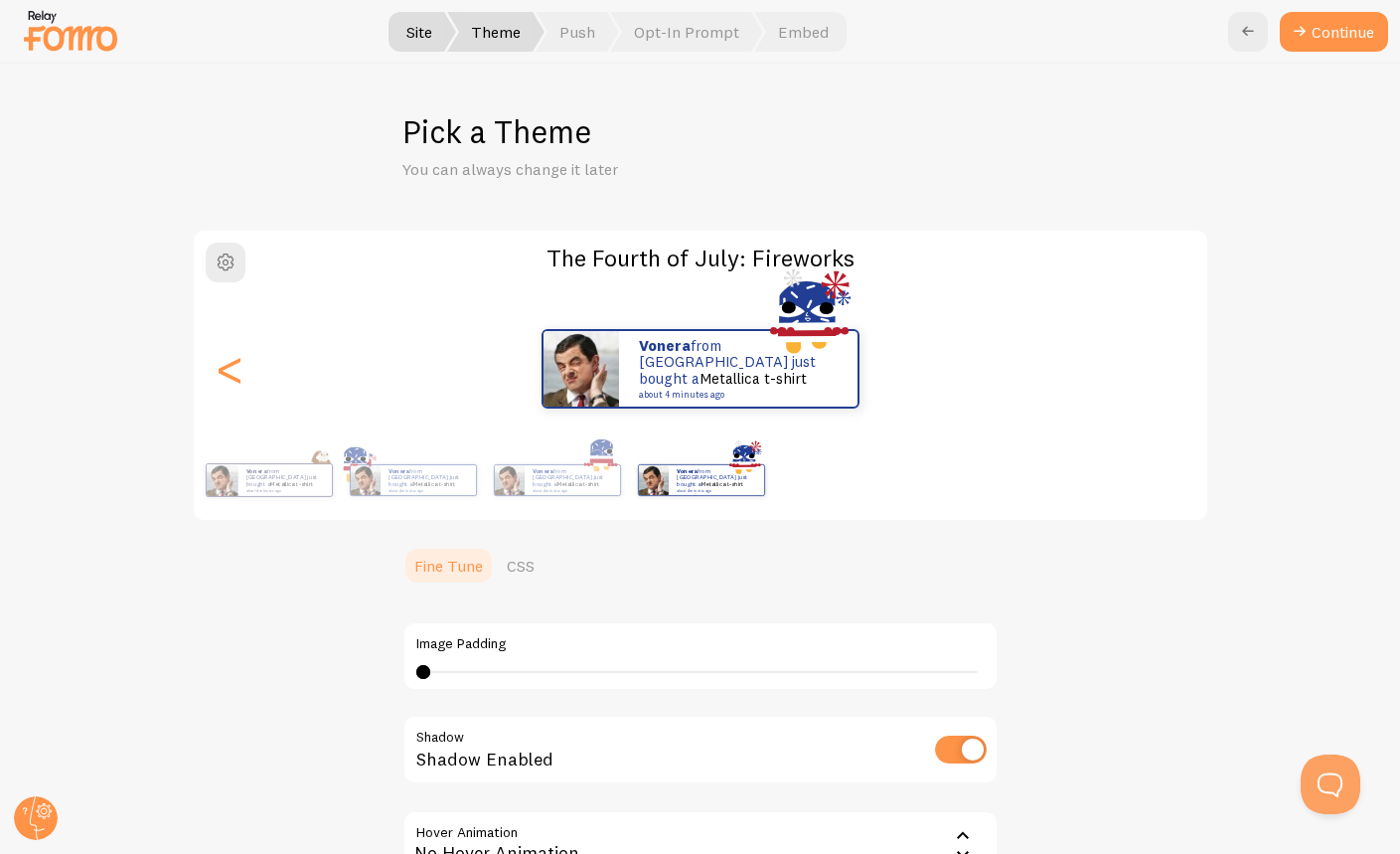 click on "Vonera  from United States just bought a  Metallica t-shirt   about 4 minutes ago Vonera  from United States just bought a  Metallica t-shirt   about 4 minutes ago Vonera  from United States just bought a  Metallica t-shirt   about 4 minutes ago Vonera  from United States just bought a  Metallica t-shirt   about 4 minutes ago Vonera  from United States just bought a  Metallica t-shirt   about 4 minutes ago Vonera  from United States just bought a  Metallica t-shirt   about 4 minutes ago Vonera  from United States just bought a  Metallica t-shirt   about 4 minutes ago Vonera  from United States just bought a  Metallica t-shirt   about 4 minutes ago Vonera  from United States just bought a  Metallica t-shirt   about 4 minutes ago Vonera  from United States just bought a  Metallica t-shirt   about 4 minutes ago Vonera  from United States just bought a  Metallica t-shirt   about 4 minutes ago Vonera  from United States just bought a  Metallica t-shirt   about 4 minutes ago Vonera Metallica t-shirt   Vonera" at bounding box center [700, 369] 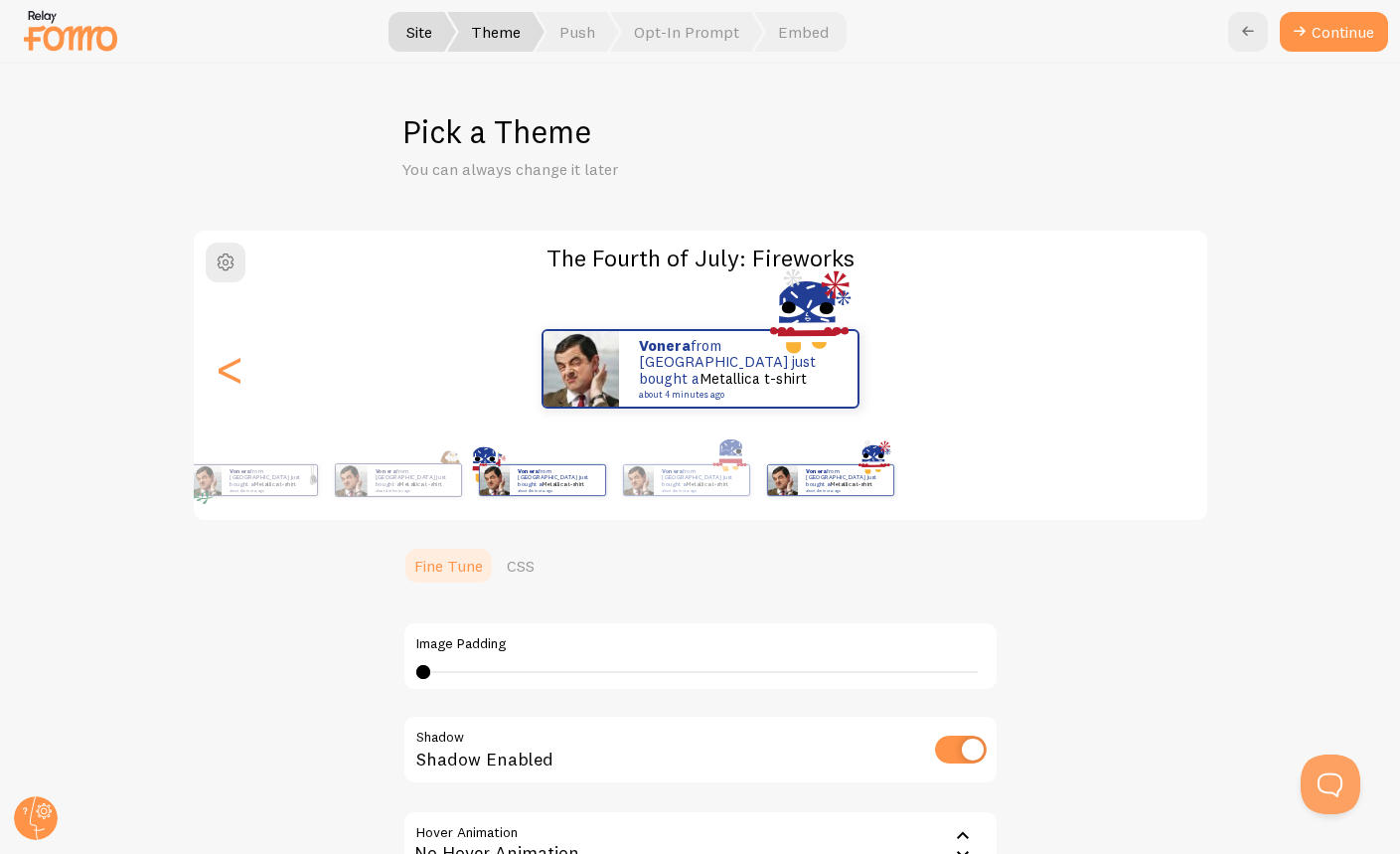 click on "Vonera  from United States just bought a  Metallica t-shirt   about 4 minutes ago" at bounding box center (542, 480) 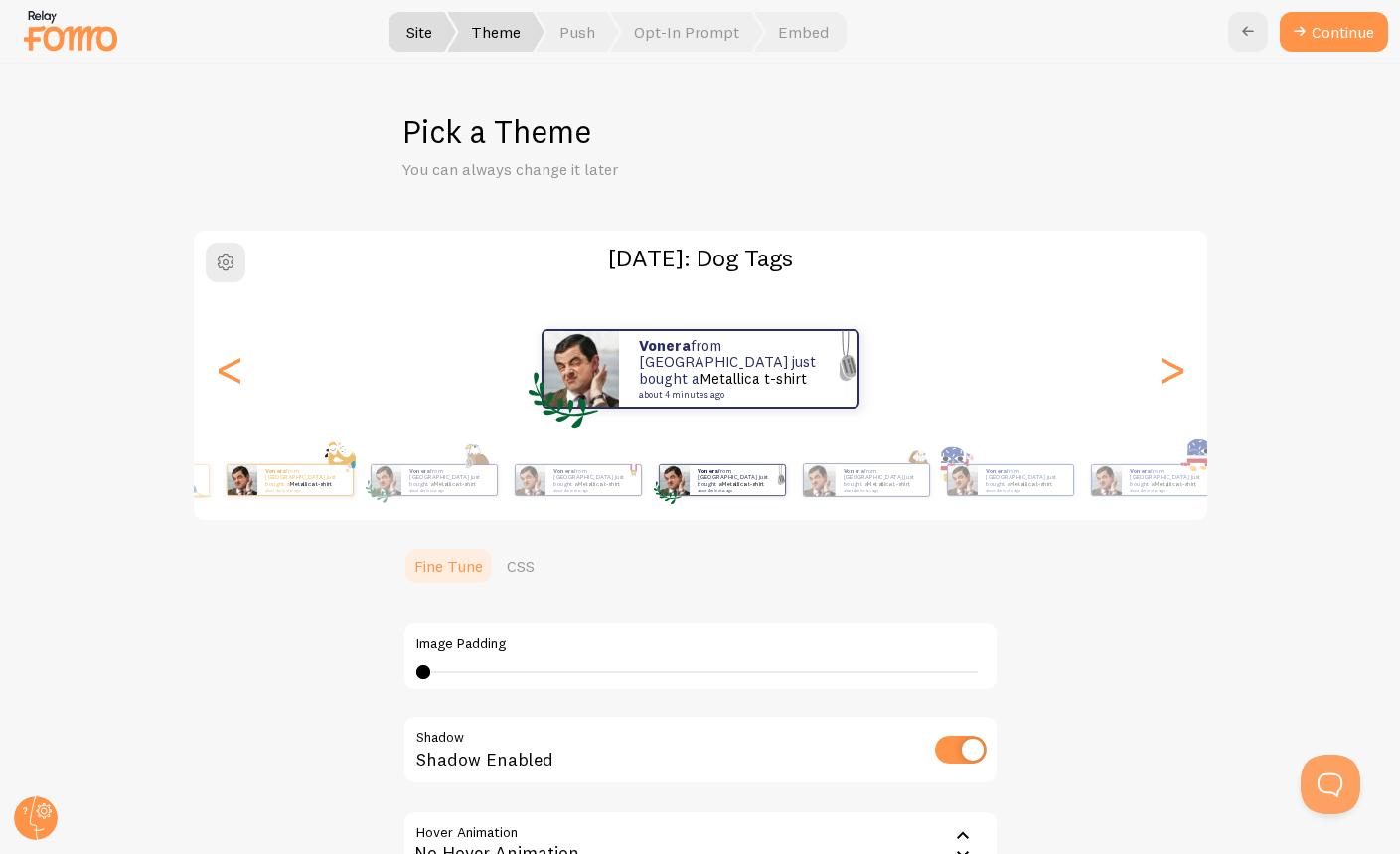 click on "Vonera  from United States just bought a  Metallica t-shirt   about 4 minutes ago" at bounding box center [305, 480] 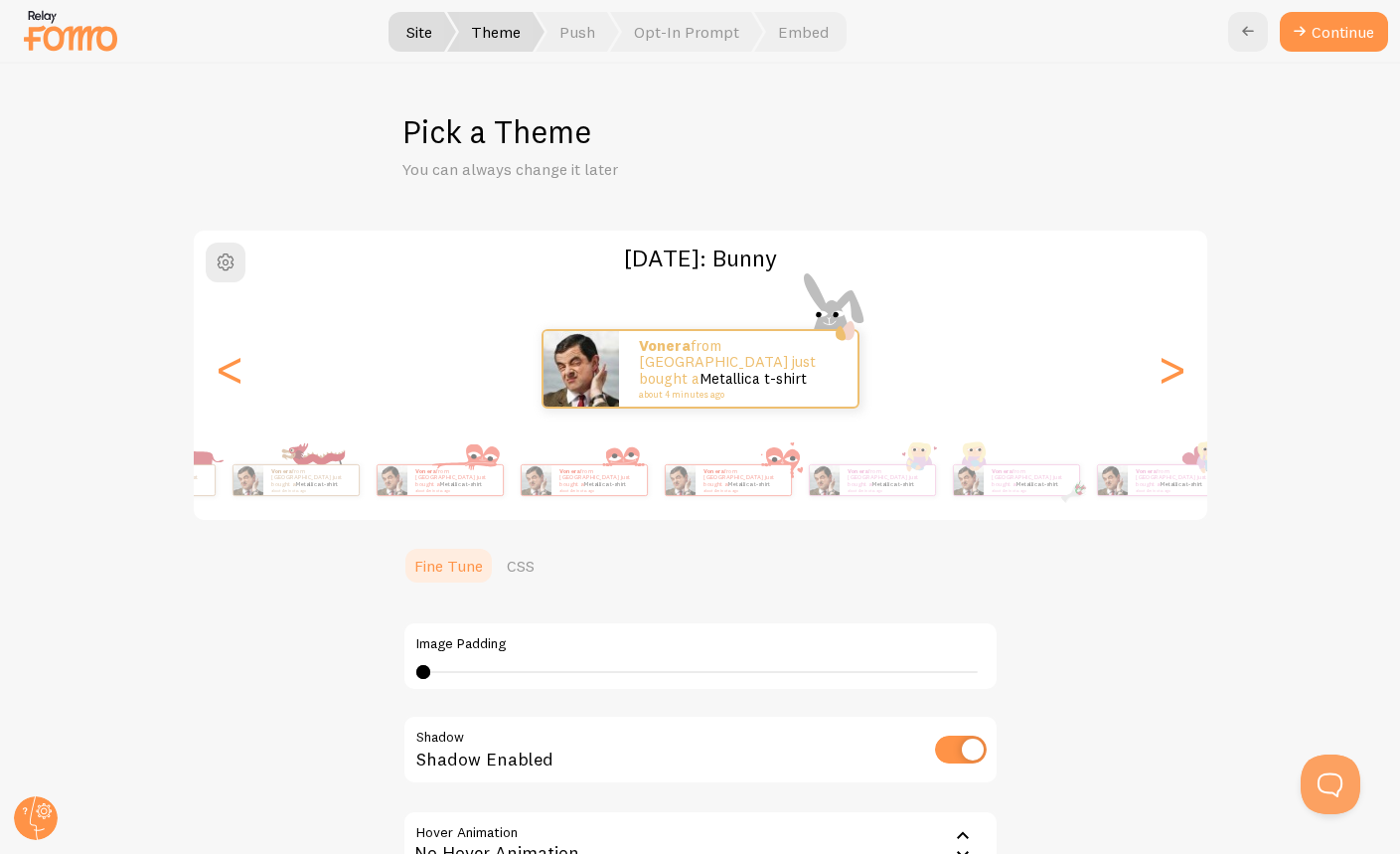 click on "Easter: Bunny
Vonera  from United States just bought a  Metallica t-shirt   about 4 minutes ago Vonera  from United States just bought a  Metallica t-shirt   about 4 minutes ago Vonera  from United States just bought a  Metallica t-shirt   about 4 minutes ago Vonera  from United States just bought a  Metallica t-shirt   about 4 minutes ago Vonera  from United States just bought a  Metallica t-shirt   about 4 minutes ago Vonera  from United States just bought a  Metallica t-shirt   about 4 minutes ago Vonera  from United States just bought a  Metallica t-shirt   about 4 minutes ago Vonera  from United States just bought a  Metallica t-shirt   about 4 minutes ago Vonera  from United States just bought a  Metallica t-shirt   about 4 minutes ago Vonera  from United States just bought a  Metallica t-shirt   about 4 minutes ago Vonera  from United States just bought a  Metallica t-shirt   about 4 minutes ago Vonera  from United States just bought a  Metallica t-shirt   Vonera" at bounding box center [700, 606] 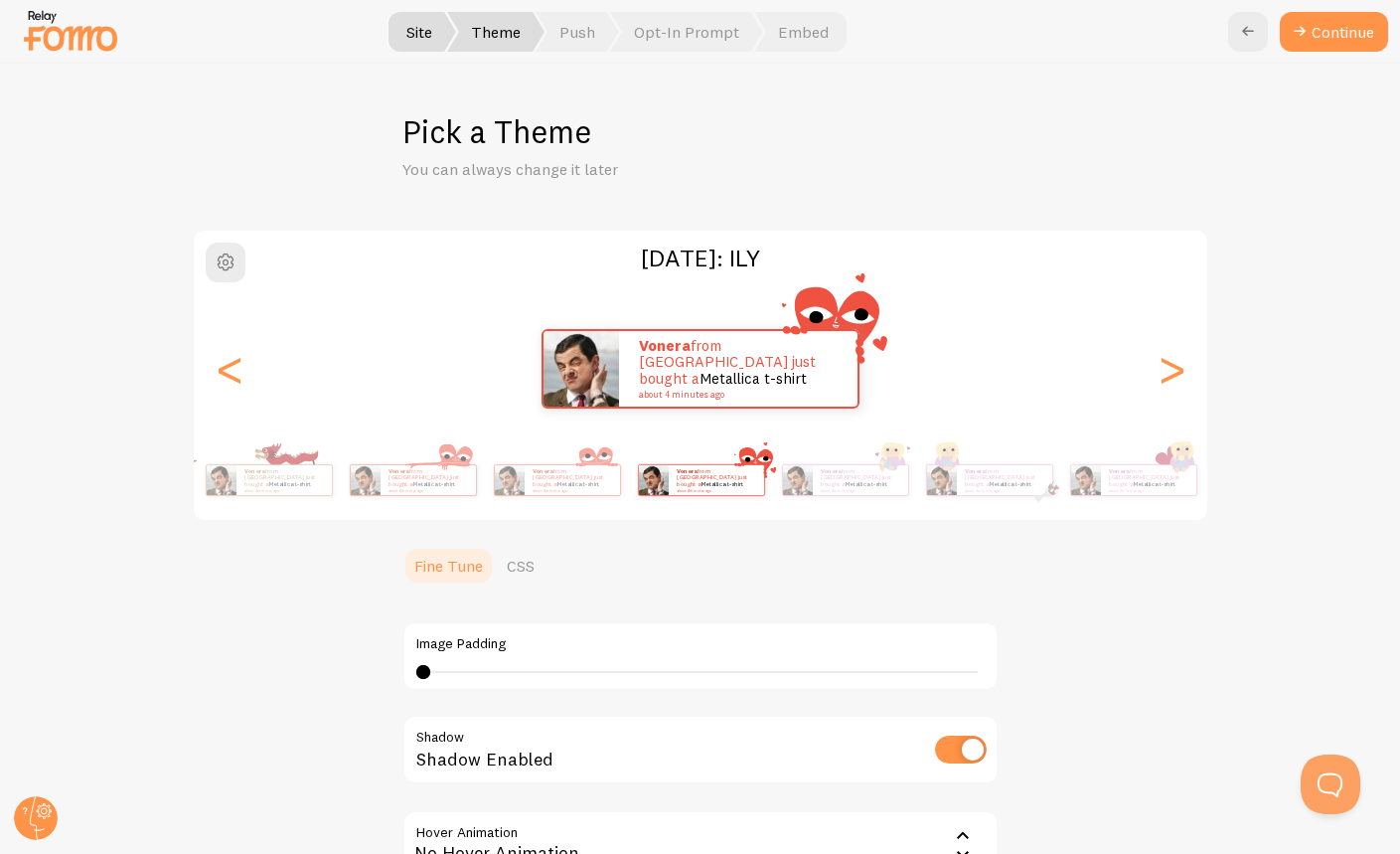 click on "Valentine's Day: ILY
Vonera  from United States just bought a  Metallica t-shirt   about 4 minutes ago Vonera  from United States just bought a  Metallica t-shirt   about 4 minutes ago Vonera  from United States just bought a  Metallica t-shirt   about 4 minutes ago Vonera  from United States just bought a  Metallica t-shirt   about 4 minutes ago Vonera  from United States just bought a  Metallica t-shirt   about 4 minutes ago Vonera  from United States just bought a  Metallica t-shirt   about 4 minutes ago Vonera  from United States just bought a  Metallica t-shirt   about 4 minutes ago Vonera  from United States just bought a  Metallica t-shirt   about 4 minutes ago Vonera  from United States just bought a  Metallica t-shirt   about 4 minutes ago Vonera  from United States just bought a  Metallica t-shirt   about 4 minutes ago Vonera  from United States just bought a  Metallica t-shirt   about 4 minutes ago Vonera  from United States just bought a  Metallica t-shirt   Vonera" at bounding box center (700, 606) 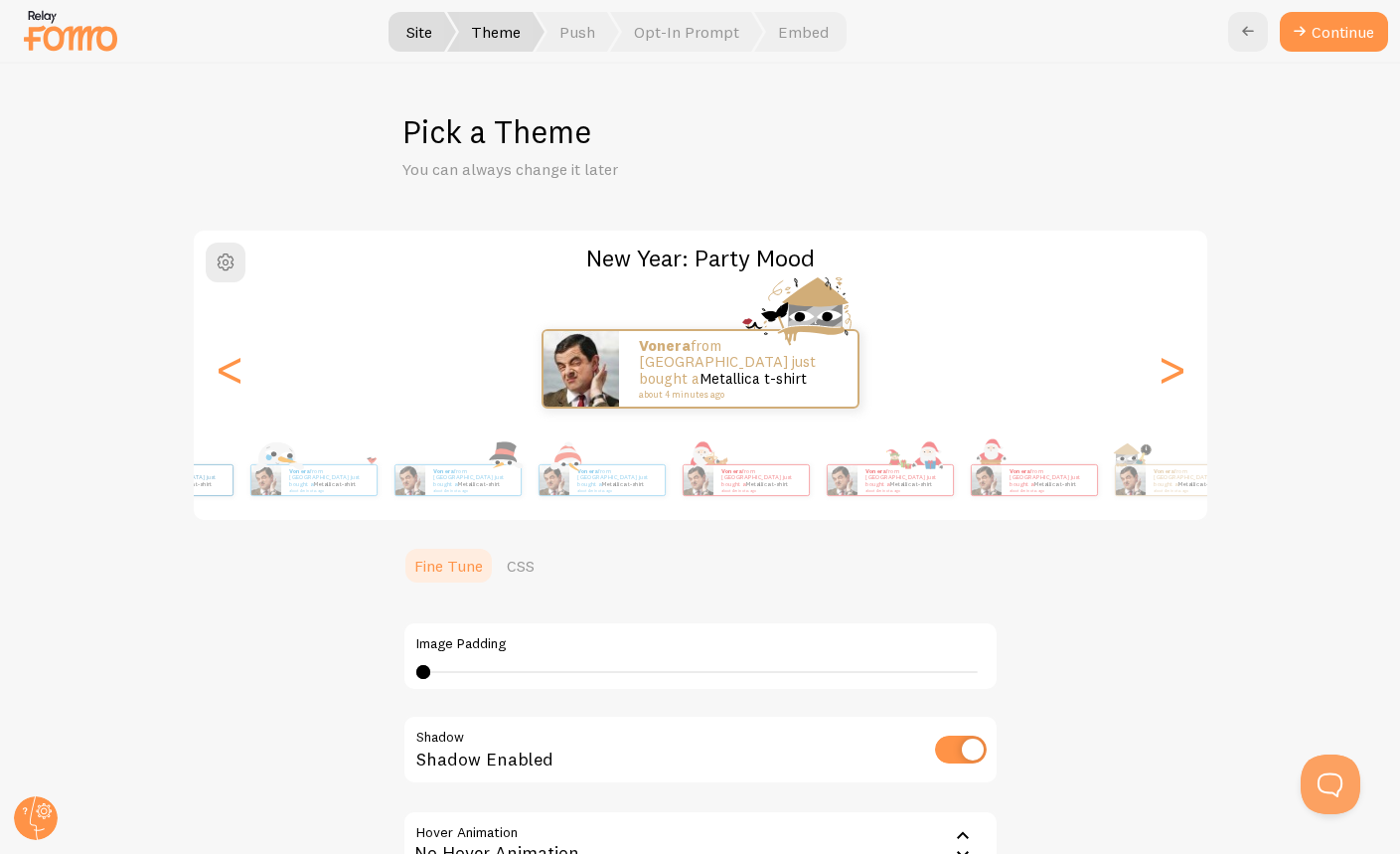 click on "New Year: Party Mood
Vonera  from United States just bought a  Metallica t-shirt   about 4 minutes ago Vonera  from United States just bought a  Metallica t-shirt   about 4 minutes ago Vonera  from United States just bought a  Metallica t-shirt   about 4 minutes ago Vonera  from United States just bought a  Metallica t-shirt   about 4 minutes ago Vonera  from United States just bought a  Metallica t-shirt   about 4 minutes ago Vonera  from United States just bought a  Metallica t-shirt   about 4 minutes ago Vonera  from United States just bought a  Metallica t-shirt   about 4 minutes ago Vonera  from United States just bought a  Metallica t-shirt   about 4 minutes ago Vonera  from United States just bought a  Metallica t-shirt   about 4 minutes ago Vonera  from United States just bought a  Metallica t-shirt   about 4 minutes ago Vonera  from United States just bought a  Metallica t-shirt   about 4 minutes ago Vonera  from United States just bought a  Metallica t-shirt   Vonera" at bounding box center (700, 606) 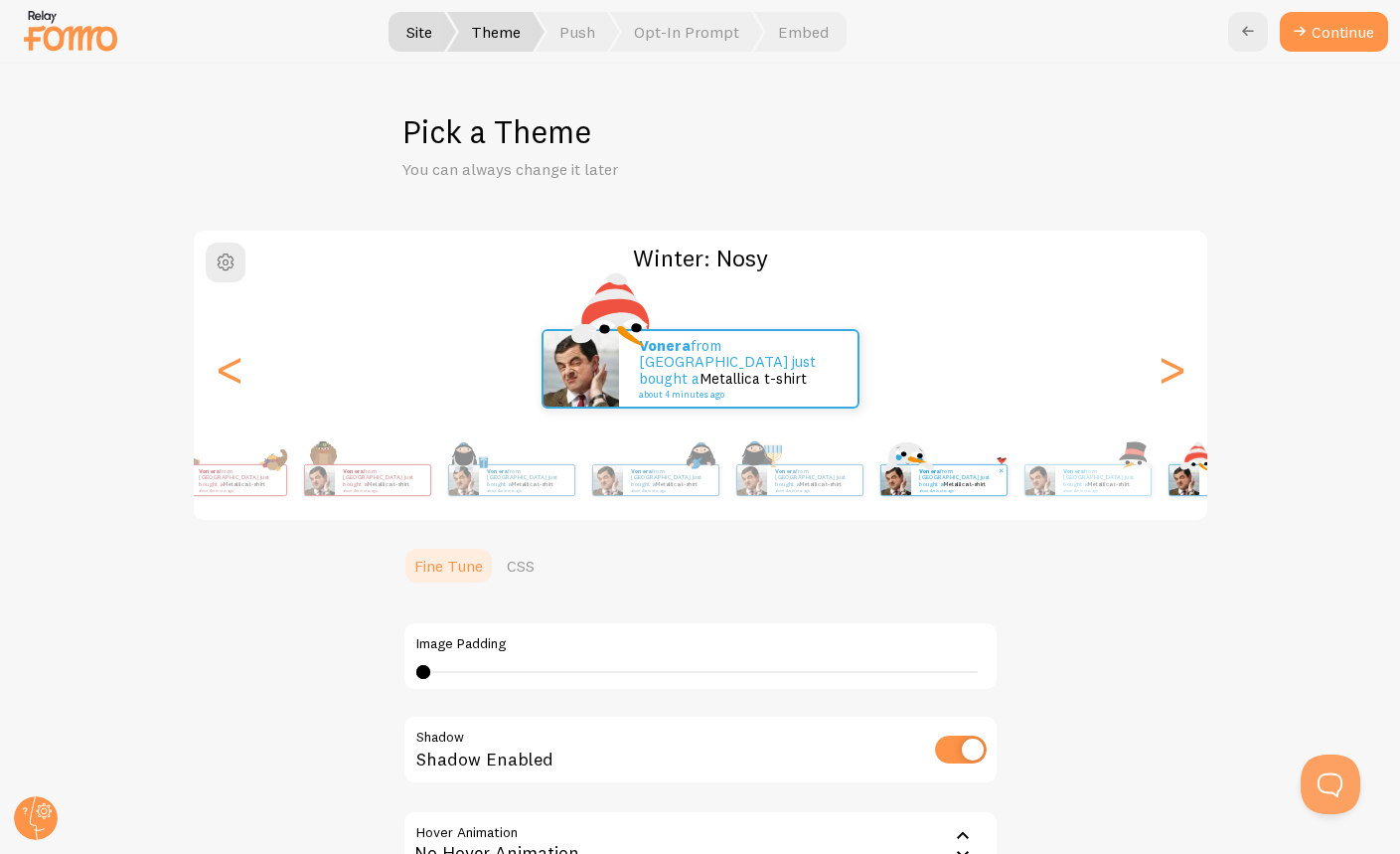 click on "Vonera  from United States just bought a  Metallica t-shirt   about 4 minutes ago Vonera  from United States just bought a  Metallica t-shirt   about 4 minutes ago Vonera  from United States just bought a  Metallica t-shirt   about 4 minutes ago Vonera  from United States just bought a  Metallica t-shirt   about 4 minutes ago Vonera  from United States just bought a  Metallica t-shirt   about 4 minutes ago Vonera  from United States just bought a  Metallica t-shirt   about 4 minutes ago Vonera  from United States just bought a  Metallica t-shirt   about 4 minutes ago Vonera  from United States just bought a  Metallica t-shirt   about 4 minutes ago Vonera  from United States just bought a  Metallica t-shirt   about 4 minutes ago Vonera  from United States just bought a  Metallica t-shirt   about 4 minutes ago Vonera  from United States just bought a  Metallica t-shirt   about 4 minutes ago Vonera  from United States just bought a  Metallica t-shirt   about 4 minutes ago Vonera Metallica t-shirt   Vonera" at bounding box center [700, 480] 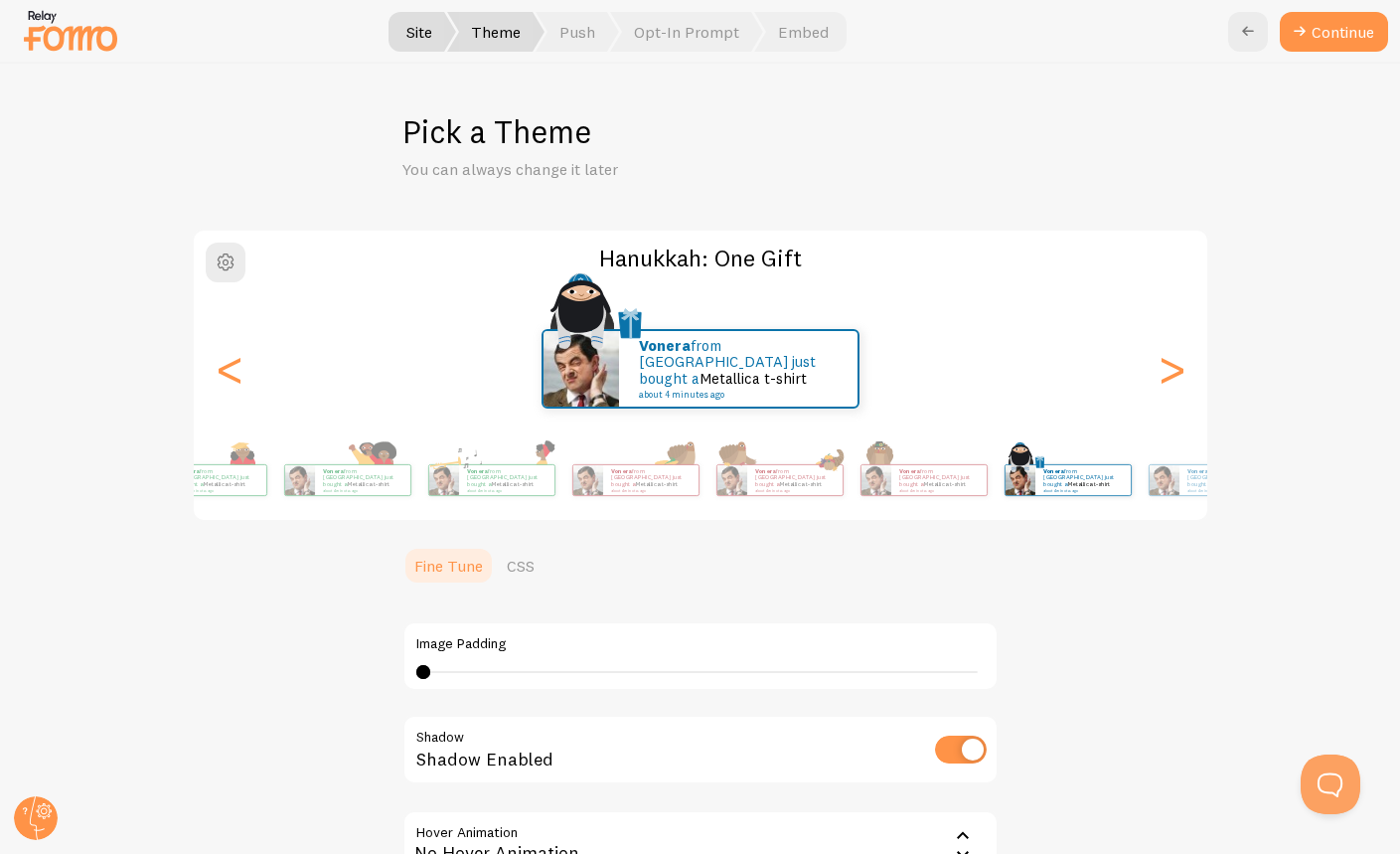 click on "Vonera  from United States just bought a  Metallica t-shirt   about 4 minutes ago Vonera  from United States just bought a  Metallica t-shirt   about 4 minutes ago Vonera  from United States just bought a  Metallica t-shirt   about 4 minutes ago Vonera  from United States just bought a  Metallica t-shirt   about 4 minutes ago Vonera  from United States just bought a  Metallica t-shirt   about 4 minutes ago Vonera  from United States just bought a  Metallica t-shirt   about 4 minutes ago Vonera  from United States just bought a  Metallica t-shirt   about 4 minutes ago Vonera  from United States just bought a  Metallica t-shirt   about 4 minutes ago Vonera  from United States just bought a  Metallica t-shirt   about 4 minutes ago Vonera  from United States just bought a  Metallica t-shirt   about 4 minutes ago Vonera  from United States just bought a  Metallica t-shirt   about 4 minutes ago Vonera  from United States just bought a  Metallica t-shirt   about 4 minutes ago Vonera Metallica t-shirt   Vonera" at bounding box center [700, 480] 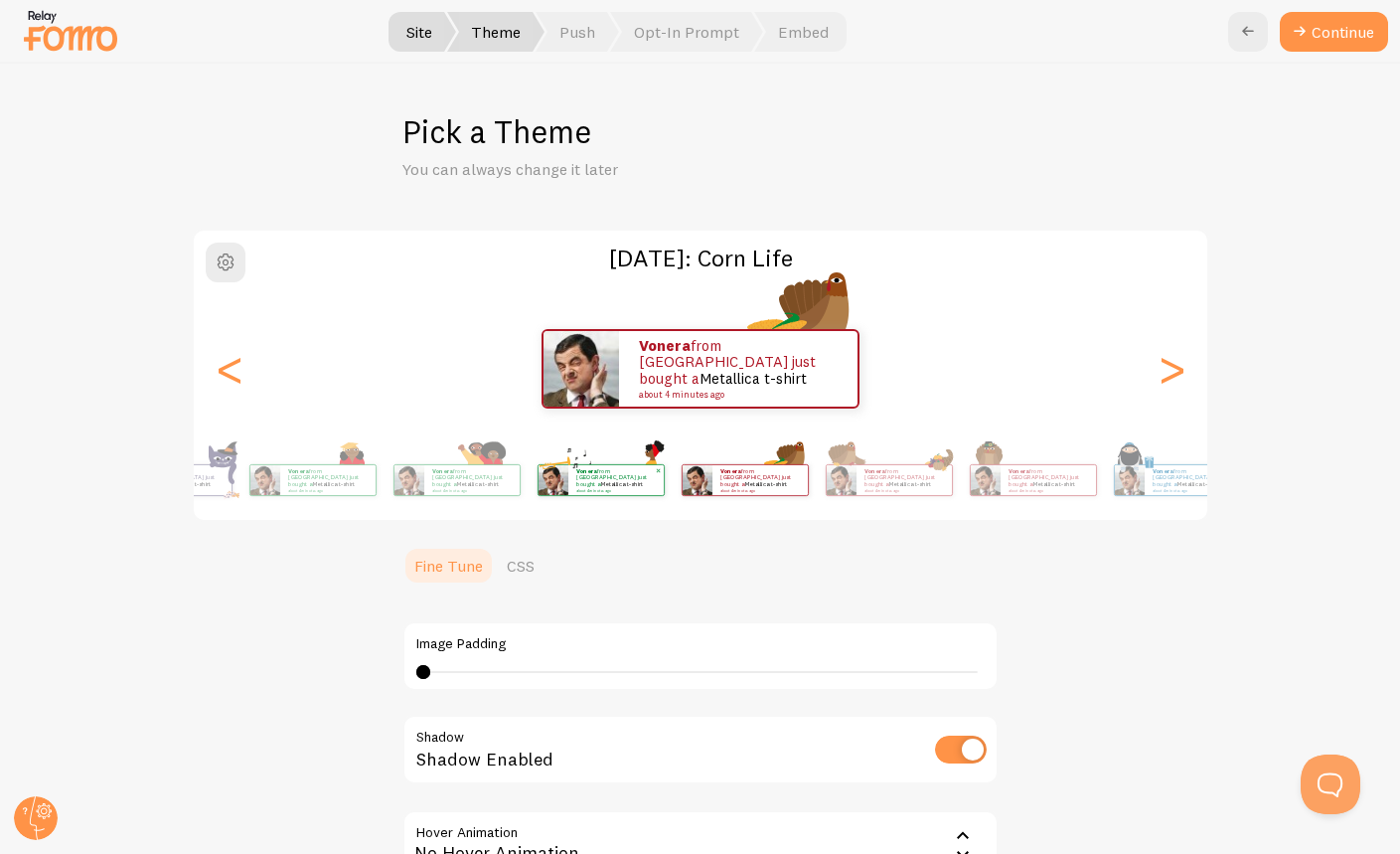 click on "Vonera  from United States just bought a  Metallica t-shirt   about 4 minutes ago" at bounding box center (616, 480) 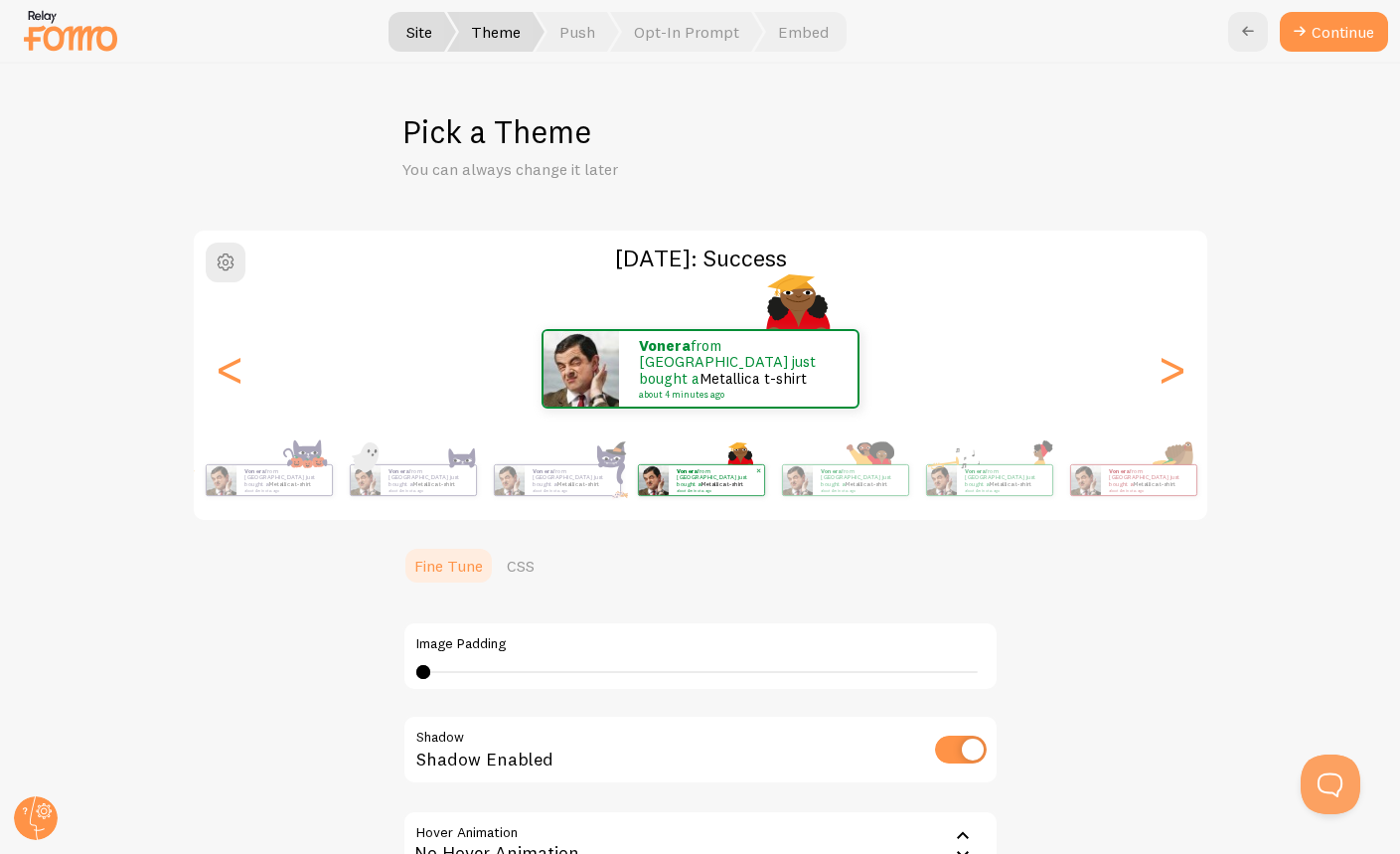 click on "Vonera  from United States just bought a  Metallica t-shirt   about 4 minutes ago" at bounding box center (716, 480) 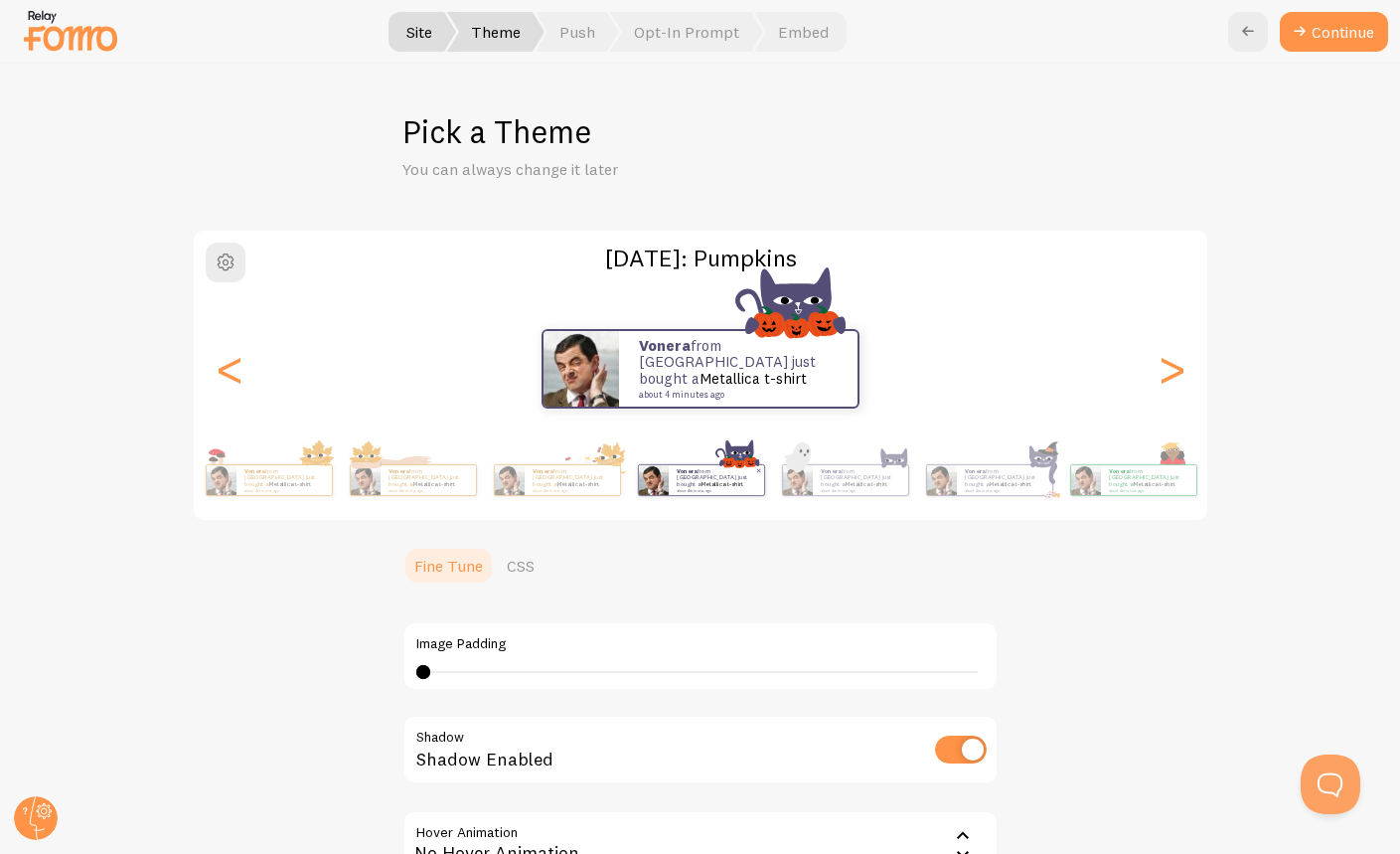 click on "about 4 minutes ago" at bounding box center (715, 490) 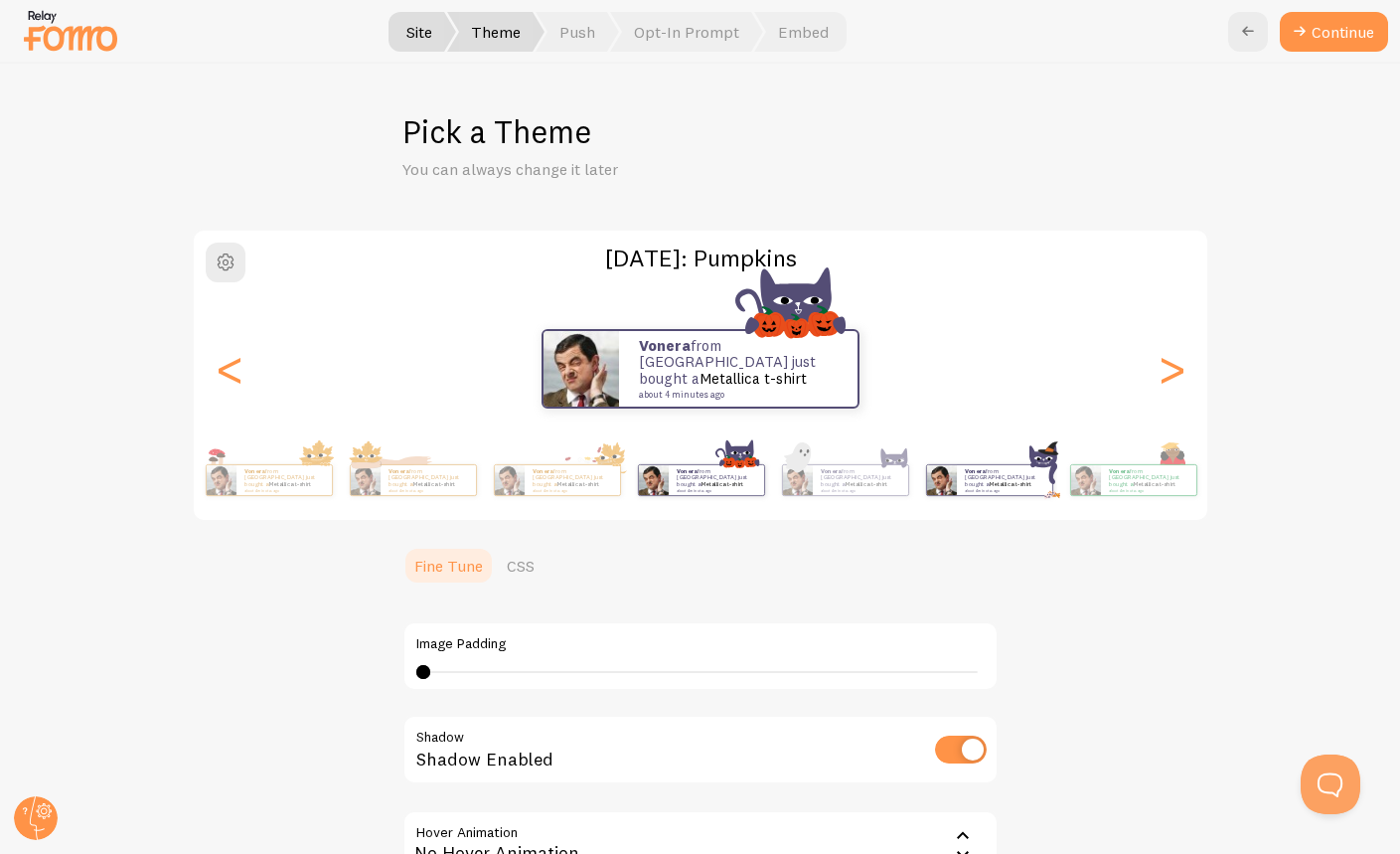 click on "Vonera  from United States just bought a  Metallica t-shirt   about 4 minutes ago" at bounding box center [989, 480] 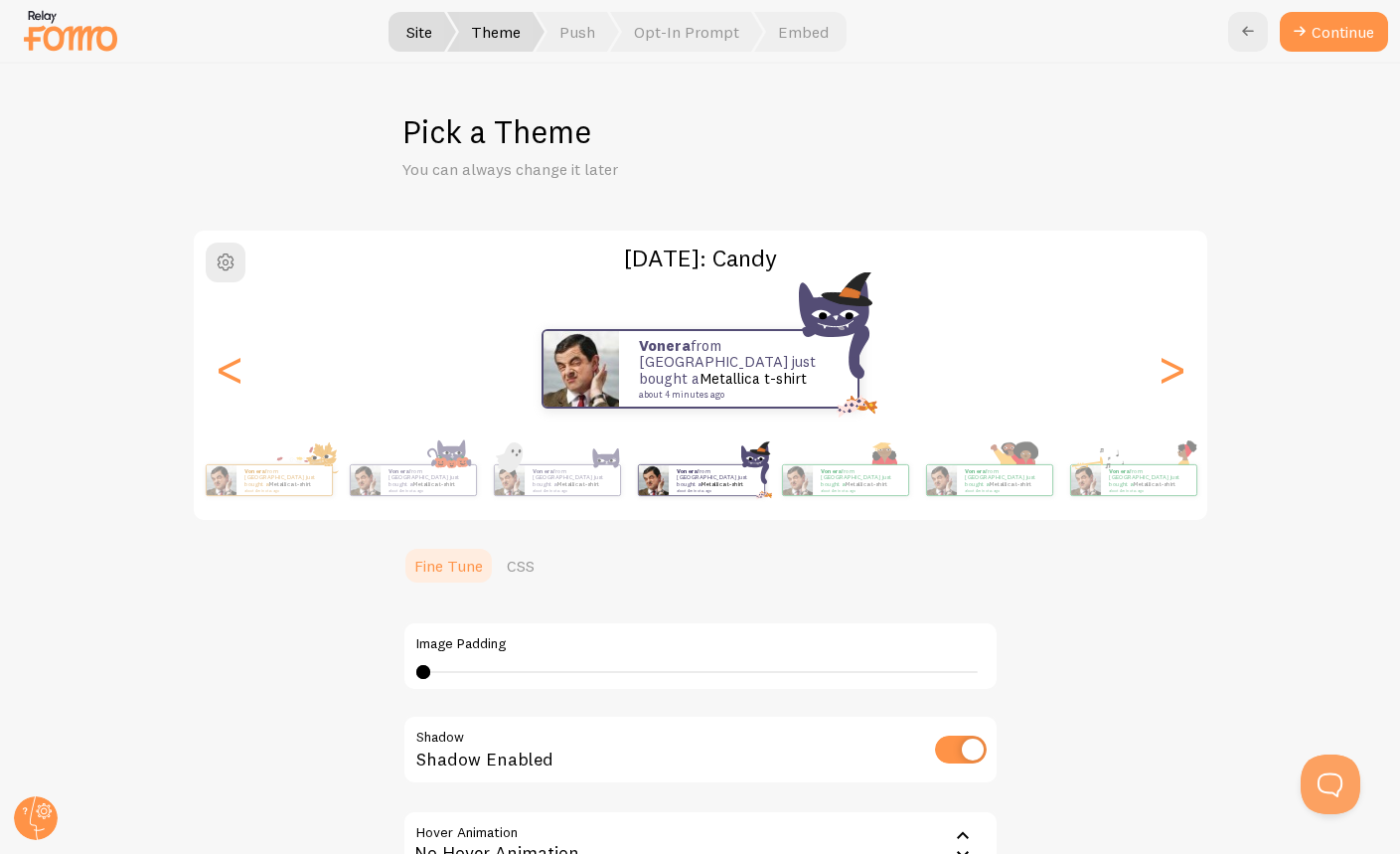 click on "Vonera  from United States just bought a  Metallica t-shirt   about 4 minutes ago" at bounding box center (700, 480) 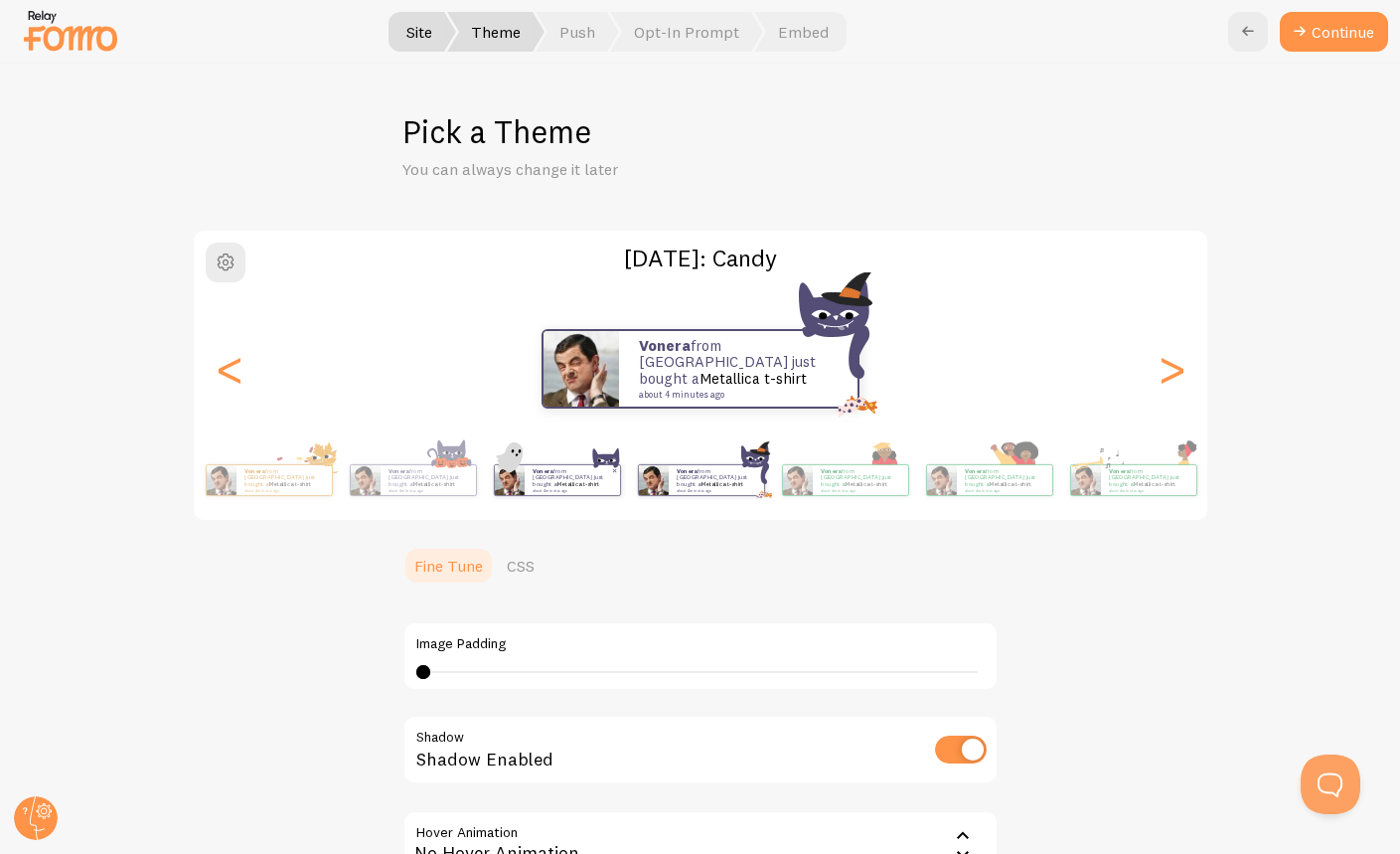 click on "Vonera  from United States just bought a  Metallica t-shirt   about 4 minutes ago" at bounding box center [572, 480] 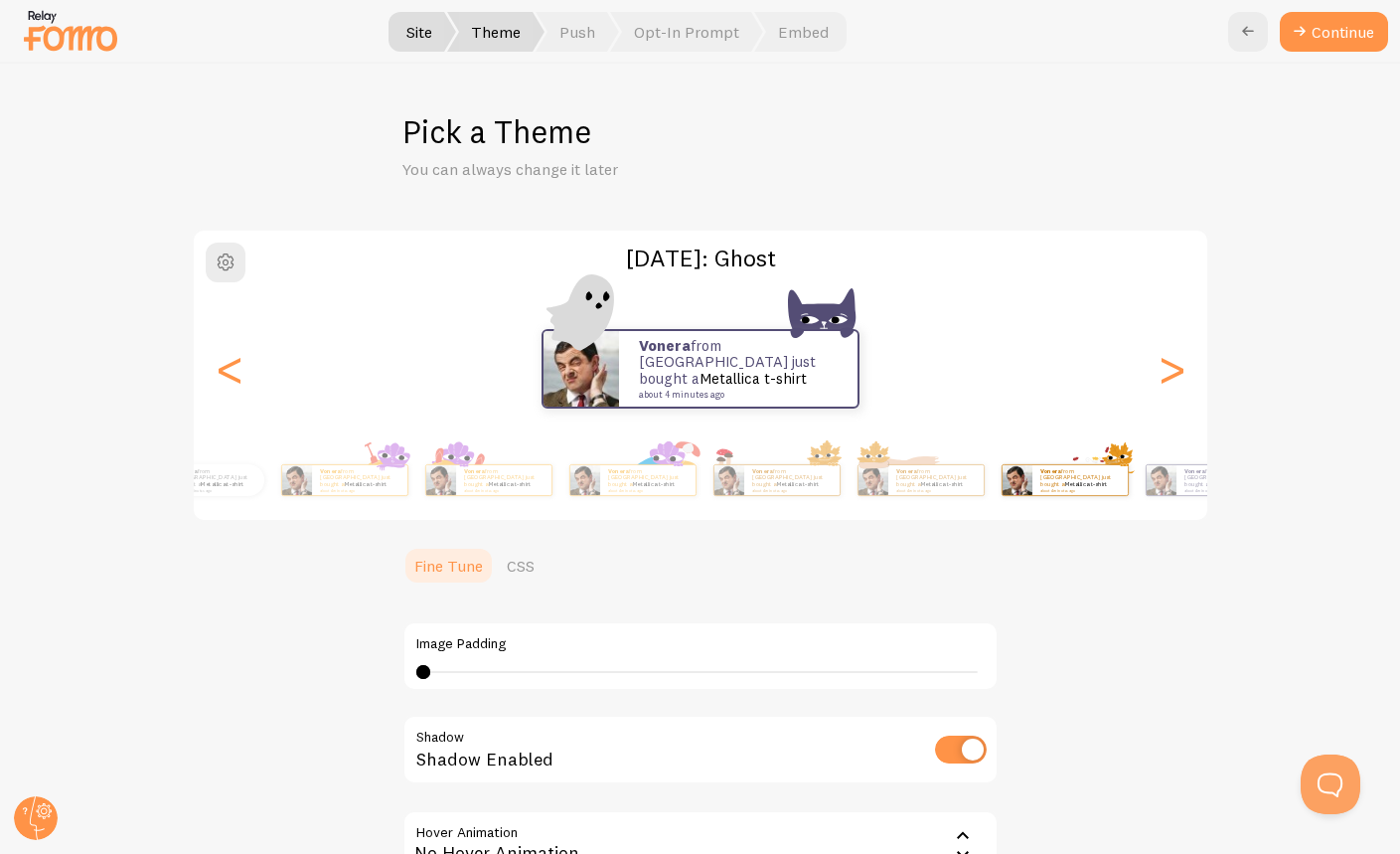 click on "Site
Theme
Push
Opt-In Prompt
Embed
Continue
Pick a Theme   You can always change it later
Halloween: Ghost
Vonera  from United States just bought a  Metallica t-shirt   about 4 minutes ago Vonera  from United States just bought a  Metallica t-shirt   about 4 minutes ago Vonera  from United States just bought a  Metallica t-shirt   about 4 minutes ago Vonera  from United States just bought a  Metallica t-shirt   about 4 minutes ago Vonera  from United States just bought a  Metallica t-shirt   about 4 minutes ago Vonera  from United States just bought a  Metallica t-shirt   about 4 minutes ago Vonera  from United States just bought a  Metallica t-shirt   about 4 minutes ago Vonera  from United States just bought a  Metallica t-shirt   about 4 minutes ago Vonera Metallica t-shirt" at bounding box center (700, 427) 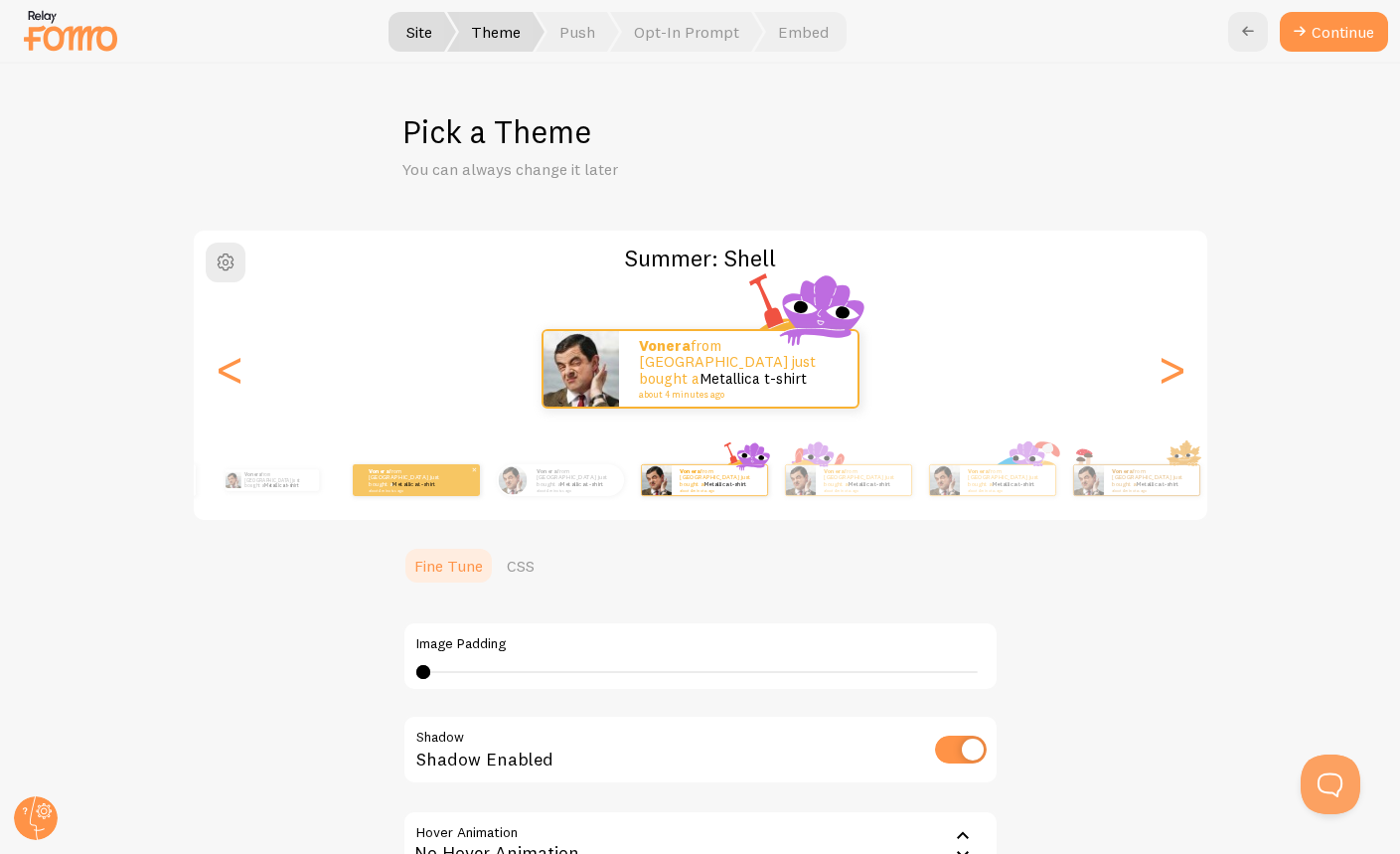 click on "Vonera  from United States just bought a  Metallica t-shirt   about 4 minutes ago" at bounding box center [416, 480] 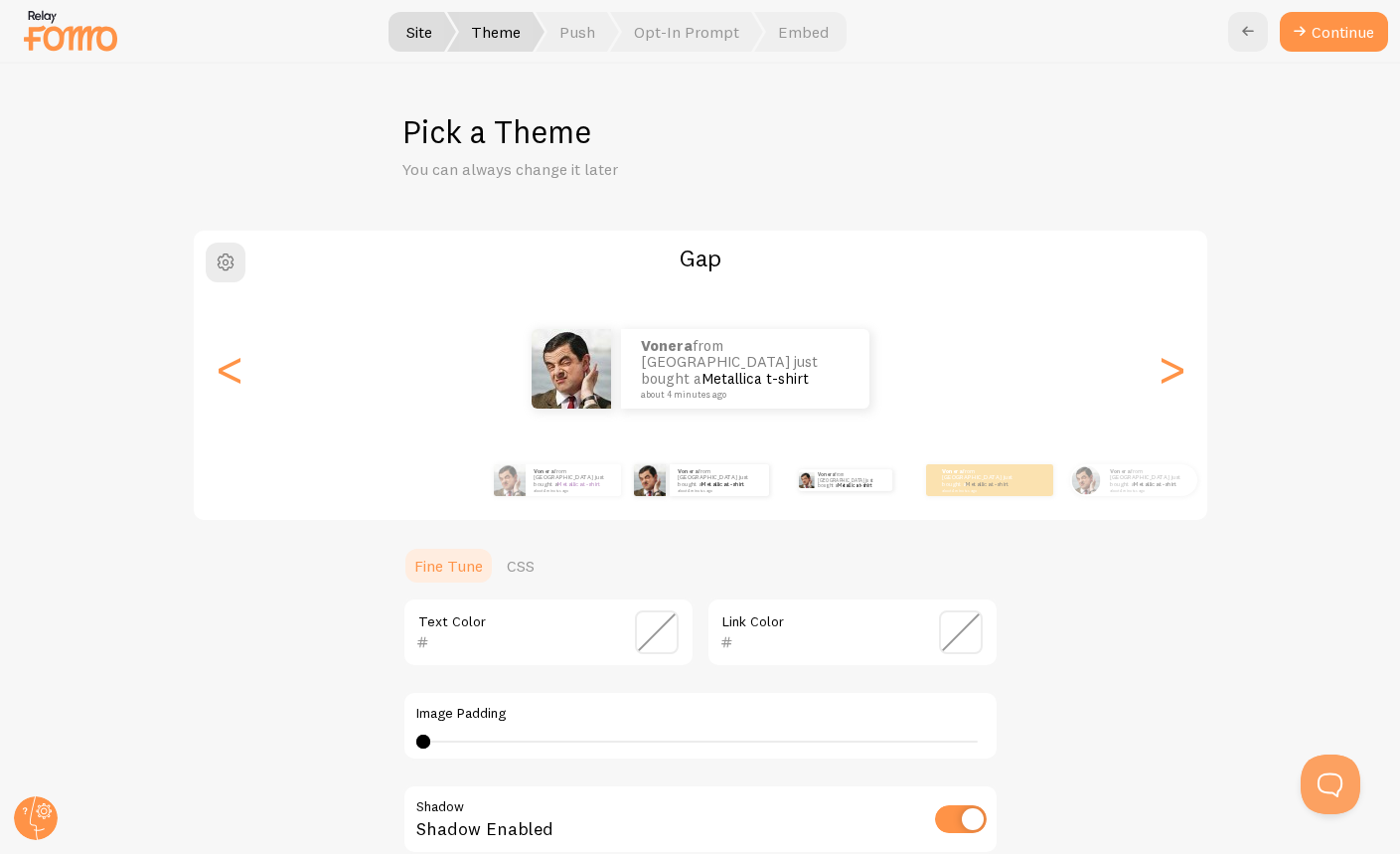 click on "Vonera  from United States just bought a  Metallica t-shirt   about 4 minutes ago" at bounding box center (845, 480) 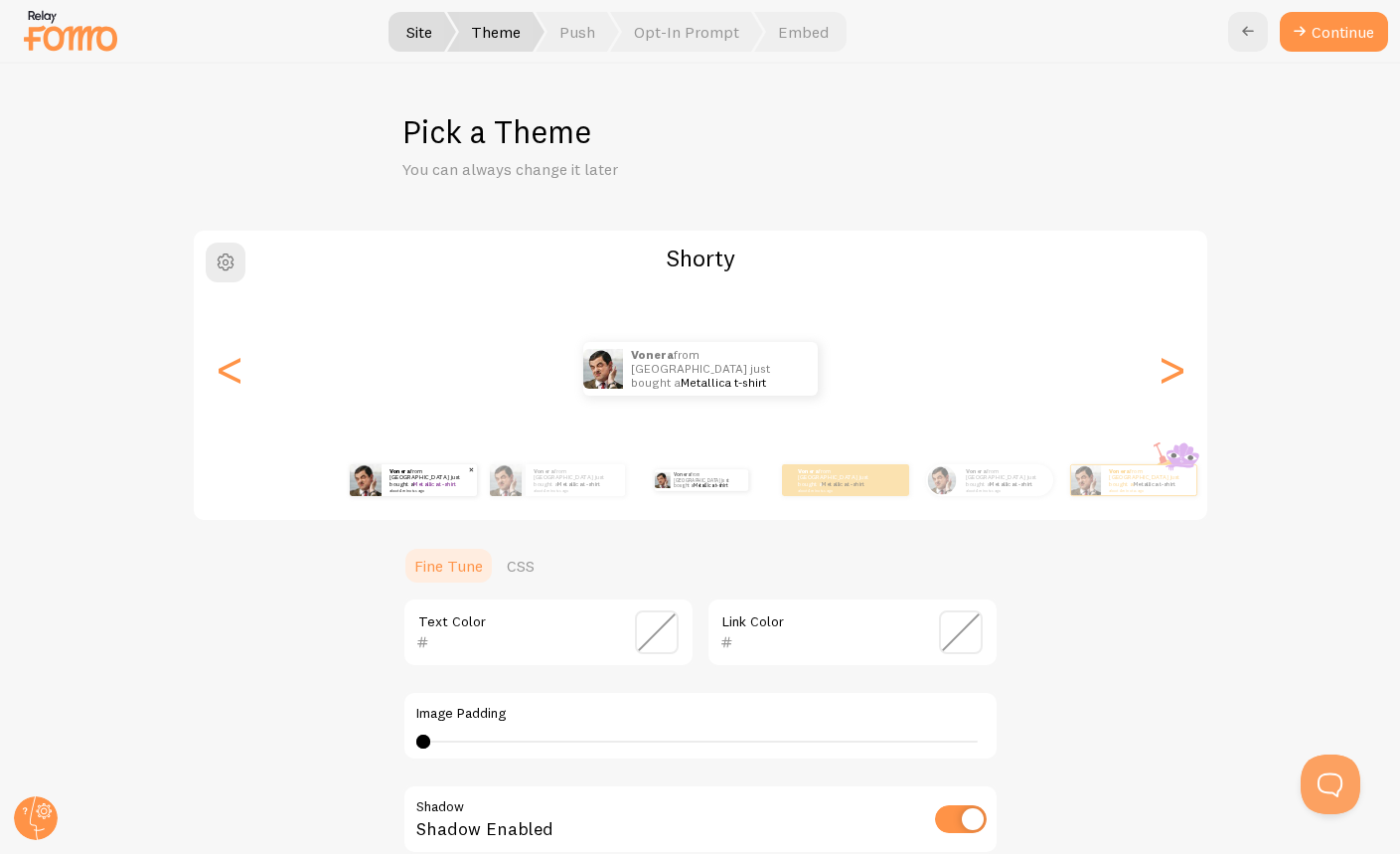 click on "about 4 minutes ago" at bounding box center (428, 490) 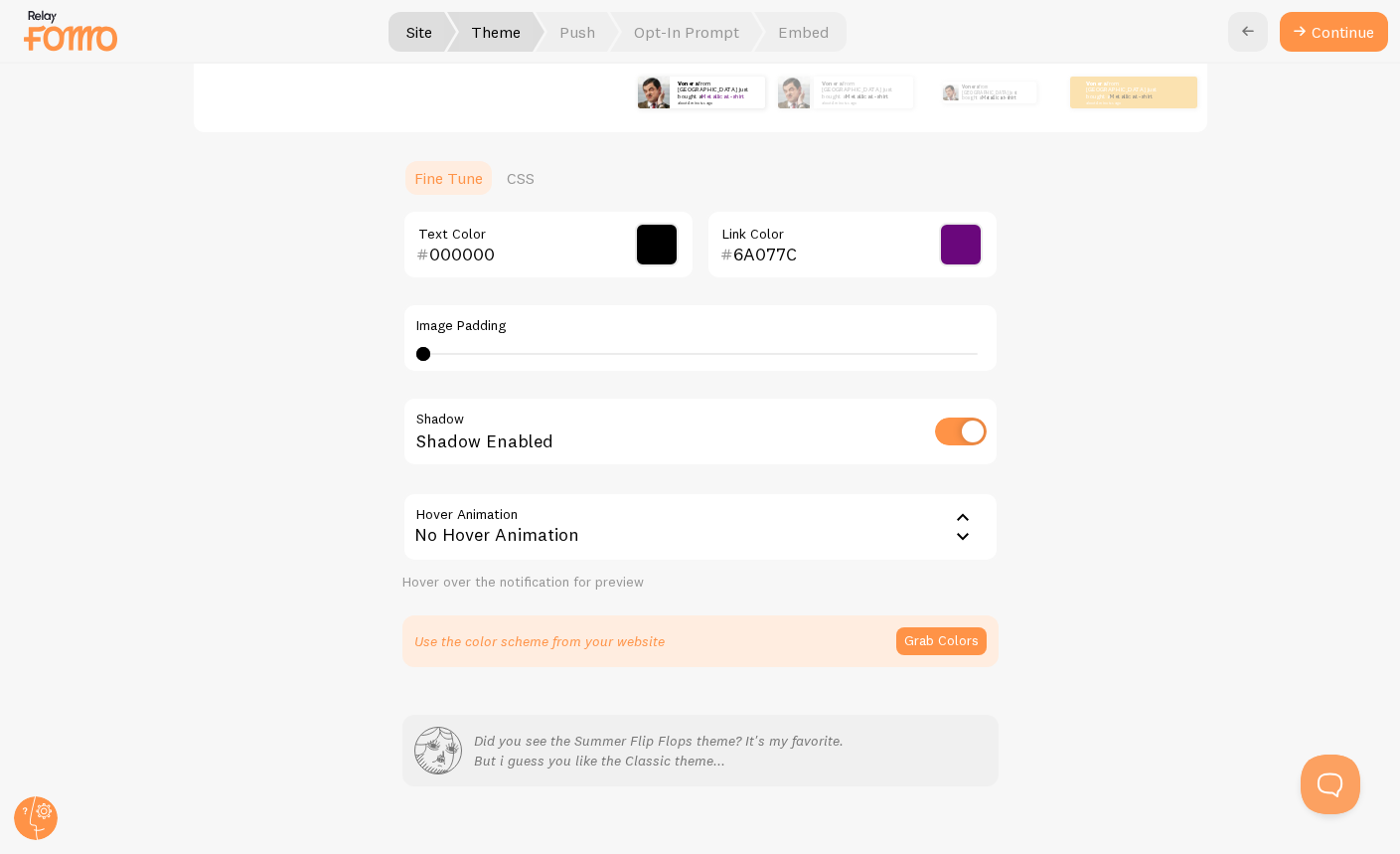 scroll, scrollTop: 416, scrollLeft: 0, axis: vertical 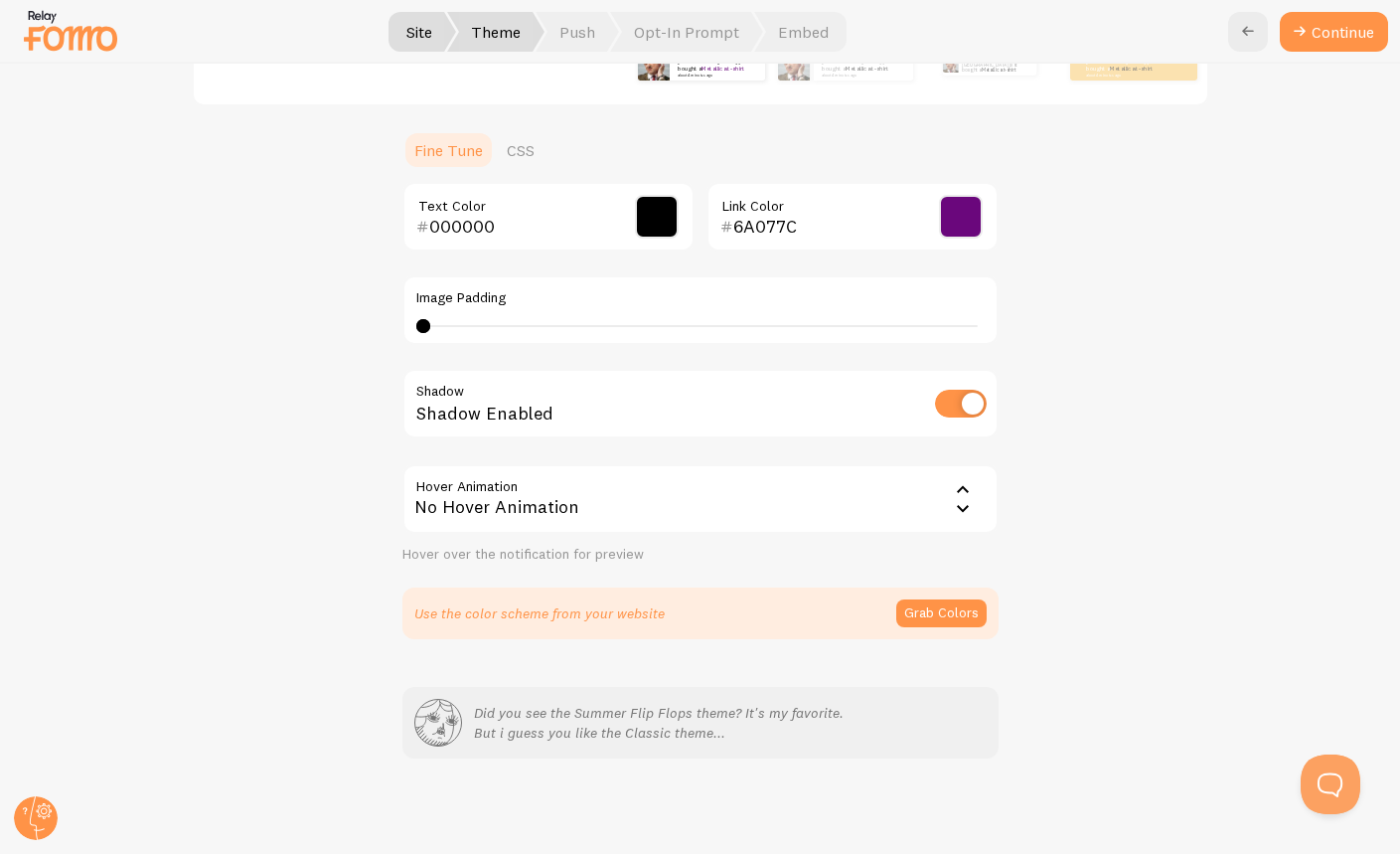 click on "No Hover Animation" at bounding box center (700, 499) 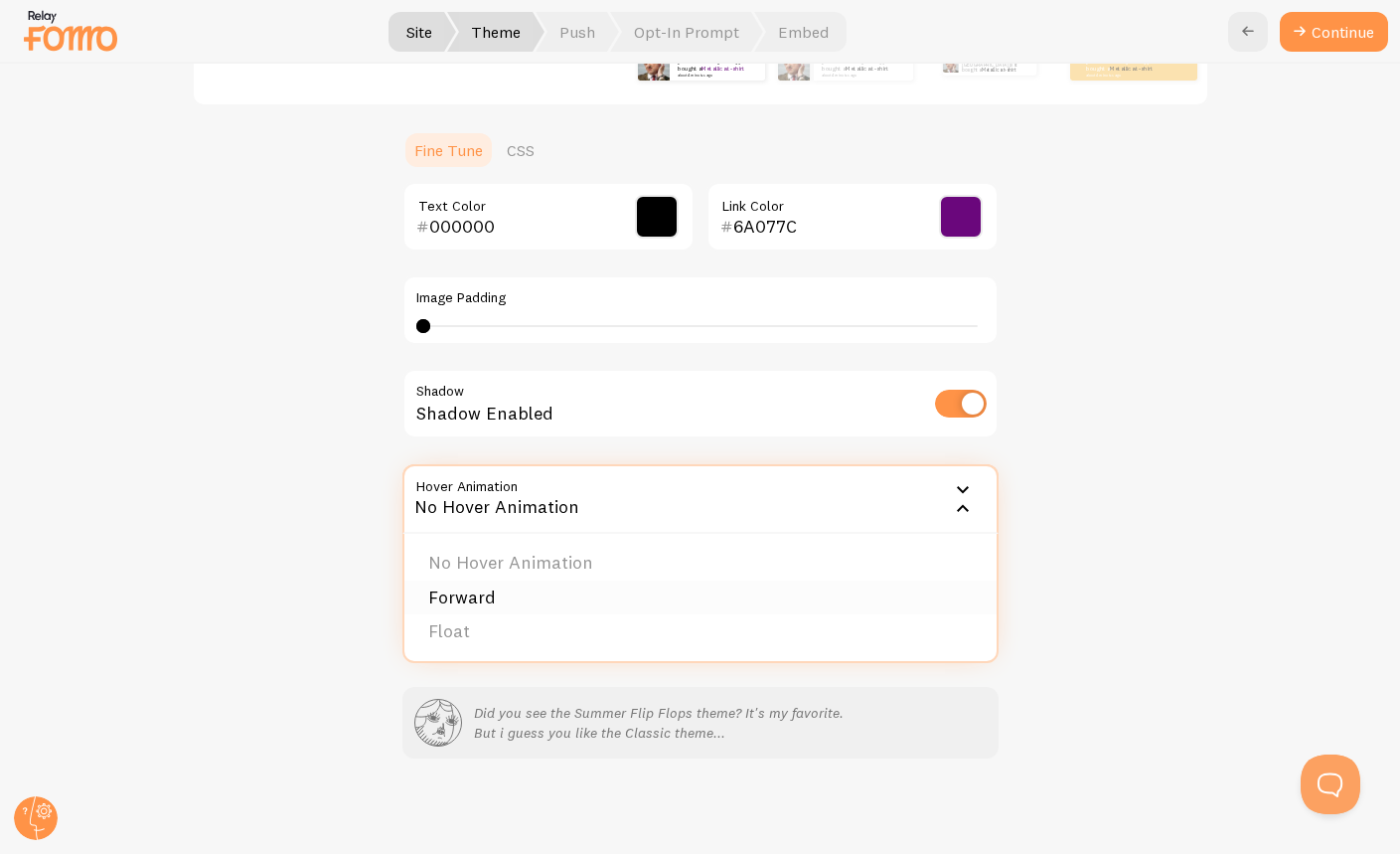 drag, startPoint x: 728, startPoint y: 587, endPoint x: 720, endPoint y: 598, distance: 13.601471 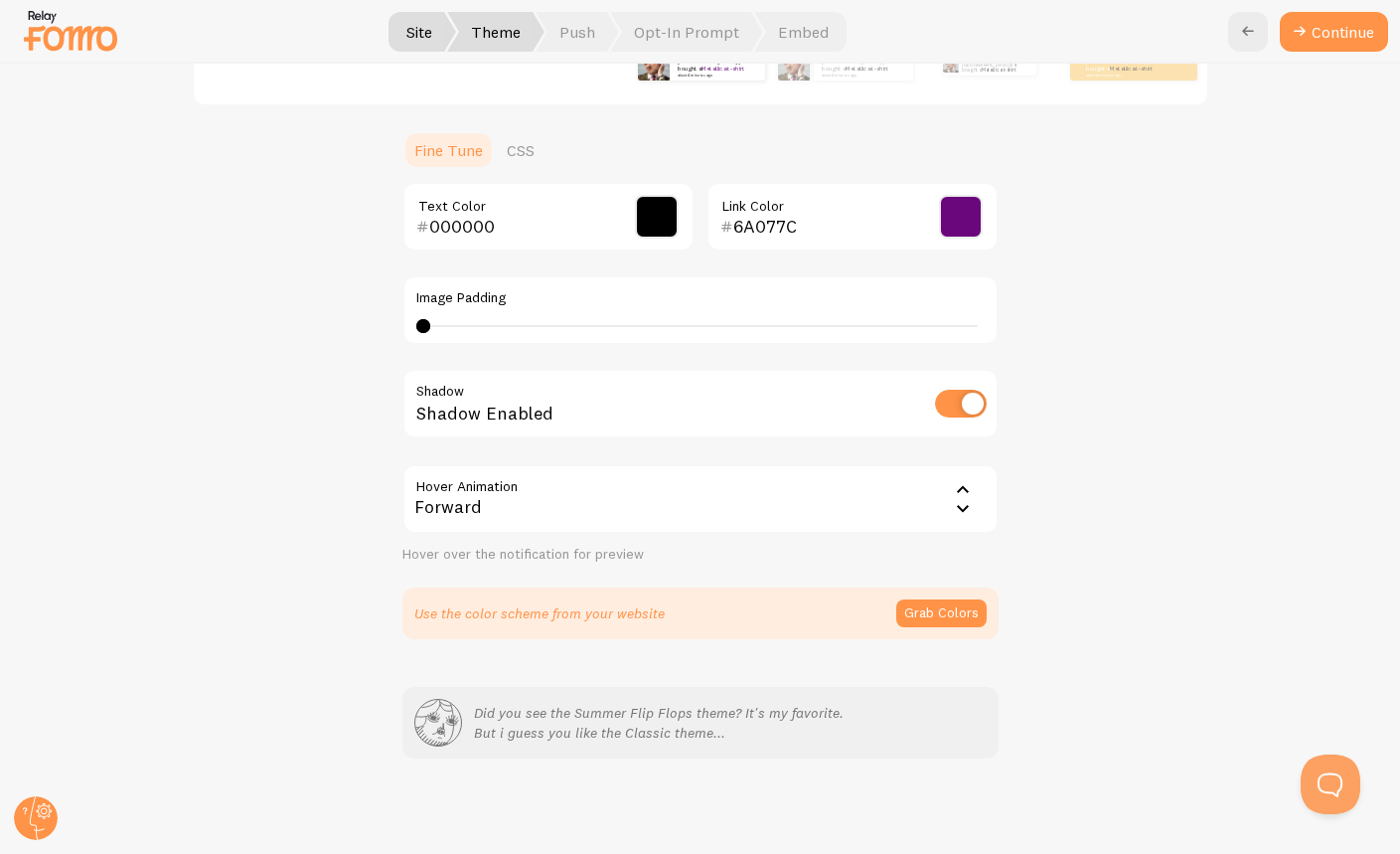 click on "Forward" at bounding box center (700, 499) 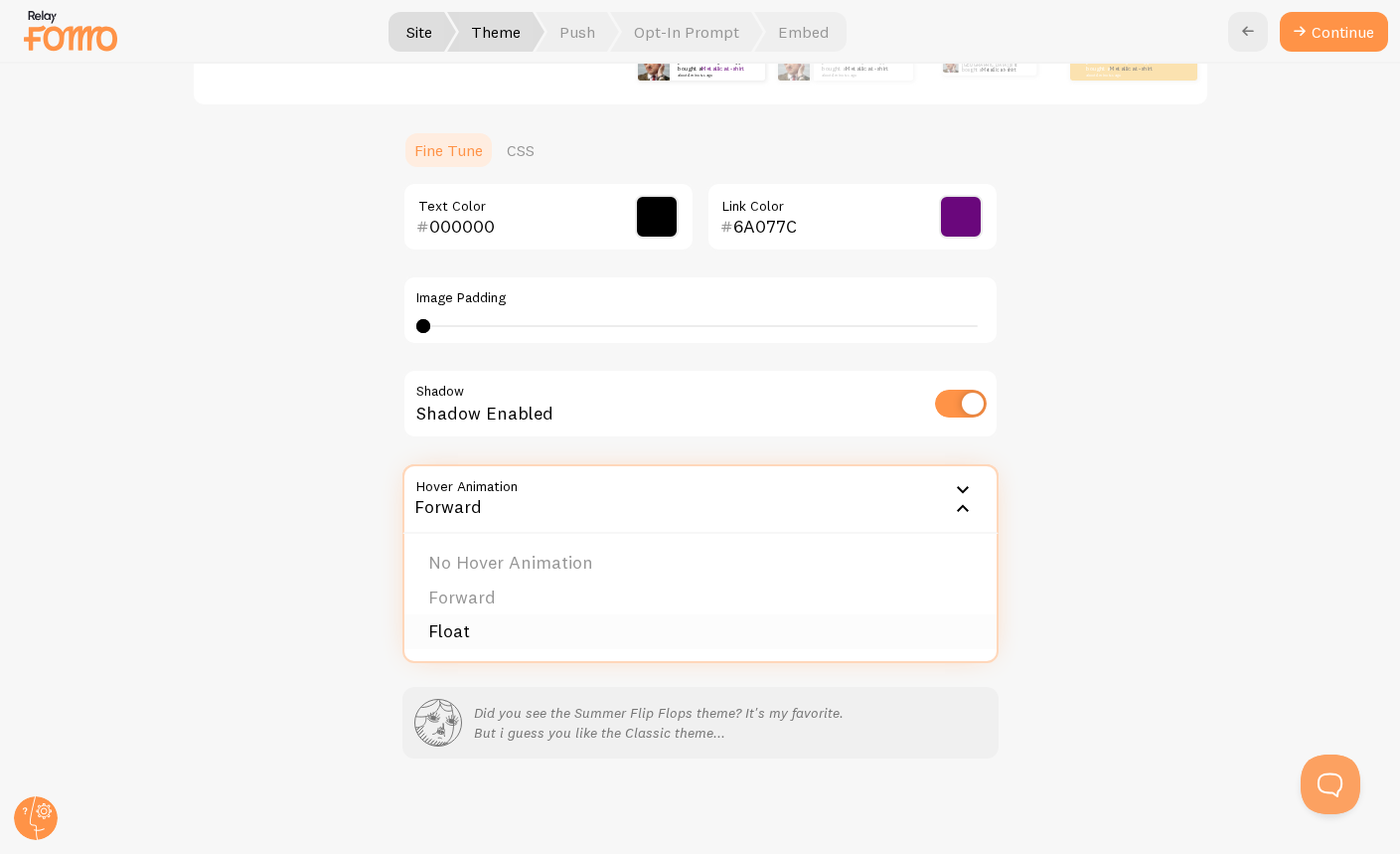 click on "Float" at bounding box center (700, 631) 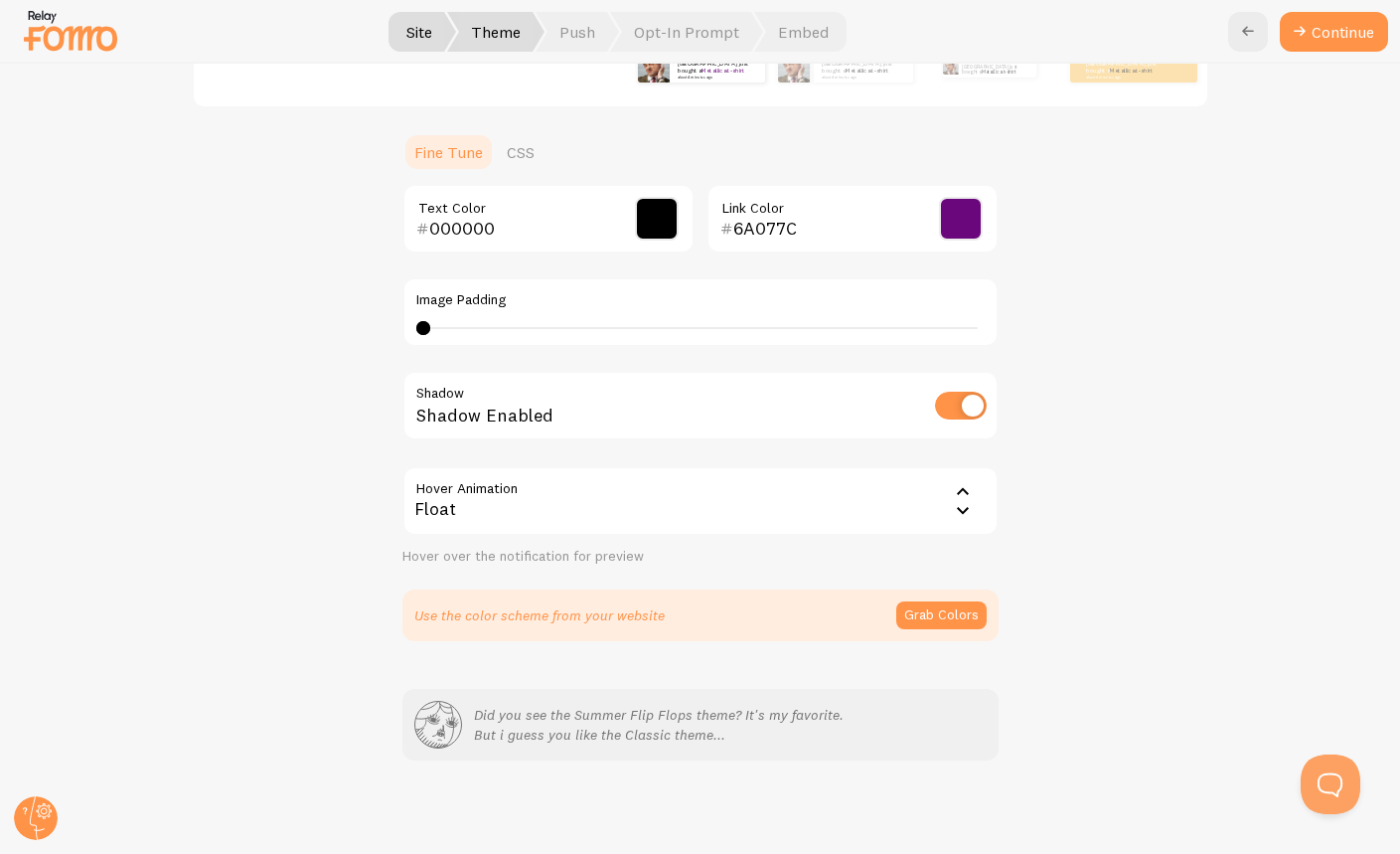 scroll, scrollTop: 416, scrollLeft: 0, axis: vertical 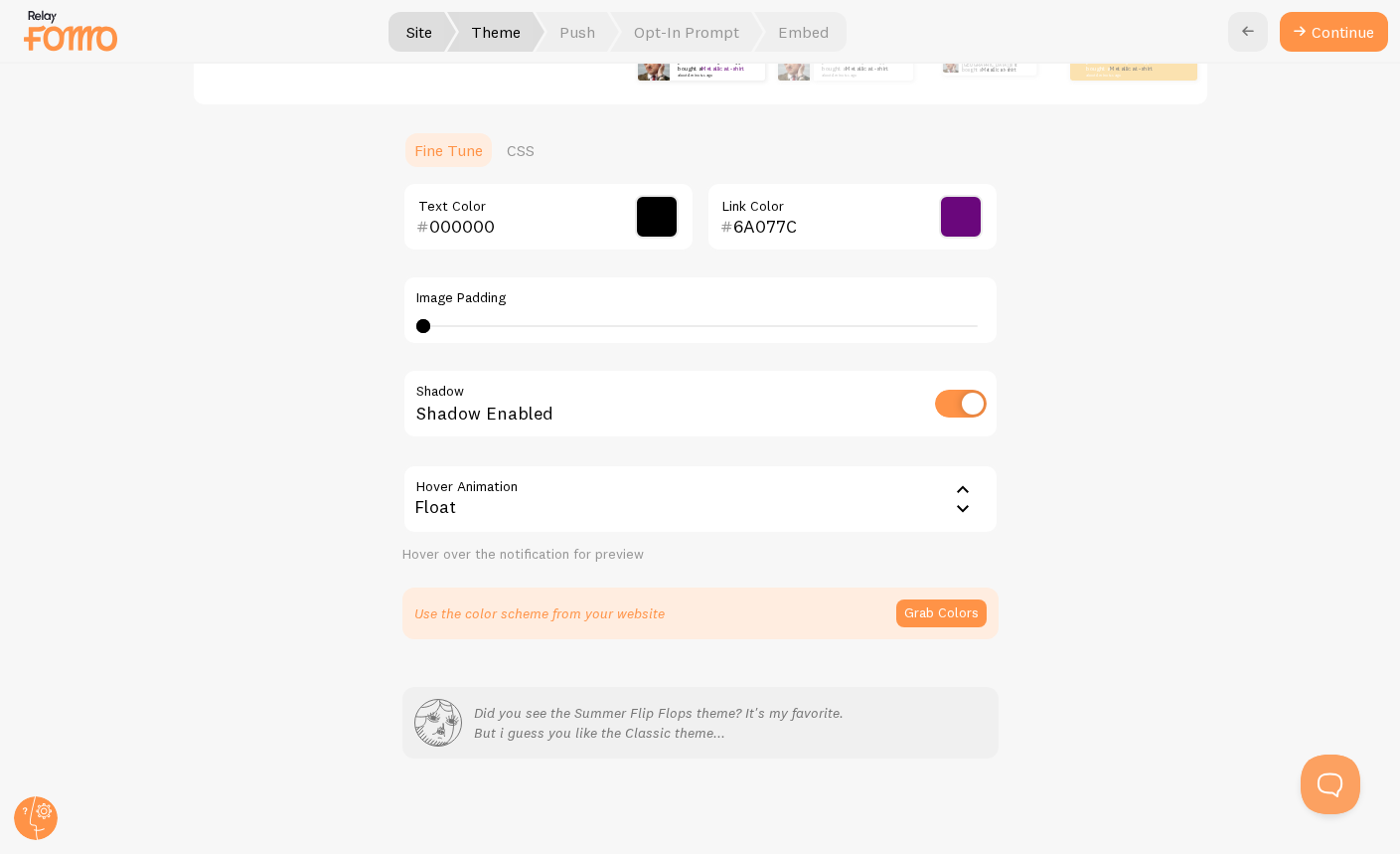 click on "Float" at bounding box center (700, 499) 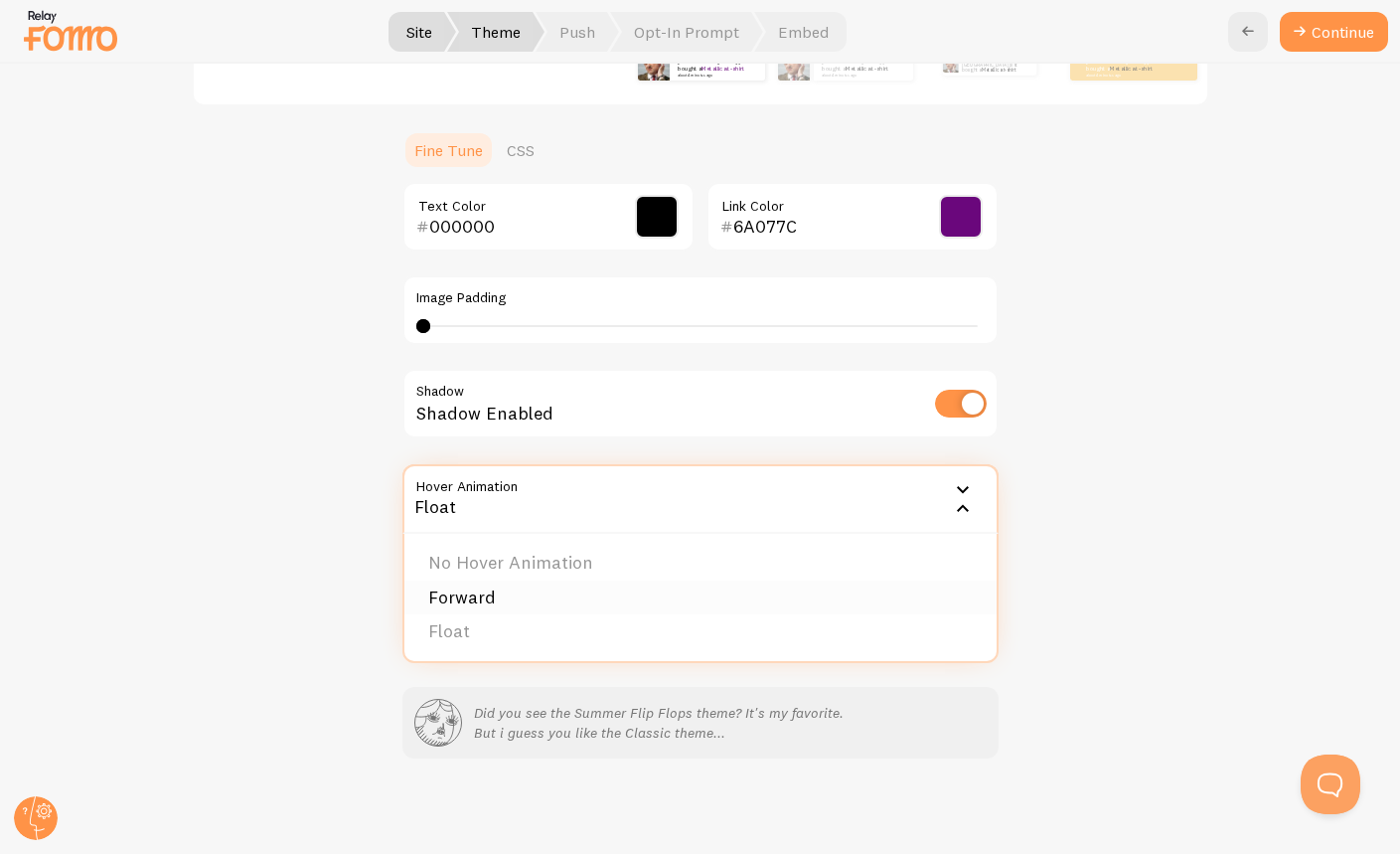 click on "Forward" at bounding box center (700, 598) 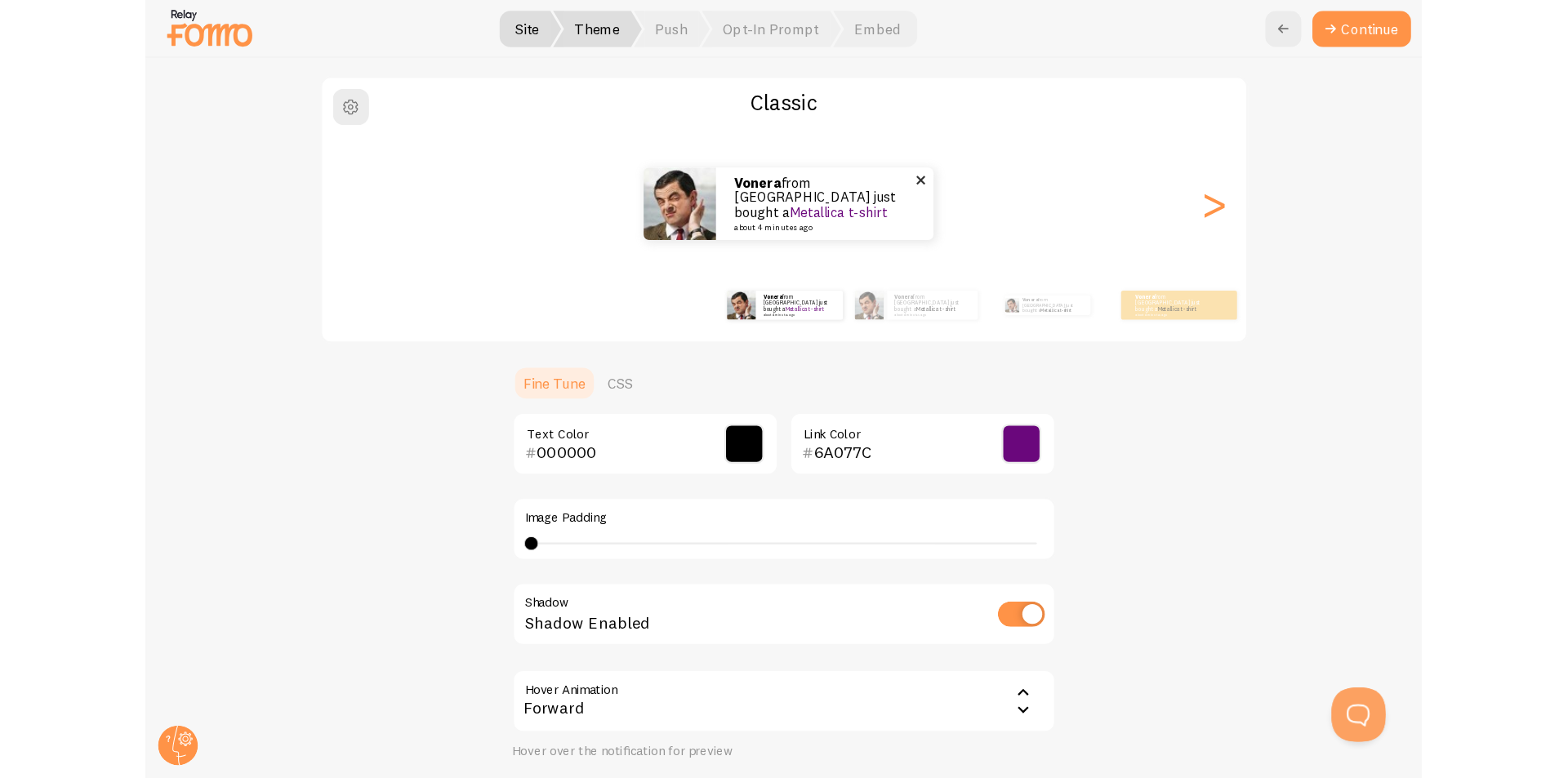 scroll, scrollTop: 96, scrollLeft: 0, axis: vertical 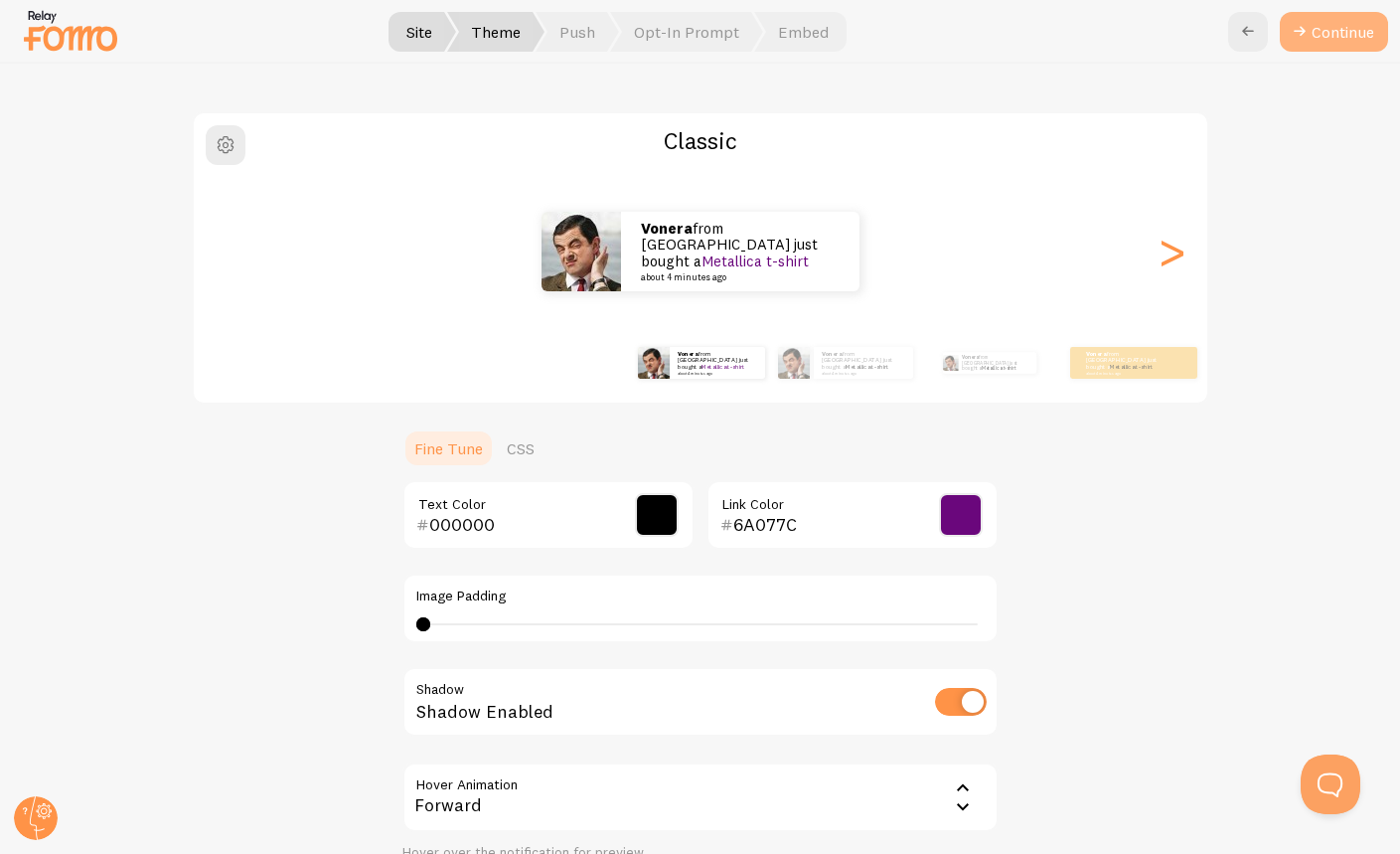 click on "Continue" at bounding box center [1333, 32] 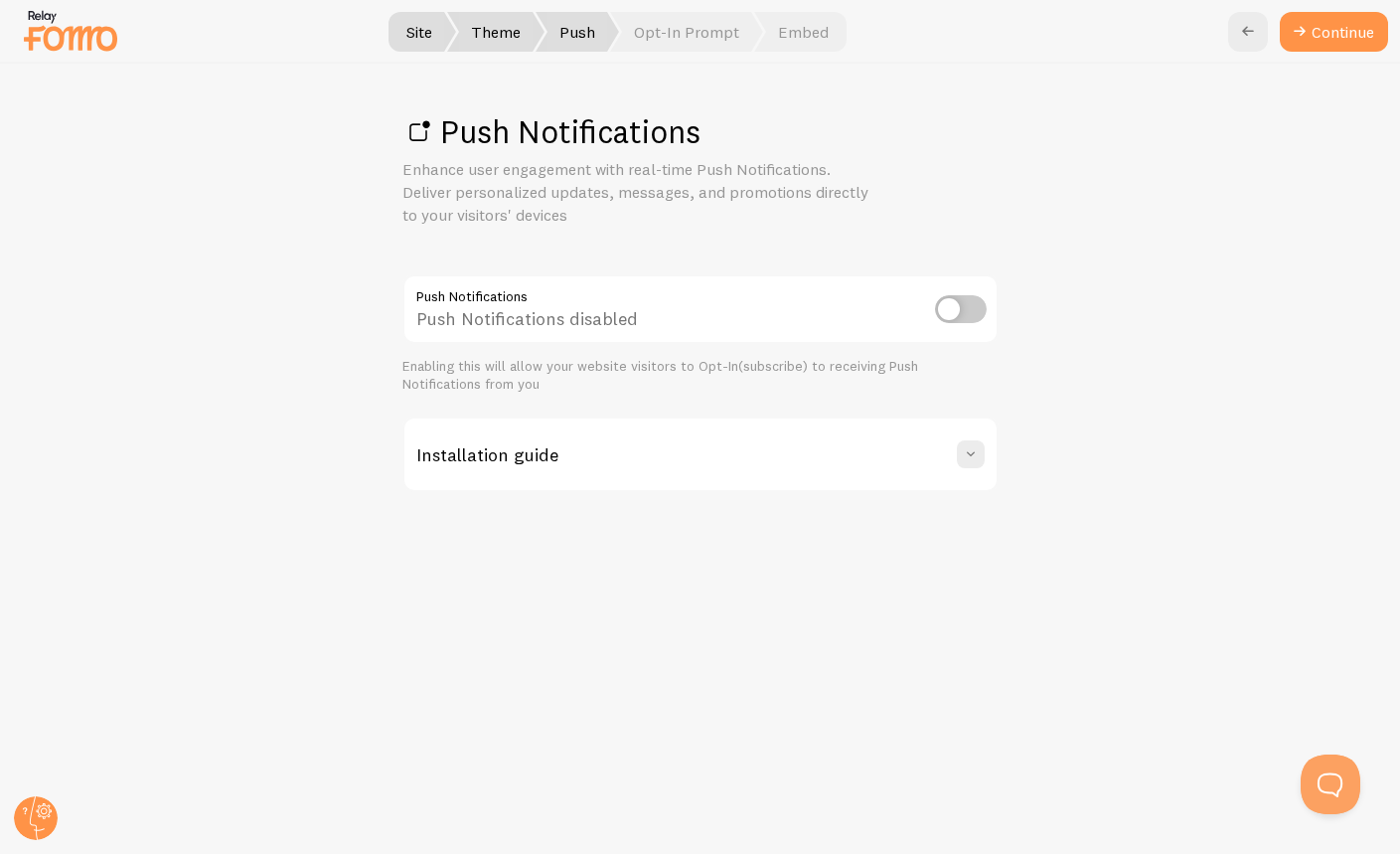 click on "Installation guide" at bounding box center (700, 454) 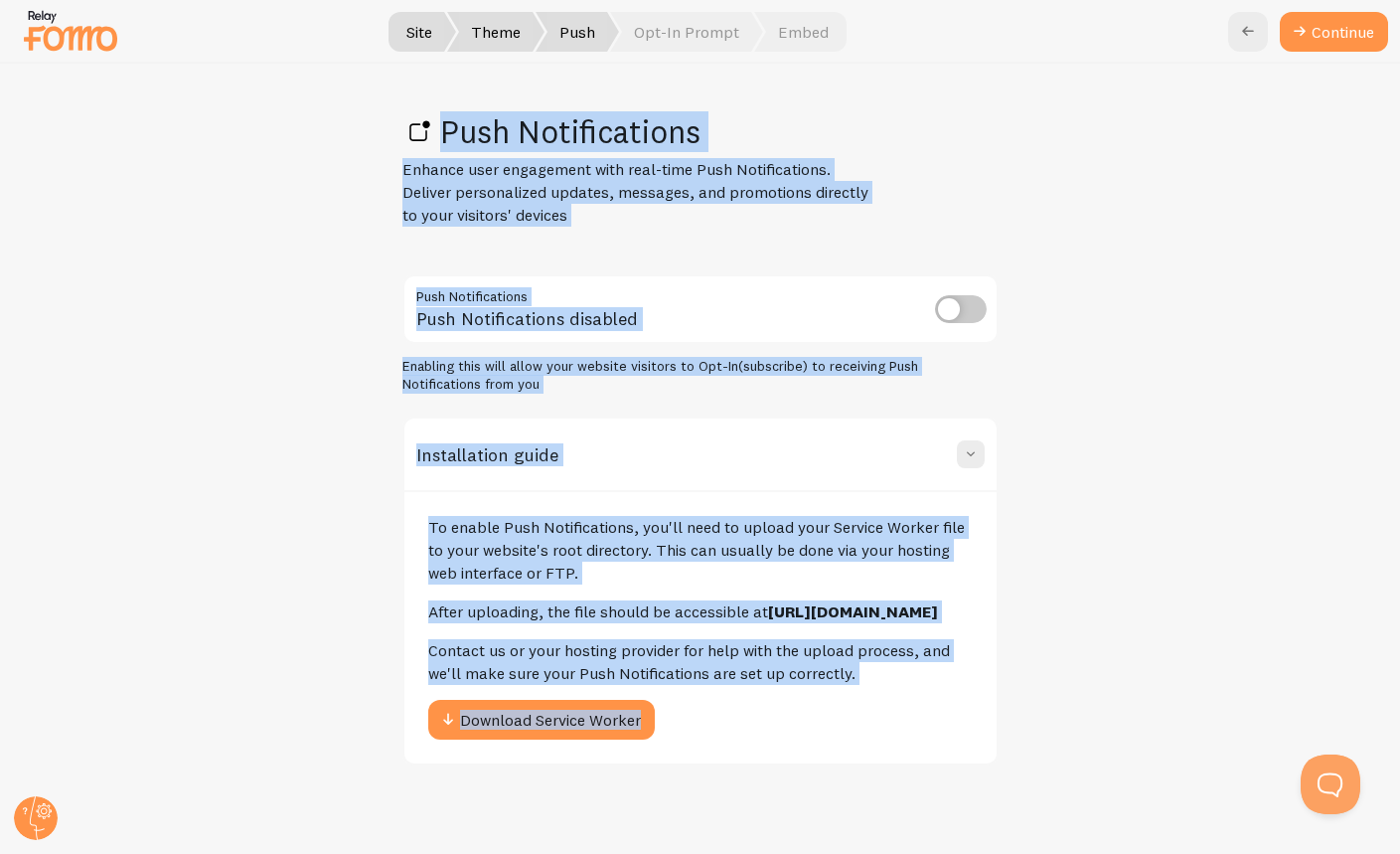 drag, startPoint x: 764, startPoint y: 761, endPoint x: 378, endPoint y: 89, distance: 774.971 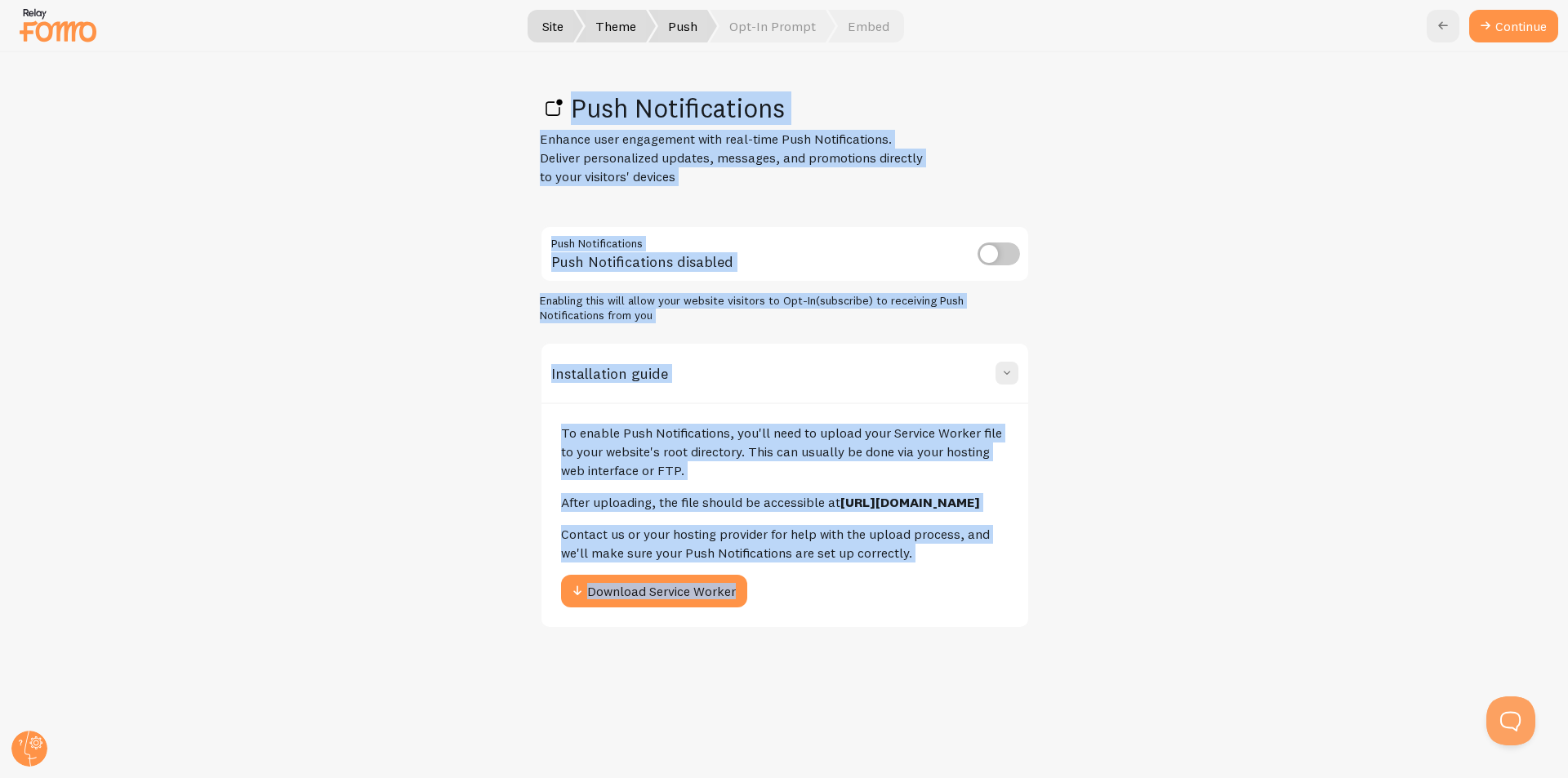 click on "Push Notifications
Enhance user engagement with real-time Push Notifications. Deliver personalized updates, messages, and promotions directly to your visitors' devices       Push Notifications   Push Notifications disabled   Enabling this will allow your website visitors to Opt-In(subscribe) to receiving Push Notifications from you   Installation guide
To enable Push Notifications, you'll need to upload your Service Worker file to your website's root directory. This can usually be done via your hosting web interface or FTP.
After uploading, the file should be accessible at  https://vonera-shop.com/firebase-messaging-sw.js
Contact us or your hosting provider for help with the upload process, and we'll make sure your Push Notifications are set up correctly.
Download Service Worker" at bounding box center (784, 415) 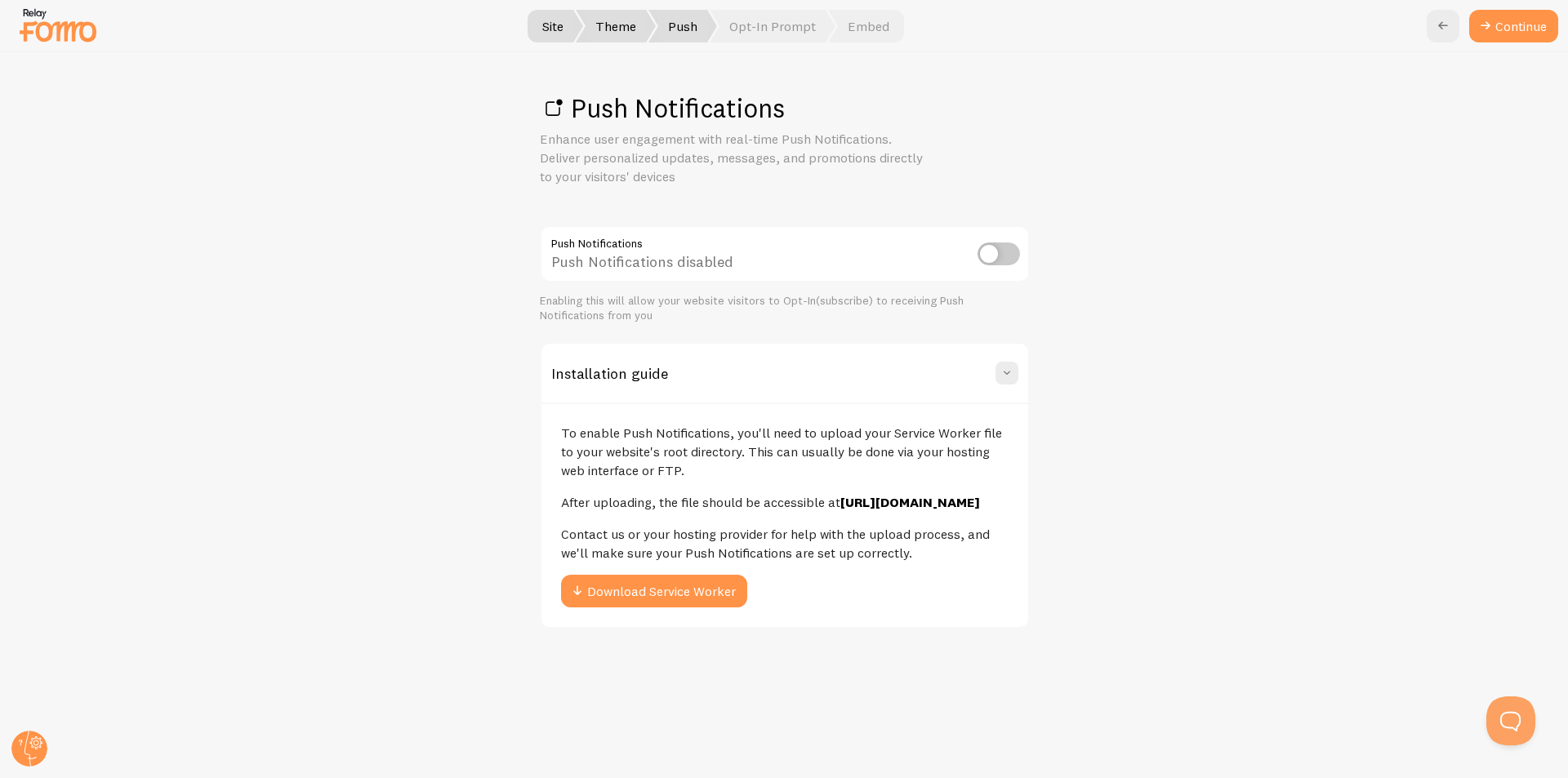 click on "Enabling this will allow your website visitors to Opt-In(subscribe) to receiving Push Notifications from you" at bounding box center (785, 308) 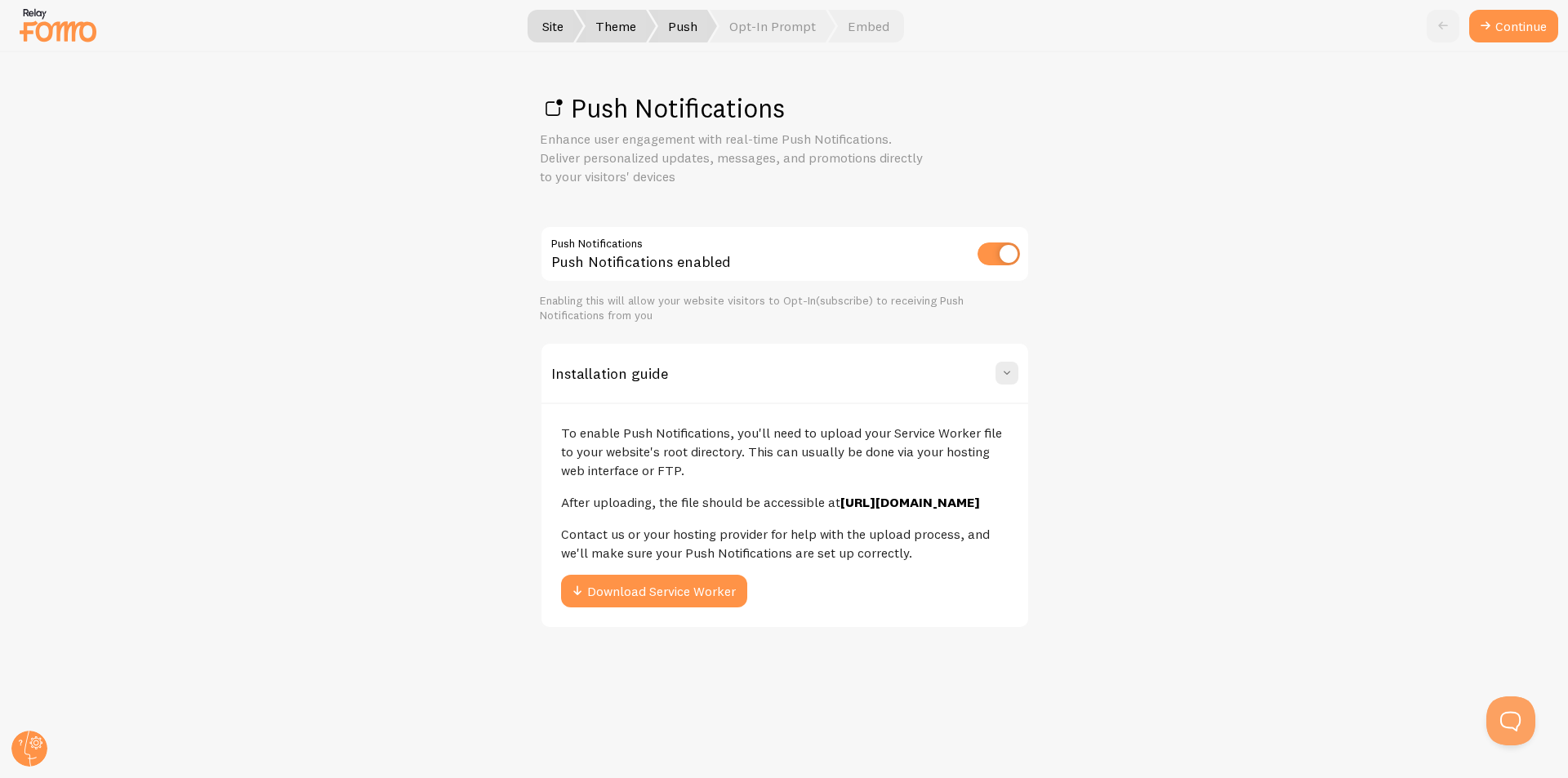 click on "Push Notifications
Enhance user engagement with real-time Push Notifications. Deliver personalized updates, messages, and promotions directly to your visitors' devices       Push Notifications   Push Notifications enabled   Enabling this will allow your website visitors to Opt-In(subscribe) to receiving Push Notifications from you   Installation guide
To enable Push Notifications, you'll need to upload your Service Worker file to your website's root directory. This can usually be done via your hosting web interface or FTP.
After uploading, the file should be accessible at  https://vonera-shop.com/firebase-messaging-sw.js
Contact us or your hosting provider for help with the upload process, and we'll make sure your Push Notifications are set up correctly.
Download Service Worker" at bounding box center [784, 415] 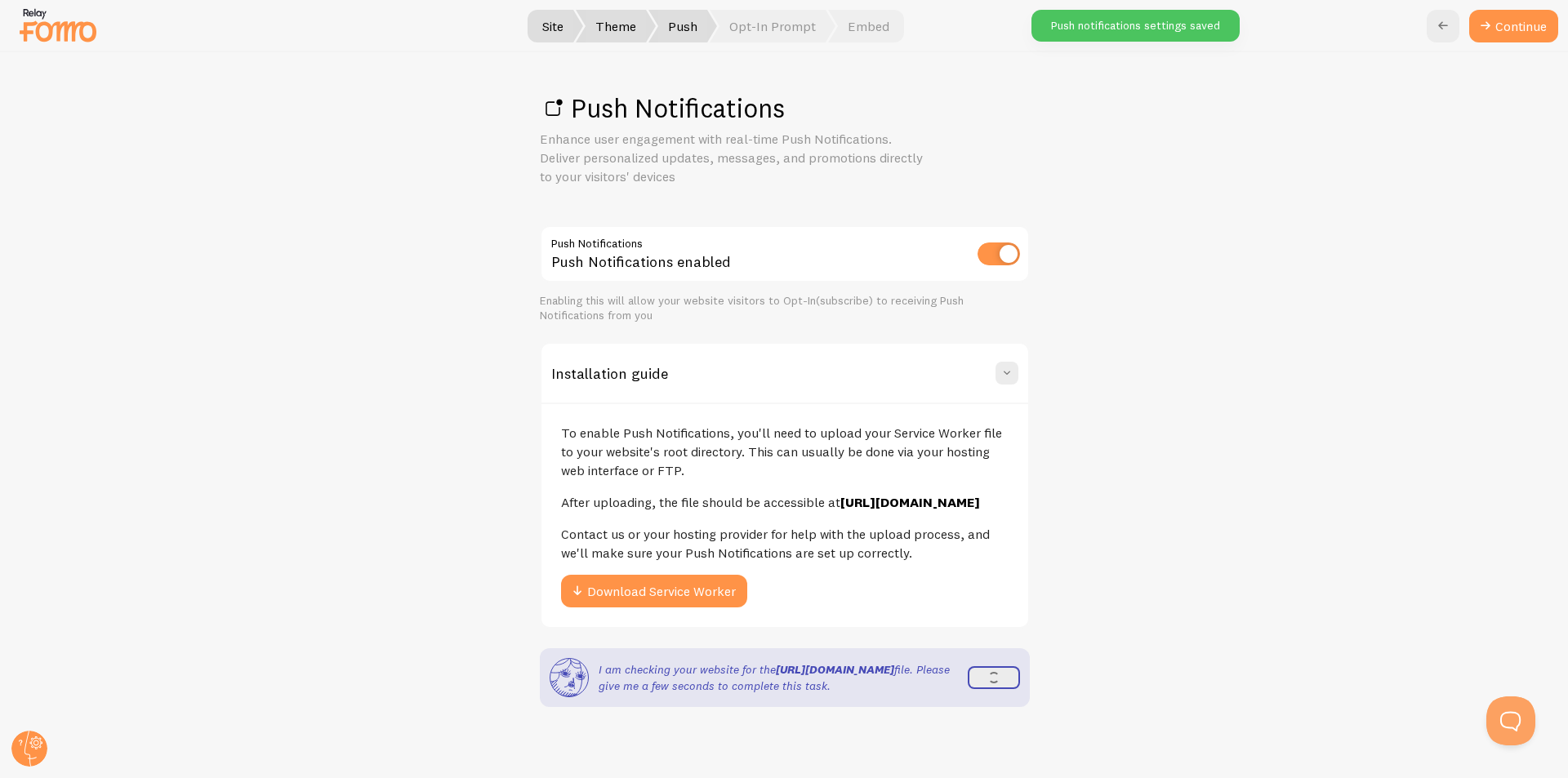 click on "Push Notifications
Enhance user engagement with real-time Push Notifications. Deliver personalized updates, messages, and promotions directly to your visitors' devices       Push Notifications   Push Notifications enabled   Enabling this will allow your website visitors to Opt-In(subscribe) to receiving Push Notifications from you   Installation guide
To enable Push Notifications, you'll need to upload your Service Worker file to your website's root directory. This can usually be done via your hosting web interface or FTP.
After uploading, the file should be accessible at  https://vonera-shop.com/firebase-messaging-sw.js
Contact us or your hosting provider for help with the upload process, and we'll make sure your Push Notifications are set up correctly.
Download Service Worker
I am checking your website for the   https://vonera-shop.com/firebase-messaging-sw.js" at bounding box center [784, 415] 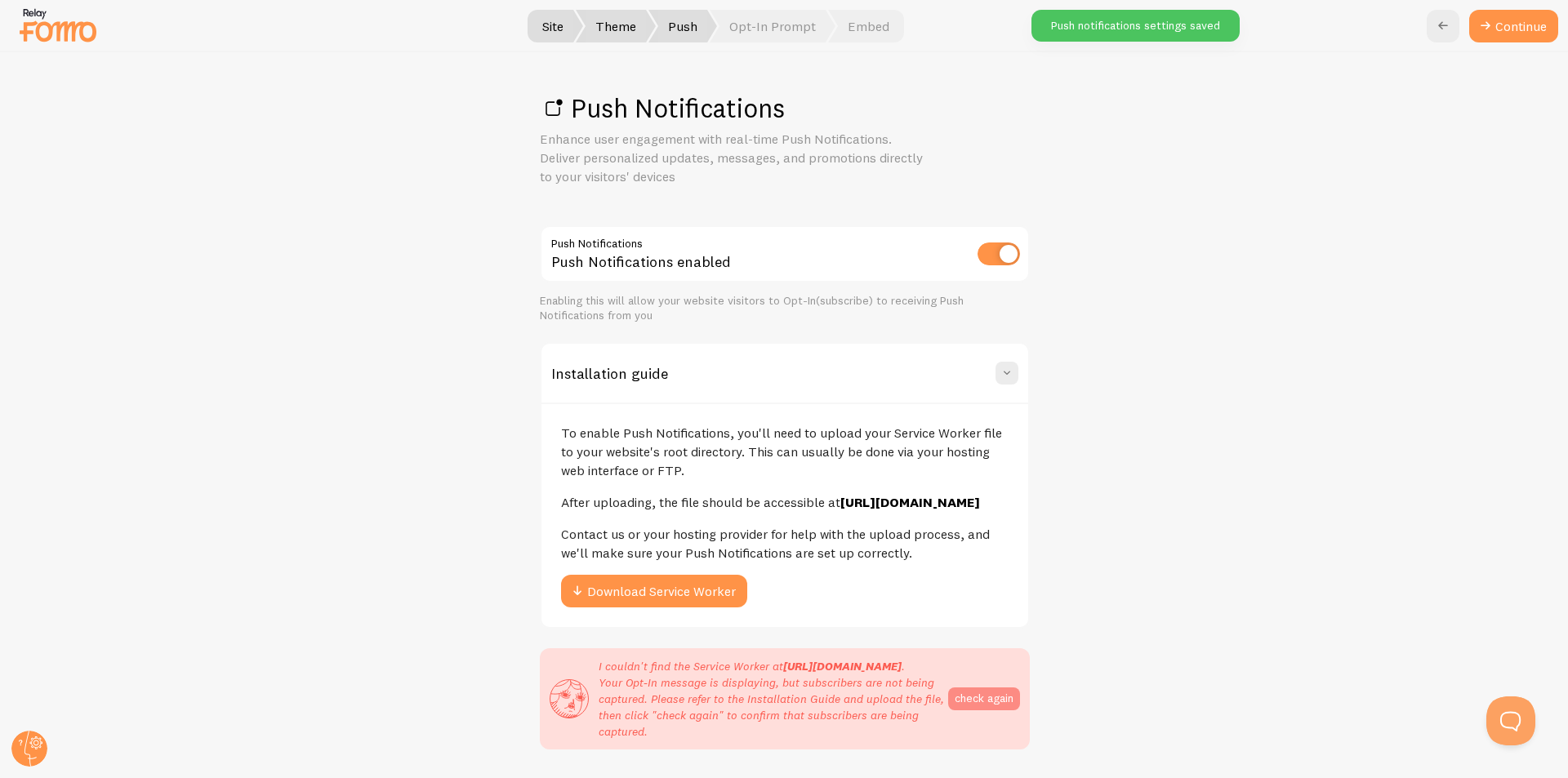 click on "check again" at bounding box center (984, 699) 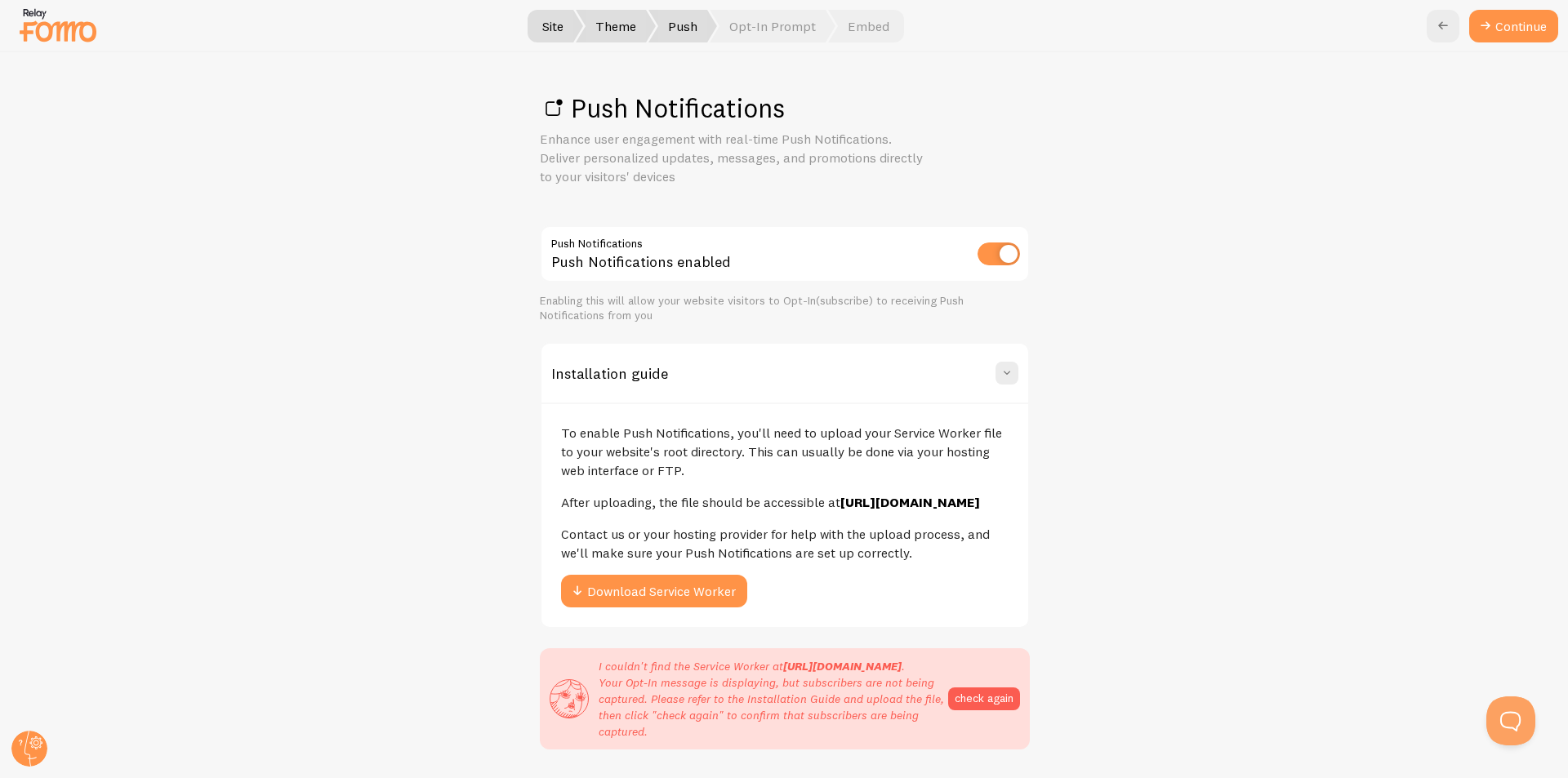 click on "Push Notifications
Enhance user engagement with real-time Push Notifications. Deliver personalized updates, messages, and promotions directly to your visitors' devices       Push Notifications   Push Notifications enabled   Enabling this will allow your website visitors to Opt-In(subscribe) to receiving Push Notifications from you   Installation guide
To enable Push Notifications, you'll need to upload your Service Worker file to your website's root directory. This can usually be done via your hosting web interface or FTP.
After uploading, the file should be accessible at  https://vonera-shop.com/firebase-messaging-sw.js
Contact us or your hosting provider for help with the upload process, and we'll make sure your Push Notifications are set up correctly.
Download Service Worker
I couldn't find the Service Worker at  .
check again" at bounding box center [784, 415] 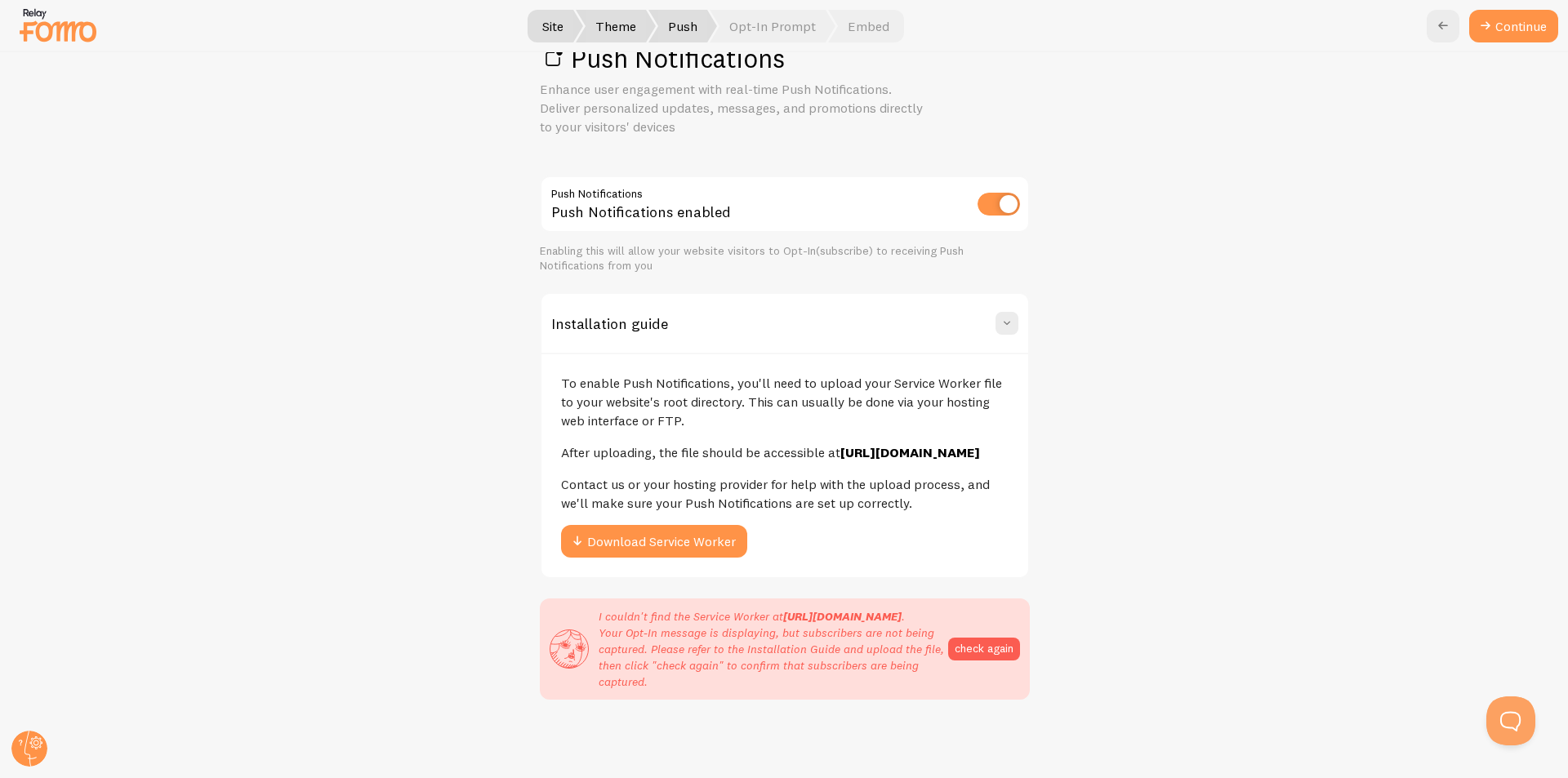 scroll, scrollTop: 85, scrollLeft: 0, axis: vertical 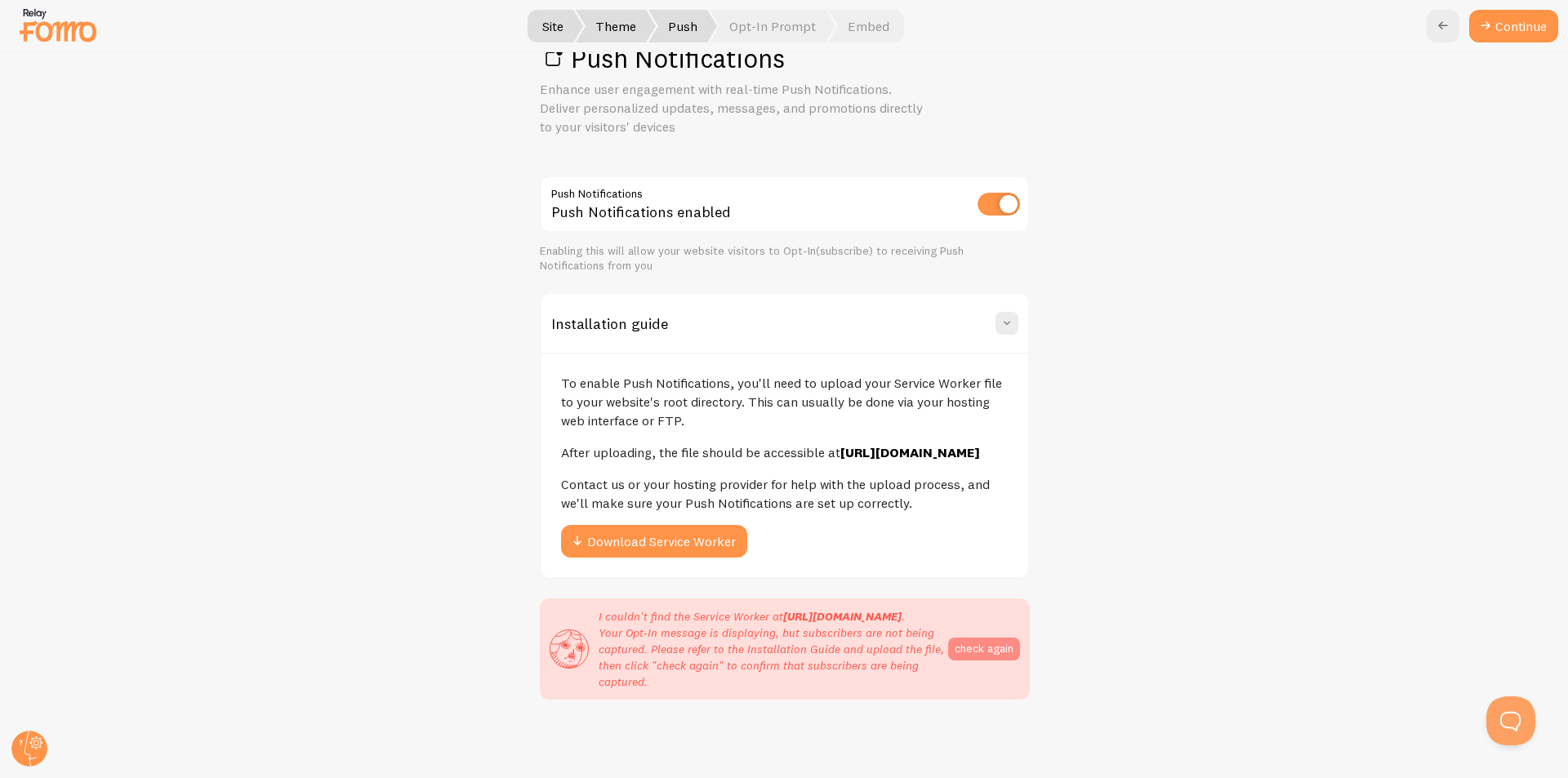 click on "check again" at bounding box center [984, 649] 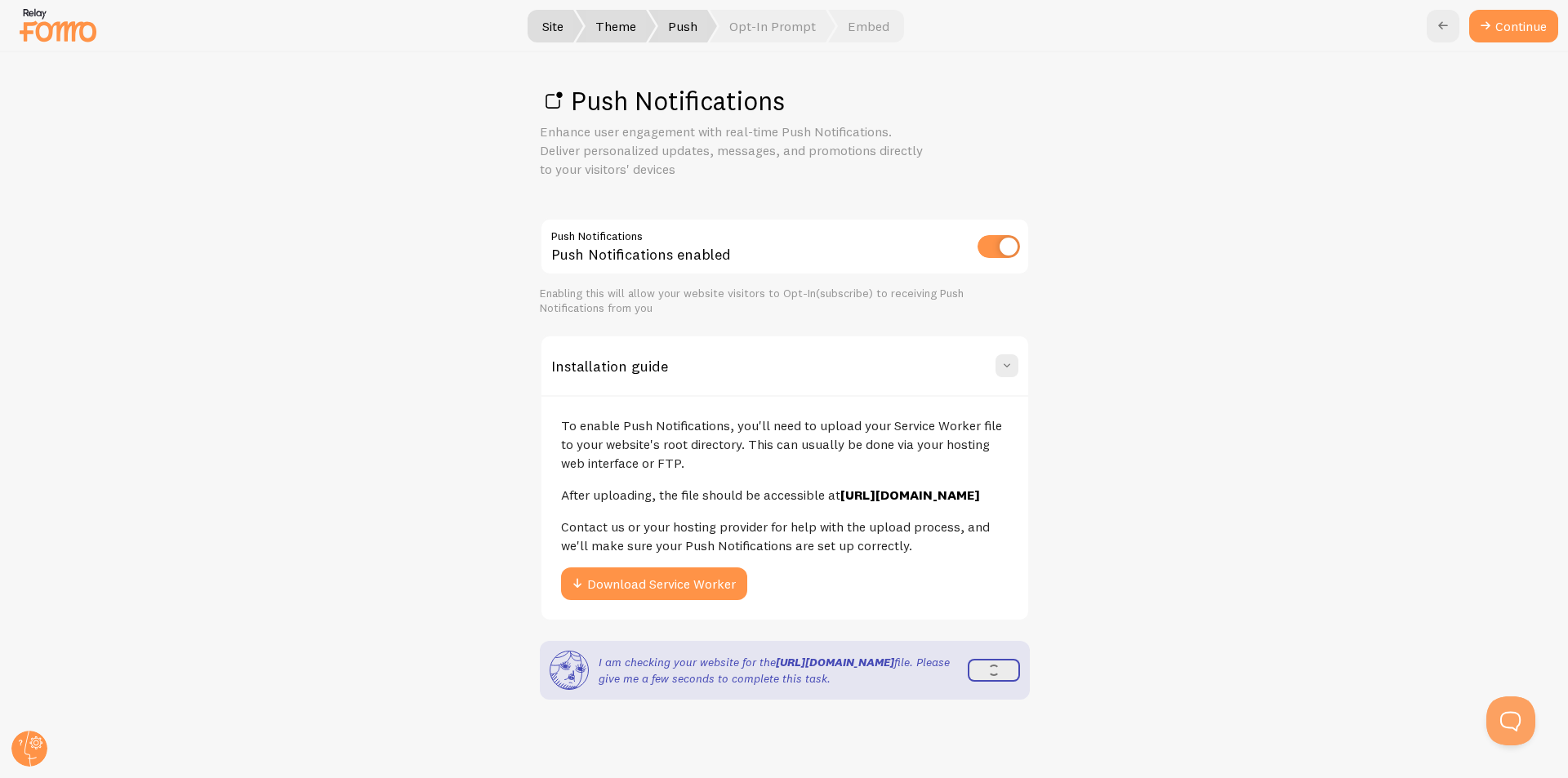 scroll, scrollTop: 85, scrollLeft: 0, axis: vertical 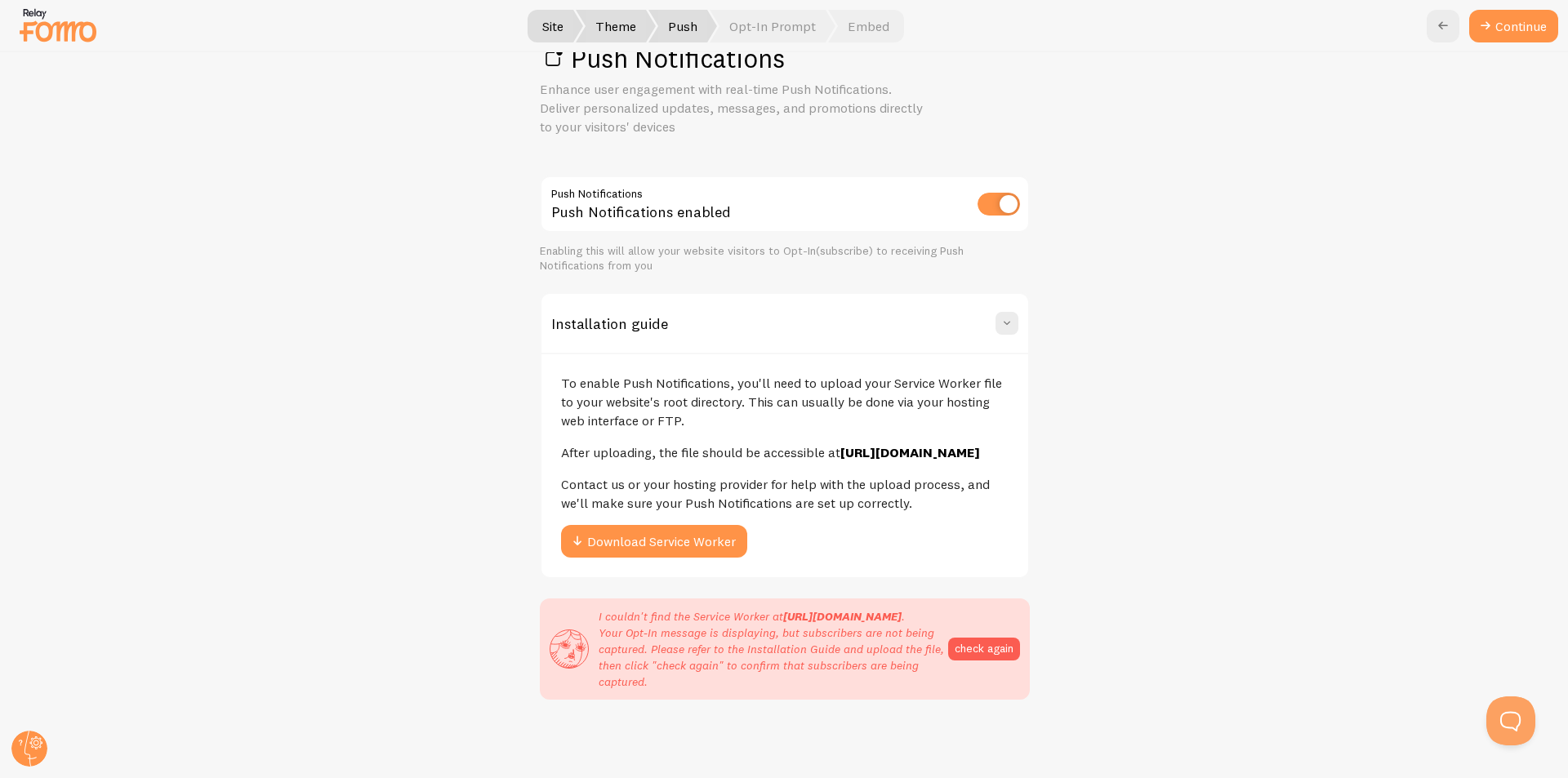 click on "Push Notifications
Enhance user engagement with real-time Push Notifications. Deliver personalized updates, messages, and promotions directly to your visitors' devices       Push Notifications   Push Notifications enabled   Enabling this will allow your website visitors to Opt-In(subscribe) to receiving Push Notifications from you   Installation guide
To enable Push Notifications, you'll need to upload your Service Worker file to your website's root directory. This can usually be done via your hosting web interface or FTP.
After uploading, the file should be accessible at  https://vonera-shop.com/firebase-messaging-sw.js
Contact us or your hosting provider for help with the upload process, and we'll make sure your Push Notifications are set up correctly.
Download Service Worker
I couldn't find the Service Worker at  .
check again" at bounding box center [784, 415] 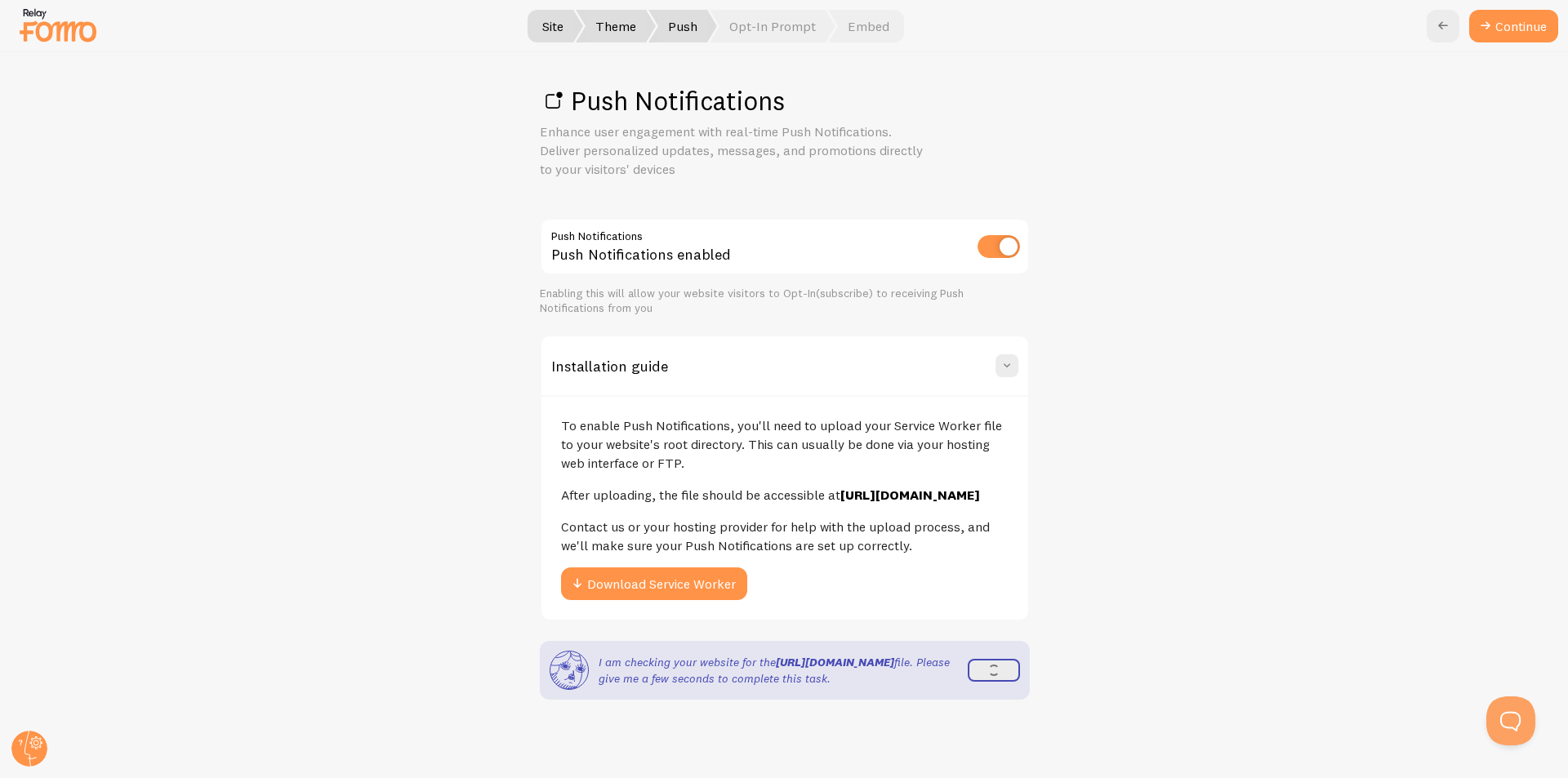 click on "Push Notifications
Enhance user engagement with real-time Push Notifications. Deliver personalized updates, messages, and promotions directly to your visitors' devices       Push Notifications   Push Notifications enabled   Enabling this will allow your website visitors to Opt-In(subscribe) to receiving Push Notifications from you   Installation guide
To enable Push Notifications, you'll need to upload your Service Worker file to your website's root directory. This can usually be done via your hosting web interface or FTP.
After uploading, the file should be accessible at  https://vonera-shop.com/firebase-messaging-sw.js
Contact us or your hosting provider for help with the upload process, and we'll make sure your Push Notifications are set up correctly.
Download Service Worker
I am checking your website for the   https://vonera-shop.com/firebase-messaging-sw.js" at bounding box center [784, 415] 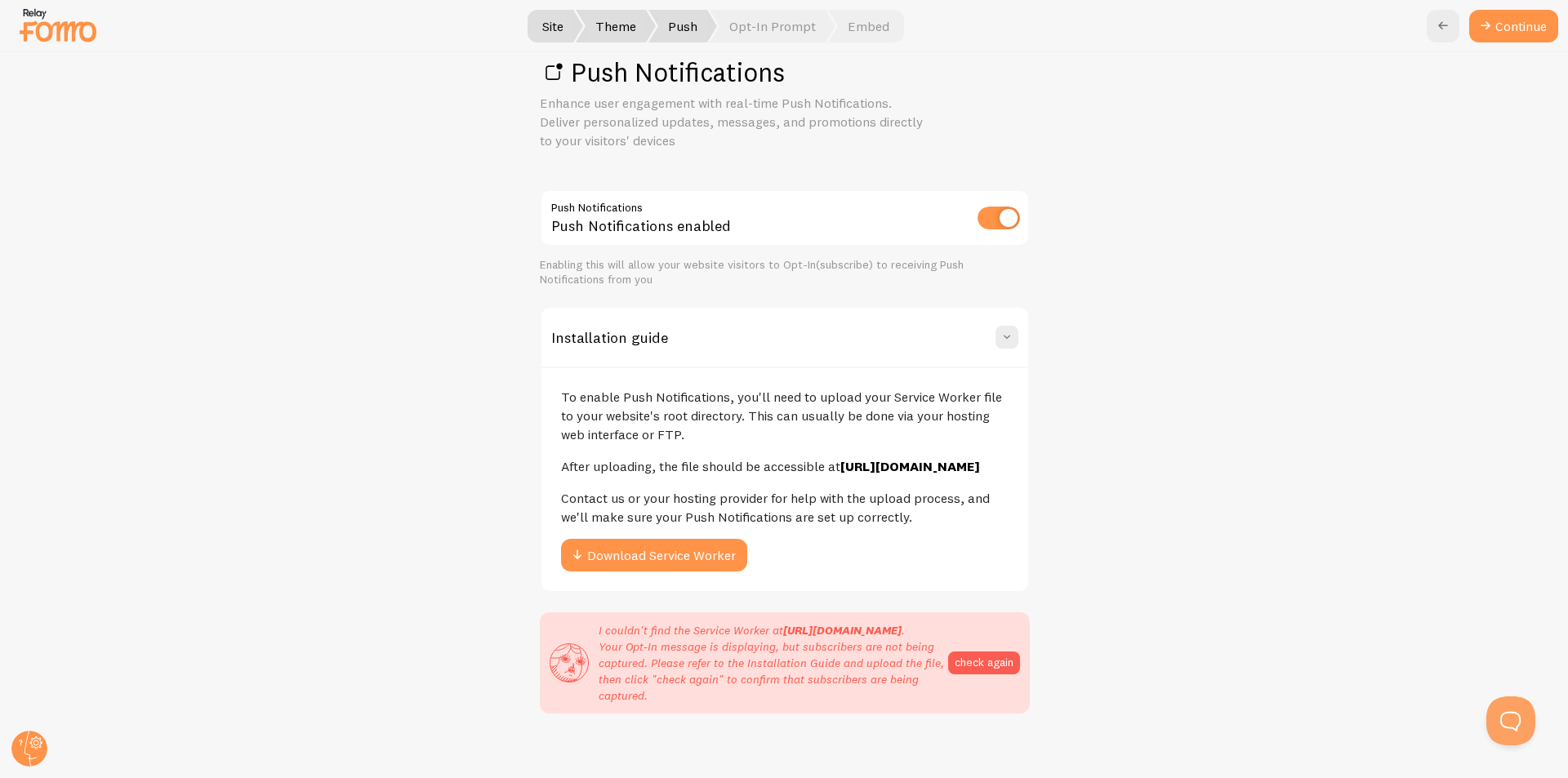 drag, startPoint x: 911, startPoint y: 485, endPoint x: 758, endPoint y: 468, distance: 153.94155 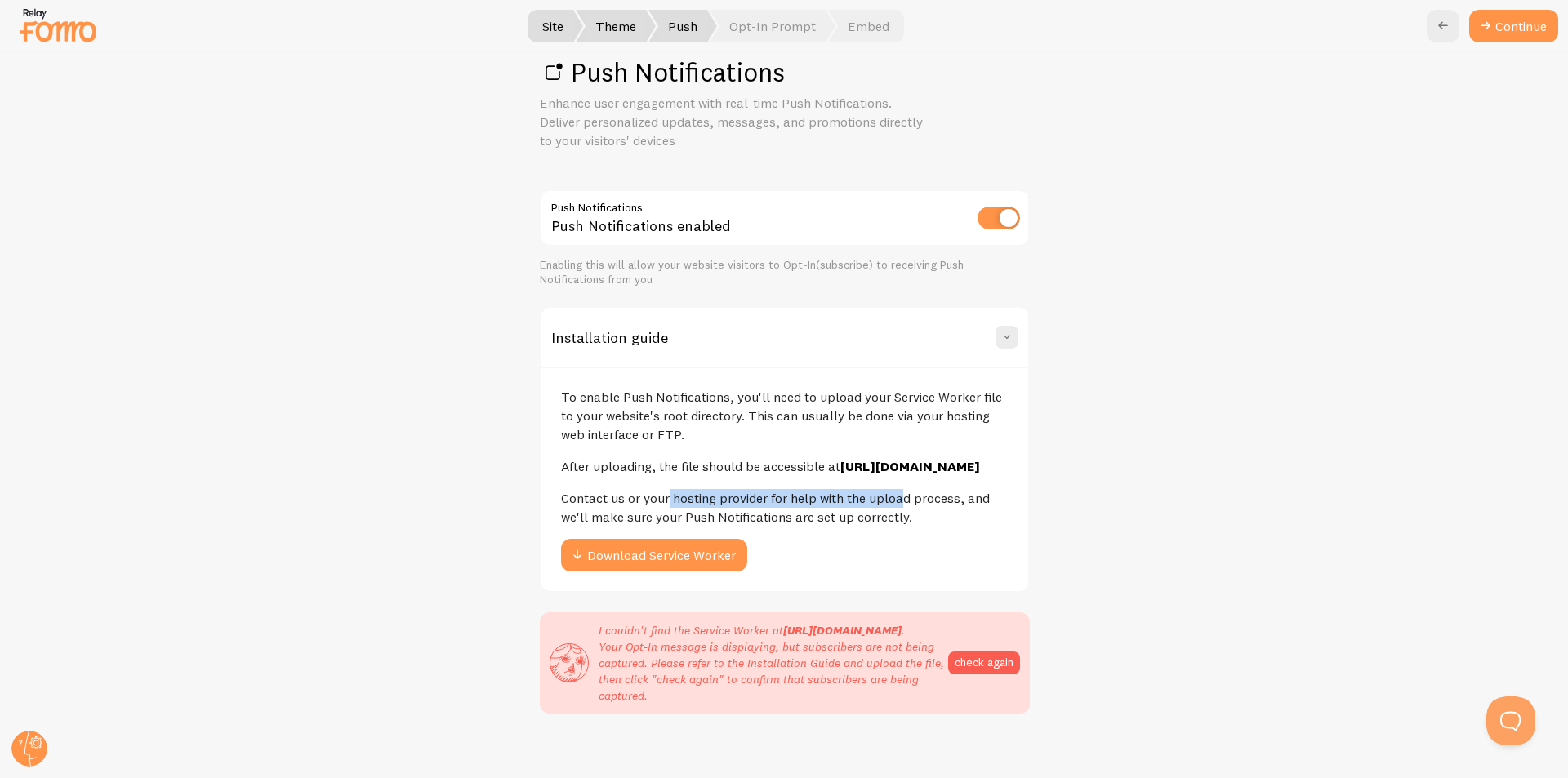 drag, startPoint x: 646, startPoint y: 516, endPoint x: 818, endPoint y: 516, distance: 172 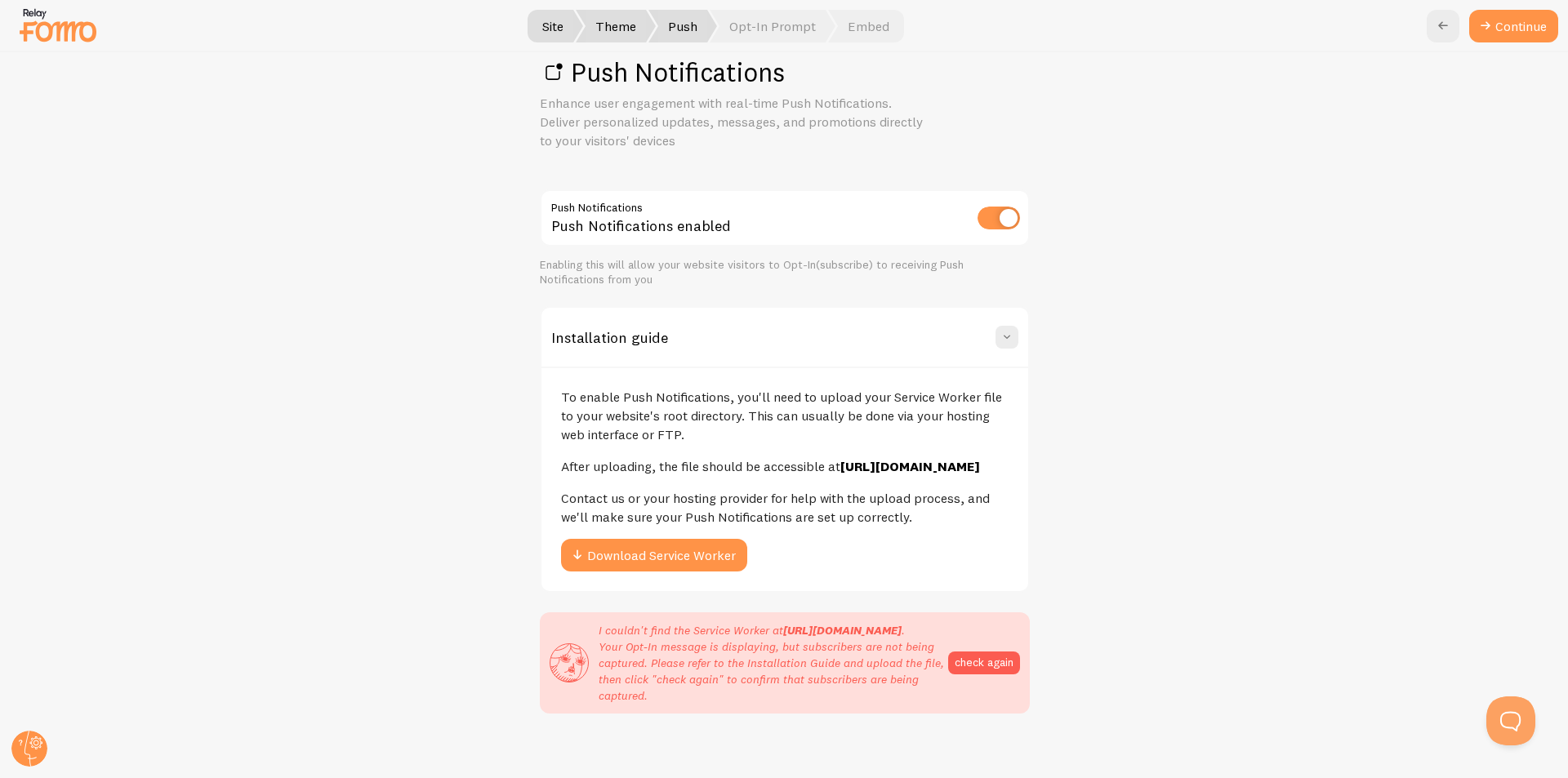 click on "To enable Push Notifications, you'll need to upload your Service Worker file to your website's root directory. This can usually be done via your hosting web interface or FTP.
After uploading, the file should be accessible at  https://vonera-shop.com/firebase-messaging-sw.js
Contact us or your hosting provider for help with the upload process, and we'll make sure your Push Notifications are set up correctly.
Download Service Worker" at bounding box center (785, 478) 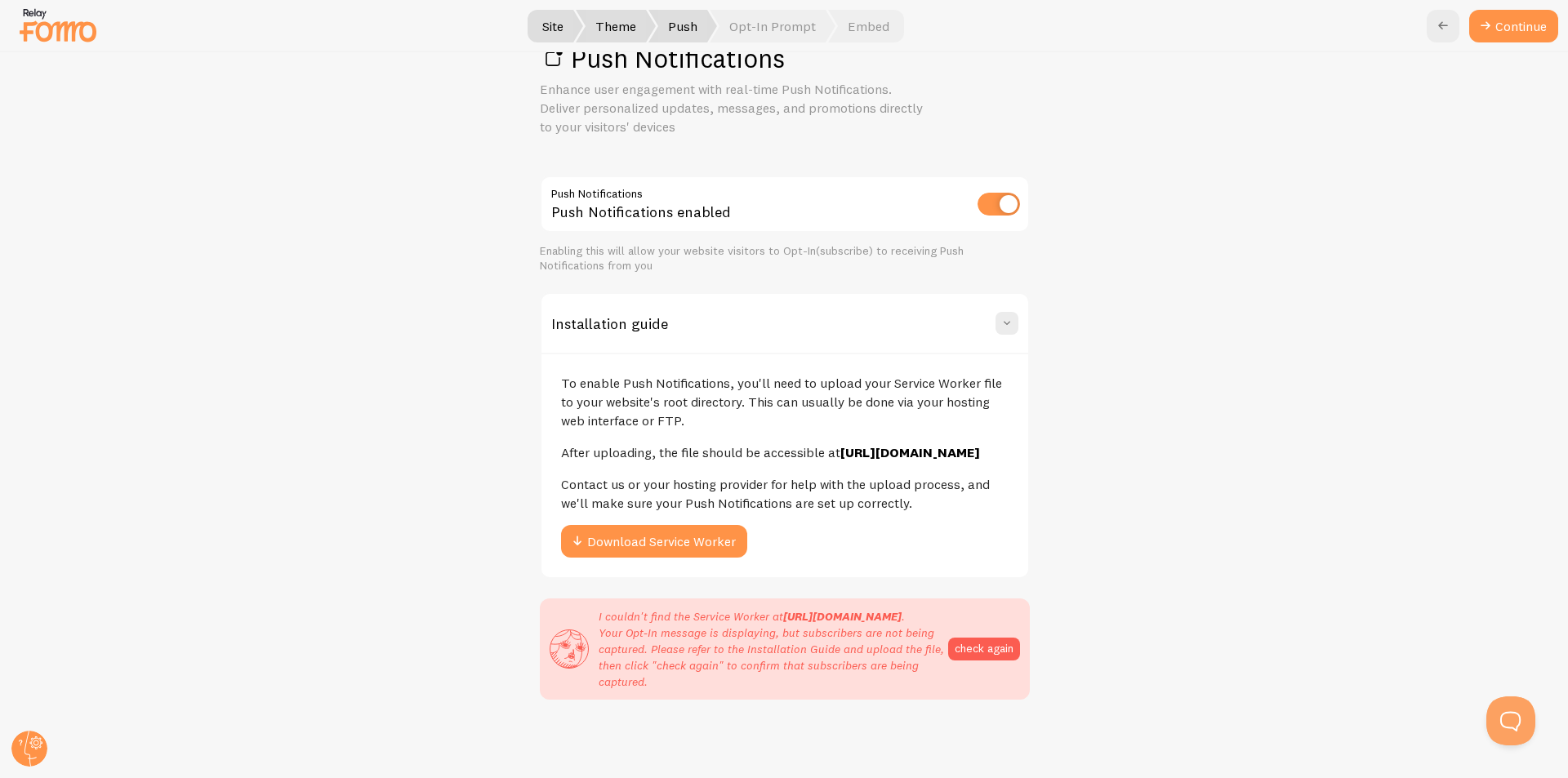click on "To enable Push Notifications, you'll need to upload your Service Worker file to your website's root directory. This can usually be done via your hosting web interface or FTP.
After uploading, the file should be accessible at  https://vonera-shop.com/firebase-messaging-sw.js
Contact us or your hosting provider for help with the upload process, and we'll make sure your Push Notifications are set up correctly.
Download Service Worker" at bounding box center [785, 465] 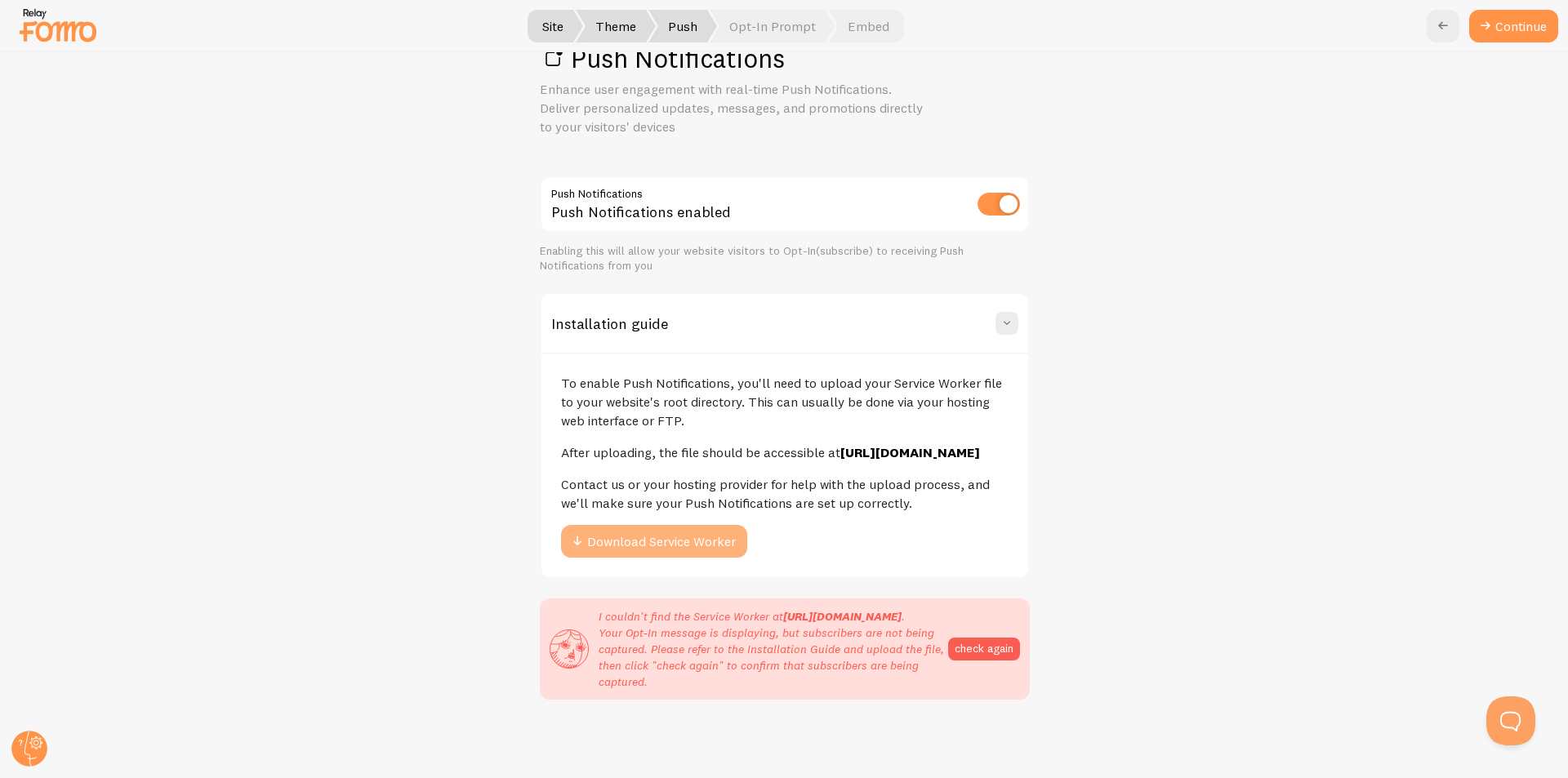 click on "Download Service Worker" at bounding box center [654, 541] 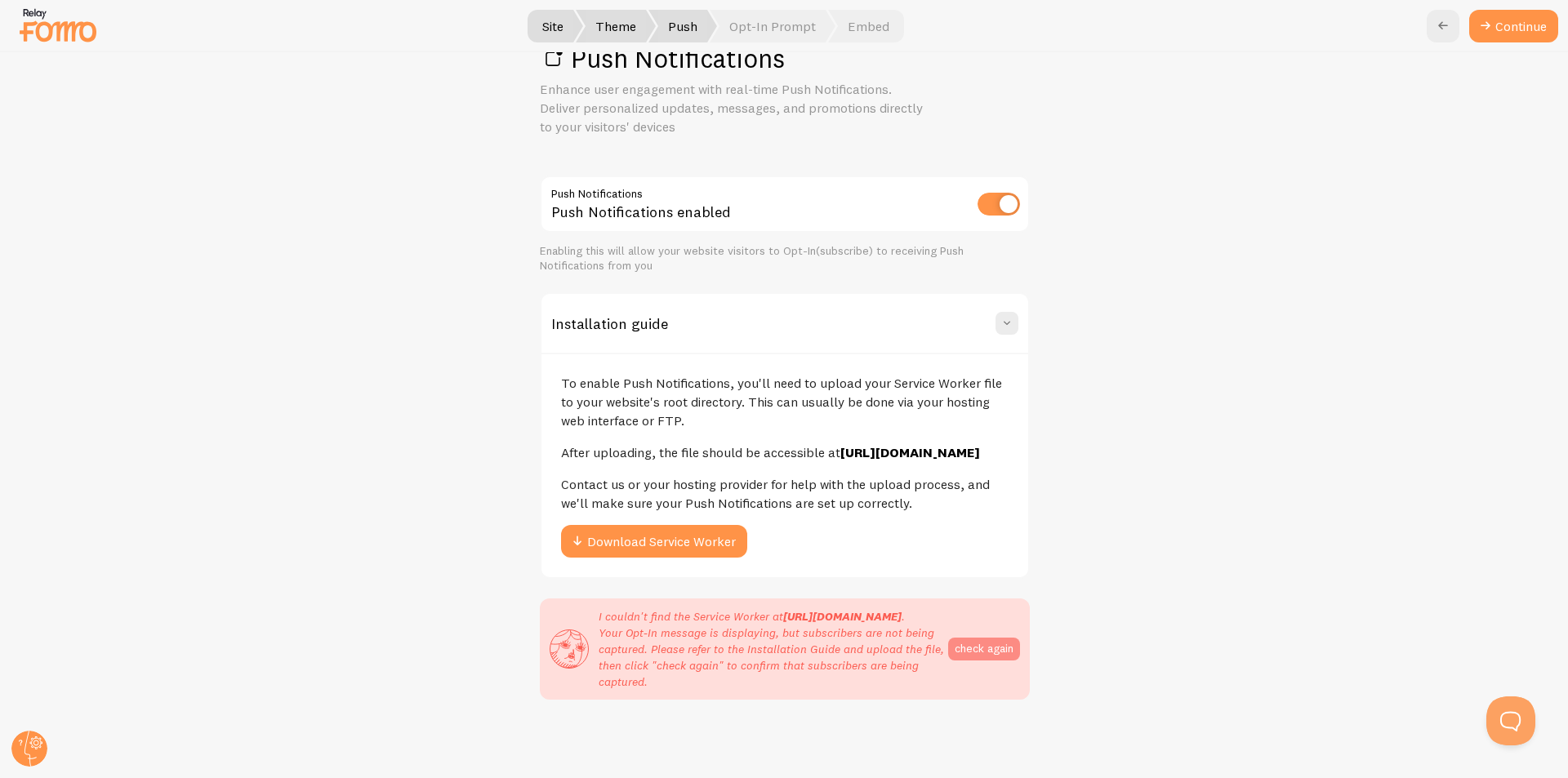 click on "check again" at bounding box center (984, 649) 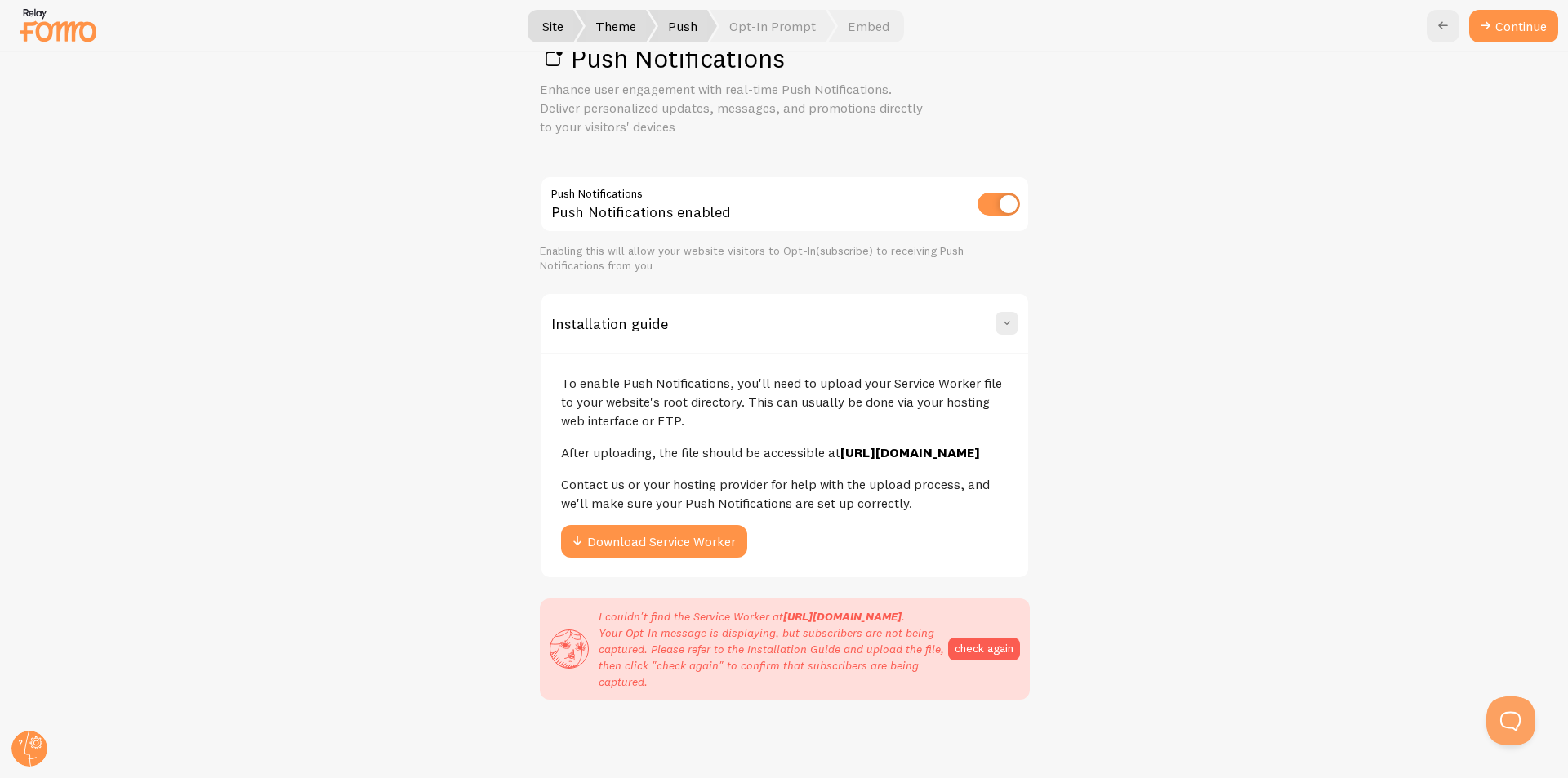 scroll, scrollTop: 36, scrollLeft: 0, axis: vertical 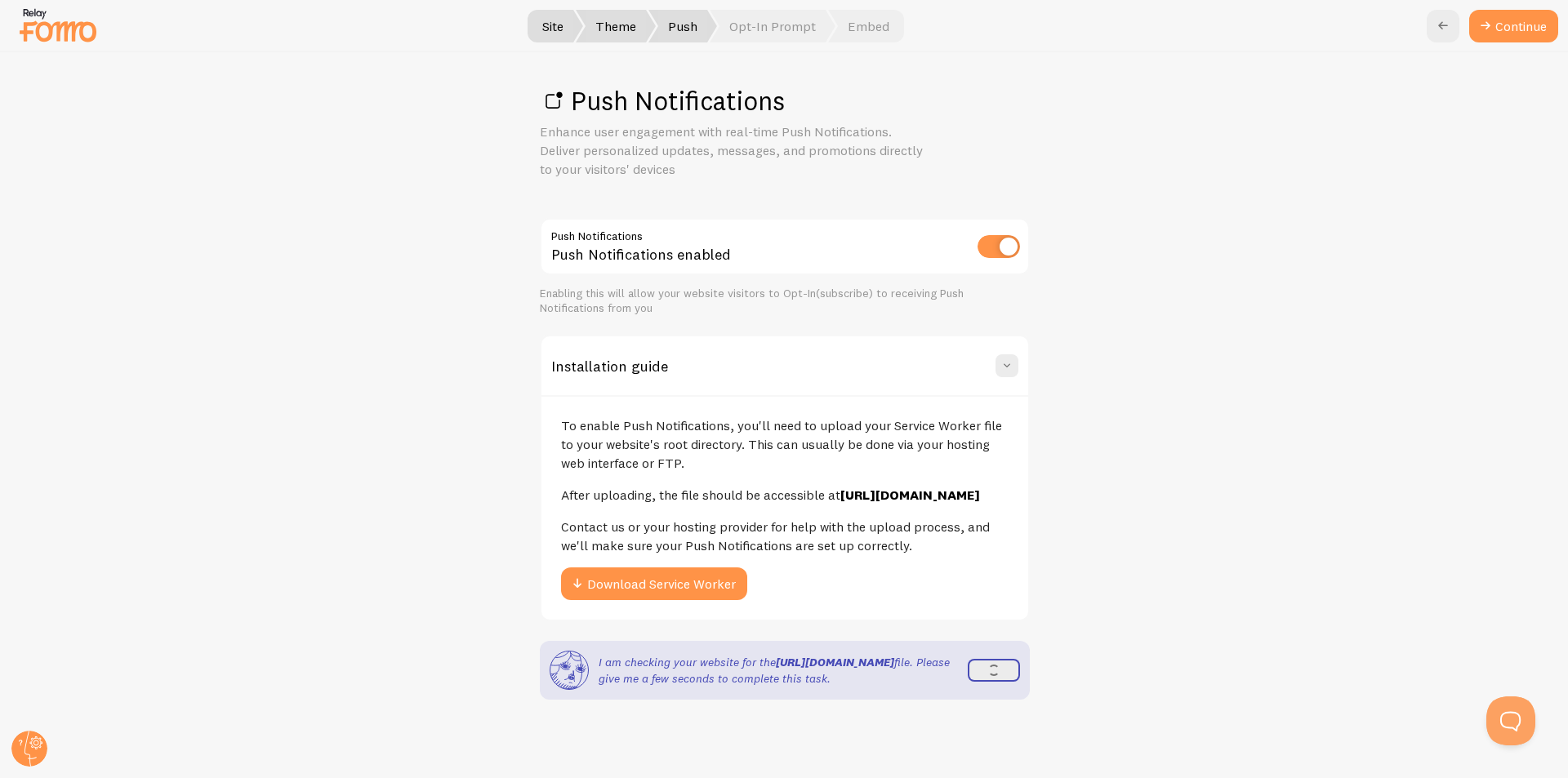 click on "Push Notifications
Enhance user engagement with real-time Push Notifications. Deliver personalized updates, messages, and promotions directly to your visitors' devices       Push Notifications   Push Notifications enabled   Enabling this will allow your website visitors to Opt-In(subscribe) to receiving Push Notifications from you   Installation guide
To enable Push Notifications, you'll need to upload your Service Worker file to your website's root directory. This can usually be done via your hosting web interface or FTP.
After uploading, the file should be accessible at  https://vonera-shop.com/firebase-messaging-sw.js
Contact us or your hosting provider for help with the upload process, and we'll make sure your Push Notifications are set up correctly.
Download Service Worker
I am checking your website for the   https://vonera-shop.com/firebase-messaging-sw.js" at bounding box center [784, 415] 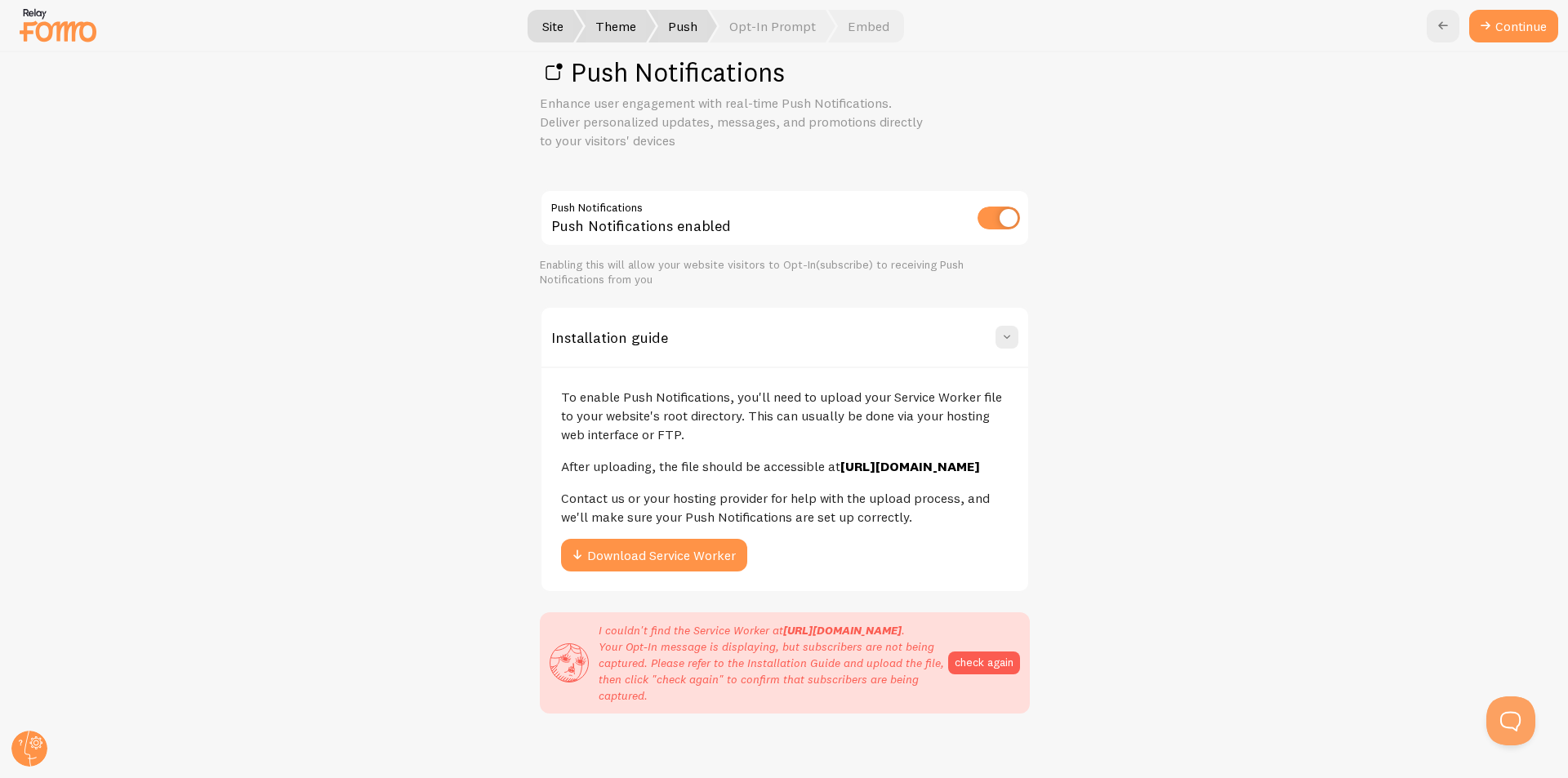 click on "Push Notifications
Enhance user engagement with real-time Push Notifications. Deliver personalized updates, messages, and promotions directly to your visitors' devices       Push Notifications   Push Notifications enabled   Enabling this will allow your website visitors to Opt-In(subscribe) to receiving Push Notifications from you   Installation guide
To enable Push Notifications, you'll need to upload your Service Worker file to your website's root directory. This can usually be done via your hosting web interface or FTP.
After uploading, the file should be accessible at  https://vonera-shop.com/firebase-messaging-sw.js
Contact us or your hosting provider for help with the upload process, and we'll make sure your Push Notifications are set up correctly.
Download Service Worker
I couldn't find the Service Worker at  .
check again" at bounding box center (784, 415) 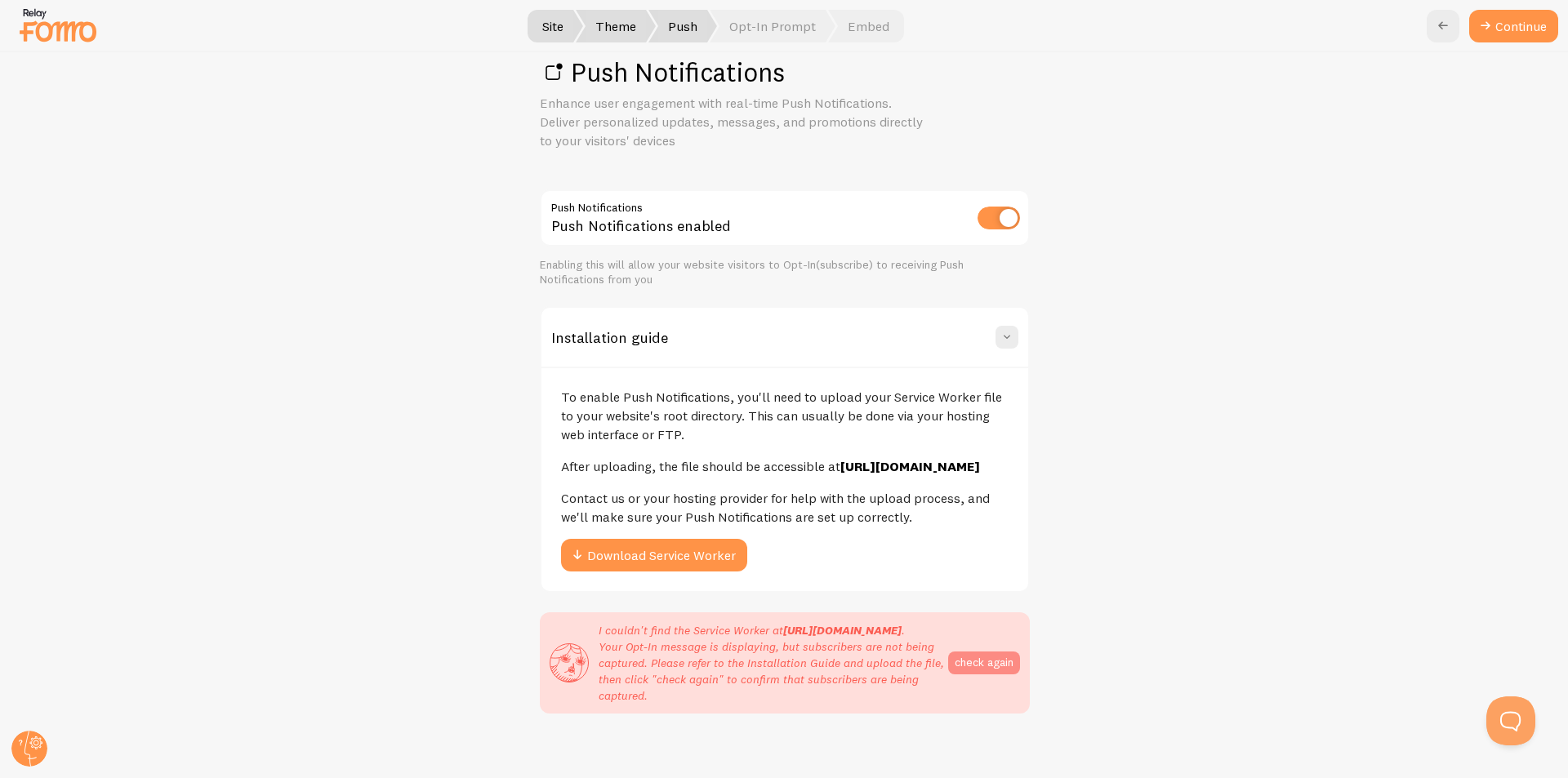 click on "check again" at bounding box center (984, 663) 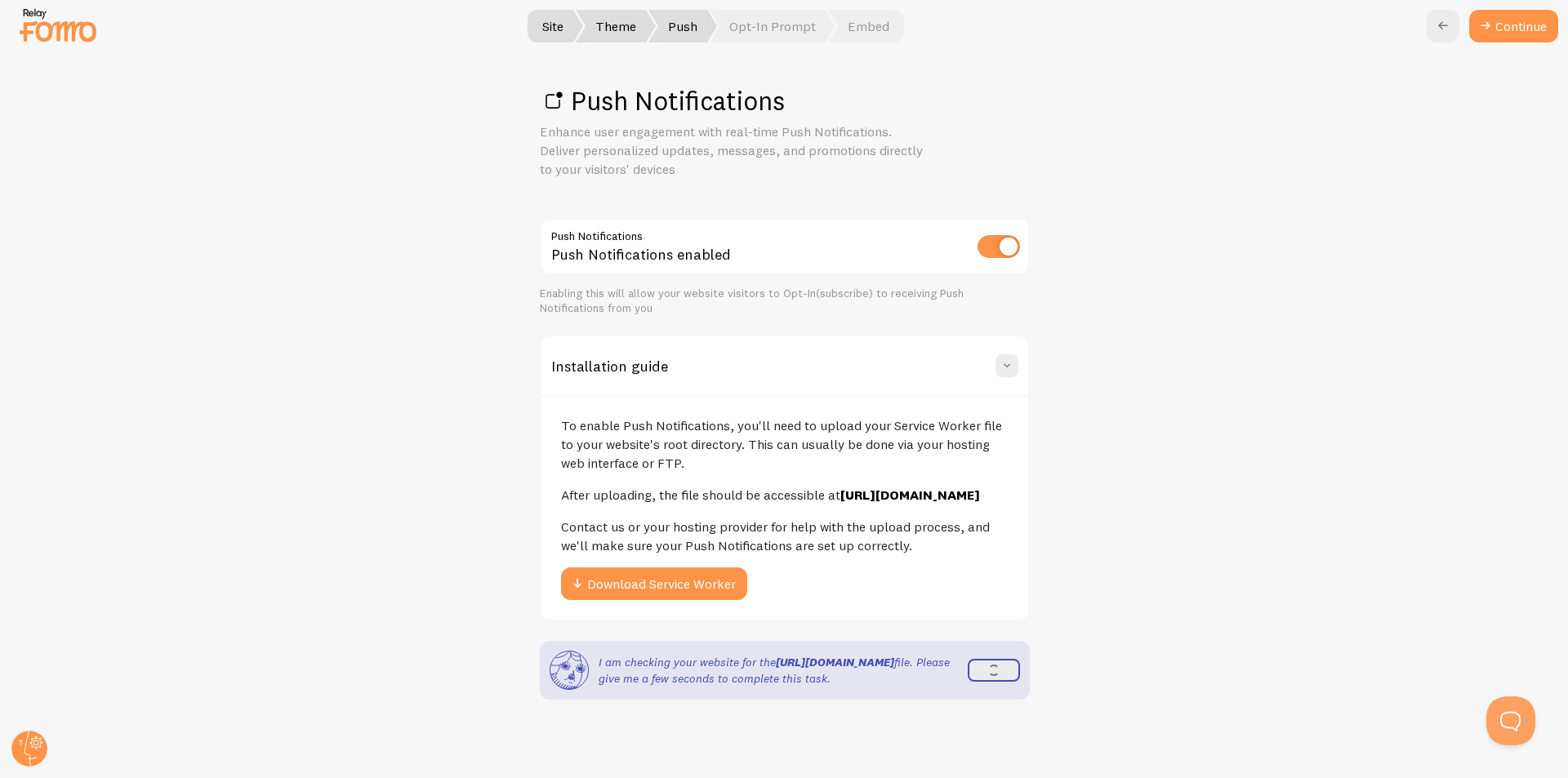 click on "Push Notifications
Enhance user engagement with real-time Push Notifications. Deliver personalized updates, messages, and promotions directly to your visitors' devices       Push Notifications   Push Notifications enabled   Enabling this will allow your website visitors to Opt-In(subscribe) to receiving Push Notifications from you   Installation guide
To enable Push Notifications, you'll need to upload your Service Worker file to your website's root directory. This can usually be done via your hosting web interface or FTP.
After uploading, the file should be accessible at  https://vonera-shop.com/firebase-messaging-sw.js
Contact us or your hosting provider for help with the upload process, and we'll make sure your Push Notifications are set up correctly.
Download Service Worker
I am checking your website for the   https://vonera-shop.com/firebase-messaging-sw.js" at bounding box center [784, 415] 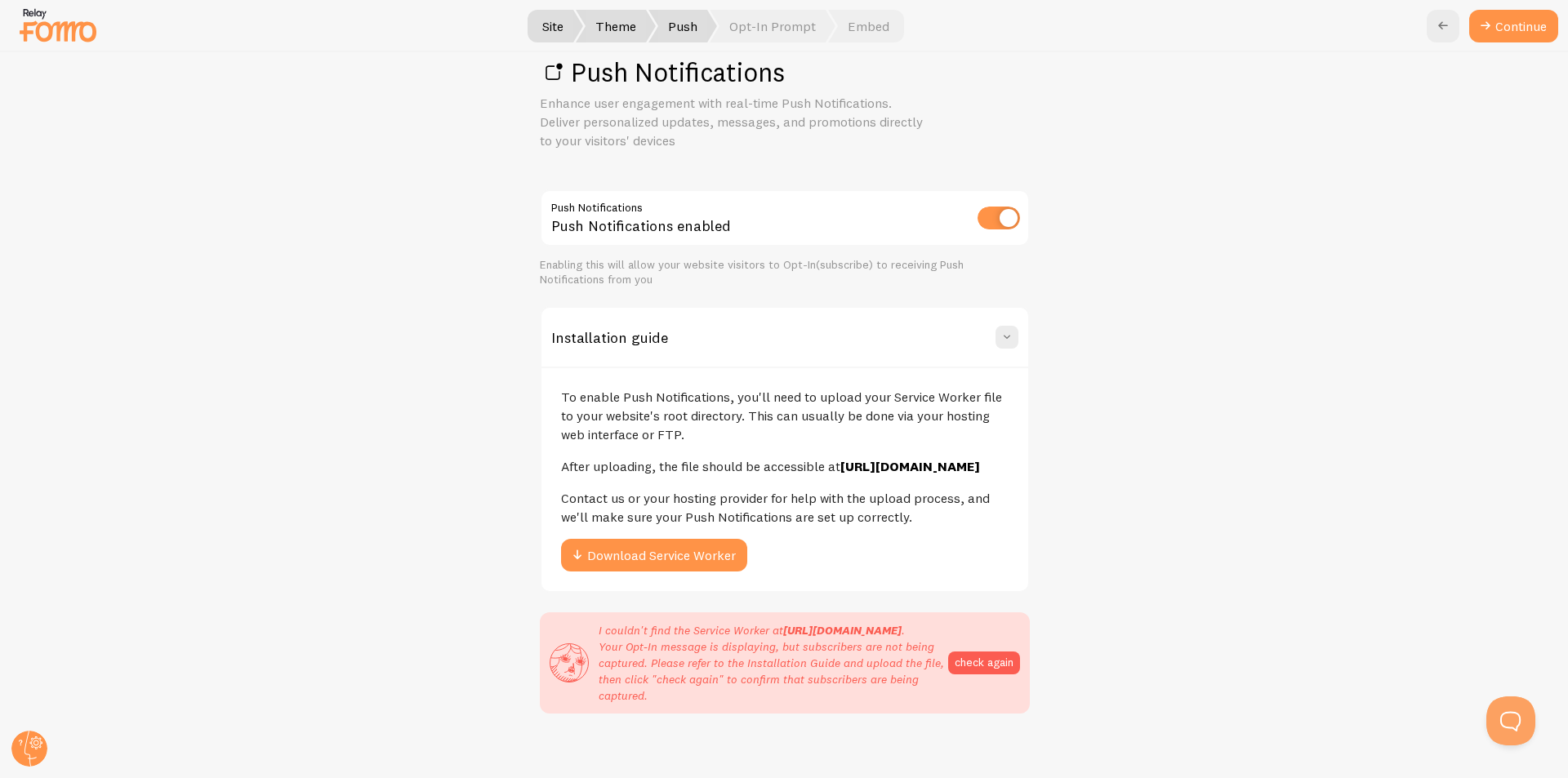 click on "Push Notifications
Enhance user engagement with real-time Push Notifications. Deliver personalized updates, messages, and promotions directly to your visitors' devices       Push Notifications   Push Notifications enabled   Enabling this will allow your website visitors to Opt-In(subscribe) to receiving Push Notifications from you   Installation guide
To enable Push Notifications, you'll need to upload your Service Worker file to your website's root directory. This can usually be done via your hosting web interface or FTP.
After uploading, the file should be accessible at  https://vonera-shop.com/firebase-messaging-sw.js
Contact us or your hosting provider for help with the upload process, and we'll make sure your Push Notifications are set up correctly.
Download Service Worker
I couldn't find the Service Worker at  .
check again" at bounding box center [784, 415] 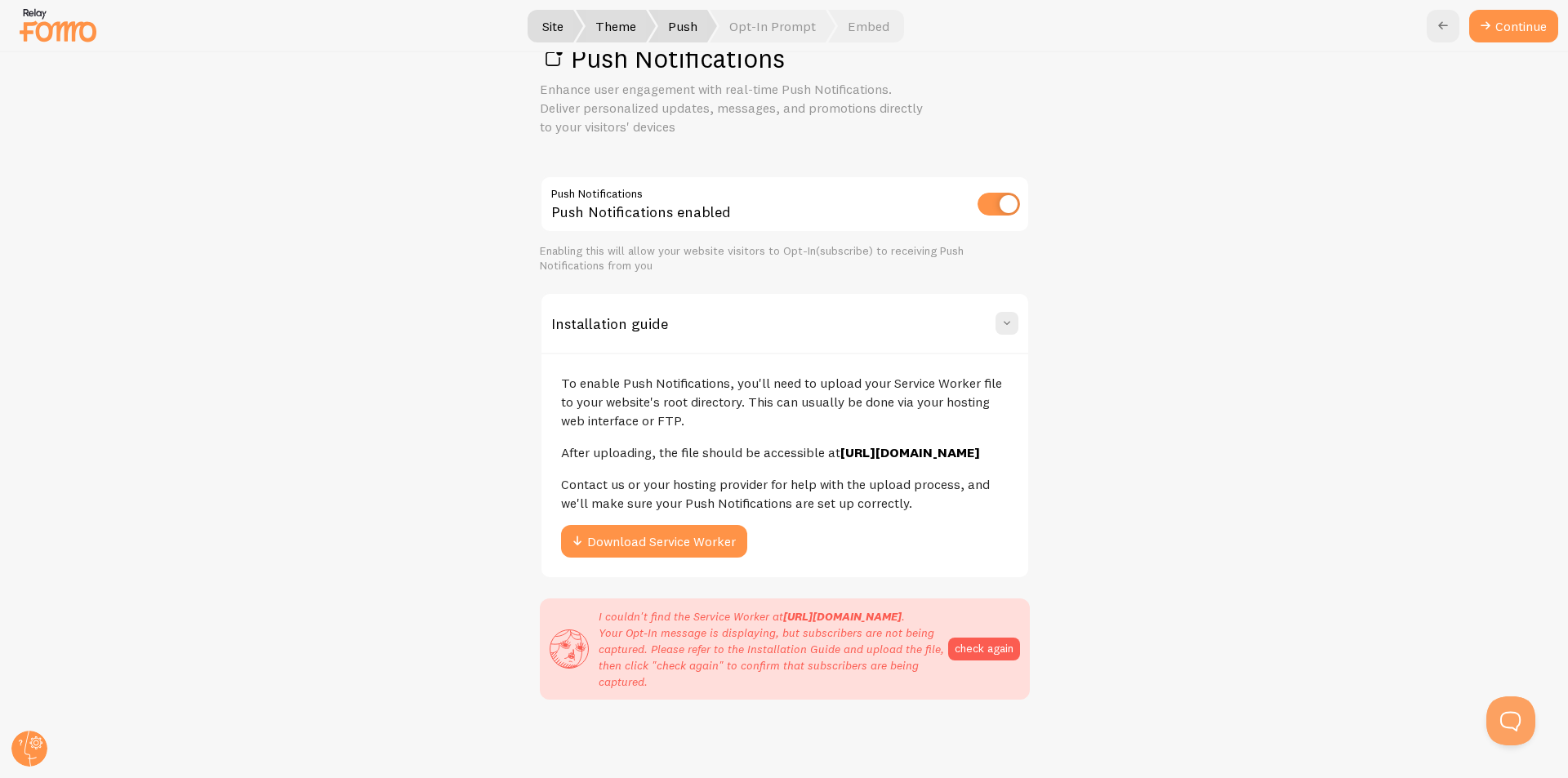 scroll, scrollTop: 85, scrollLeft: 0, axis: vertical 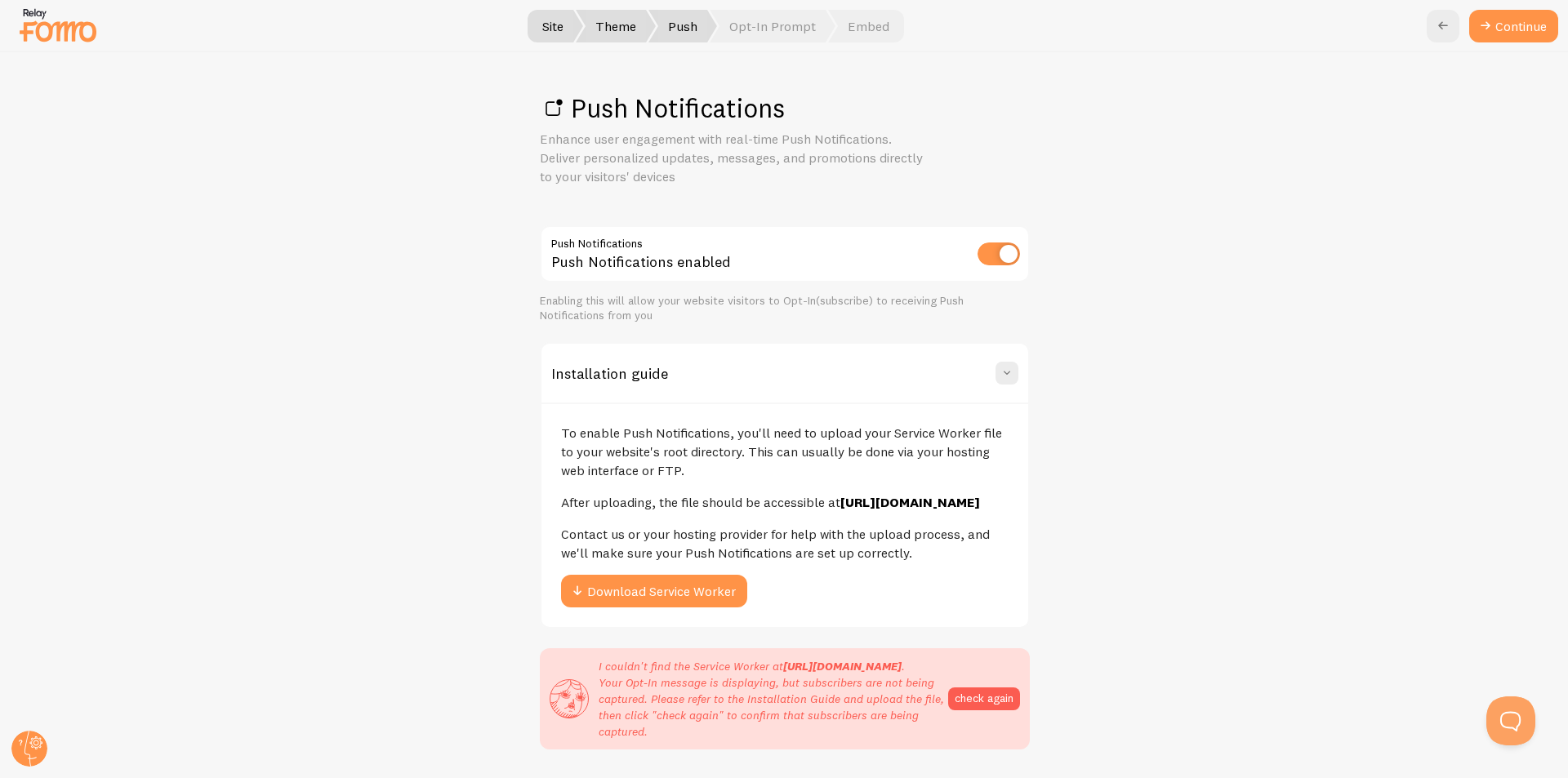 click on "Theme" at bounding box center (616, 26) 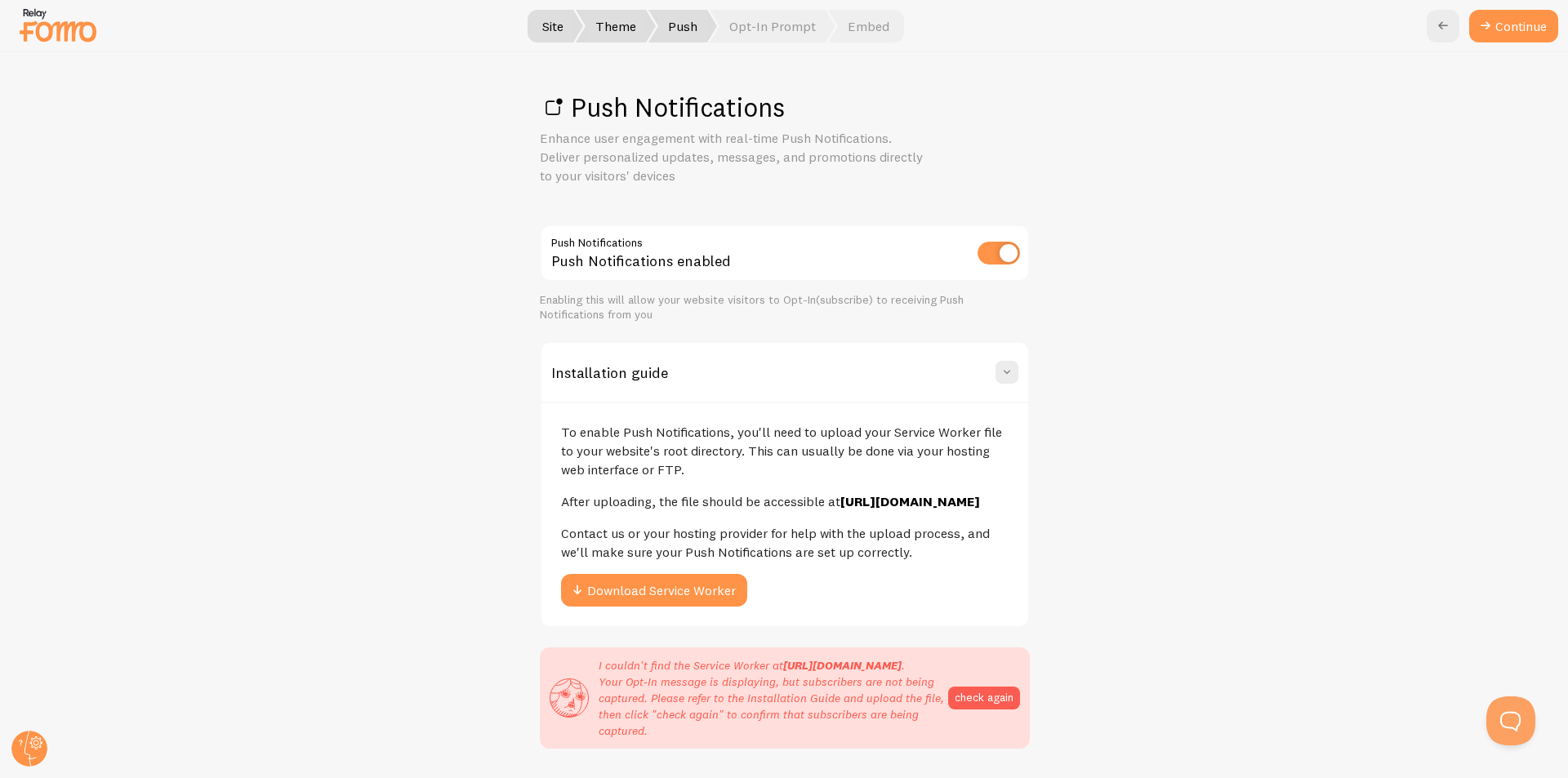scroll, scrollTop: 0, scrollLeft: 0, axis: both 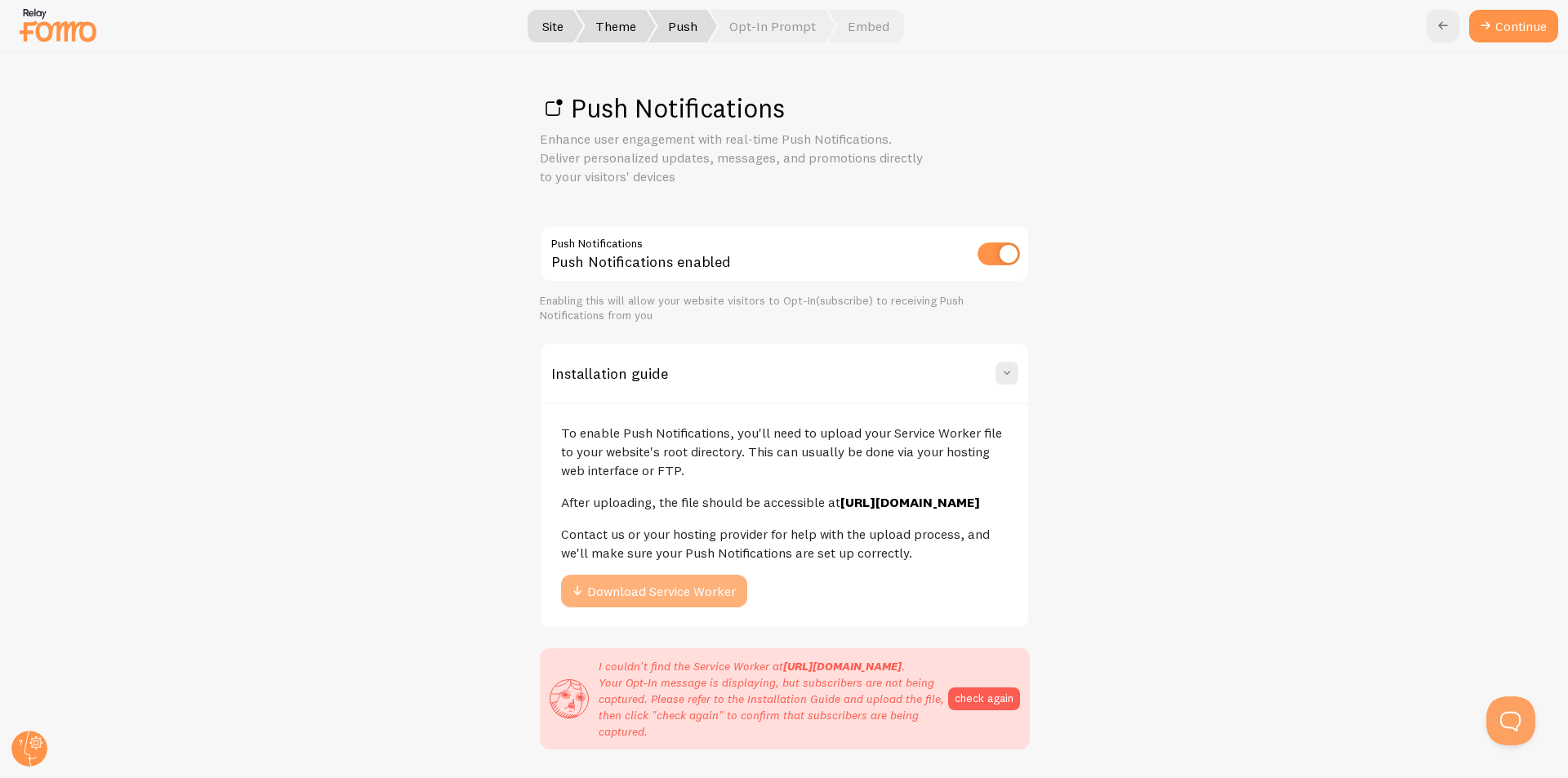 click on "Download Service Worker" at bounding box center [654, 591] 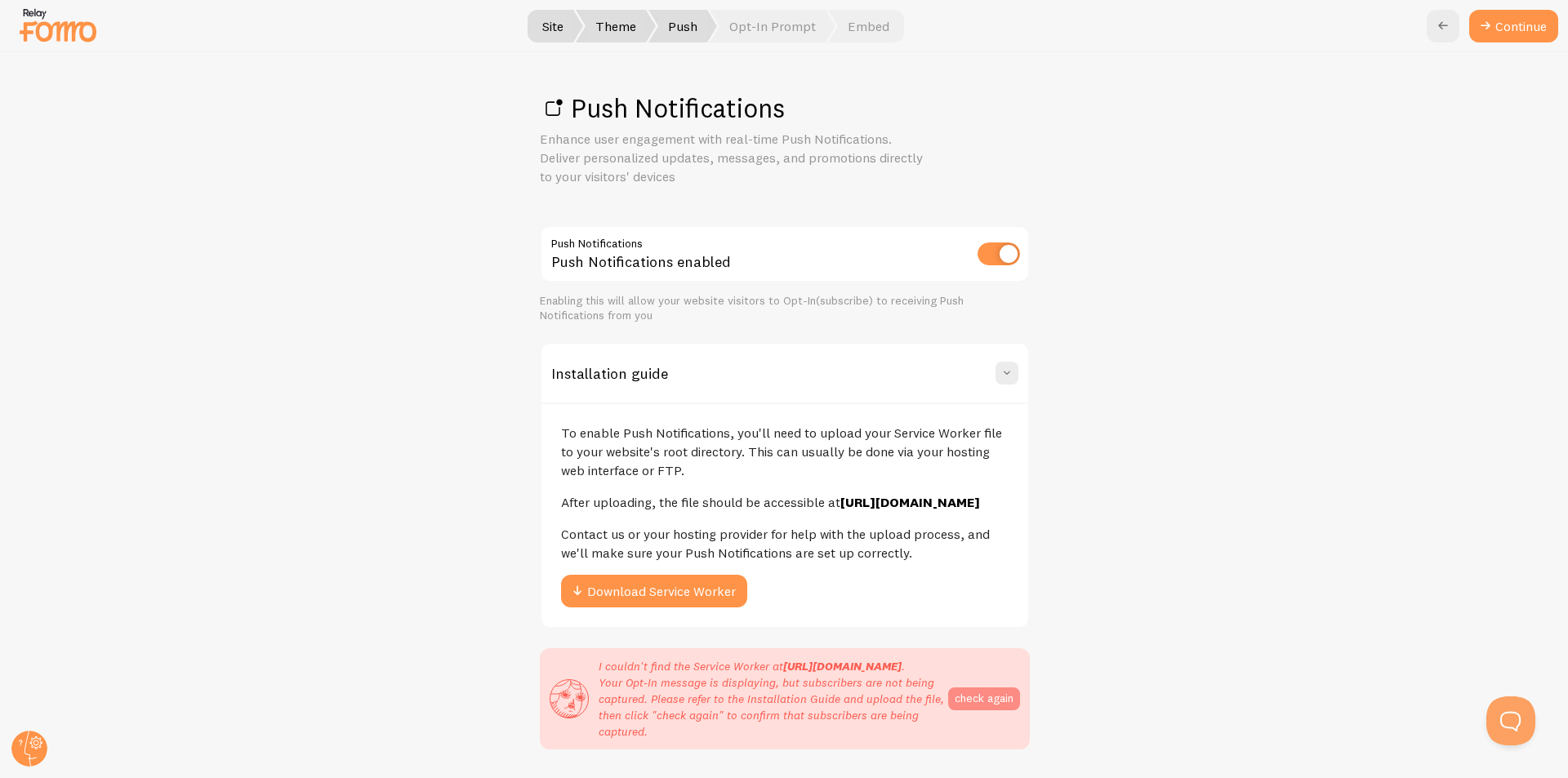 click on "check again" at bounding box center (984, 699) 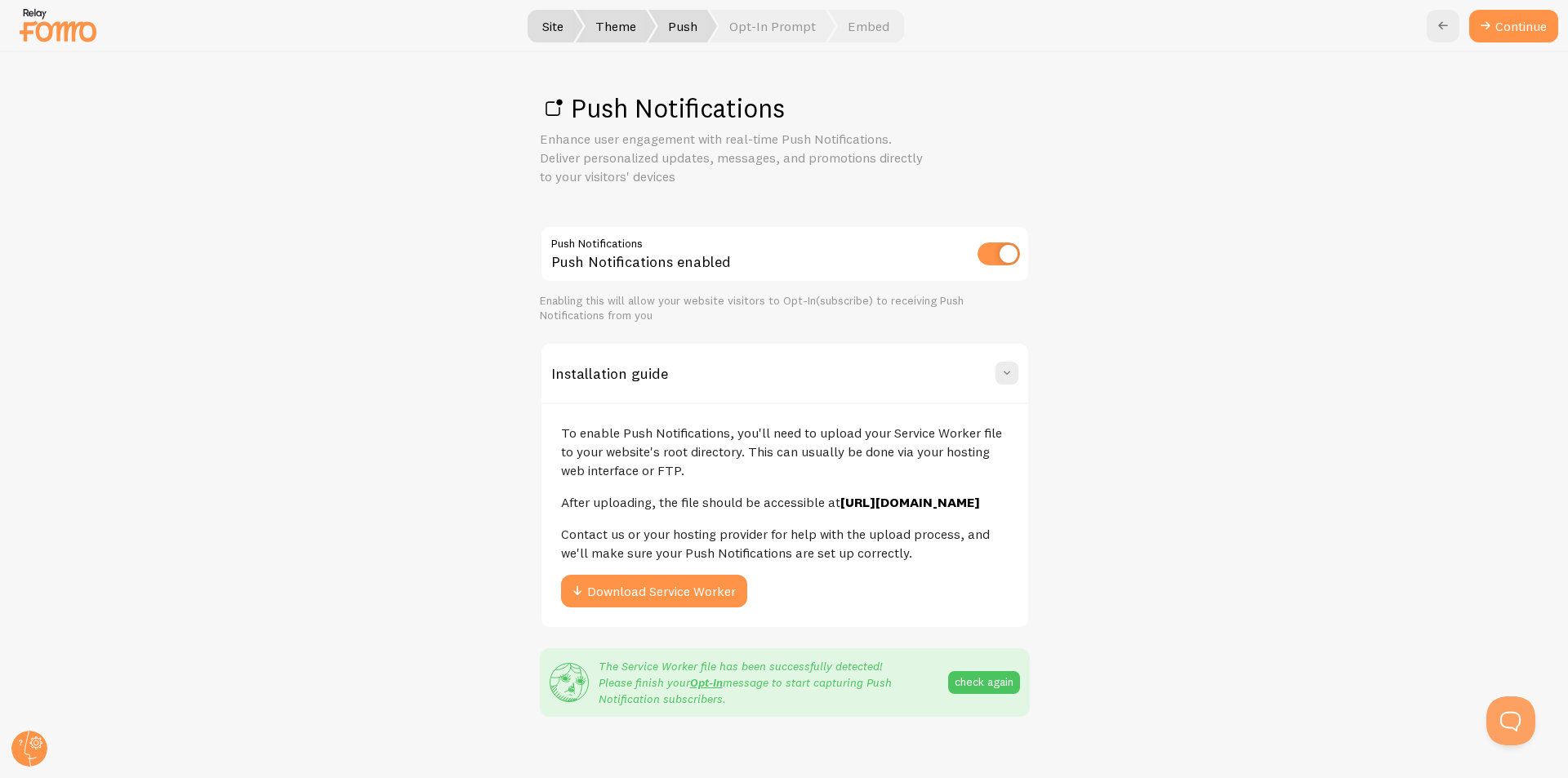 click on "Push Notifications
Enhance user engagement with real-time Push Notifications. Deliver personalized updates, messages, and promotions directly to your visitors' devices       Push Notifications   Push Notifications enabled   Enabling this will allow your website visitors to Opt-In(subscribe) to receiving Push Notifications from you   Installation guide
To enable Push Notifications, you'll need to upload your Service Worker file to your website's root directory. This can usually be done via your hosting web interface or FTP.
After uploading, the file should be accessible at  https://vonera-shop.com/firebase-messaging-sw.js
Contact us or your hosting provider for help with the upload process, and we'll make sure your Push Notifications are set up correctly.
Download Service Worker
The Service Worker file has been successfully detected!   Please finish your  Opt-In" at bounding box center [784, 415] 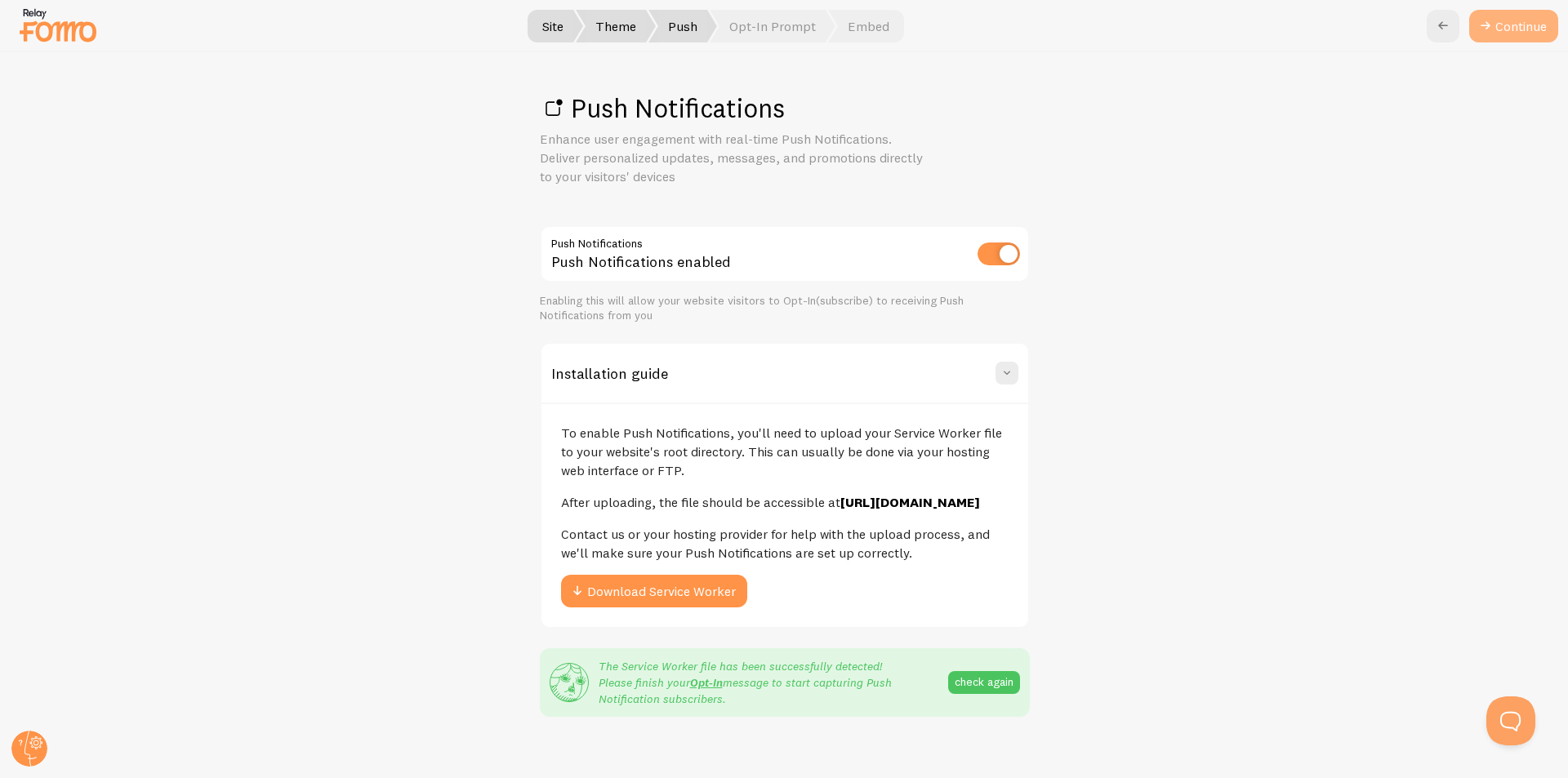click on "Continue" at bounding box center (1513, 26) 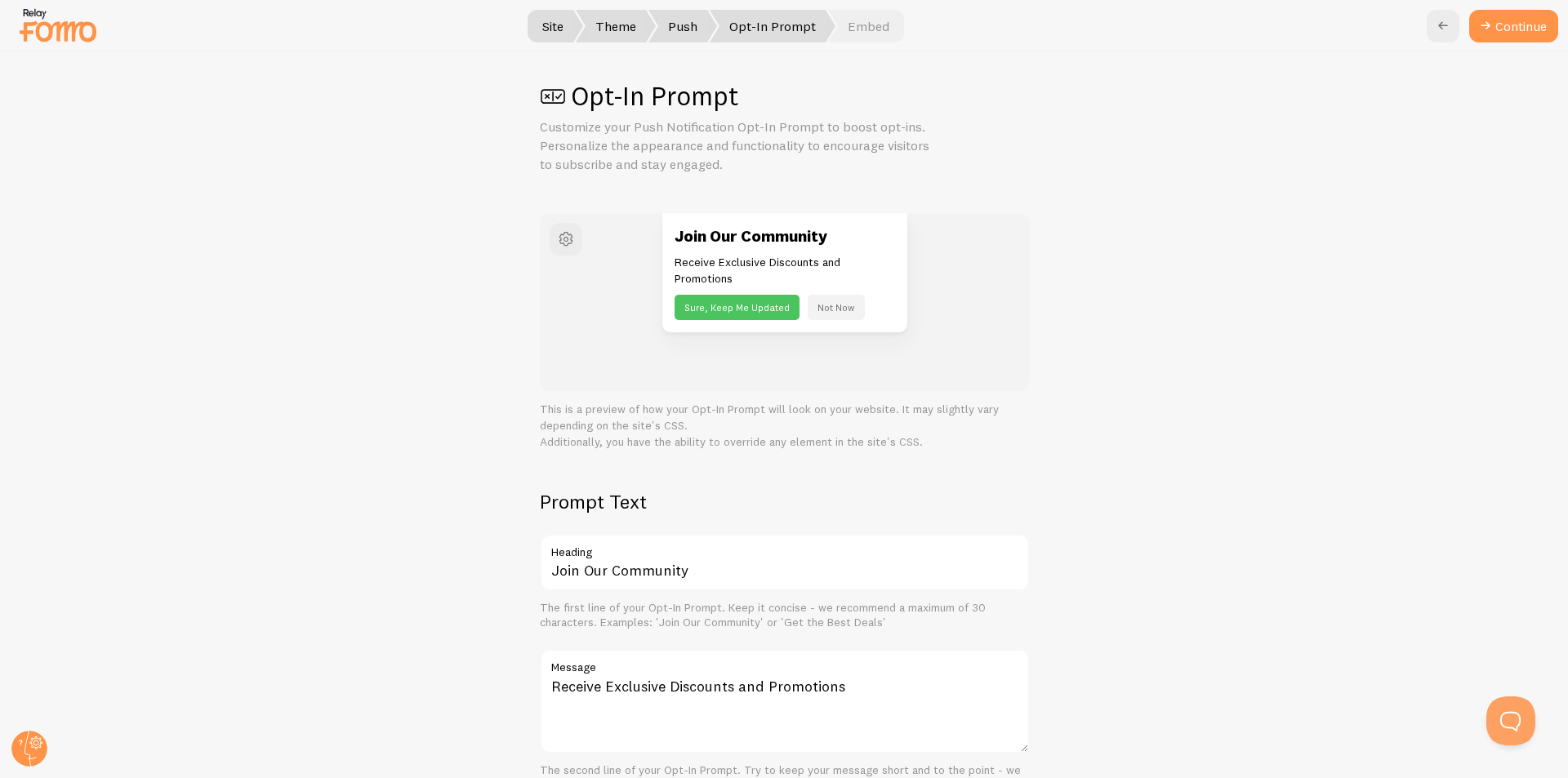 scroll, scrollTop: 0, scrollLeft: 0, axis: both 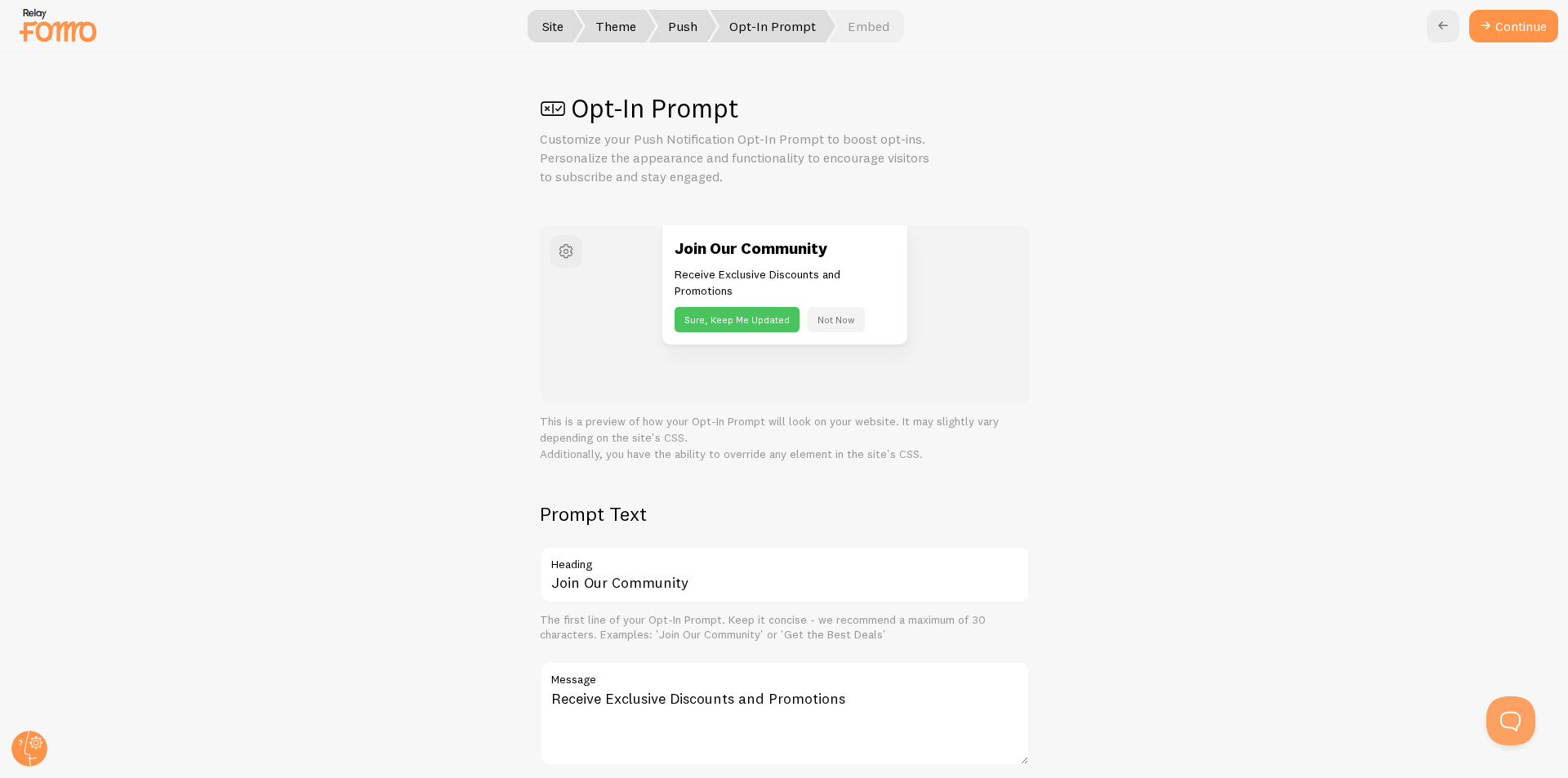click on "Sure, Keep Me Updated" at bounding box center [737, 319] 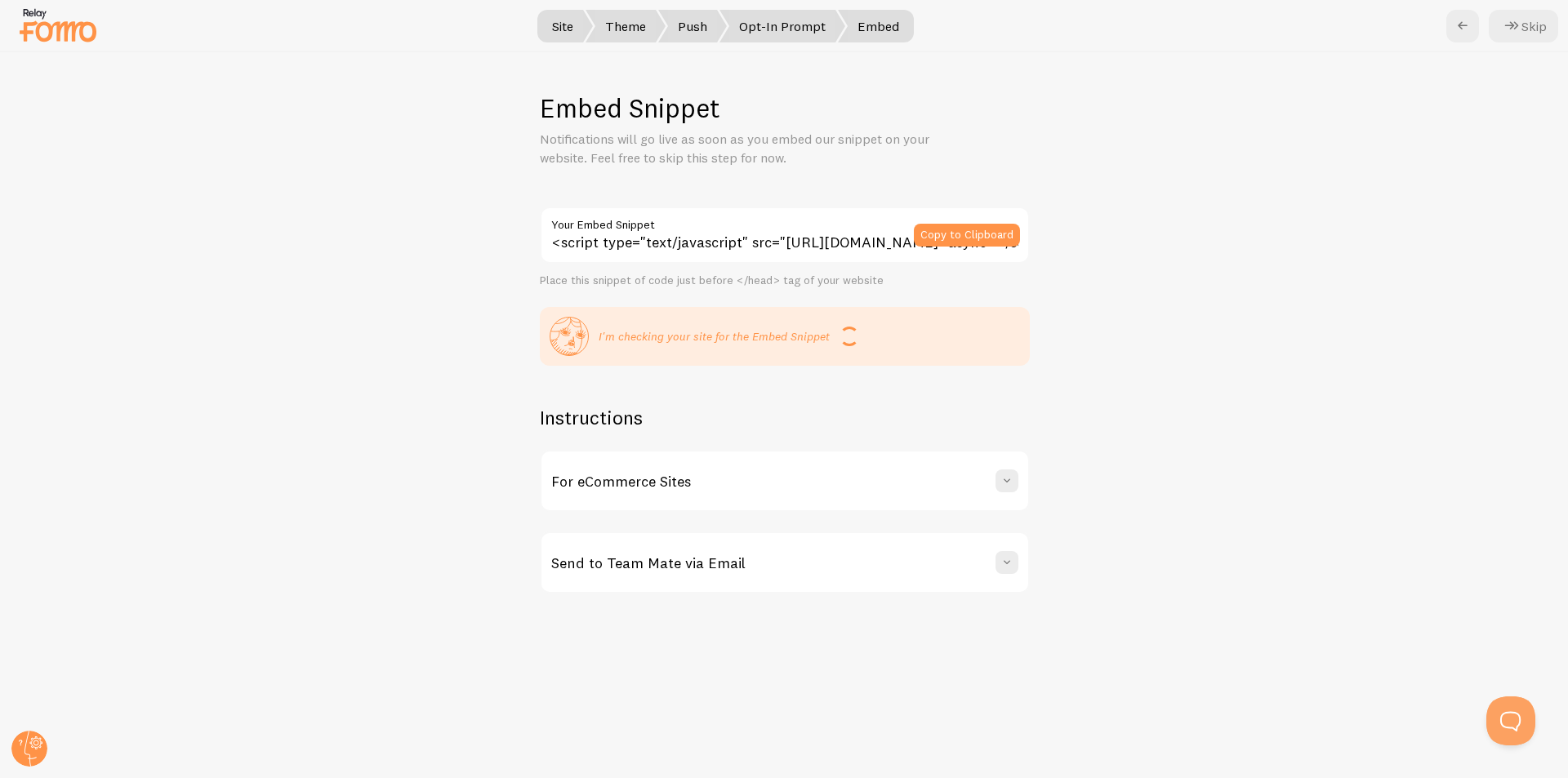 click on "Embed Snippet   Notifications will go live as soon as you embed our snippet on your website. Feel free to skip this step for now.       <script type="text/javascript" src="https://load.fomo.com/api/v1/U9XYEgEvcxIHluu8JX3OlA/load.js" async></script>   Your Embed Snippet
Copy to Clipboard
Place this snippet of code just before </head> tag of your website                       I'm checking your site for the Embed Snippet         Instructions   For eCommerce Sites
If you are running an eCommerce store - we got you covered.
Select the platform you're using for next steps.
Shopify   Ecommerce sales   Cratejoy   Subscription boxes   3dcart   Shopping cart software   Magento   Enterprise ecommerce   LightSpeed   Shopping cart software   BigCommerce   Shopping cart software   Ecwid   Shopping cart software   ThriveCart   Shopping cart software   Squarespace   Ecommerce plan only   Jumpseller   Shopping cart software   Big Cartel   Ecommerce for makers   AmeriCommerce" at bounding box center [784, 415] 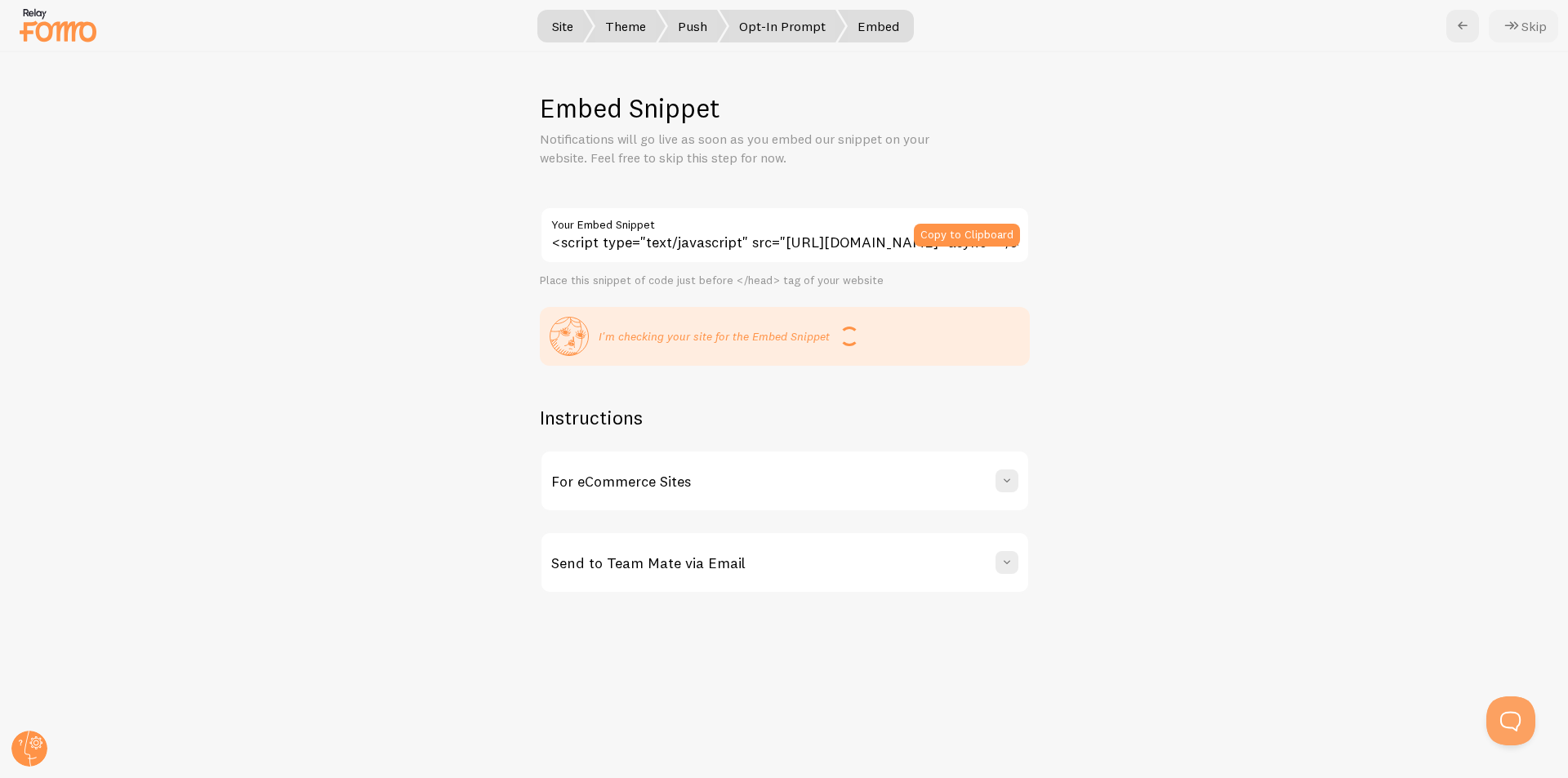 click at bounding box center [1512, 26] 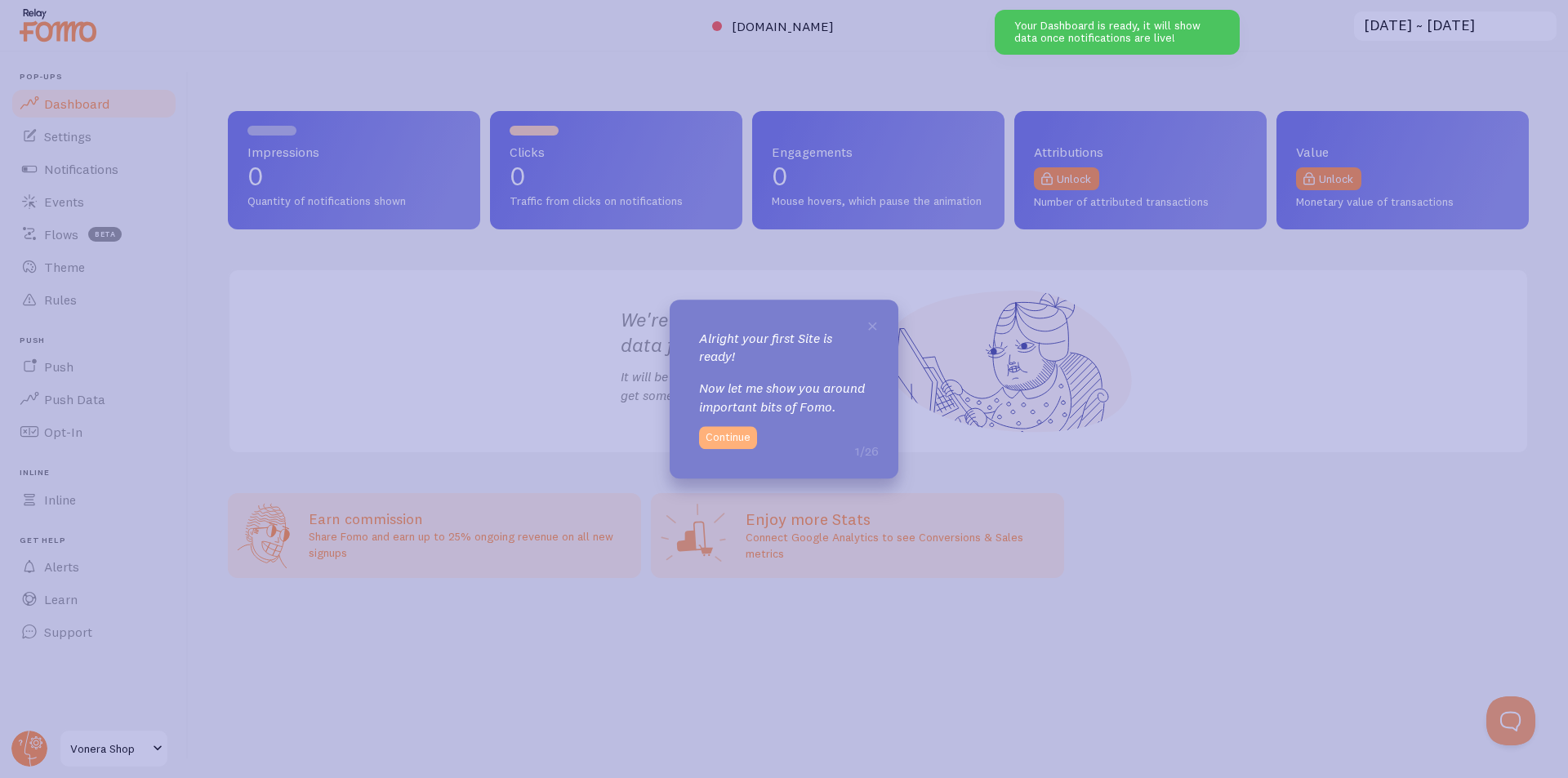 click on "Continue" at bounding box center [728, 438] 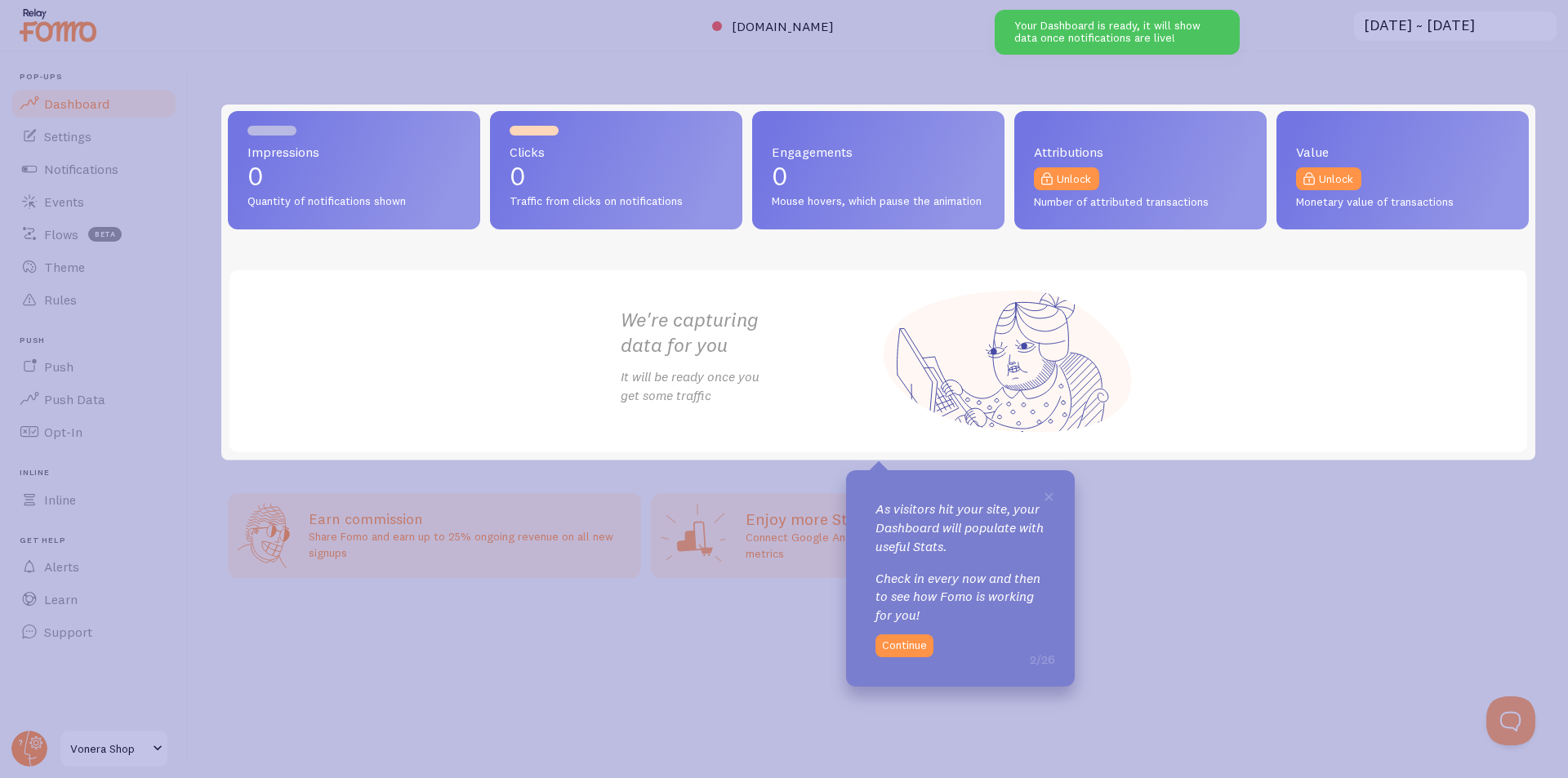 click on "Impressions
0
Quantity of notifications shown
Clicks
0
Traffic from clicks on notifications
Engagements
0
Mouse hovers, which pause the animation
Attributions
Unlock
Number of attributed transactions
Value
Unlock
Monetary value of transactions       We're capturing  data for you     It will be ready once you  get some traffic                   Earn commission
Share Fomo and earn up to 25% ongoing revenue on all new
signups
Enjoy more Stats
Connect Google Analytics to see Conversions & Sales
metrics" at bounding box center [878, 415] 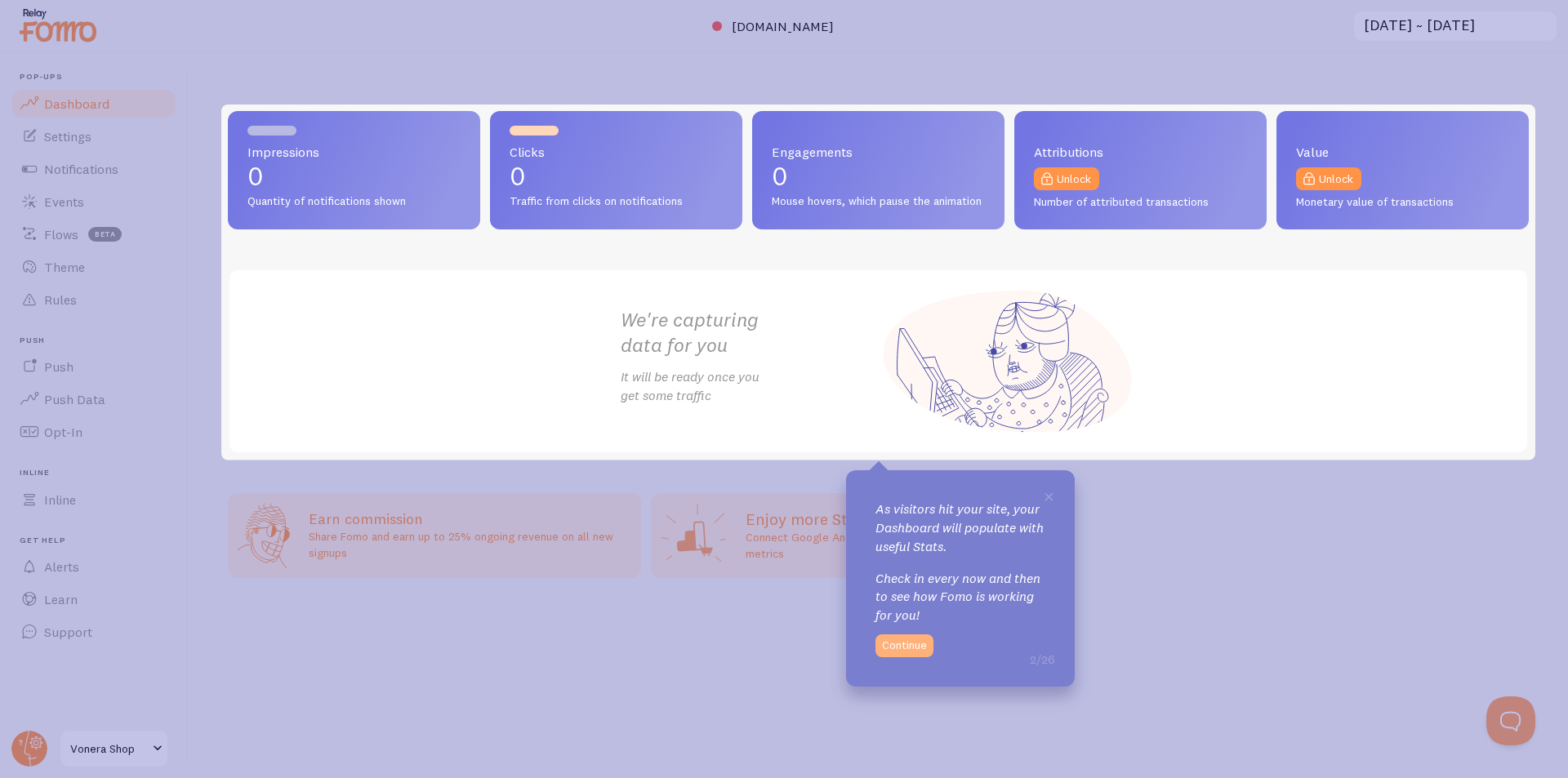 click on "Continue" at bounding box center [904, 646] 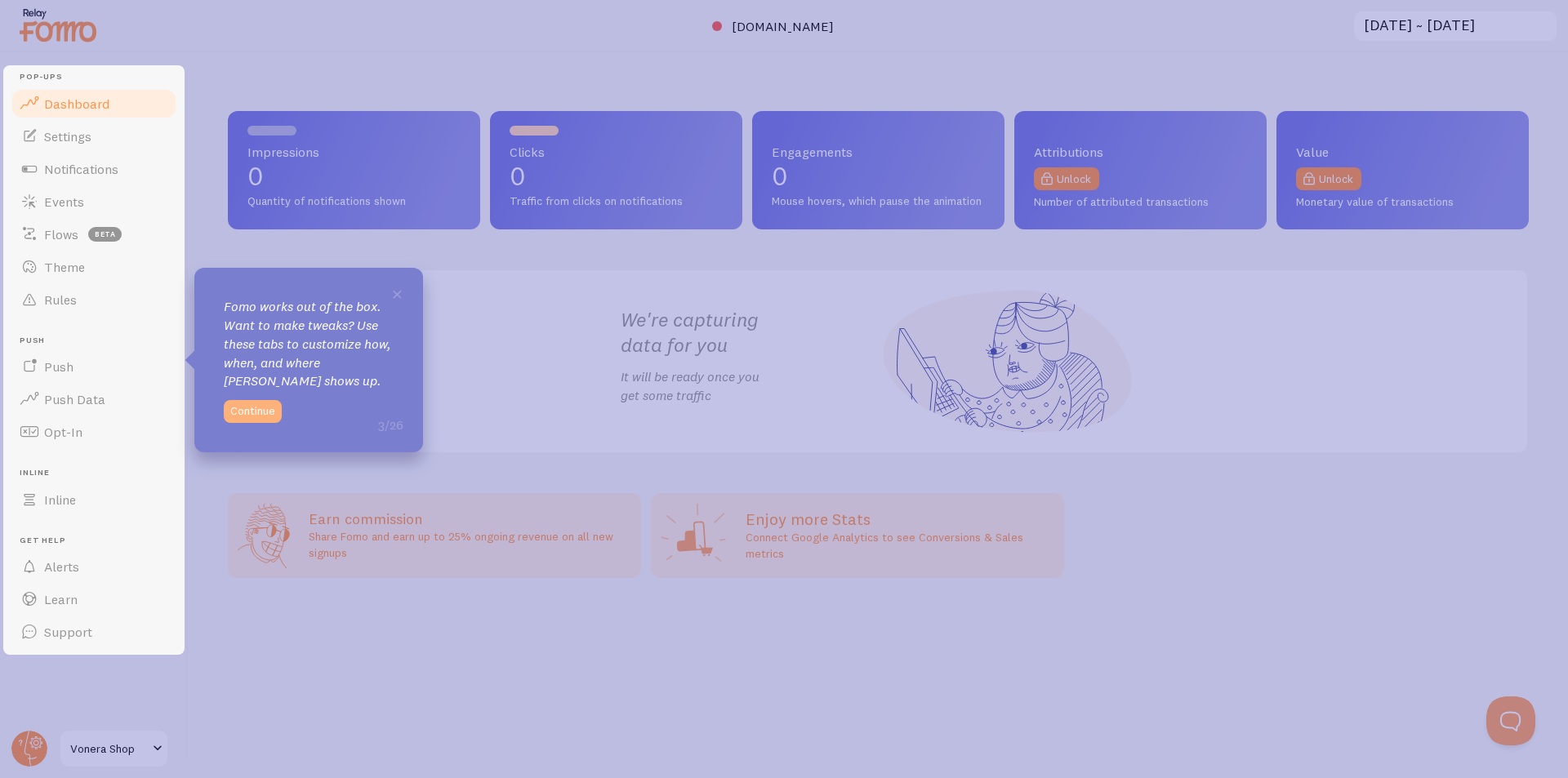 click on "×   Fomo works out of the box. Want to make tweaks? Use these tabs to customize how, when, and where Fomo shows up.   3/26 Continue" at bounding box center [309, 360] 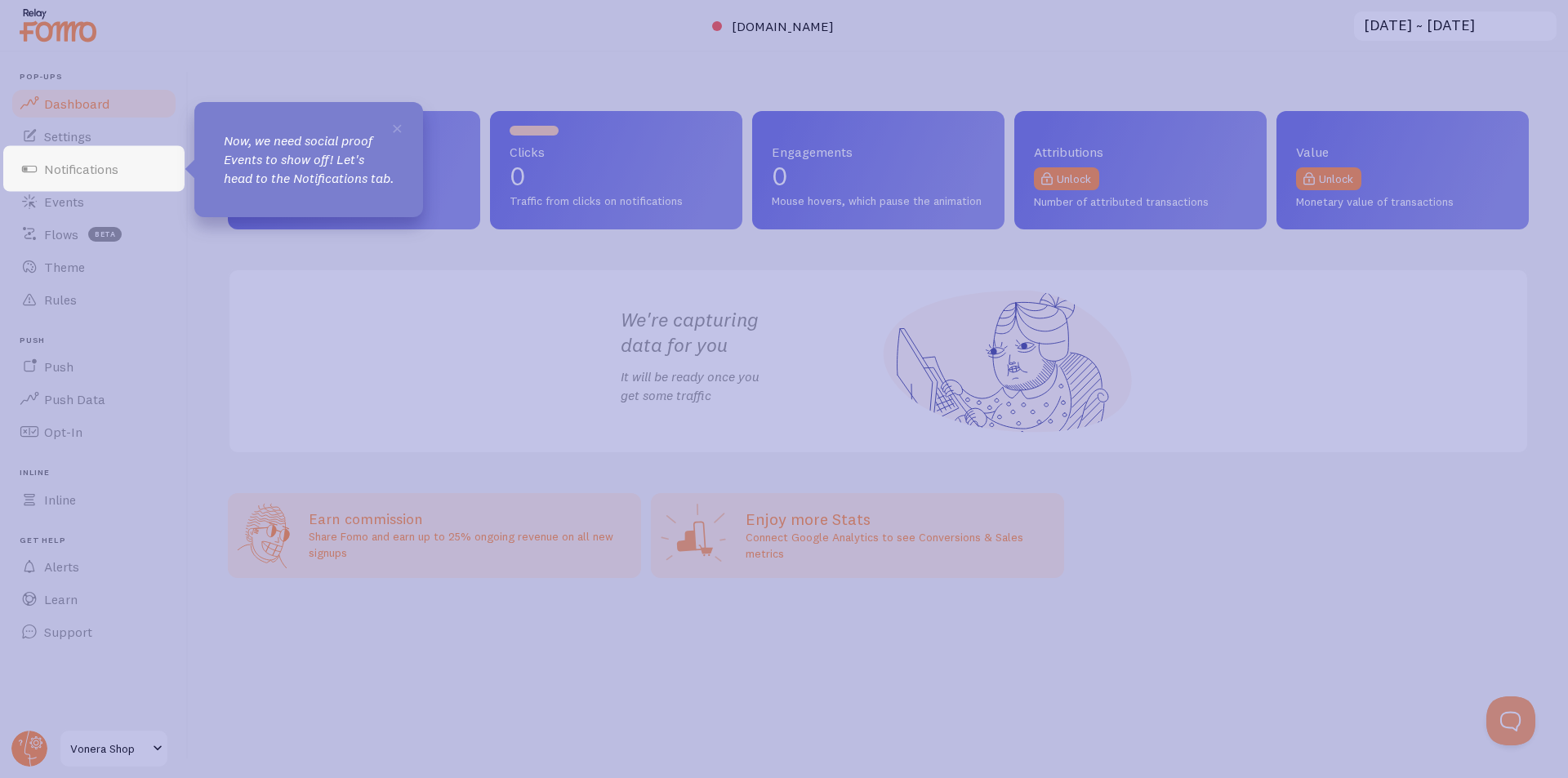 click on "×   Now, we need social proof Events to show off! Let's head to the Notifications tab." at bounding box center [309, 159] 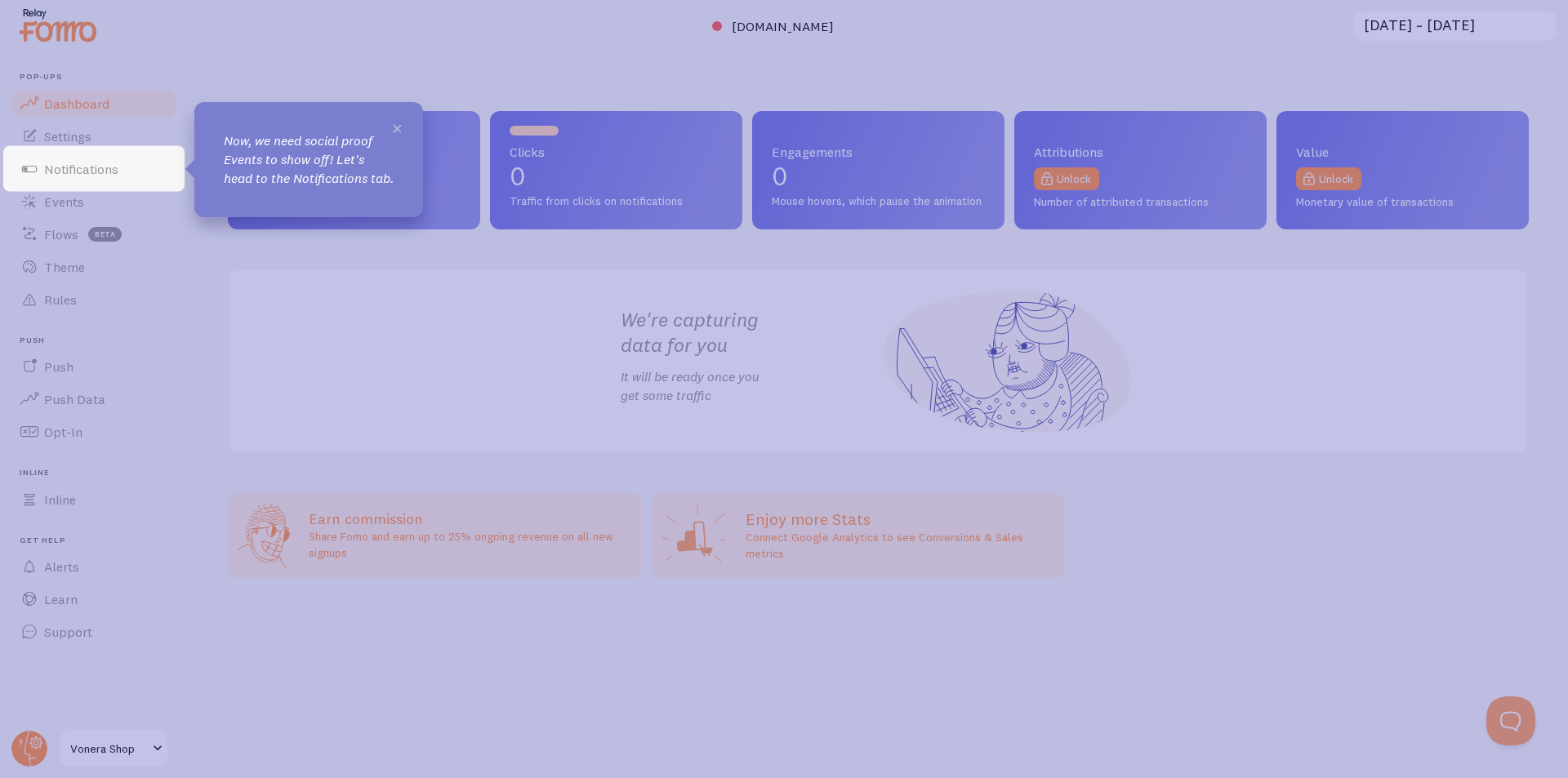 click on "×" at bounding box center (397, 127) 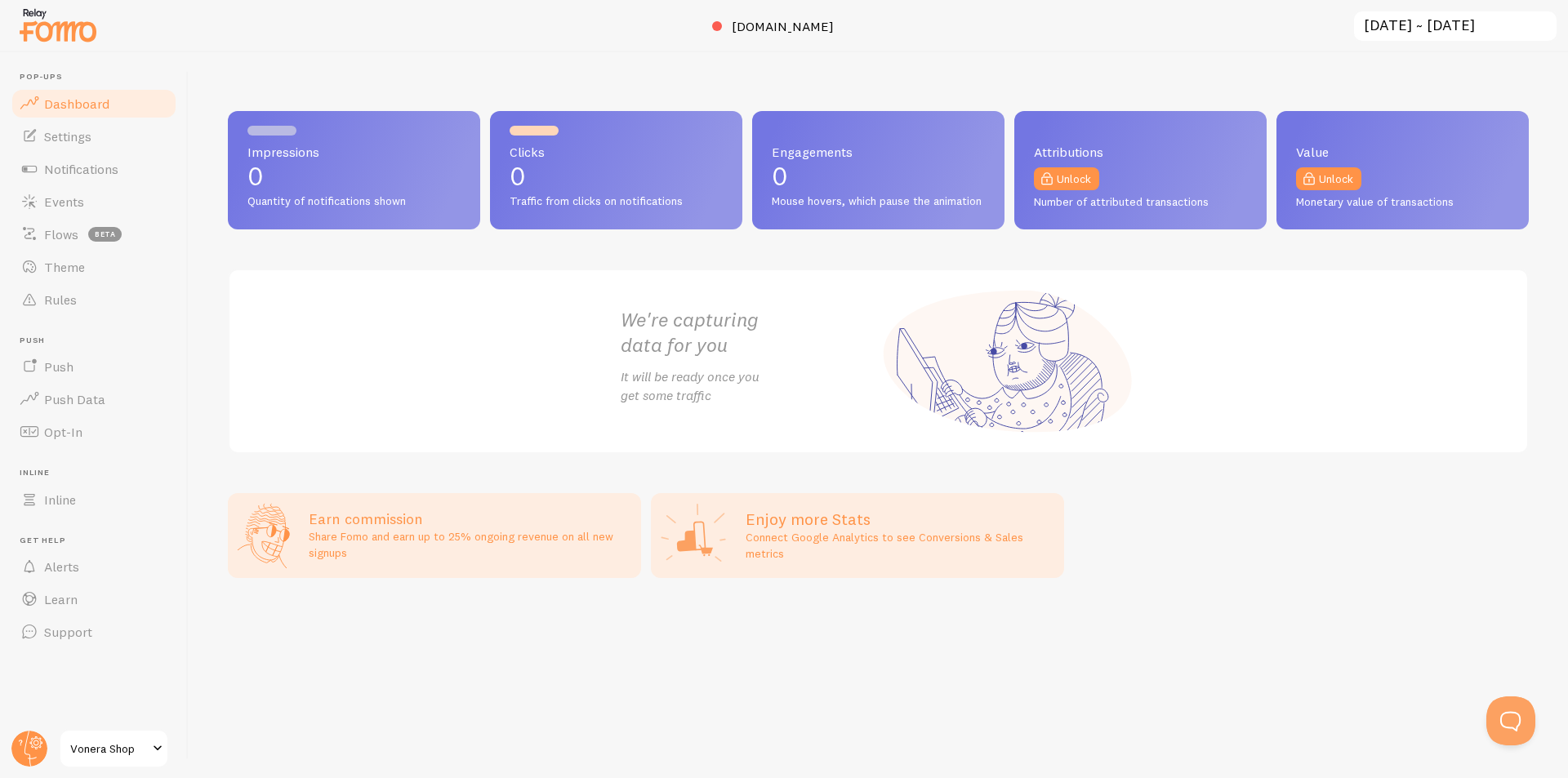 drag, startPoint x: 578, startPoint y: 369, endPoint x: 604, endPoint y: 345, distance: 35.383612 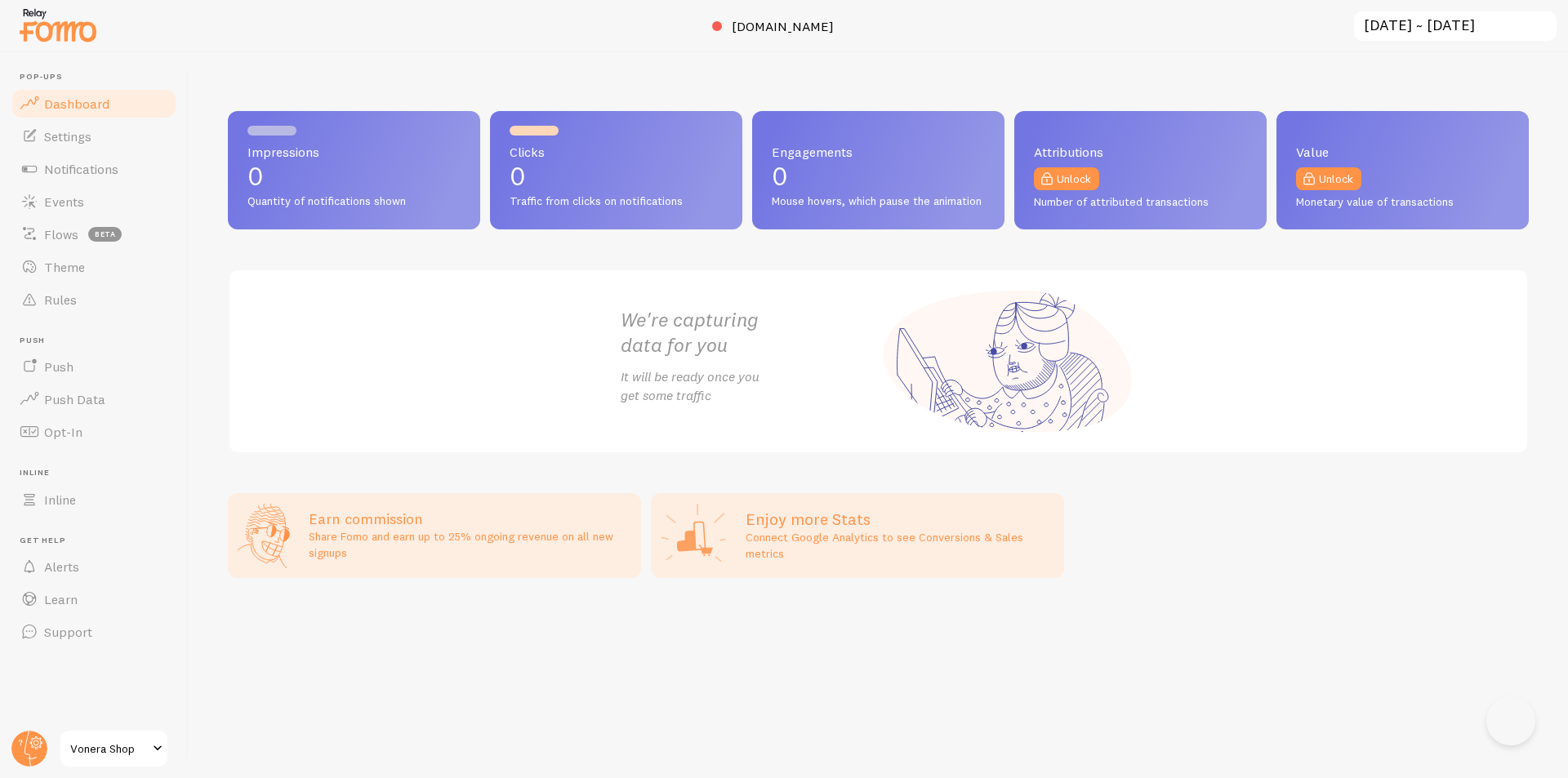 scroll, scrollTop: 0, scrollLeft: 0, axis: both 